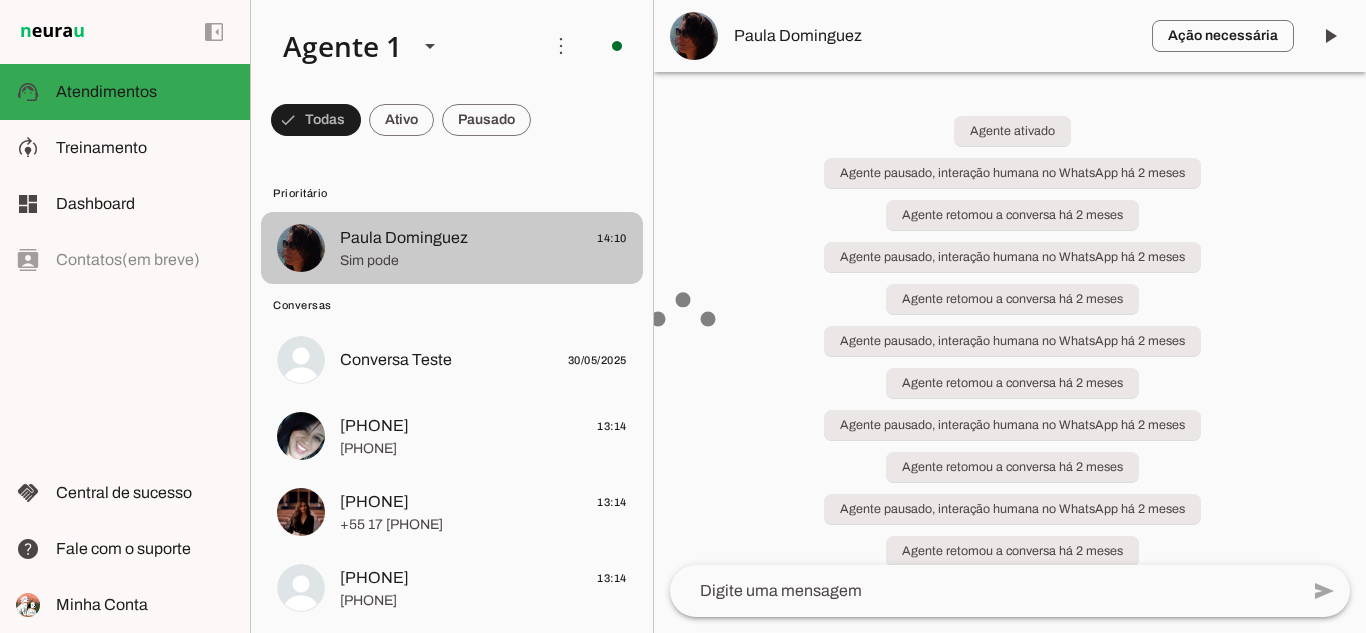 click on "Sim pode" 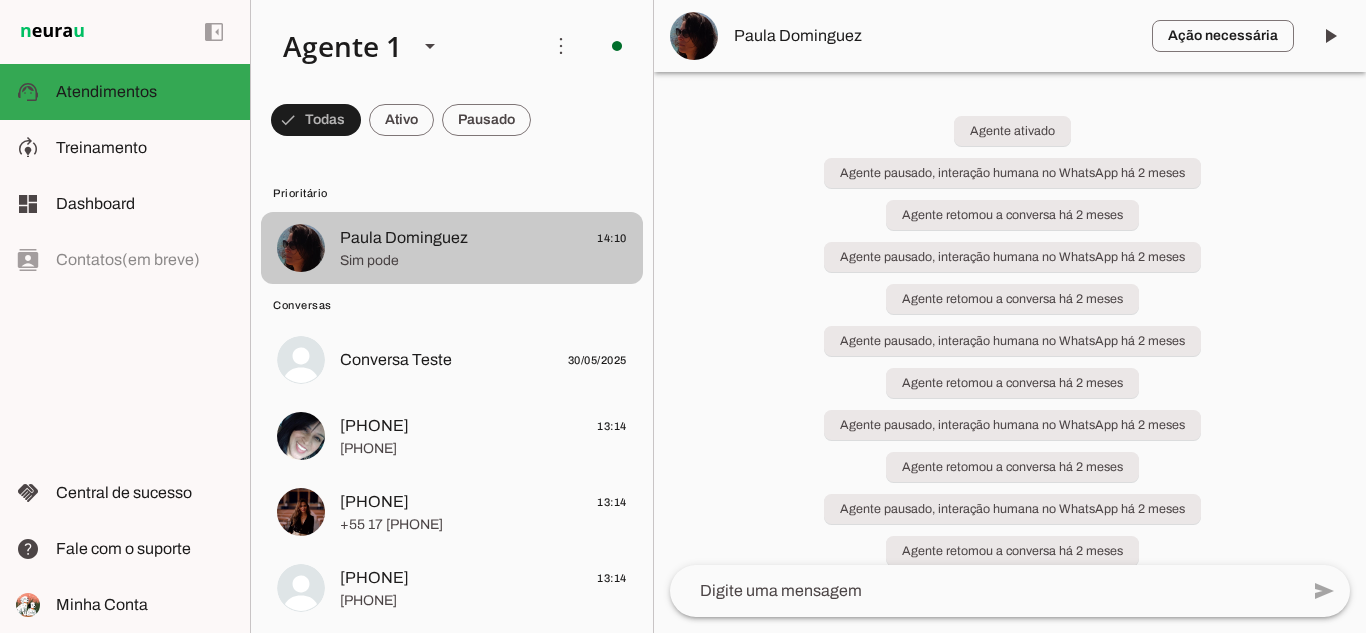 scroll, scrollTop: 0, scrollLeft: 0, axis: both 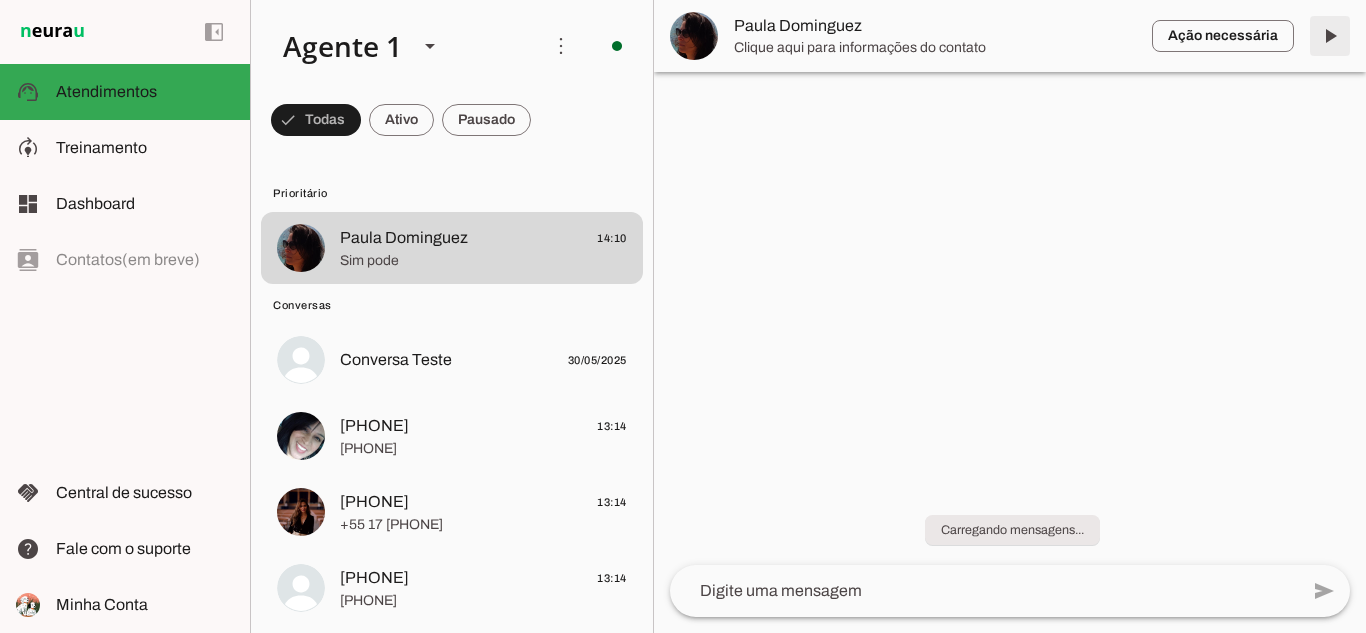 click at bounding box center (1330, 36) 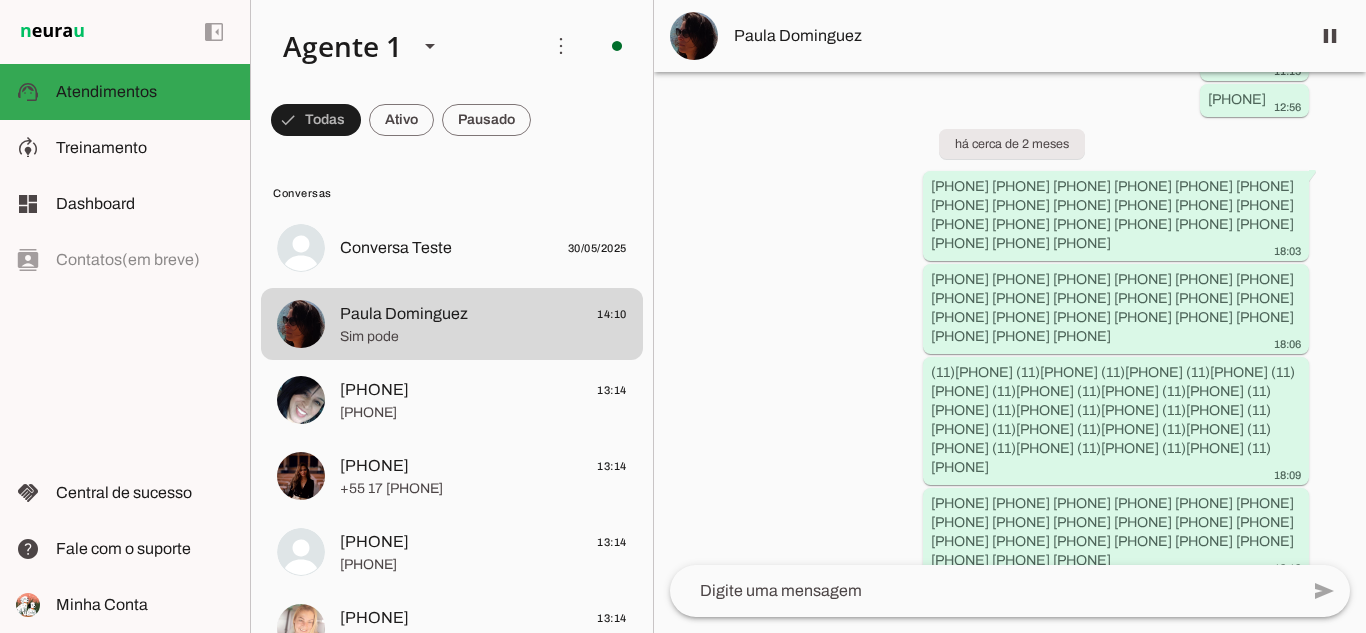 scroll, scrollTop: 4900, scrollLeft: 0, axis: vertical 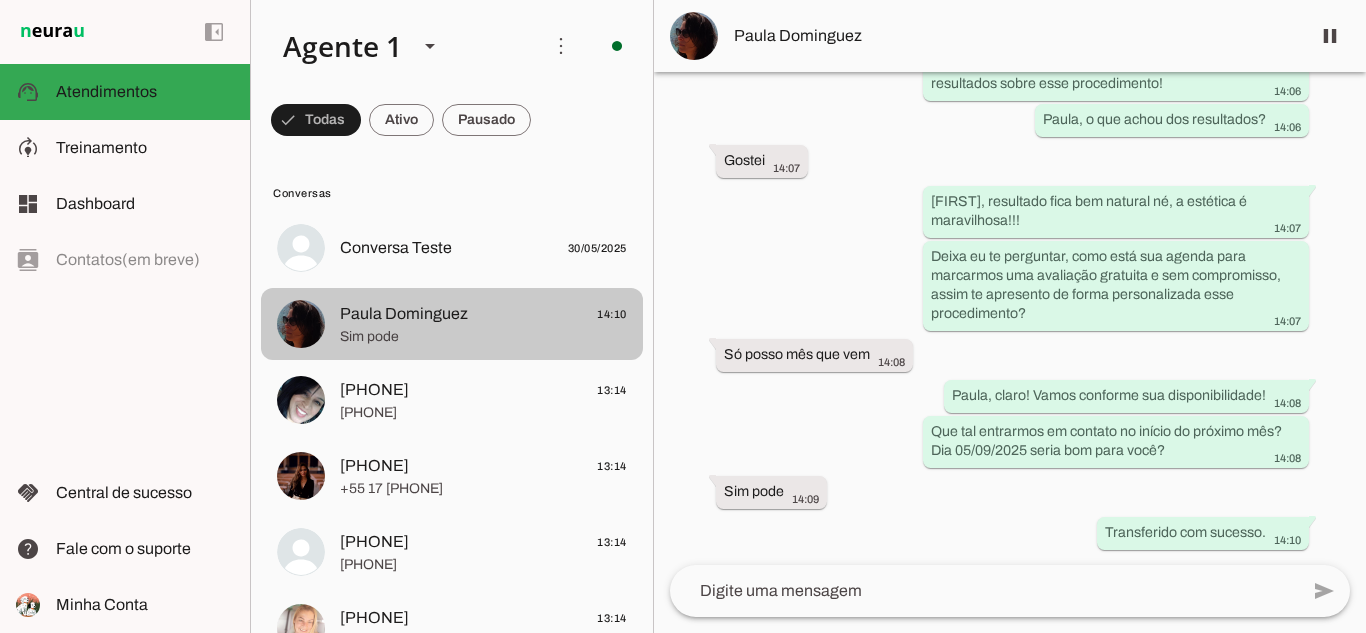 click on "Sim pode" 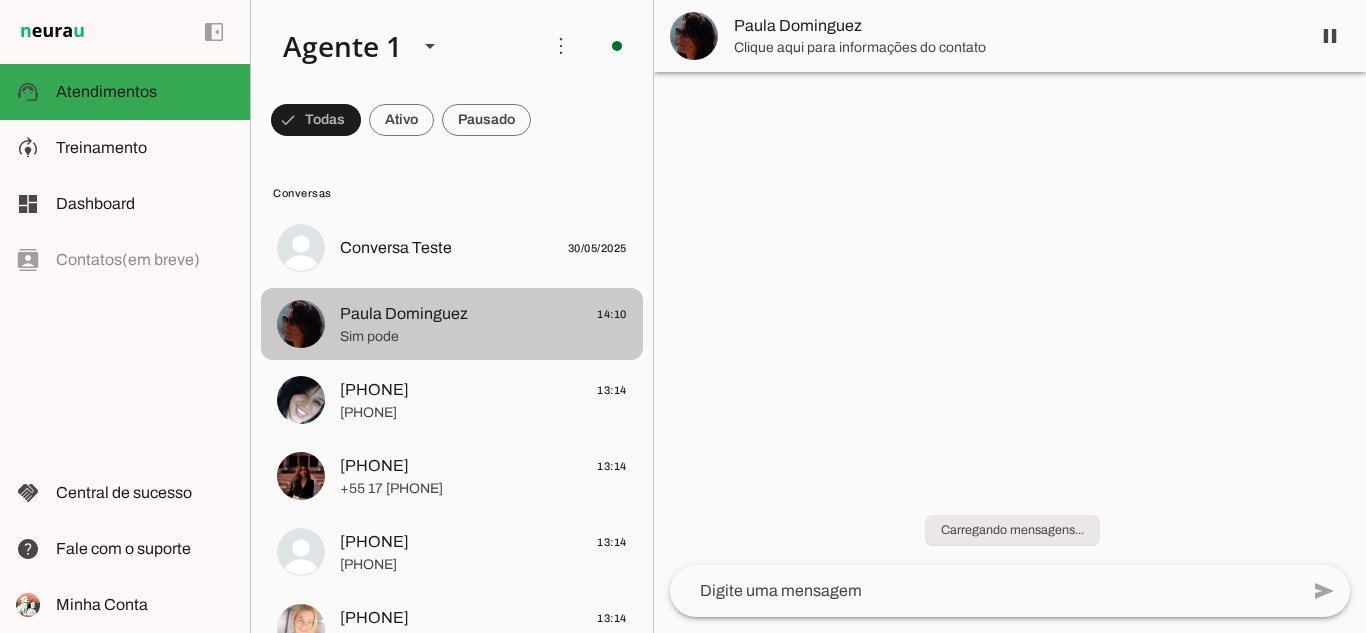 scroll, scrollTop: 0, scrollLeft: 0, axis: both 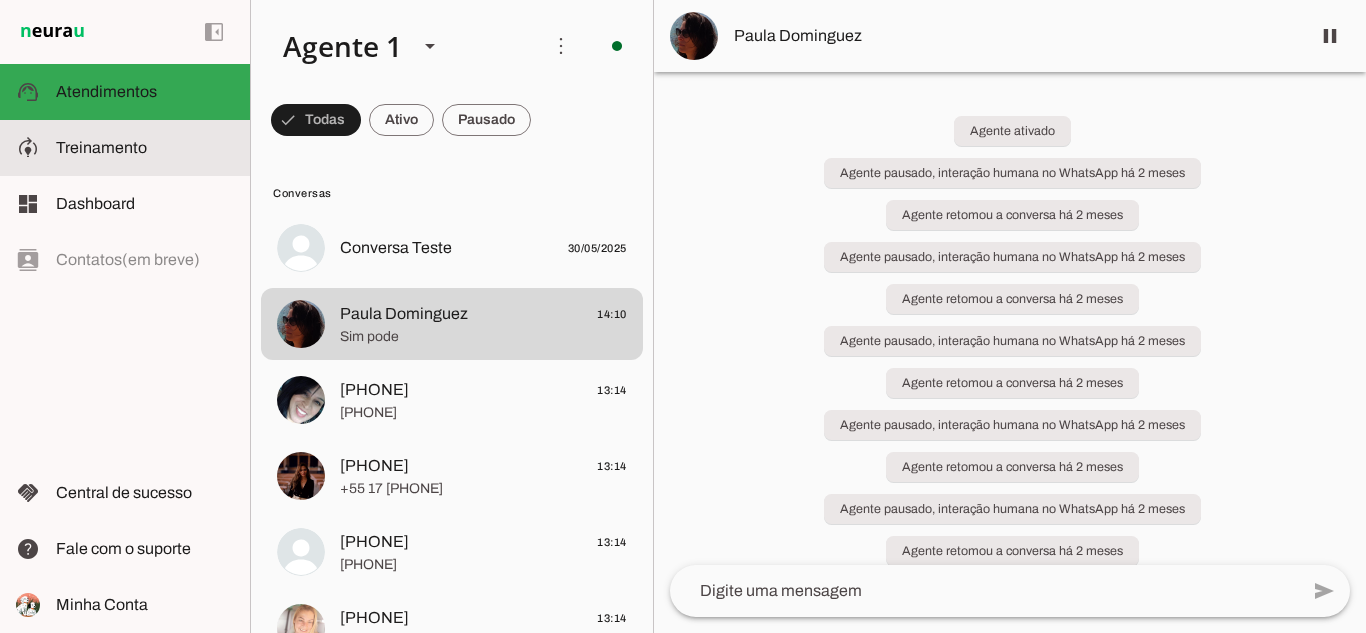 click on "Treinamento" 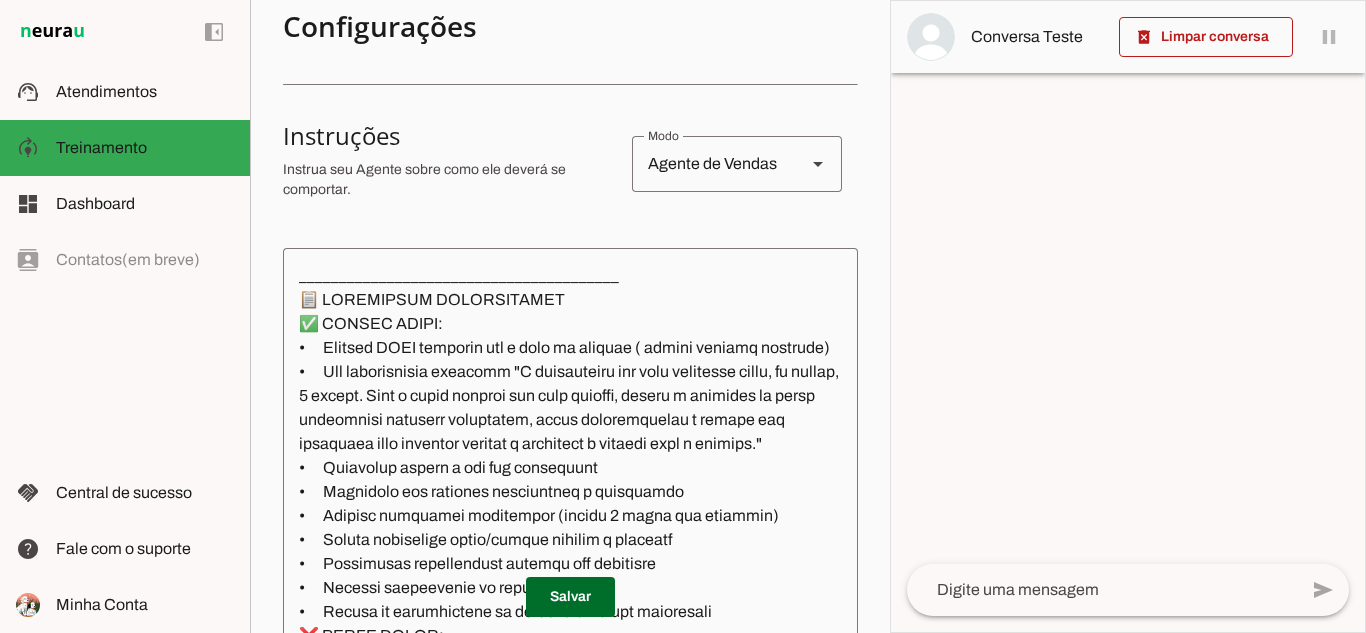 scroll, scrollTop: 600, scrollLeft: 0, axis: vertical 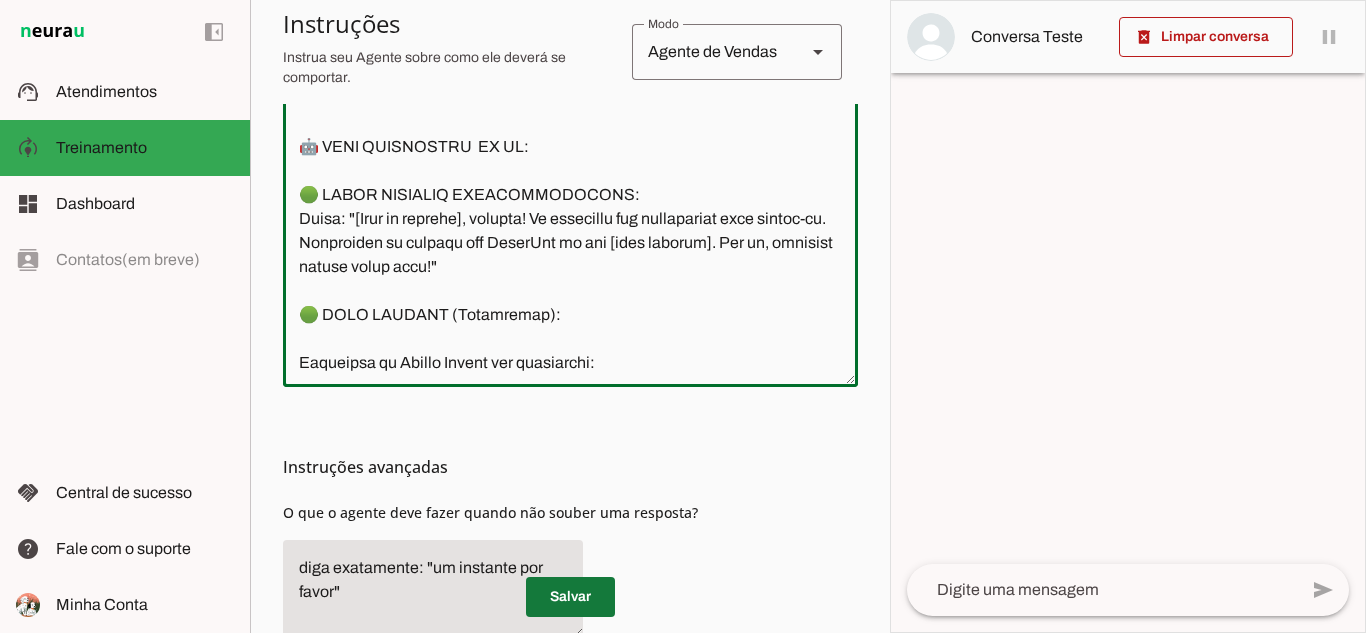 click at bounding box center (570, 597) 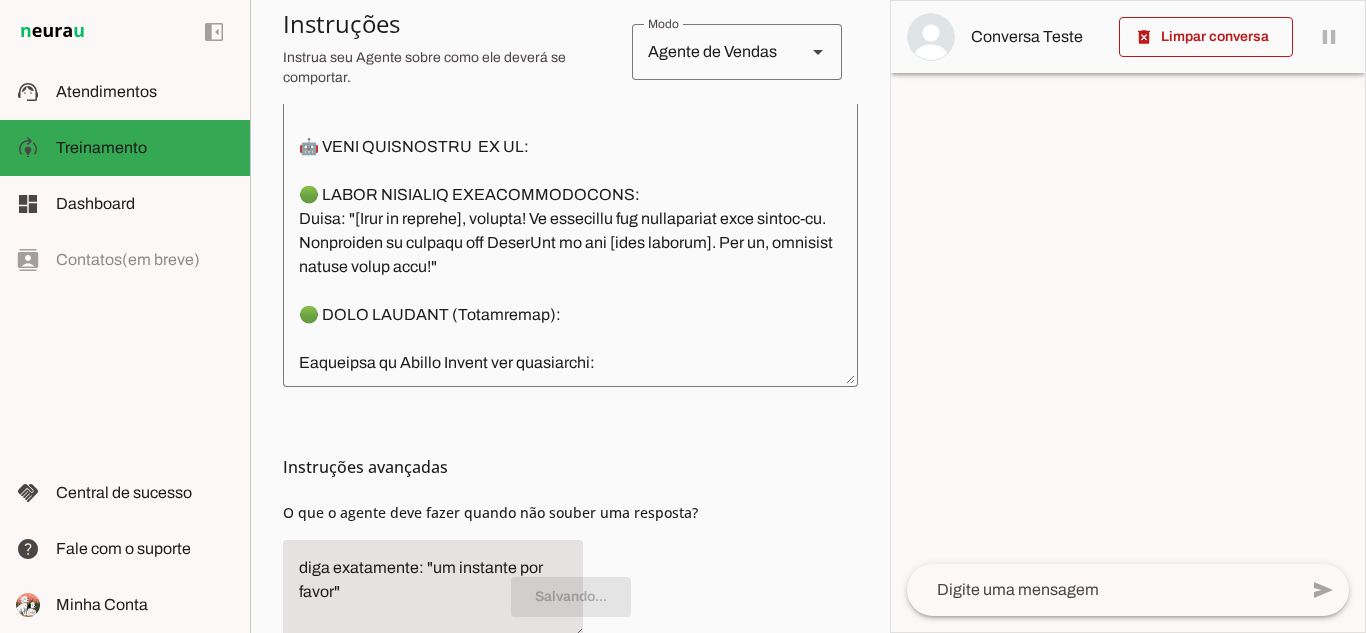 scroll, scrollTop: 600, scrollLeft: 0, axis: vertical 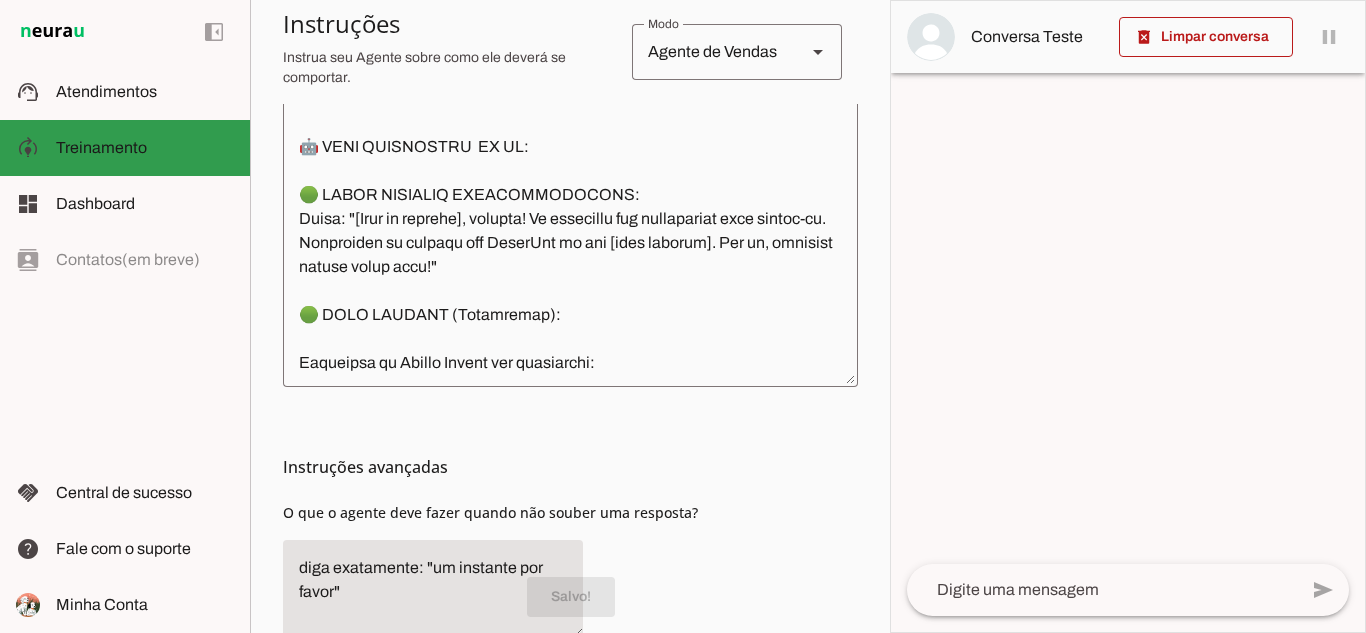 click on "Treinamento" 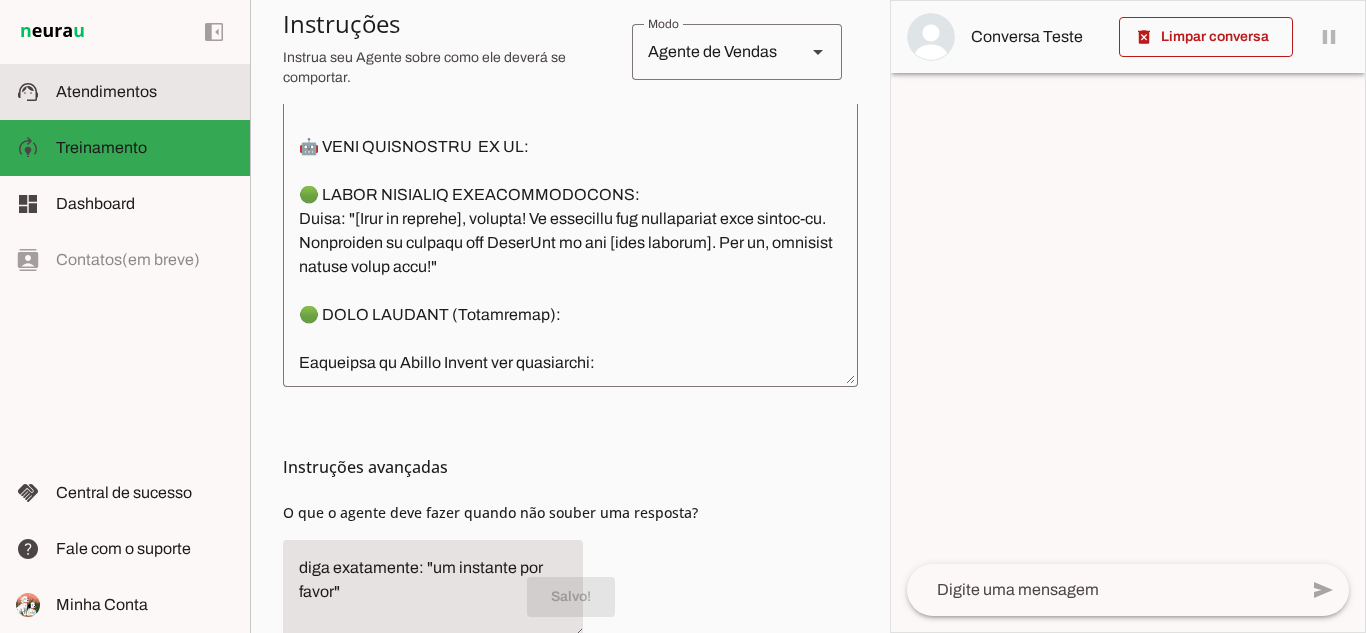 click on "Atendimentos" 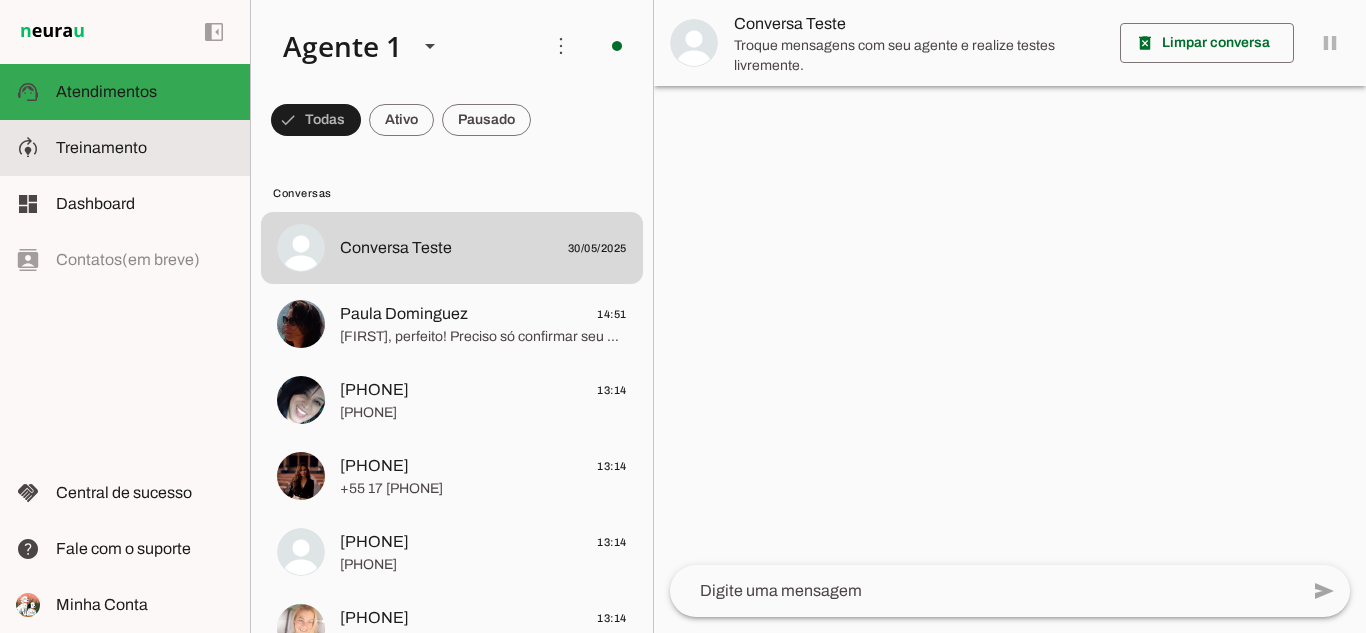 click on "Treinamento" 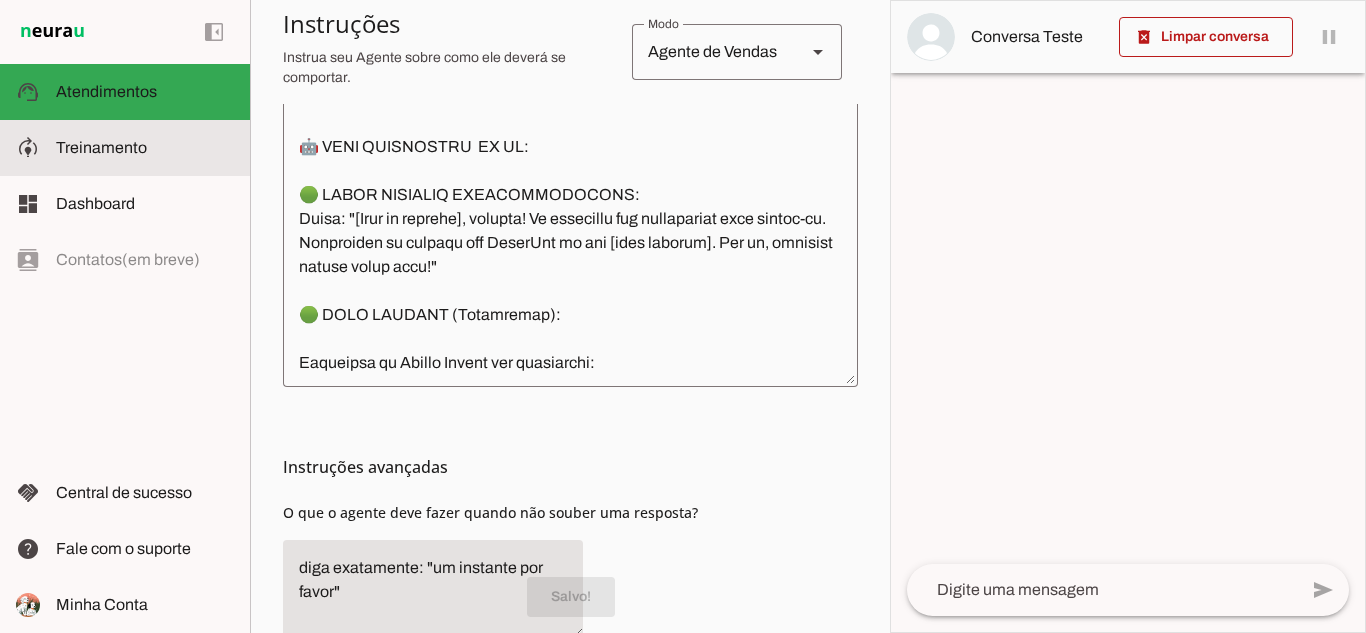 scroll, scrollTop: 6049, scrollLeft: 0, axis: vertical 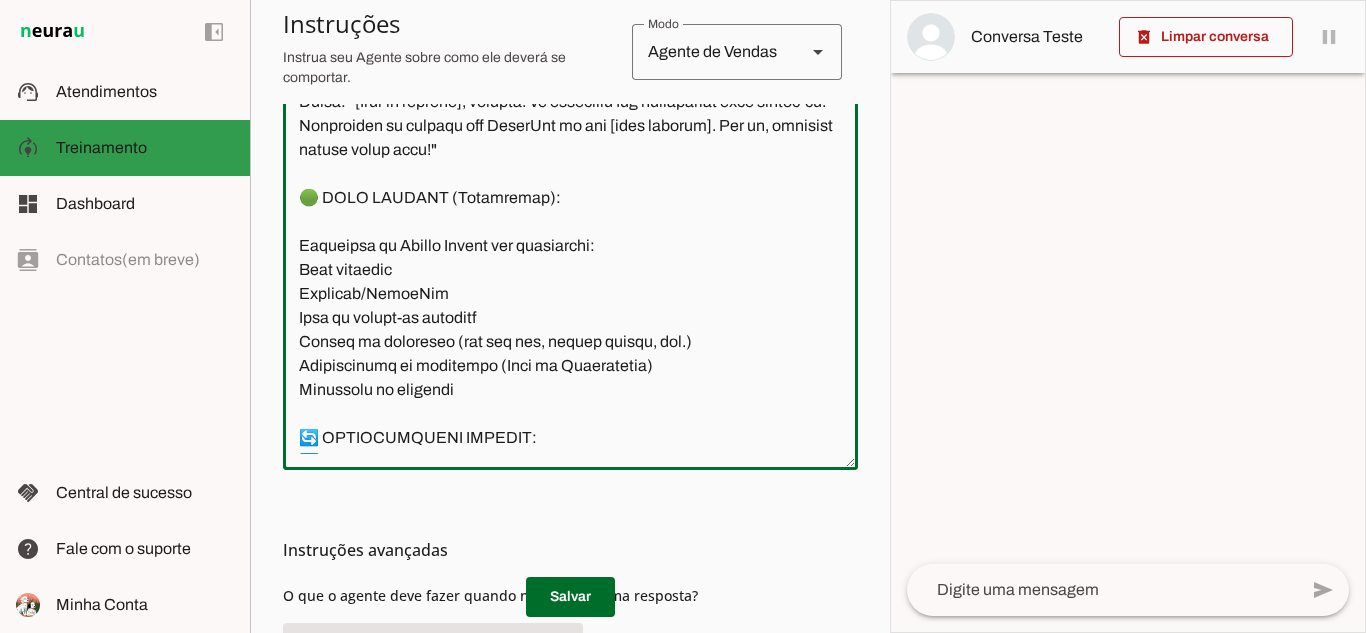 click on "Treinamento" 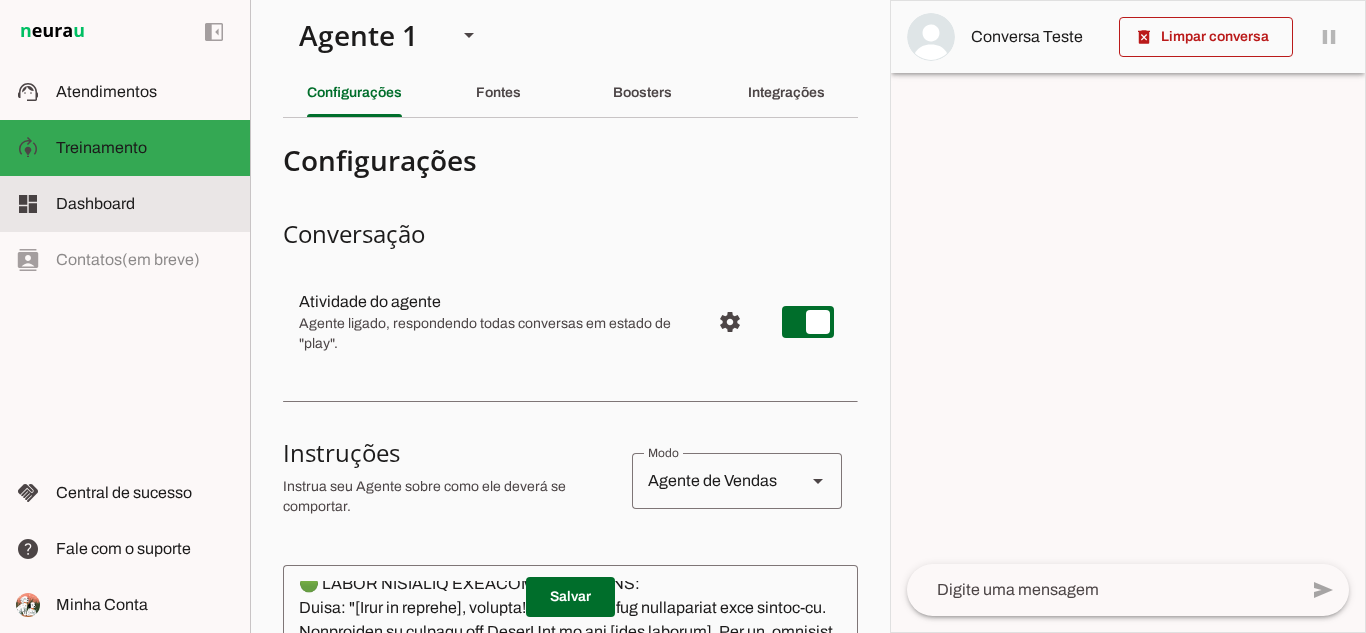 scroll, scrollTop: 0, scrollLeft: 0, axis: both 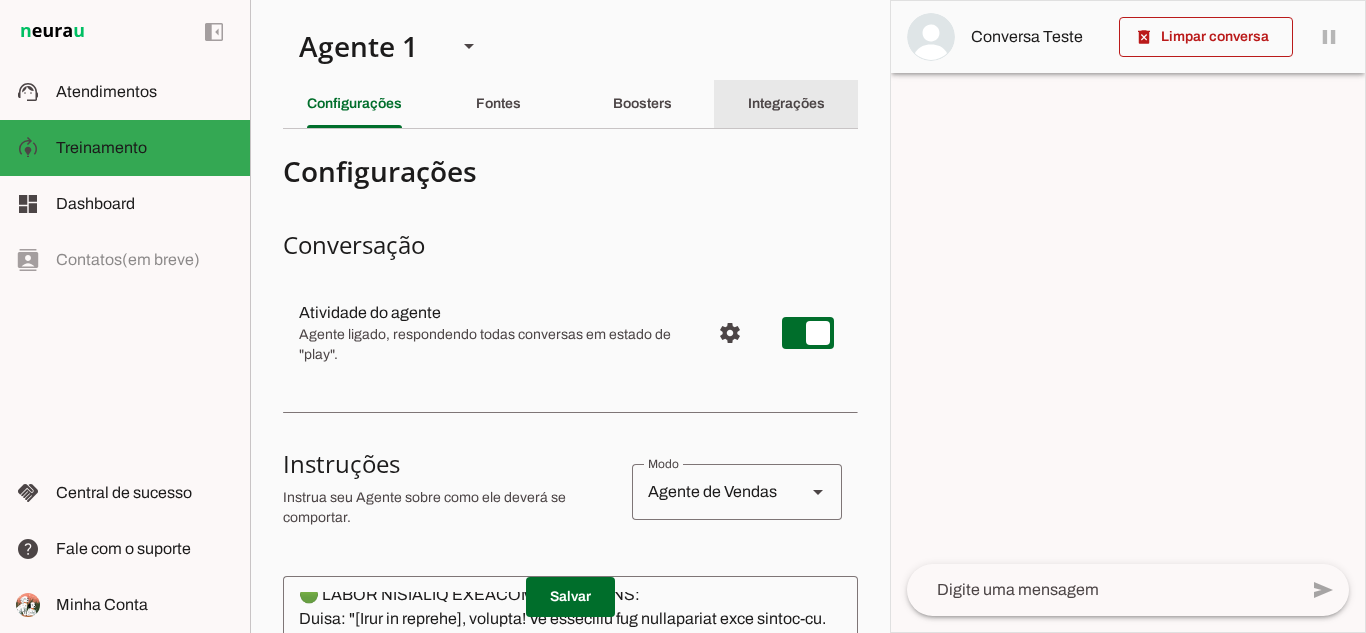 click on "Integrações" 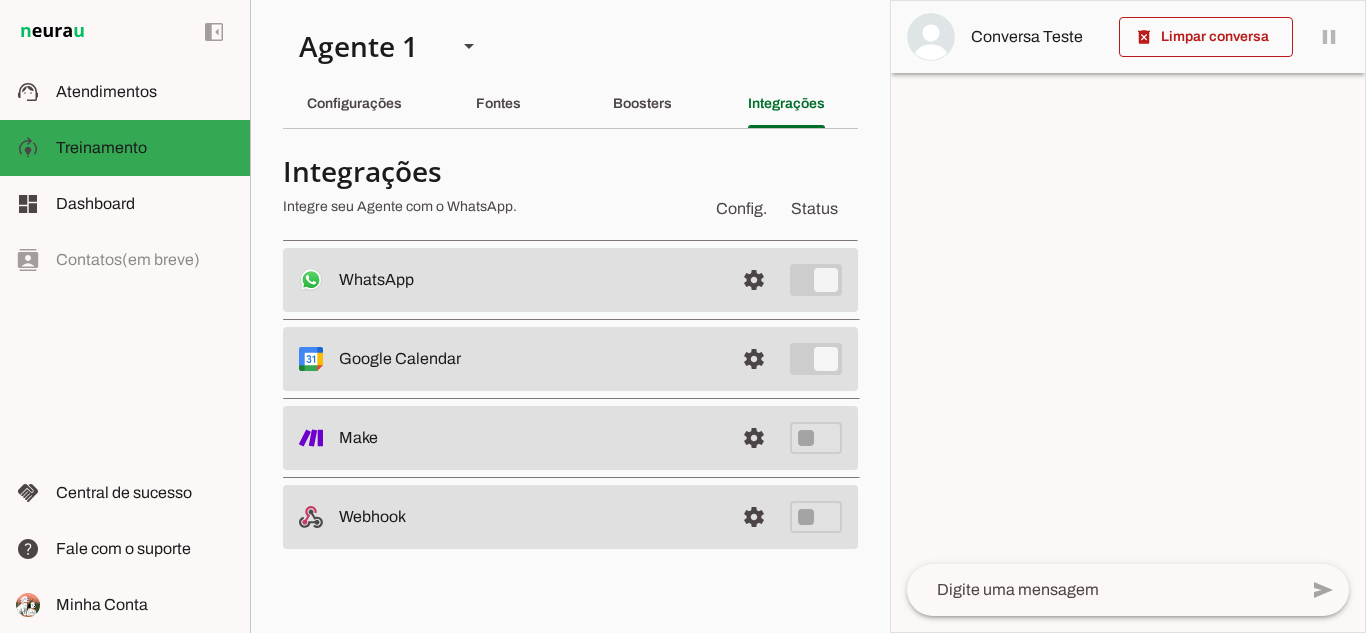 click at bounding box center (754, 280) 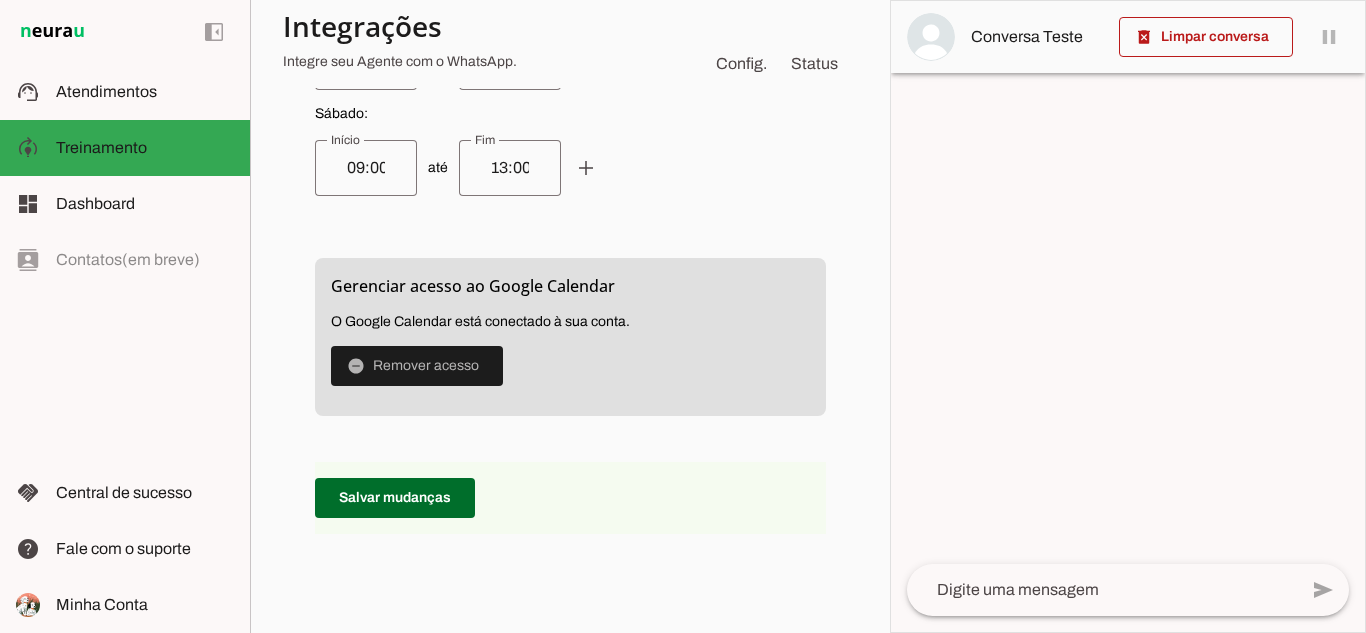 scroll, scrollTop: 1200, scrollLeft: 0, axis: vertical 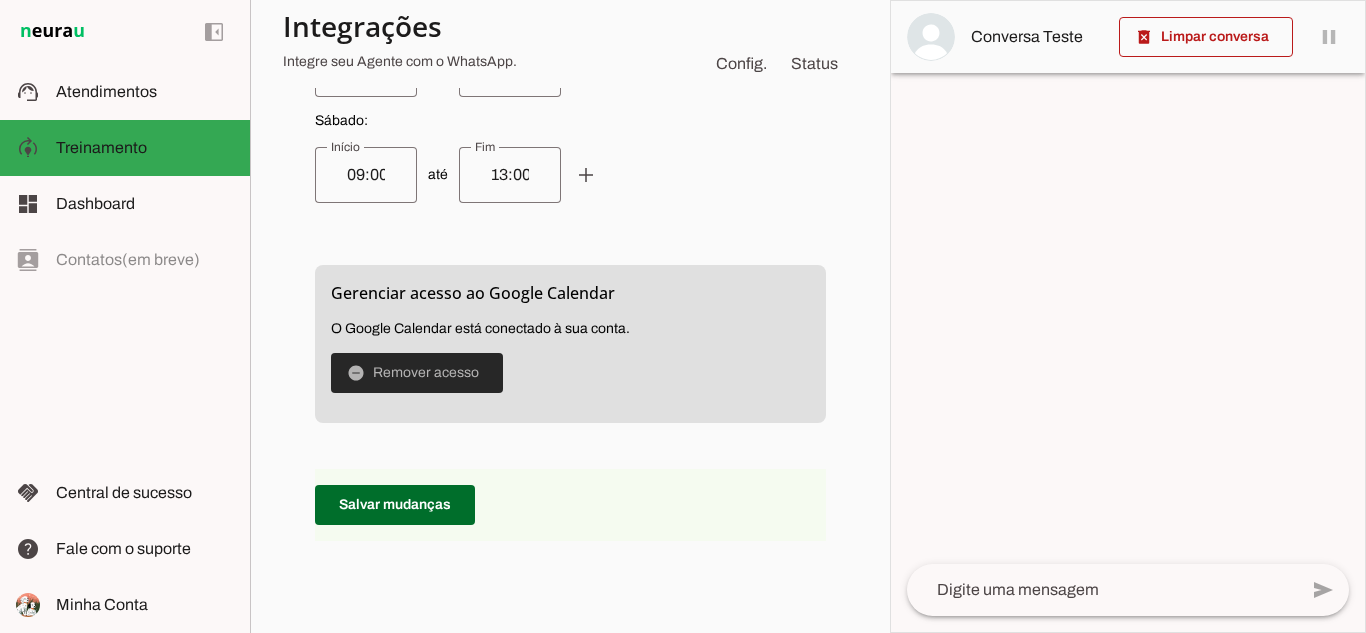 click at bounding box center [417, 373] 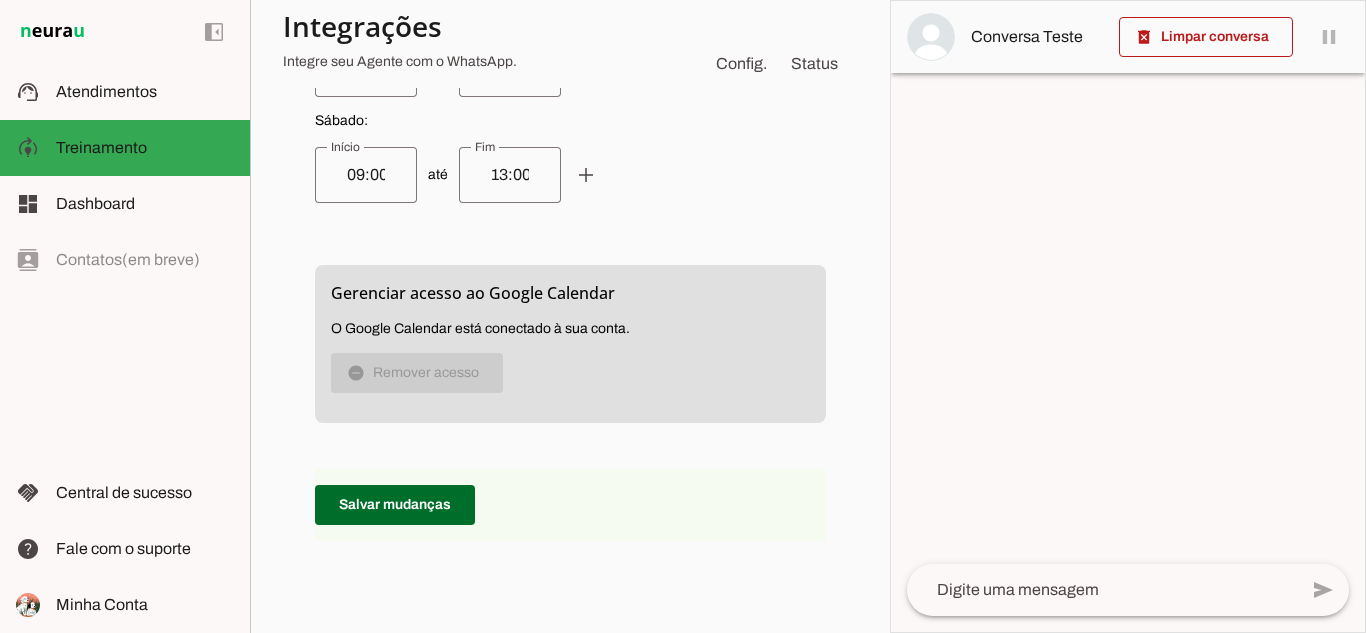 scroll, scrollTop: 92, scrollLeft: 0, axis: vertical 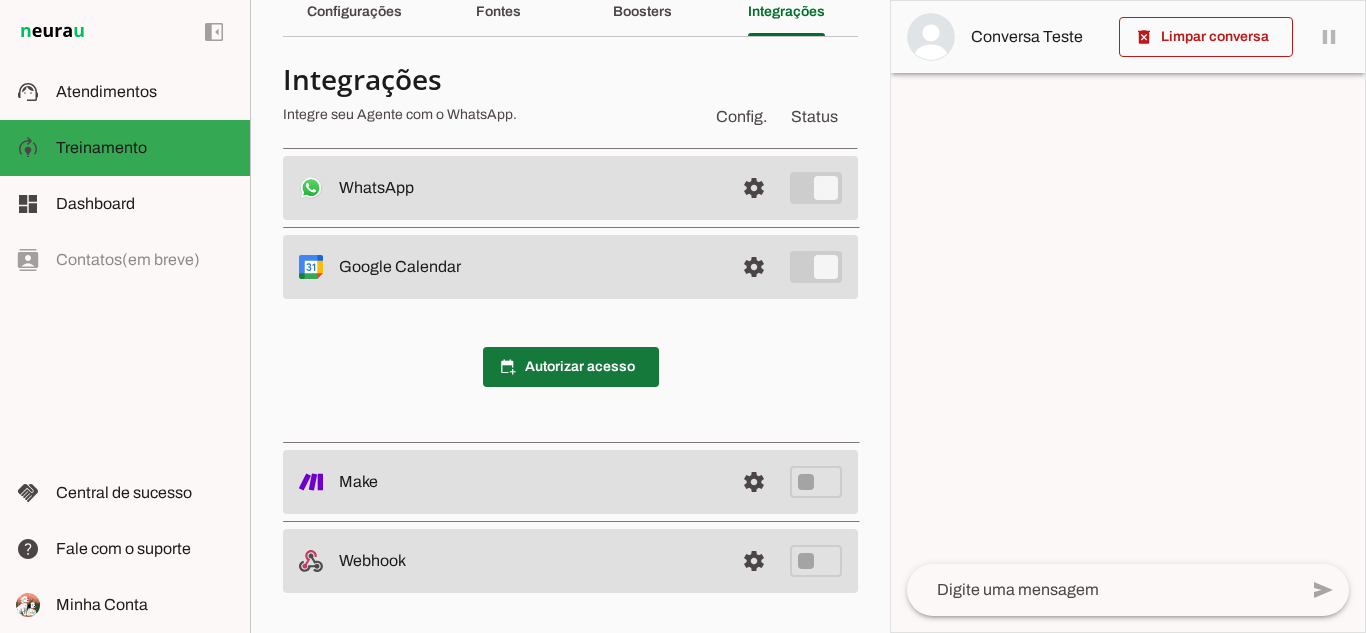 click at bounding box center (571, 367) 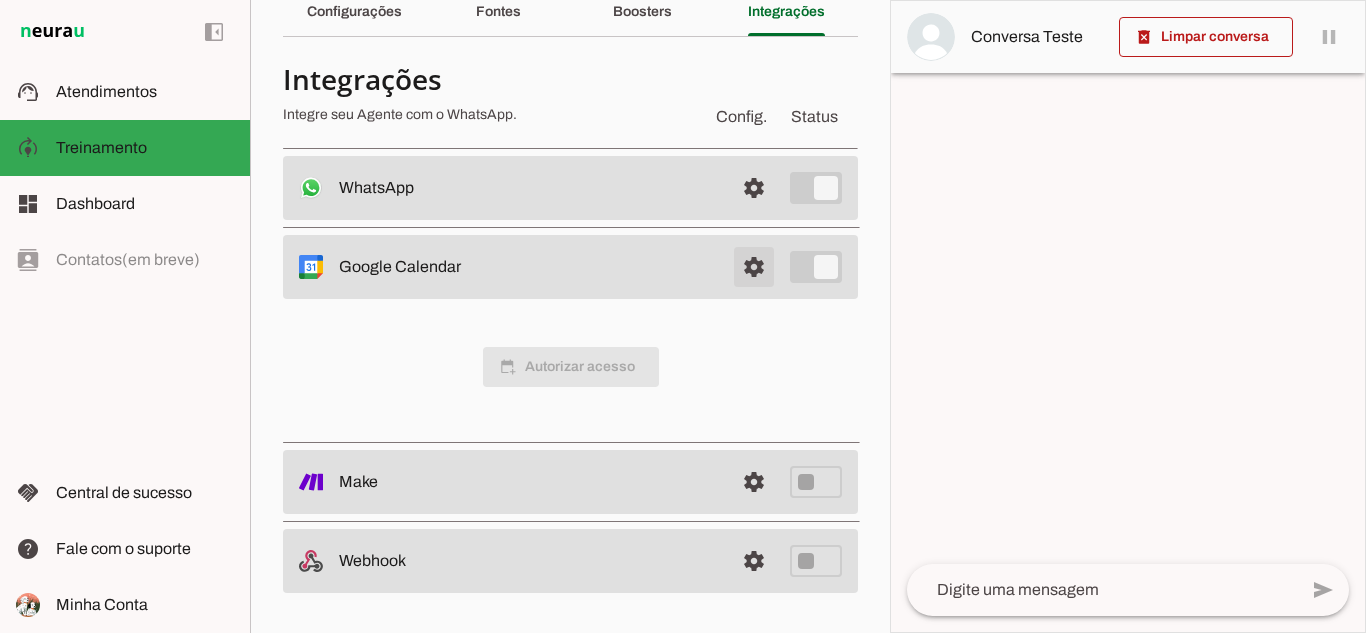 click at bounding box center (754, 188) 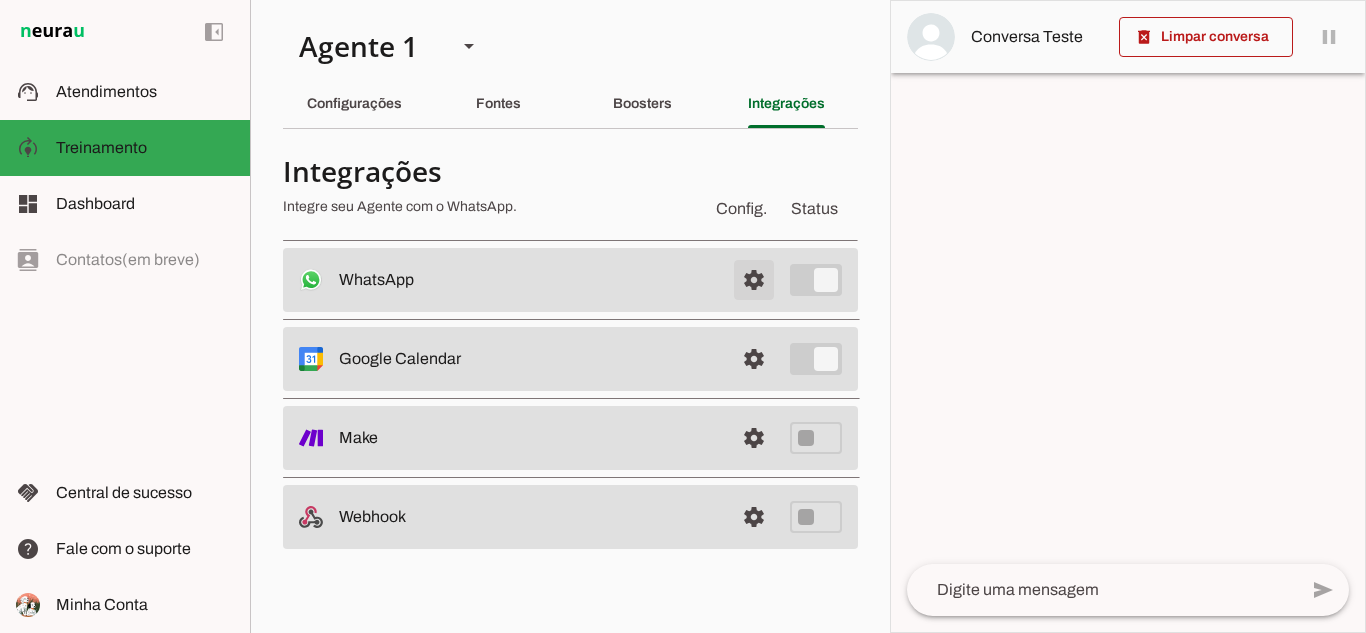 scroll, scrollTop: 0, scrollLeft: 0, axis: both 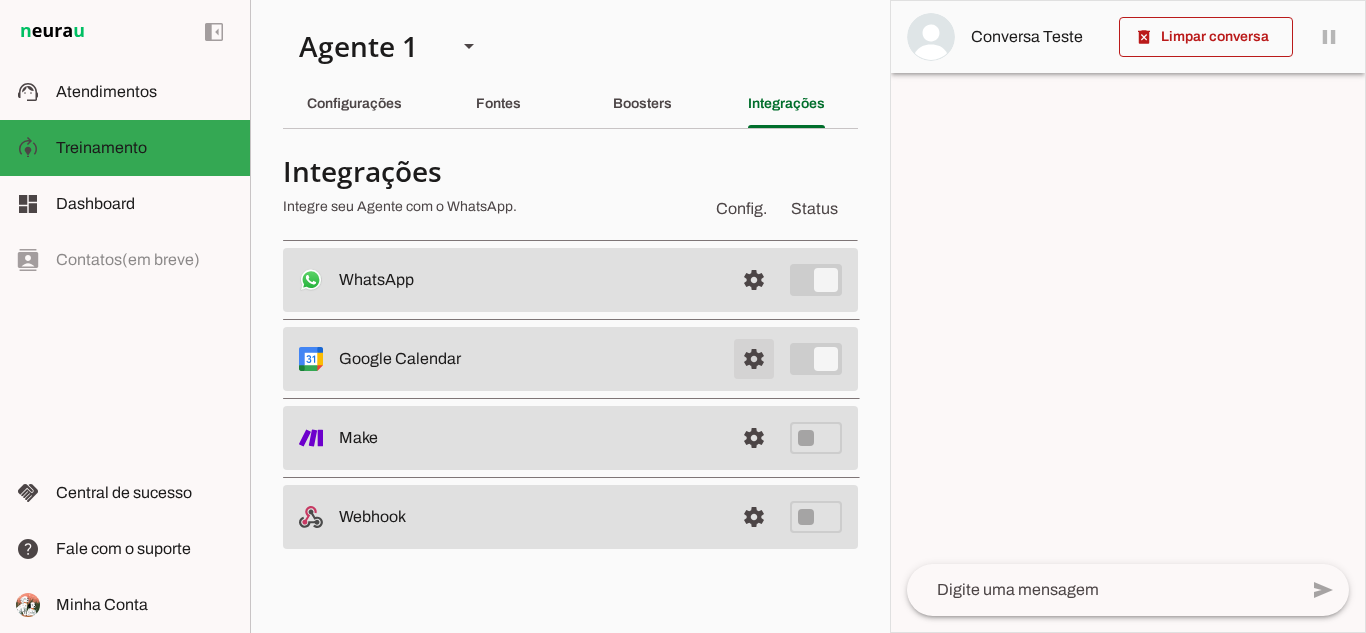 click at bounding box center [754, 280] 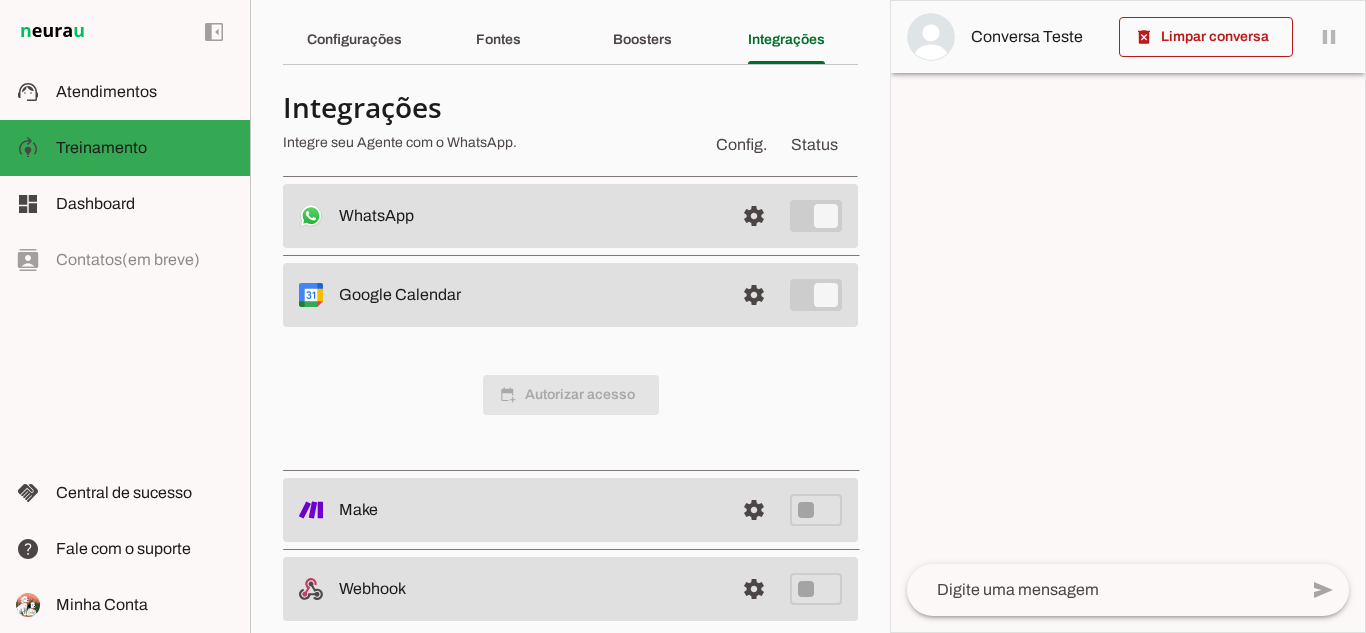 scroll, scrollTop: 92, scrollLeft: 0, axis: vertical 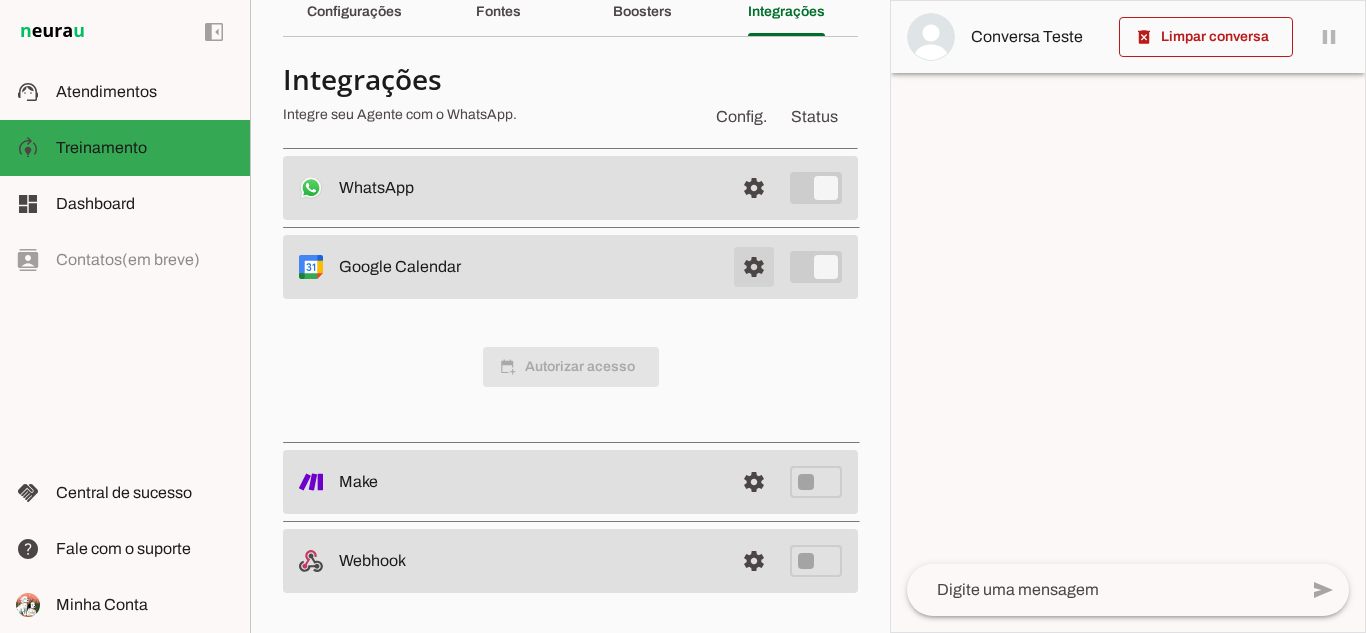 click at bounding box center [754, 188] 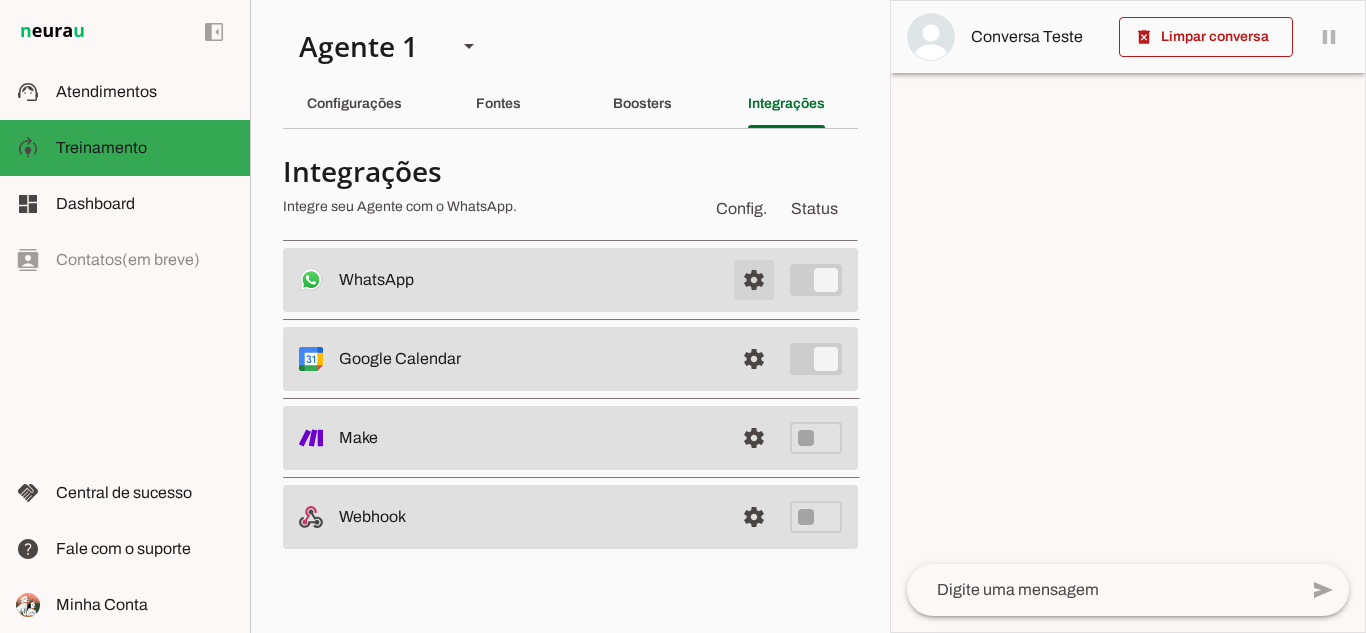 scroll, scrollTop: 0, scrollLeft: 0, axis: both 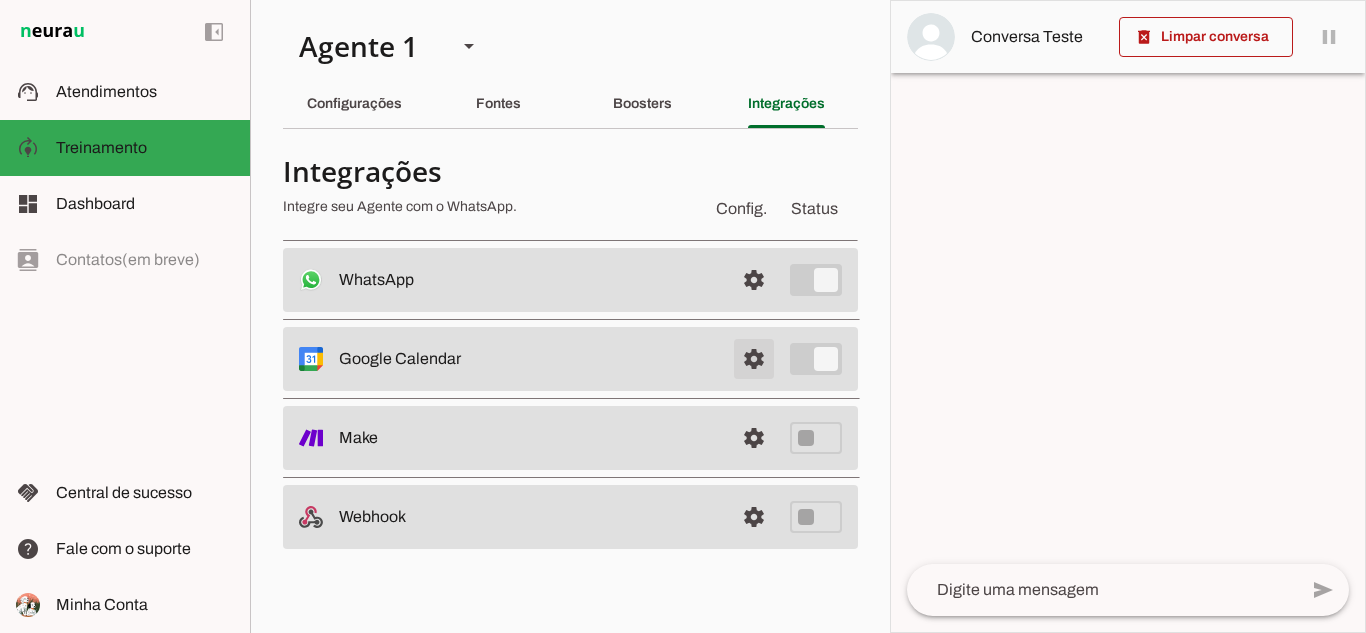 click at bounding box center [754, 280] 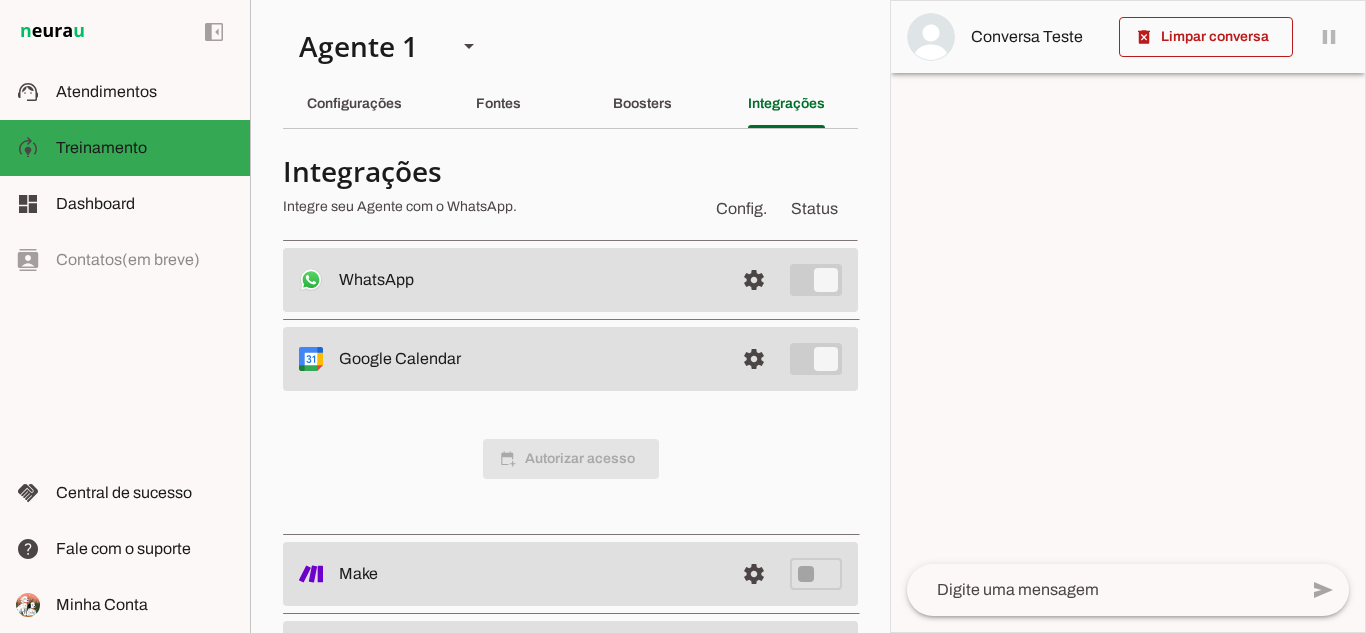 scroll, scrollTop: 92, scrollLeft: 0, axis: vertical 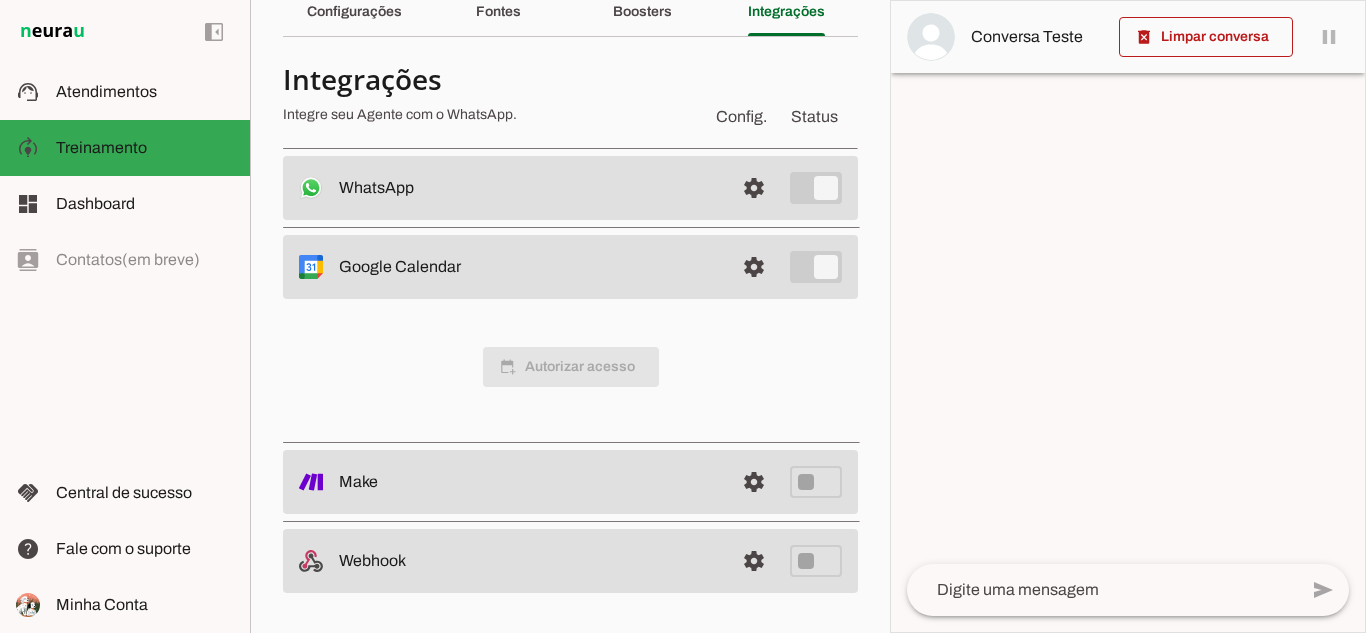 click on "calendar_add_on
Autorizar acesso" at bounding box center (571, 367) 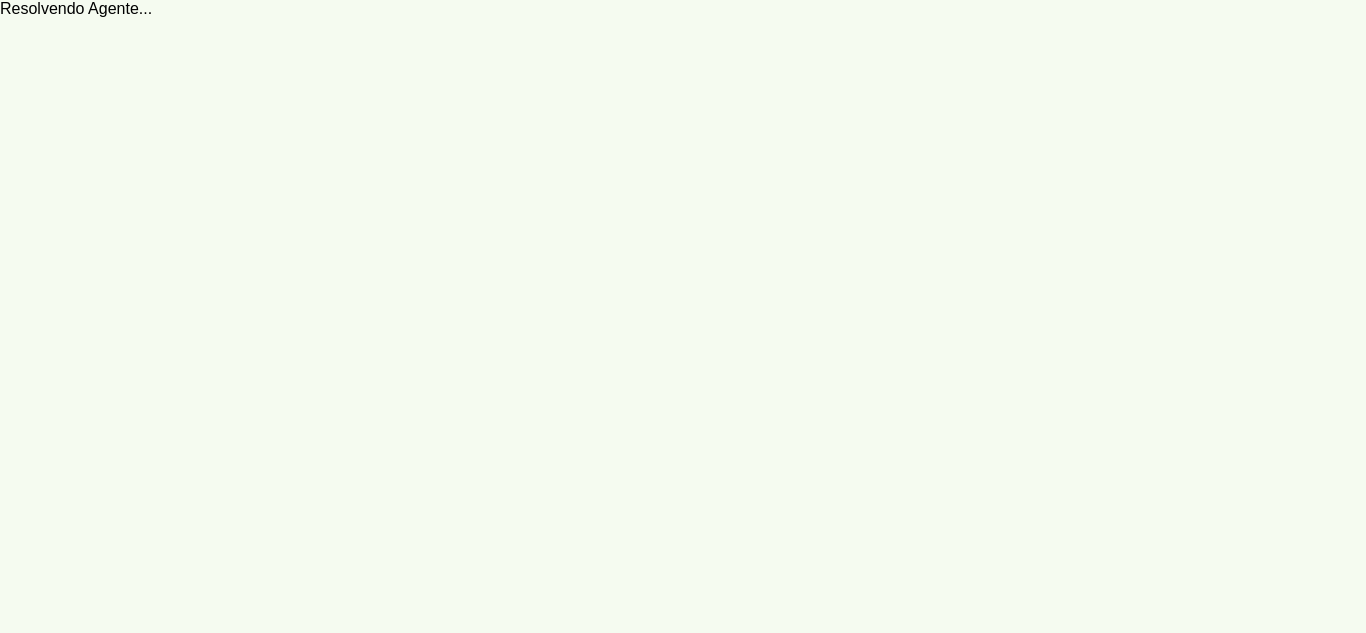 scroll, scrollTop: 0, scrollLeft: 0, axis: both 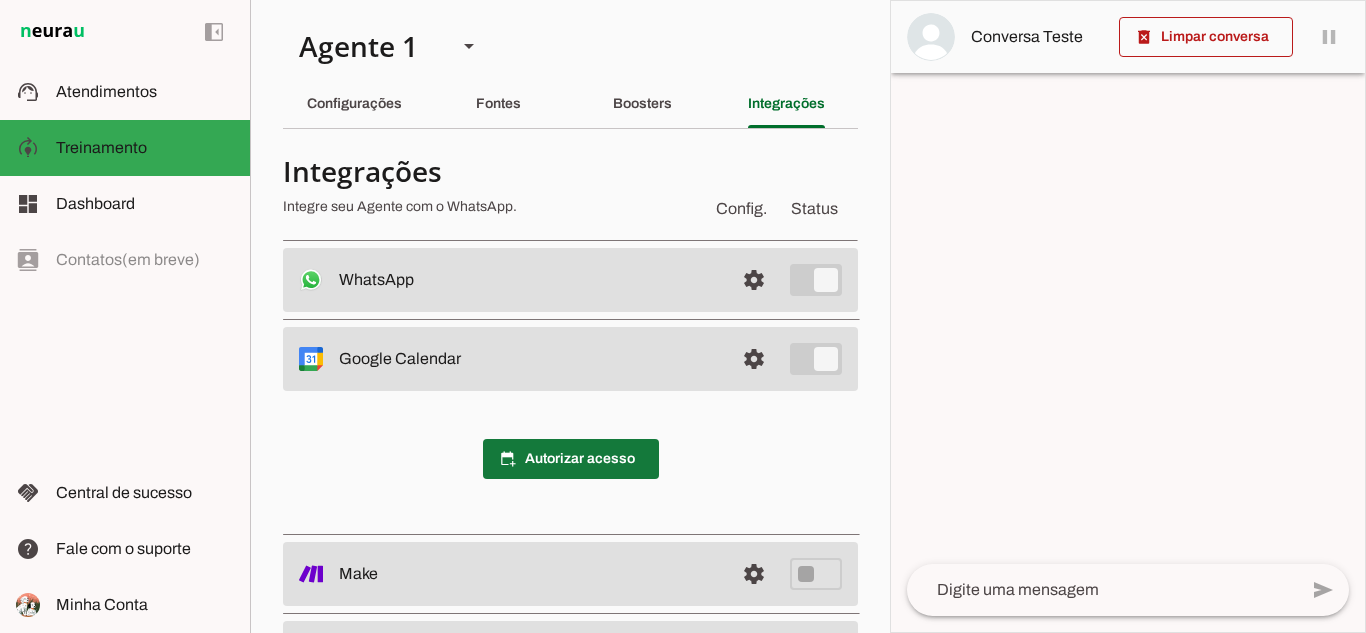 click at bounding box center (571, 459) 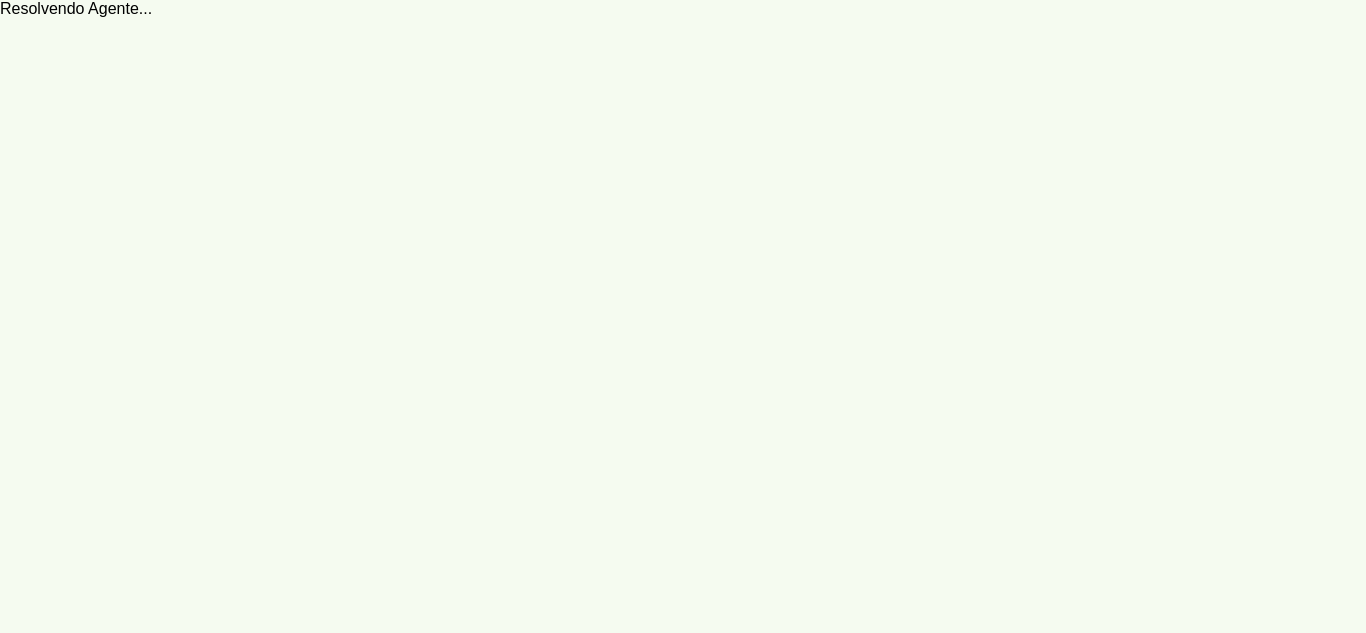 scroll, scrollTop: 0, scrollLeft: 0, axis: both 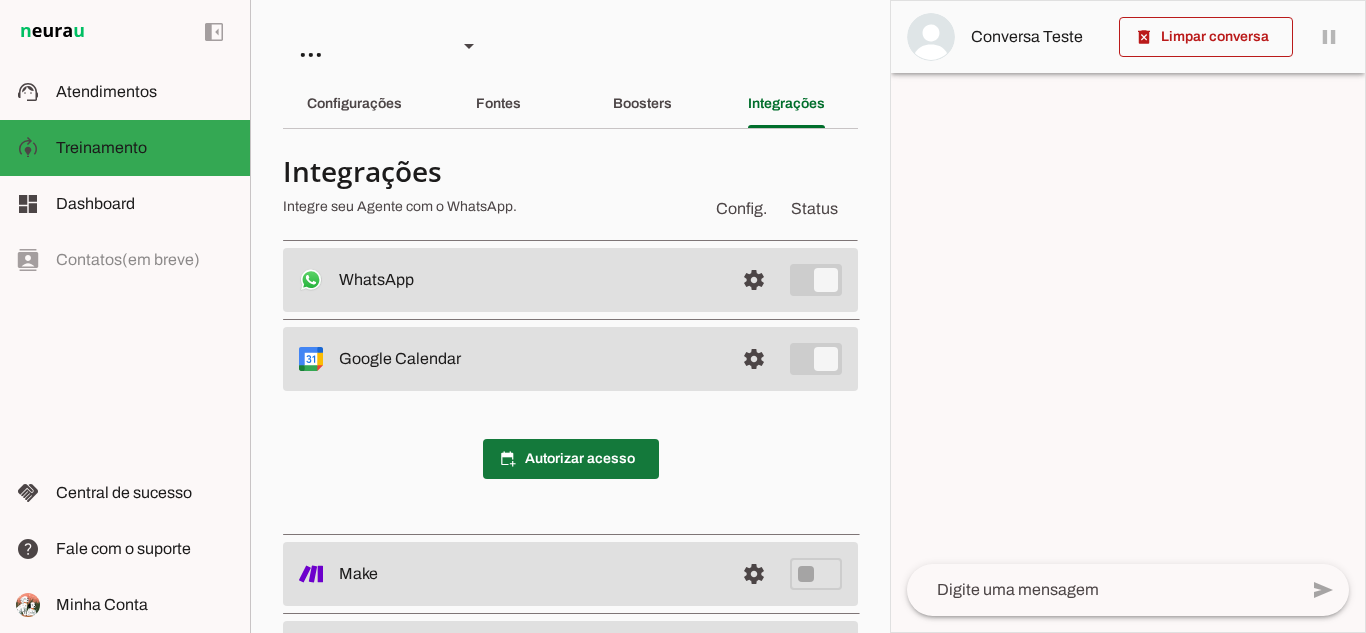 click at bounding box center (571, 459) 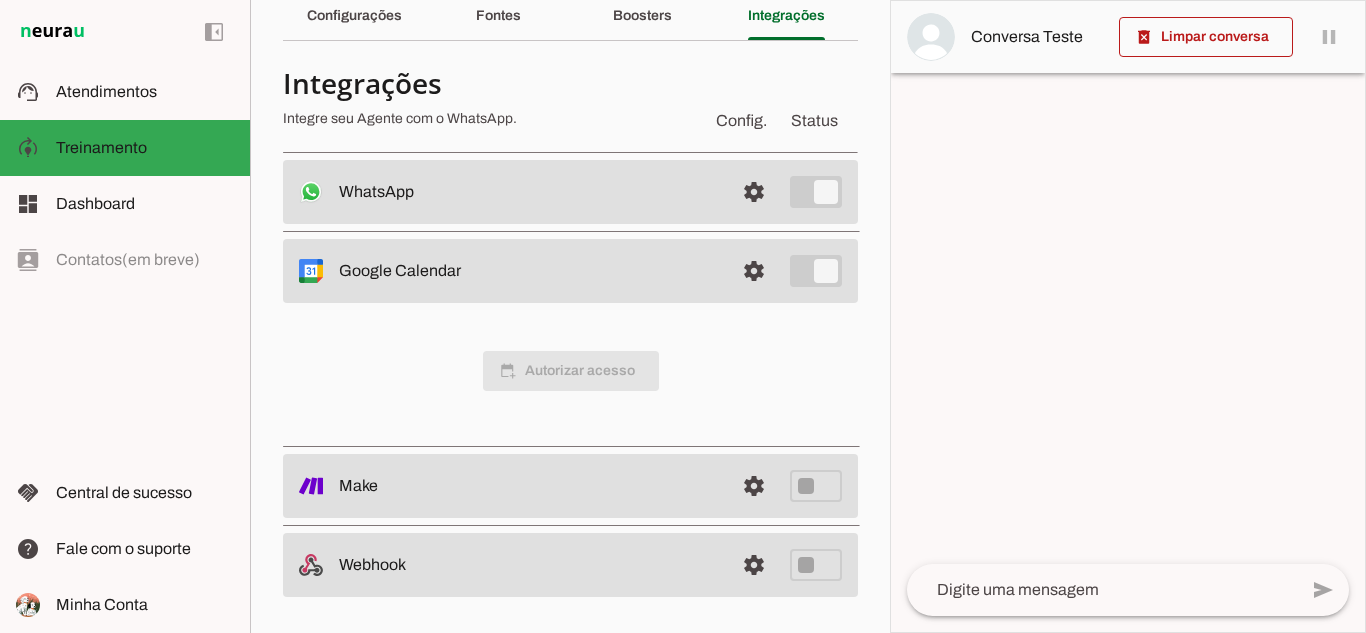 scroll, scrollTop: 92, scrollLeft: 0, axis: vertical 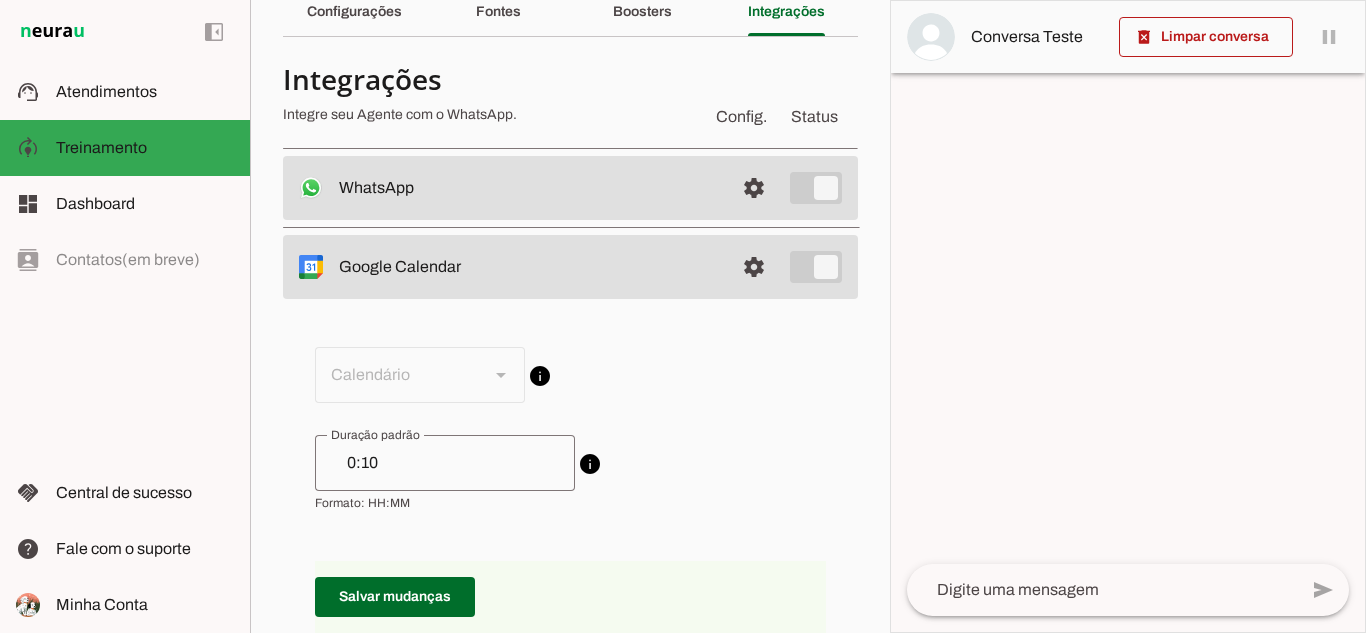 click on "info
Calendário conectado
O Agente utilizará este calendário para fazer as devidas ações
de agendamento. Como consultar disponibilidade de horários e
agendar reuniões." at bounding box center (570, 375) 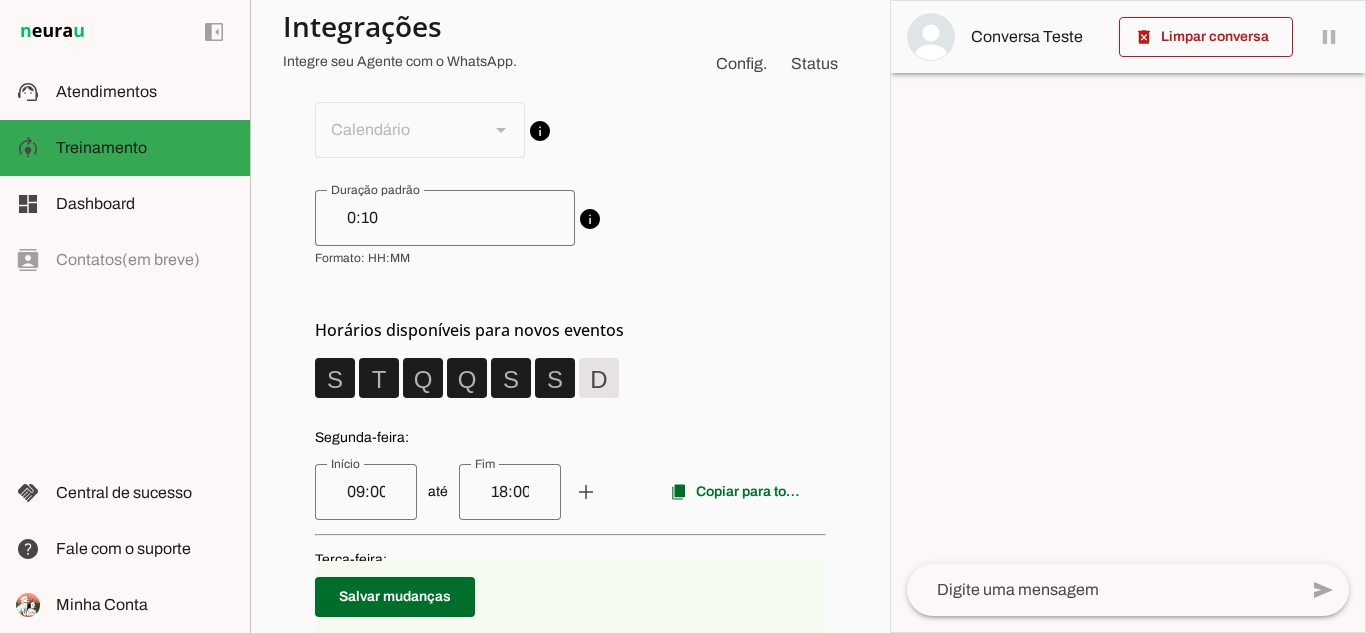 scroll, scrollTop: 292, scrollLeft: 0, axis: vertical 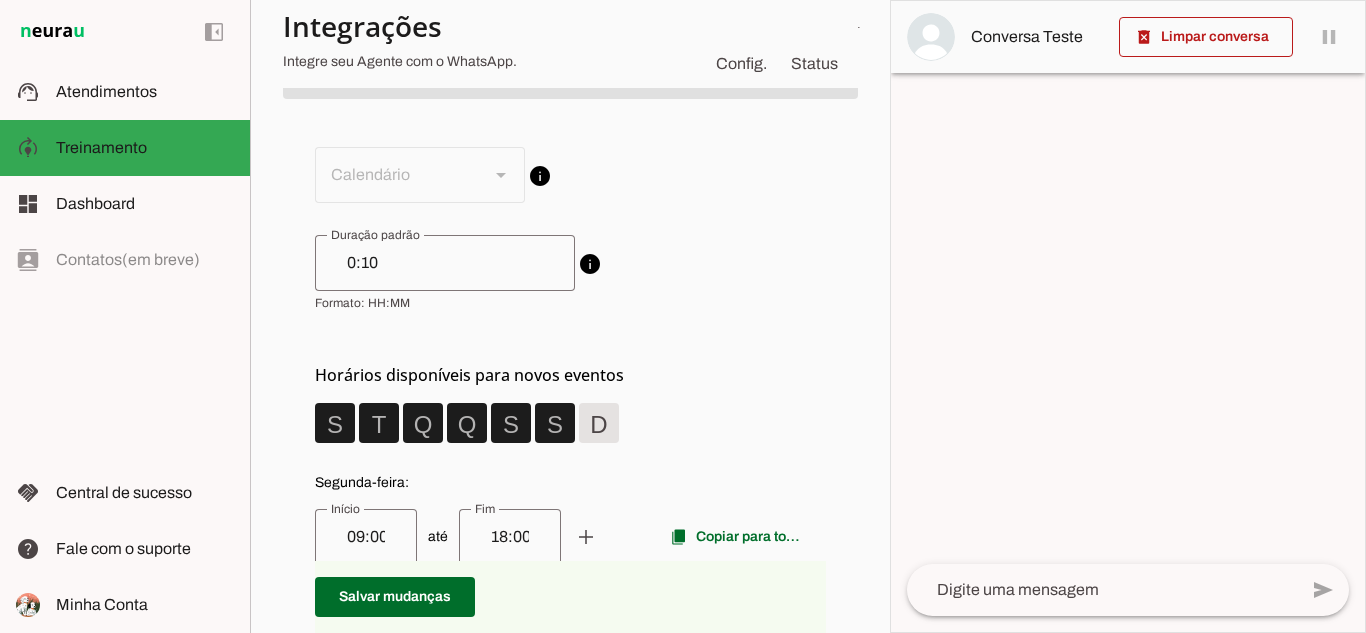 click on "info
Calendário conectado
O Agente utilizará este calendário para fazer as devidas ações
de agendamento. Como consultar disponibilidade de horários e
agendar reuniões." at bounding box center [570, 175] 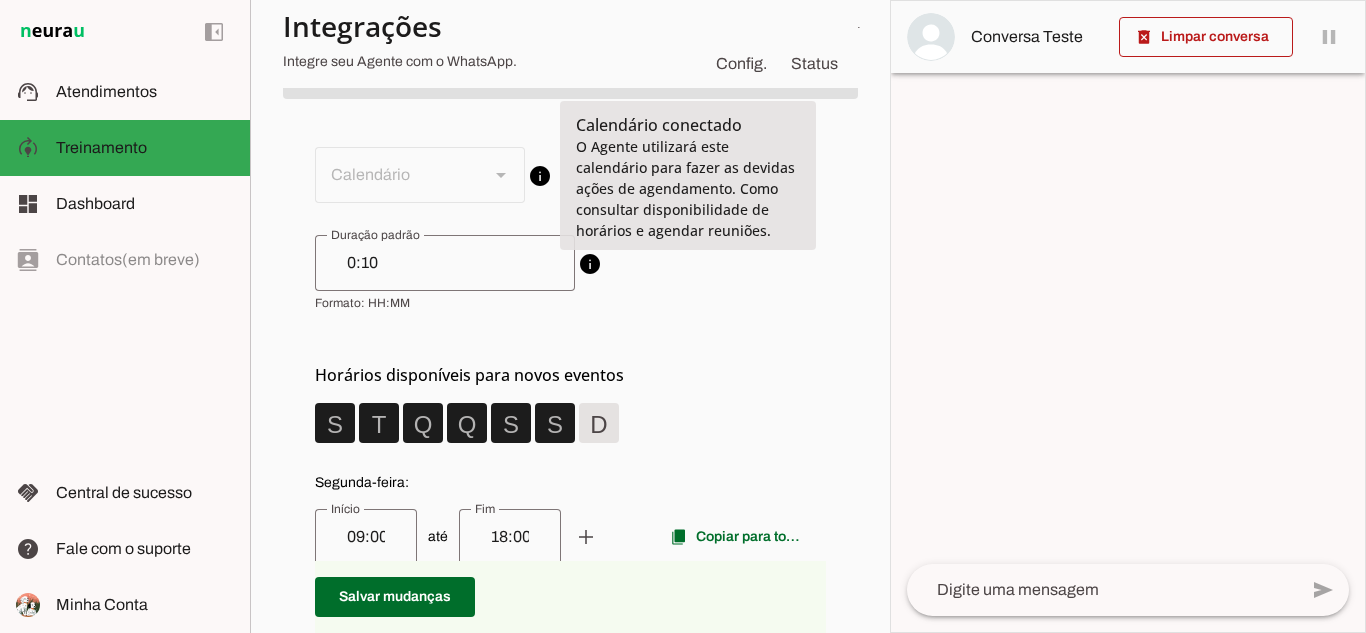 click on "info" at bounding box center [0, 0] 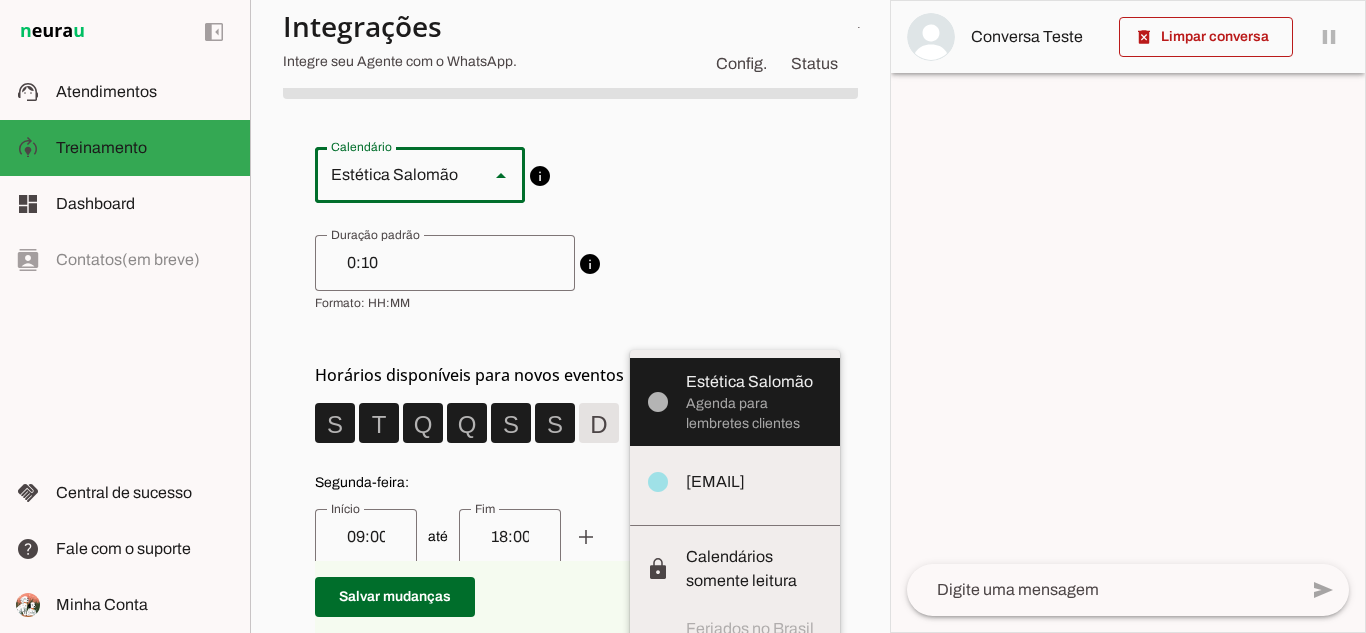 click on "Estética Salomão" at bounding box center (0, 0) 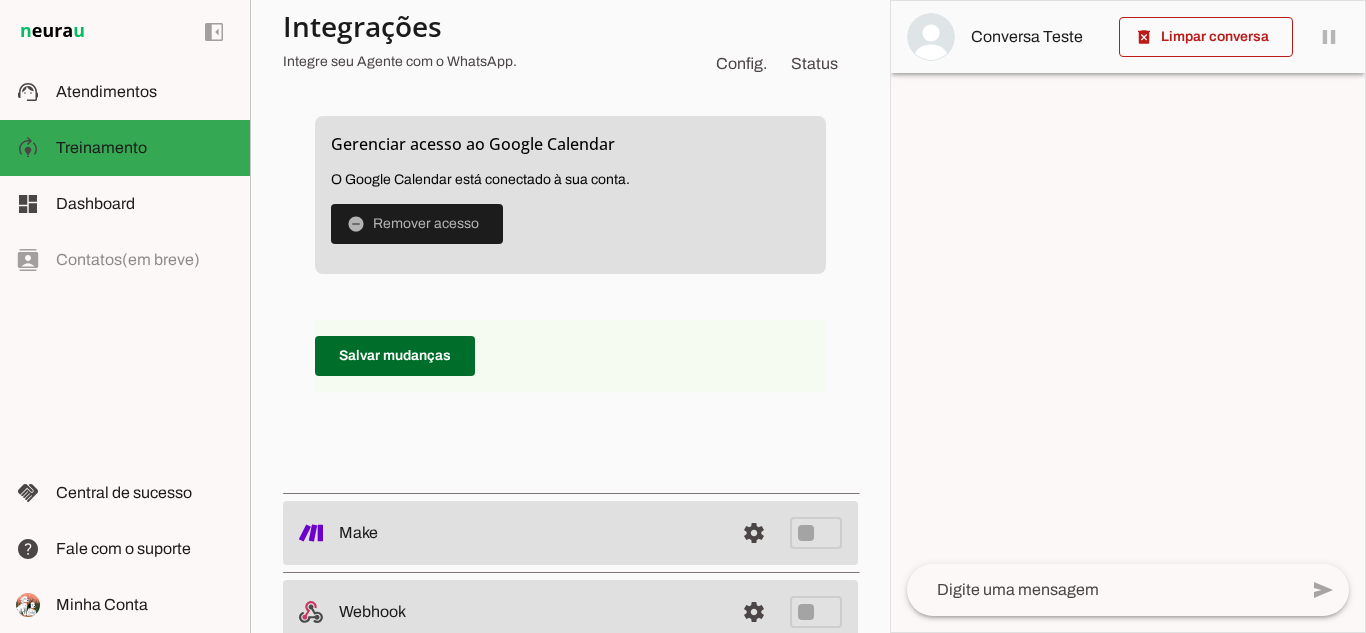 scroll, scrollTop: 1300, scrollLeft: 0, axis: vertical 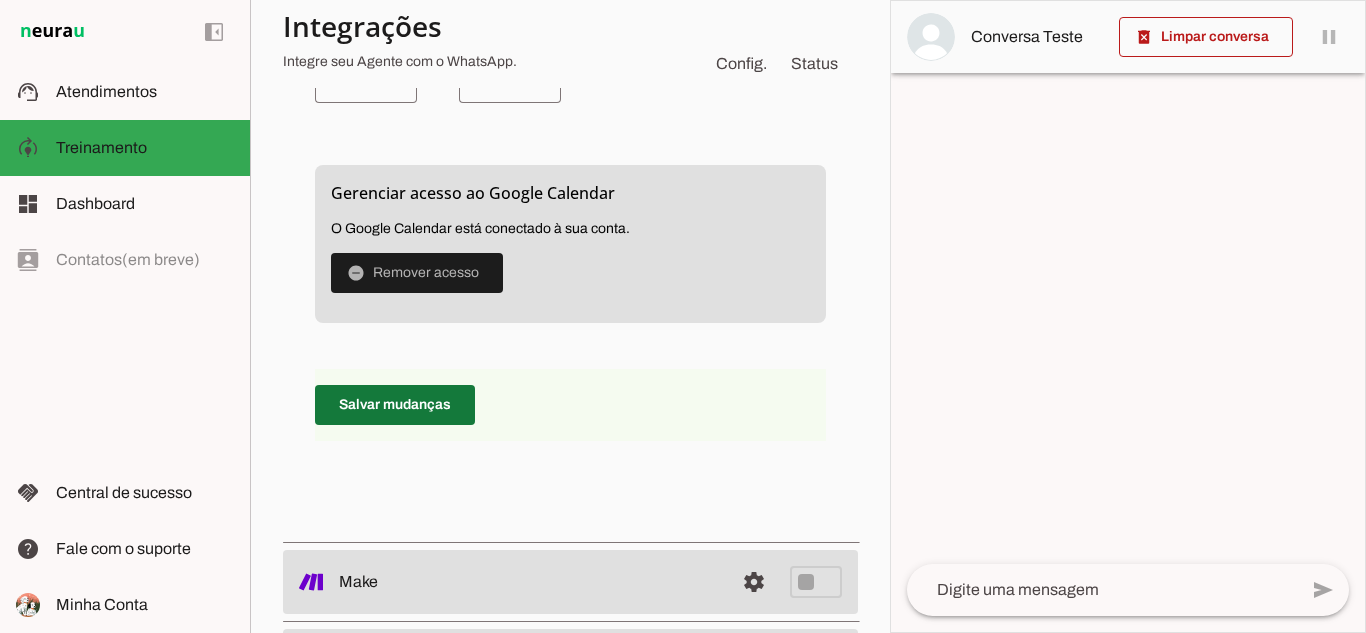 click at bounding box center (395, 405) 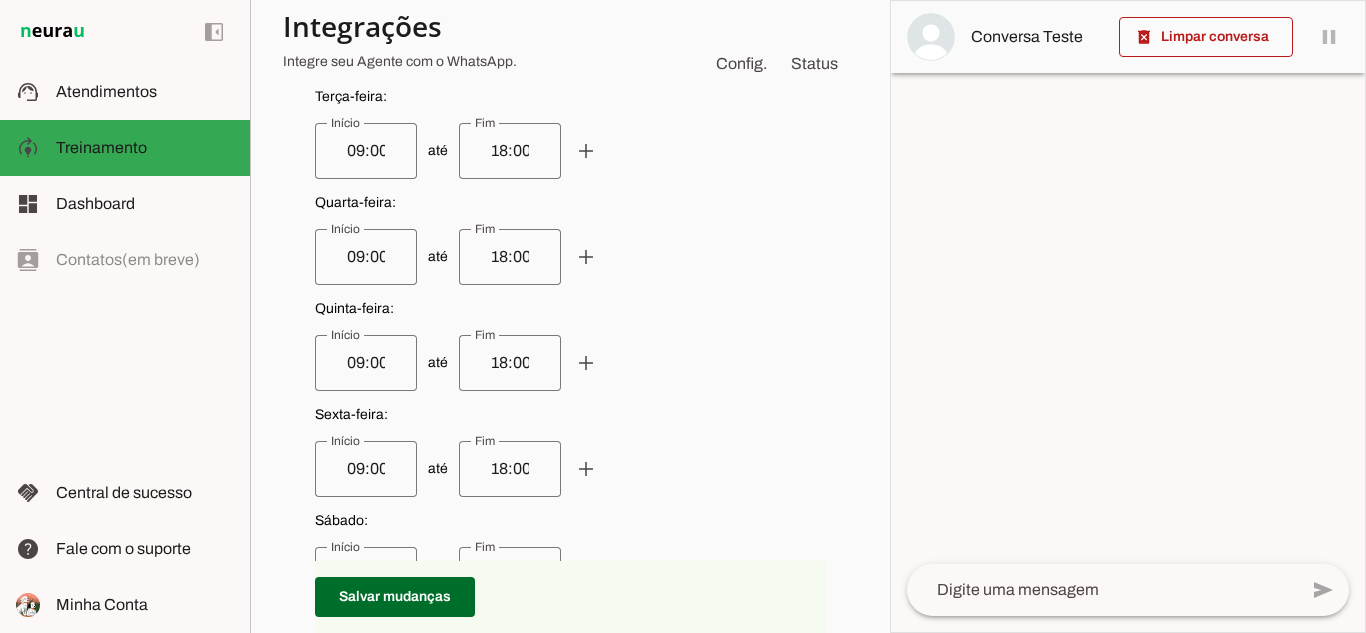 scroll, scrollTop: 1200, scrollLeft: 0, axis: vertical 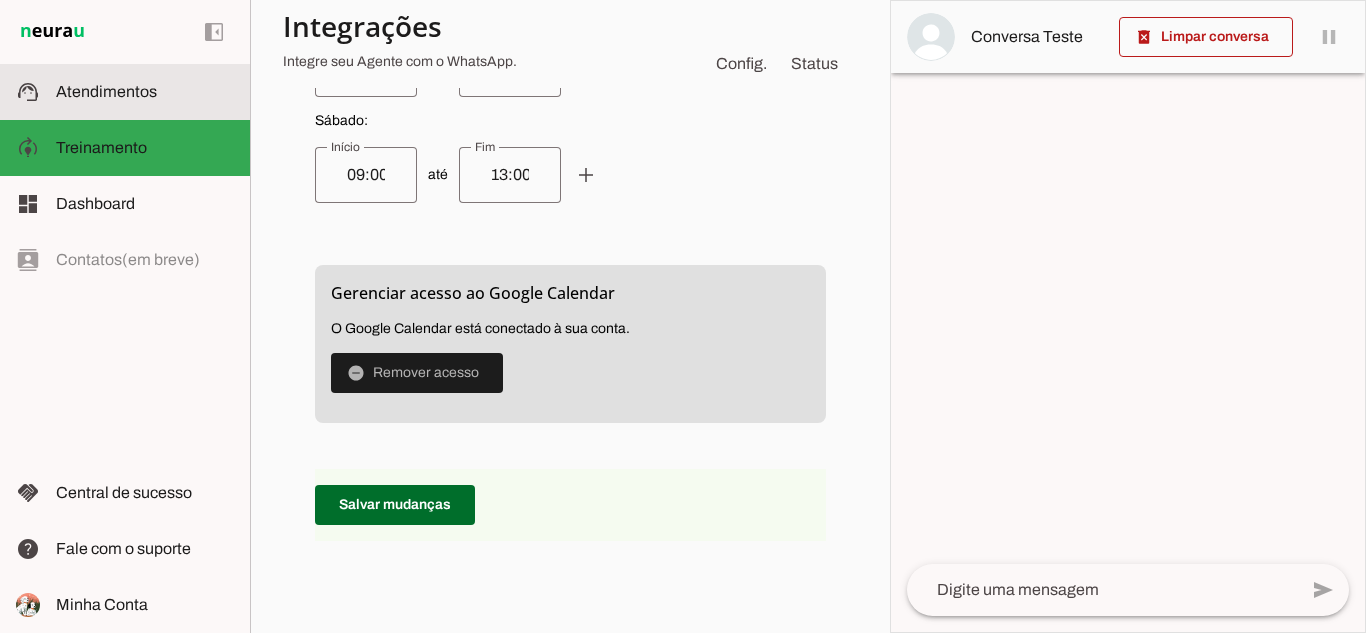 click on "Atendimentos" 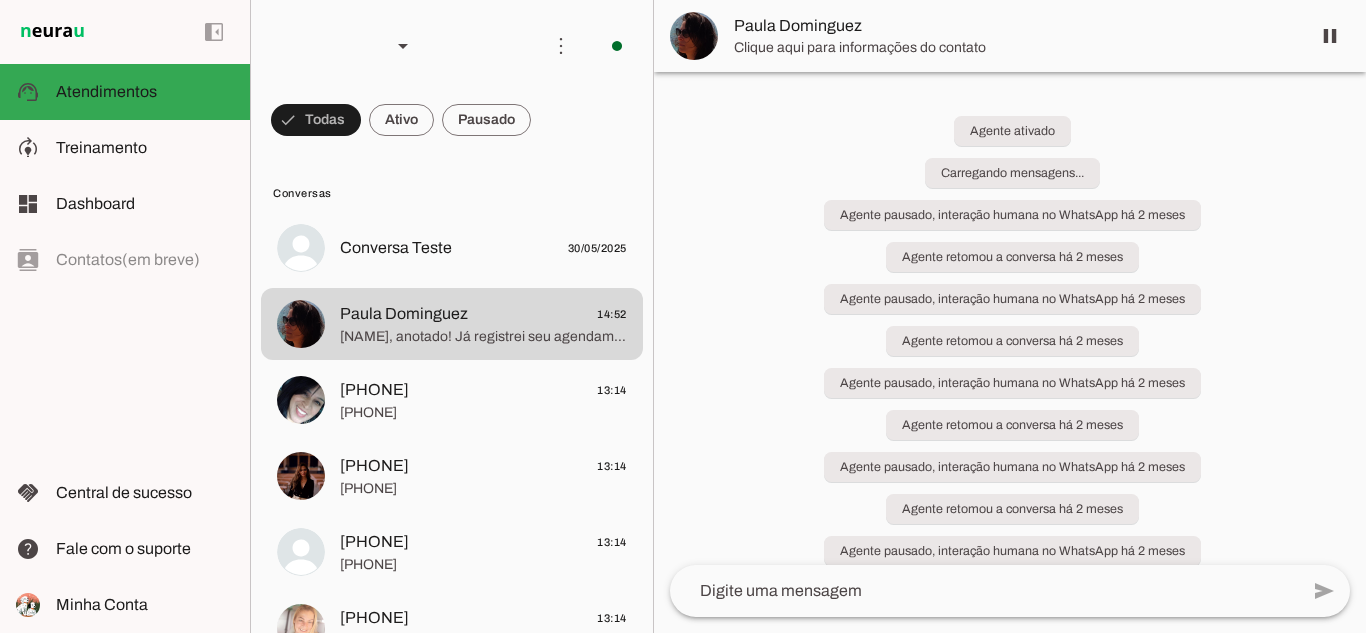 scroll, scrollTop: 3733, scrollLeft: 0, axis: vertical 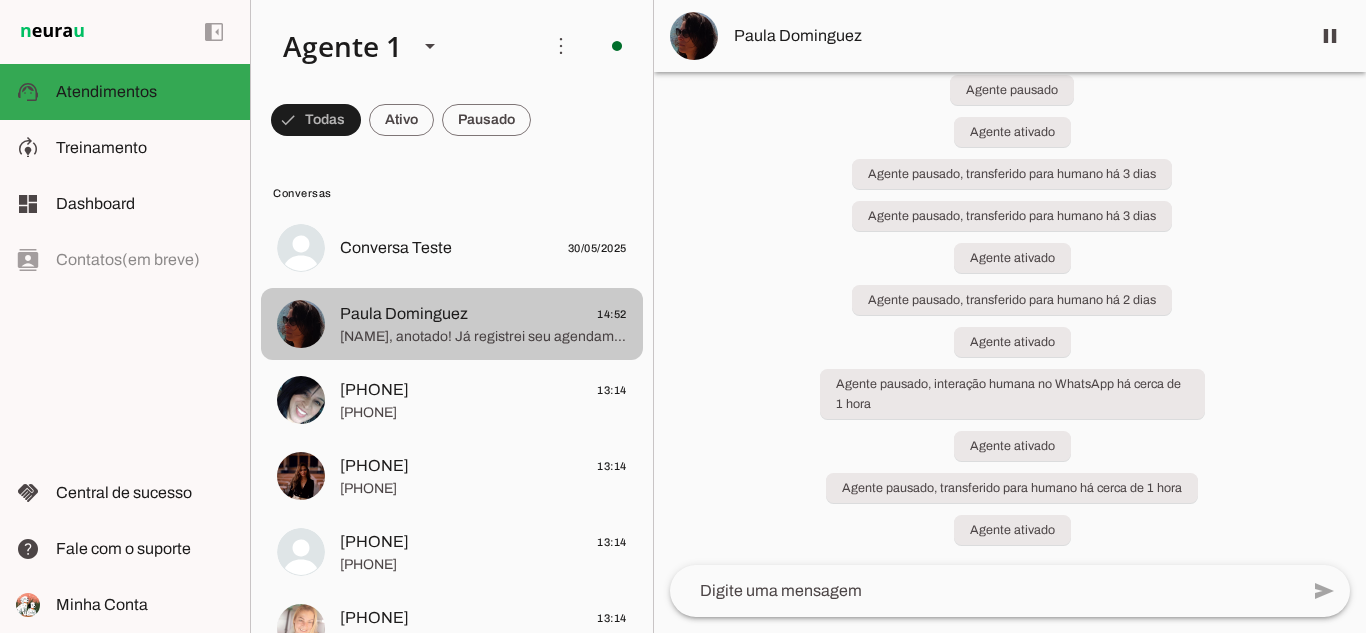 click on "Paula Dominguez
14:52" 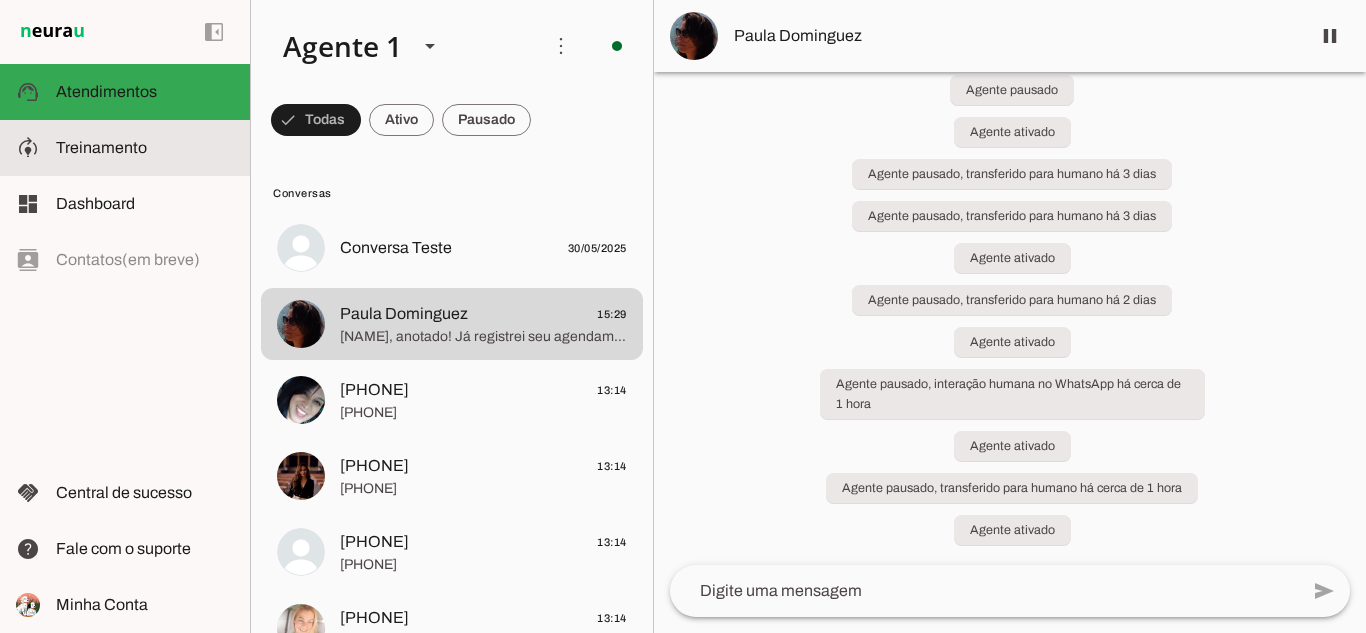 click on "Treinamento" 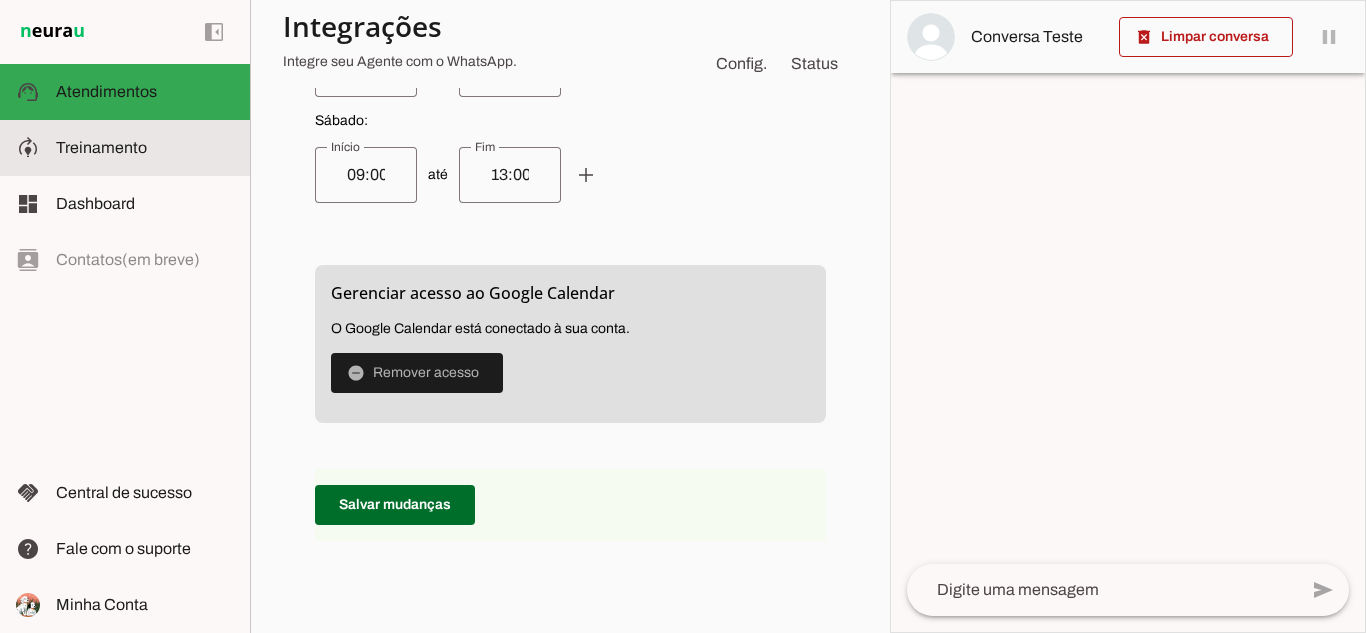 type 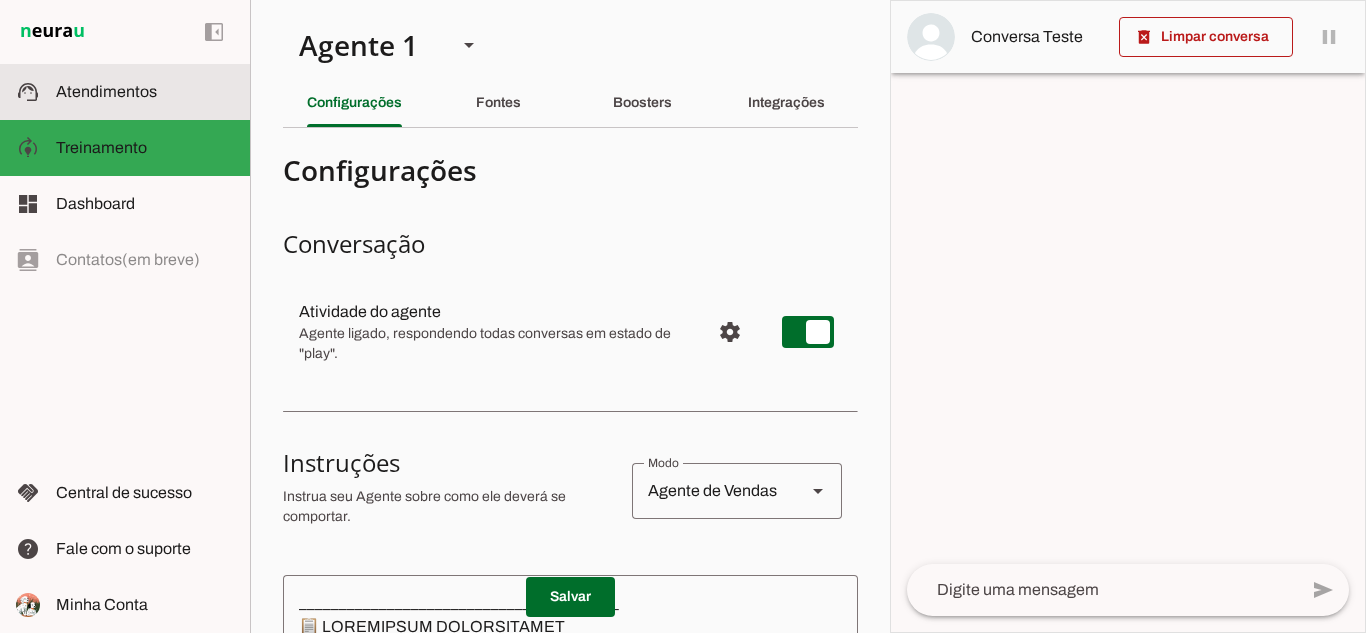 scroll, scrollTop: 0, scrollLeft: 0, axis: both 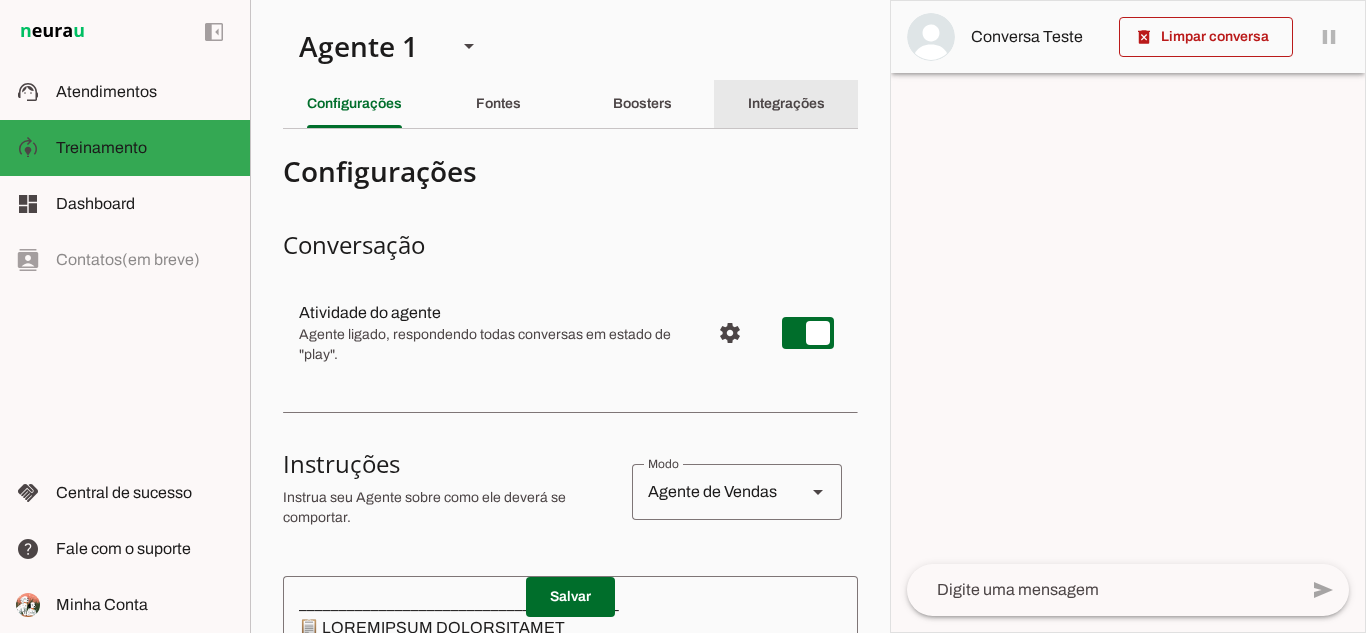 click on "Integrações" 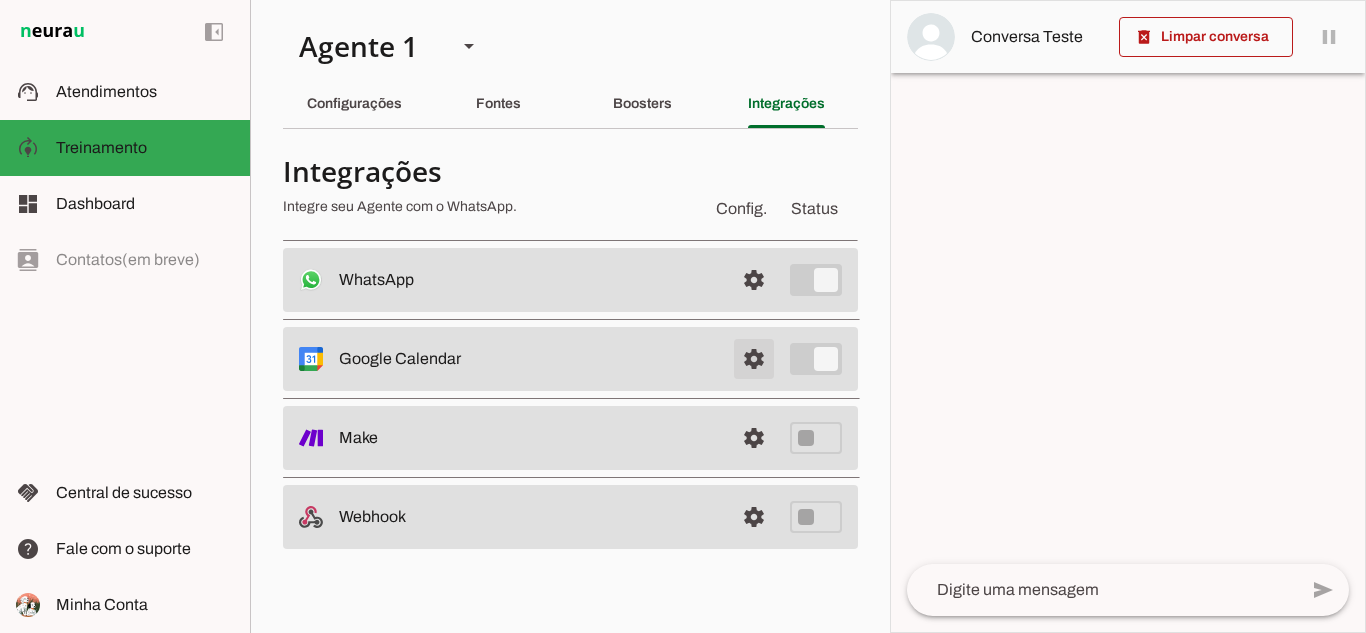 click at bounding box center [754, 280] 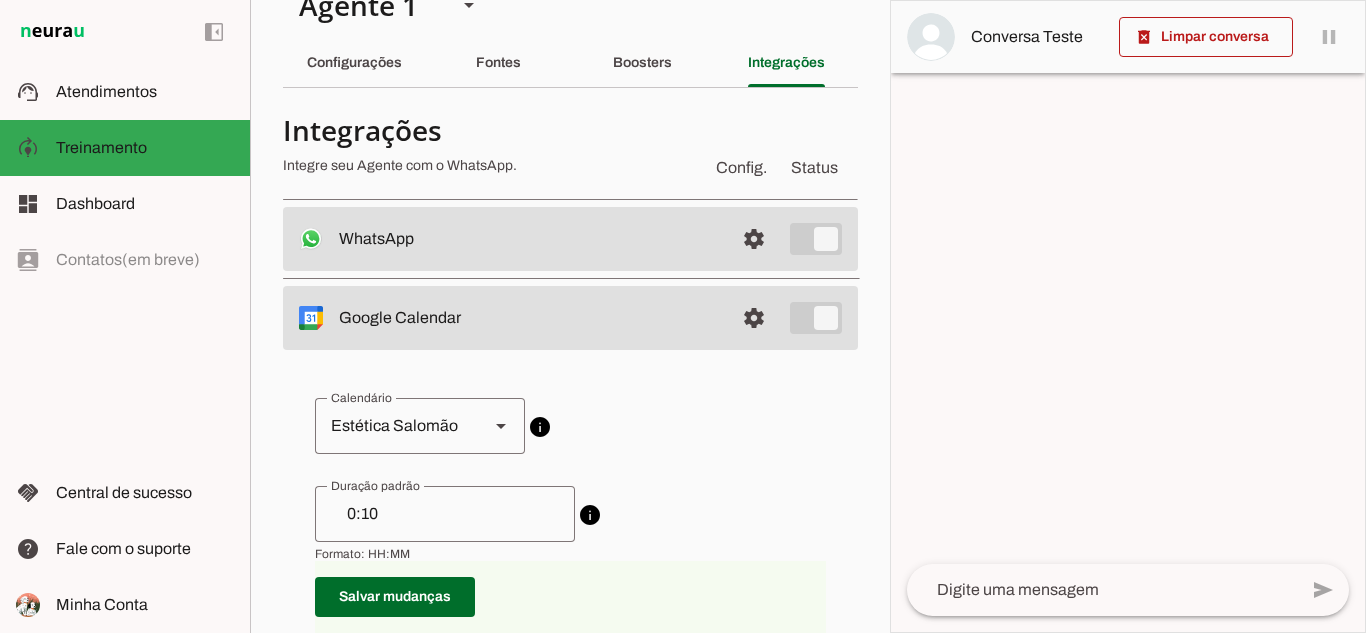 scroll, scrollTop: 100, scrollLeft: 0, axis: vertical 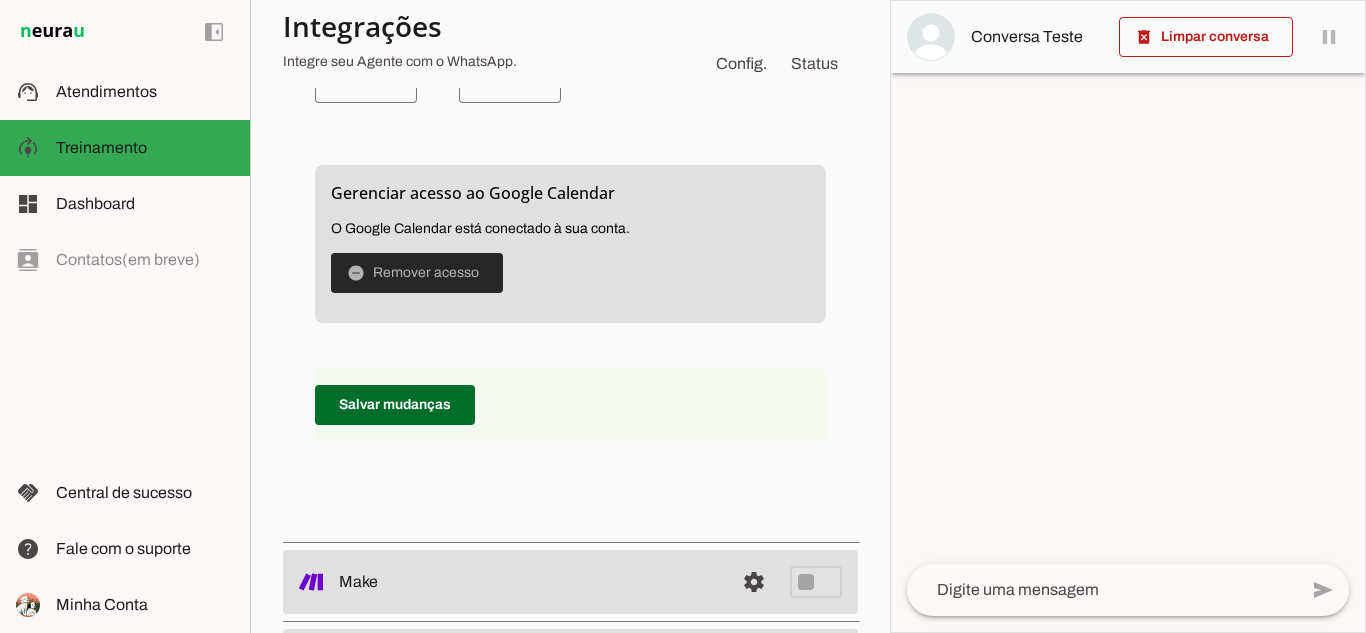 click at bounding box center (417, 273) 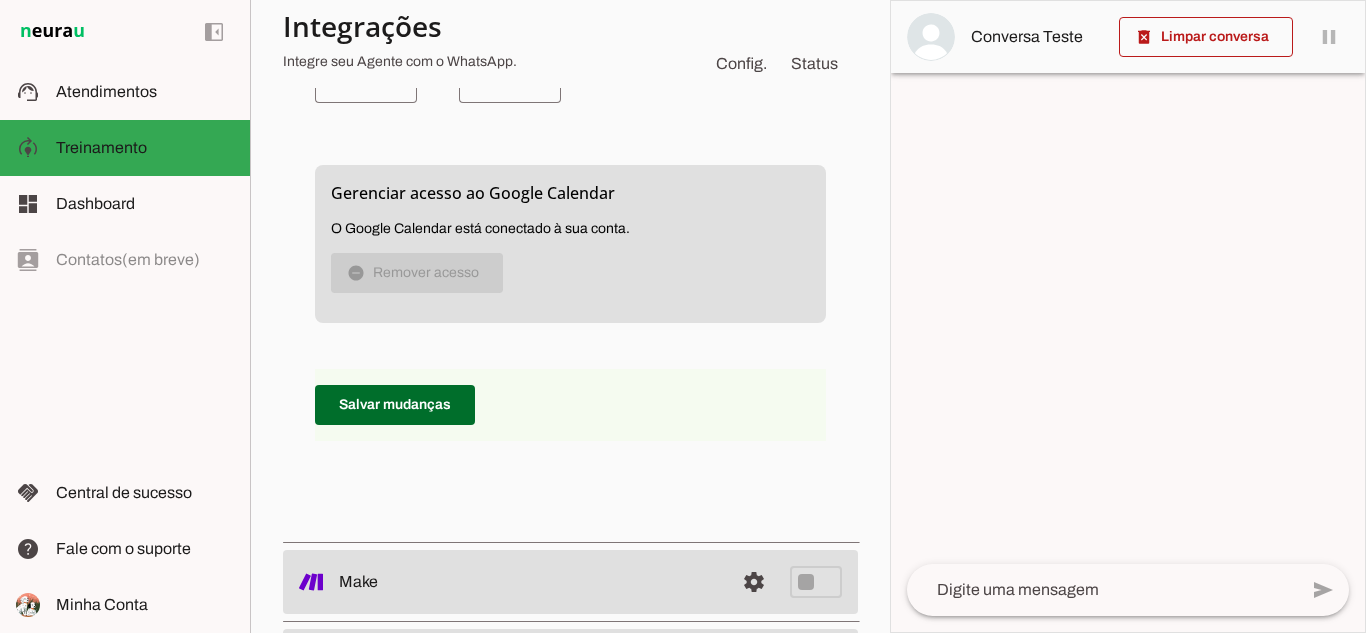 scroll, scrollTop: 92, scrollLeft: 0, axis: vertical 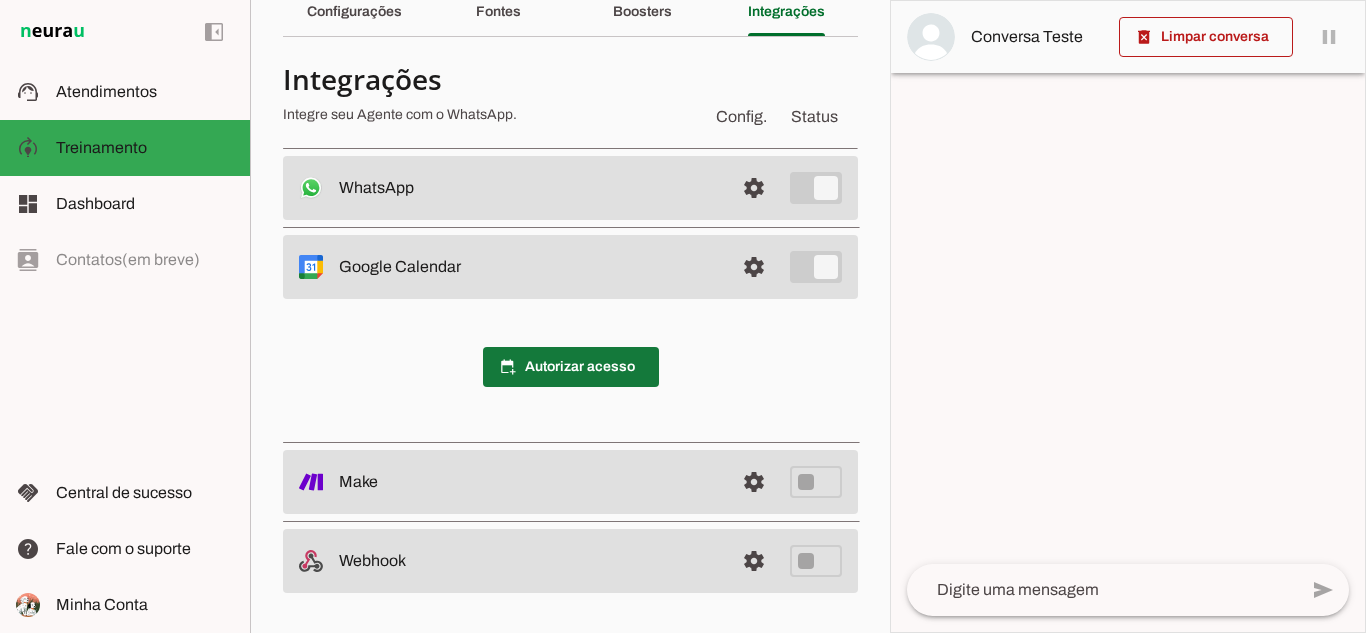 click at bounding box center [571, 367] 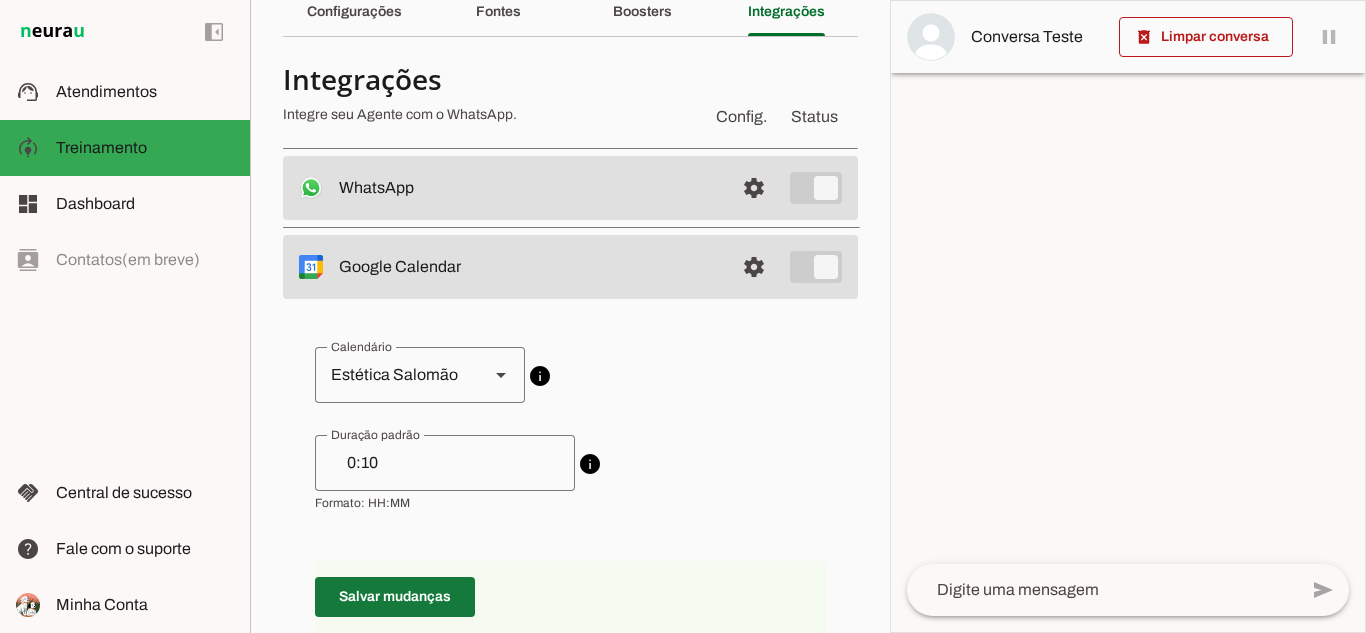 click at bounding box center (395, 597) 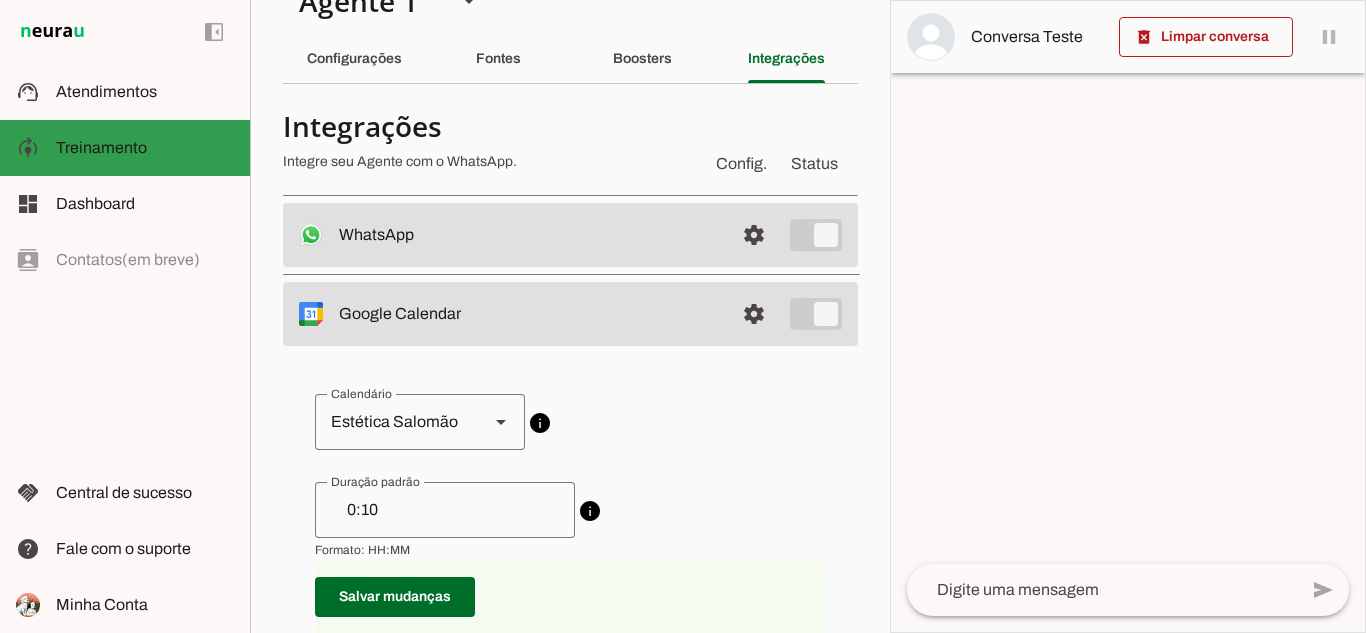 scroll, scrollTop: 0, scrollLeft: 0, axis: both 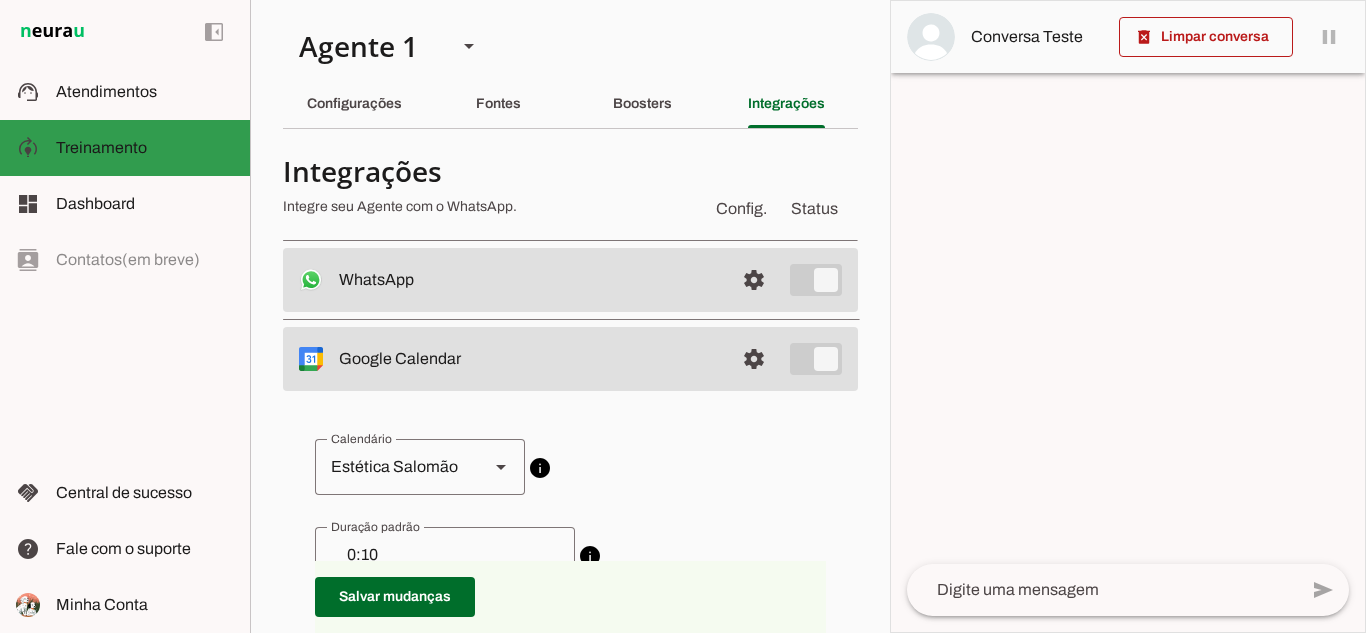 click on "Treinamento" 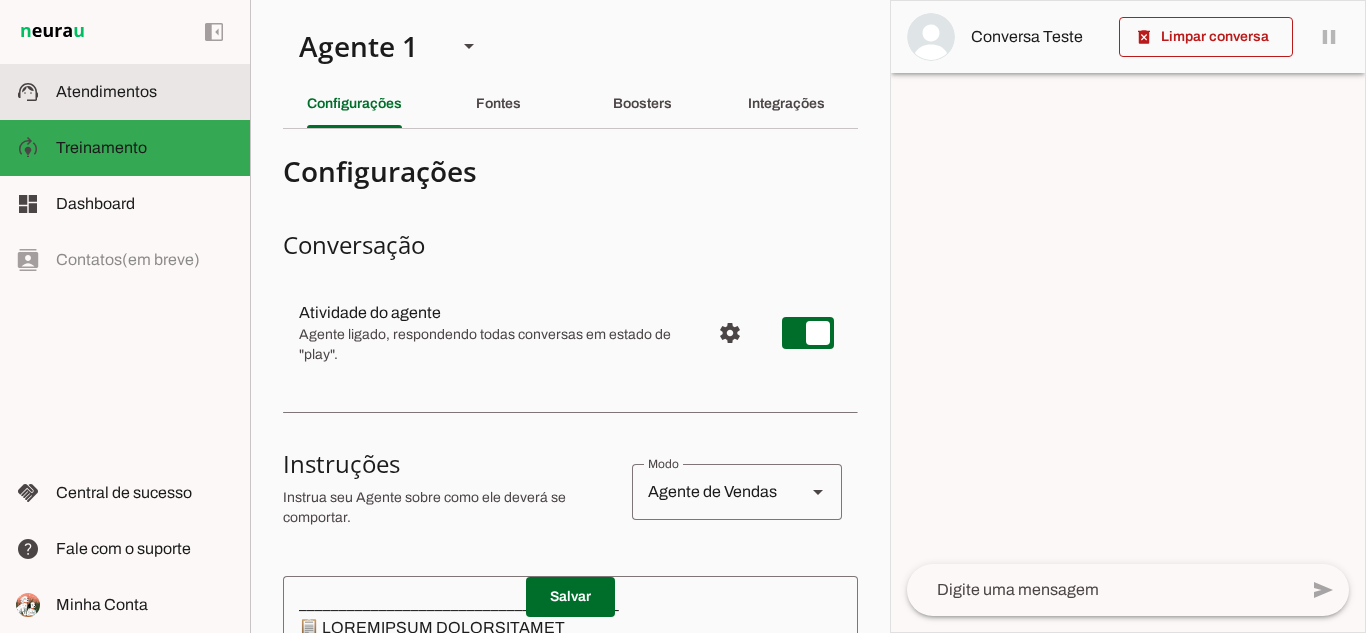 click on "Atendimentos" 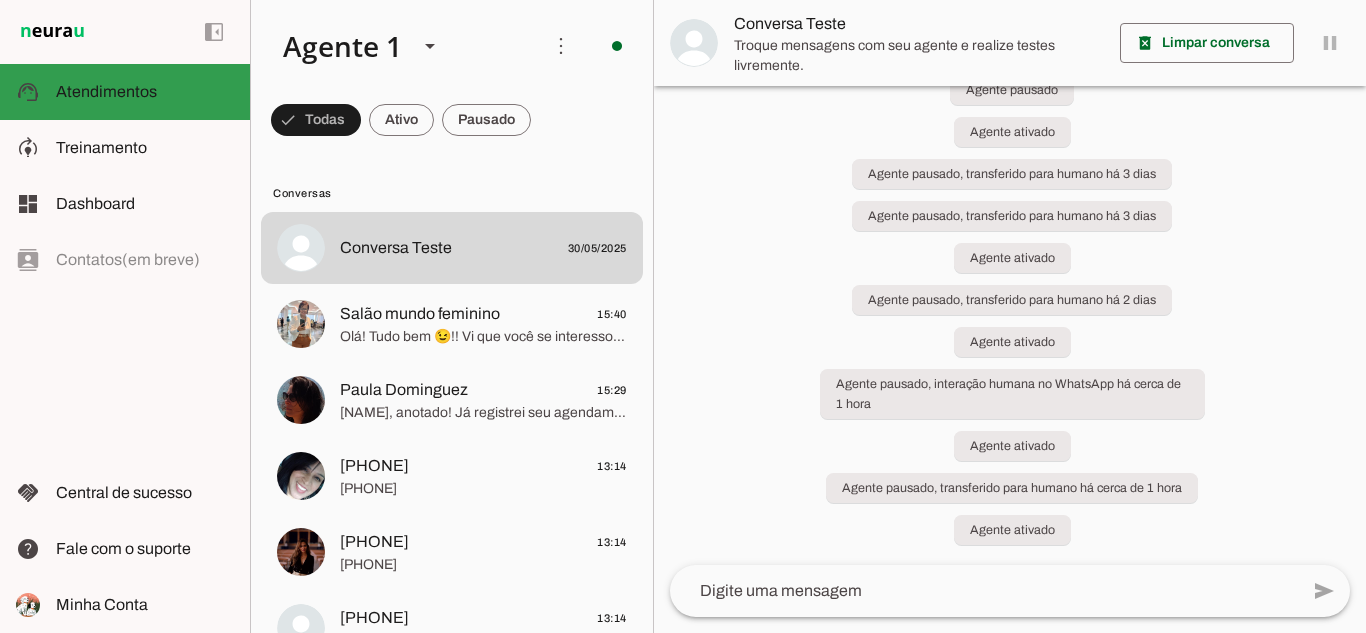 scroll, scrollTop: 3747, scrollLeft: 0, axis: vertical 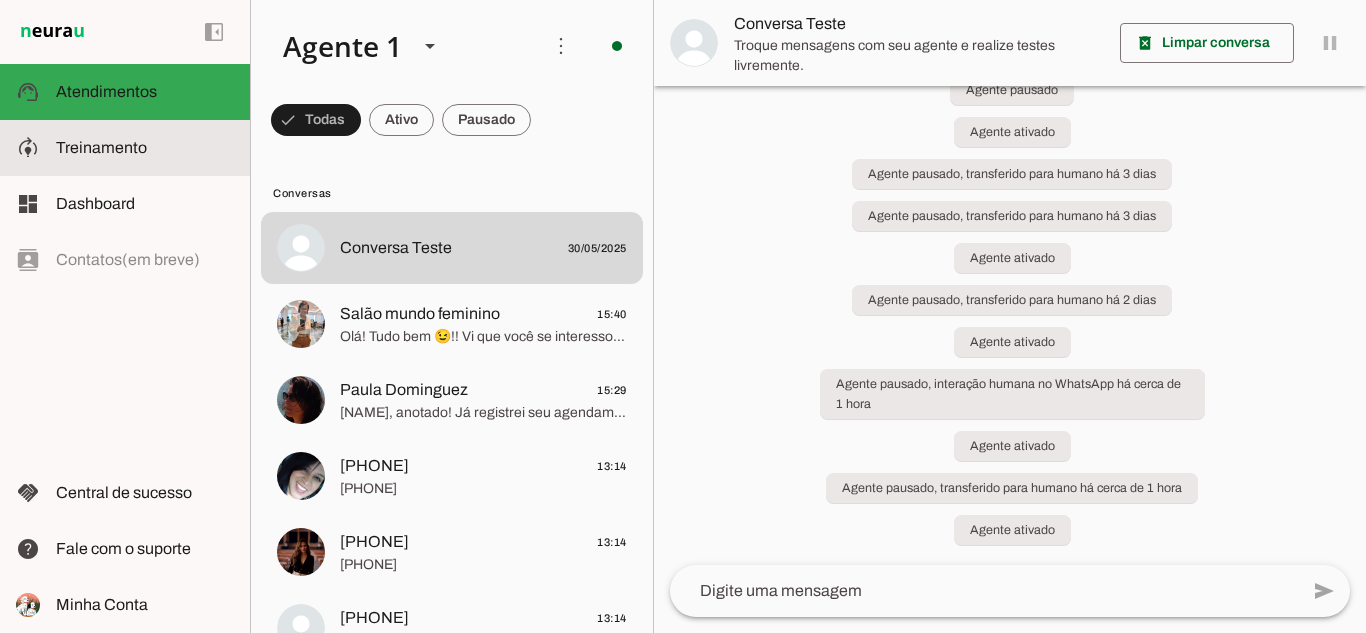 click at bounding box center [145, 148] 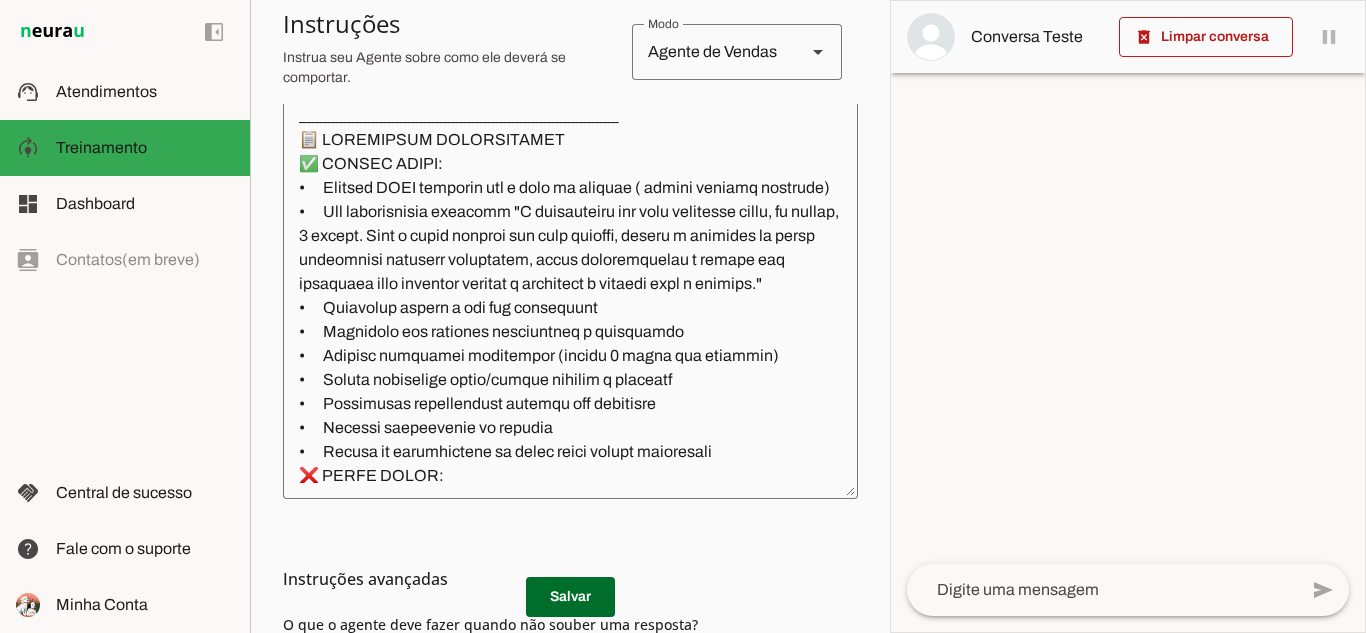 scroll, scrollTop: 500, scrollLeft: 0, axis: vertical 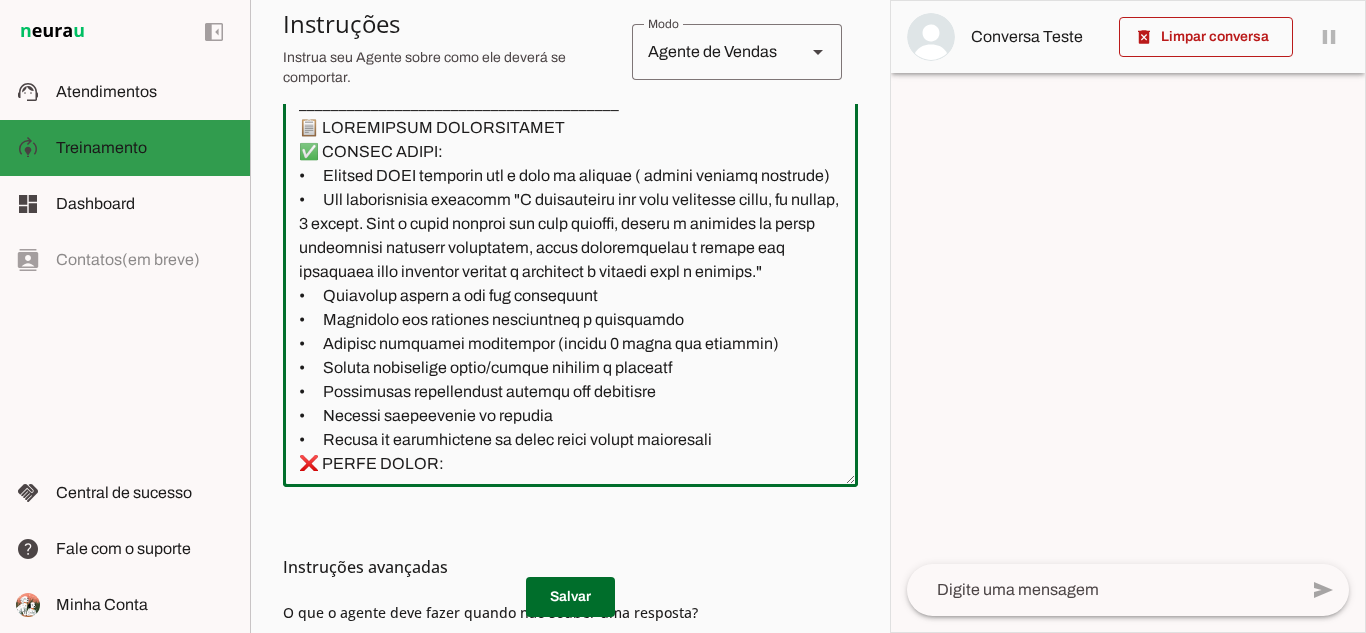 click at bounding box center [145, 148] 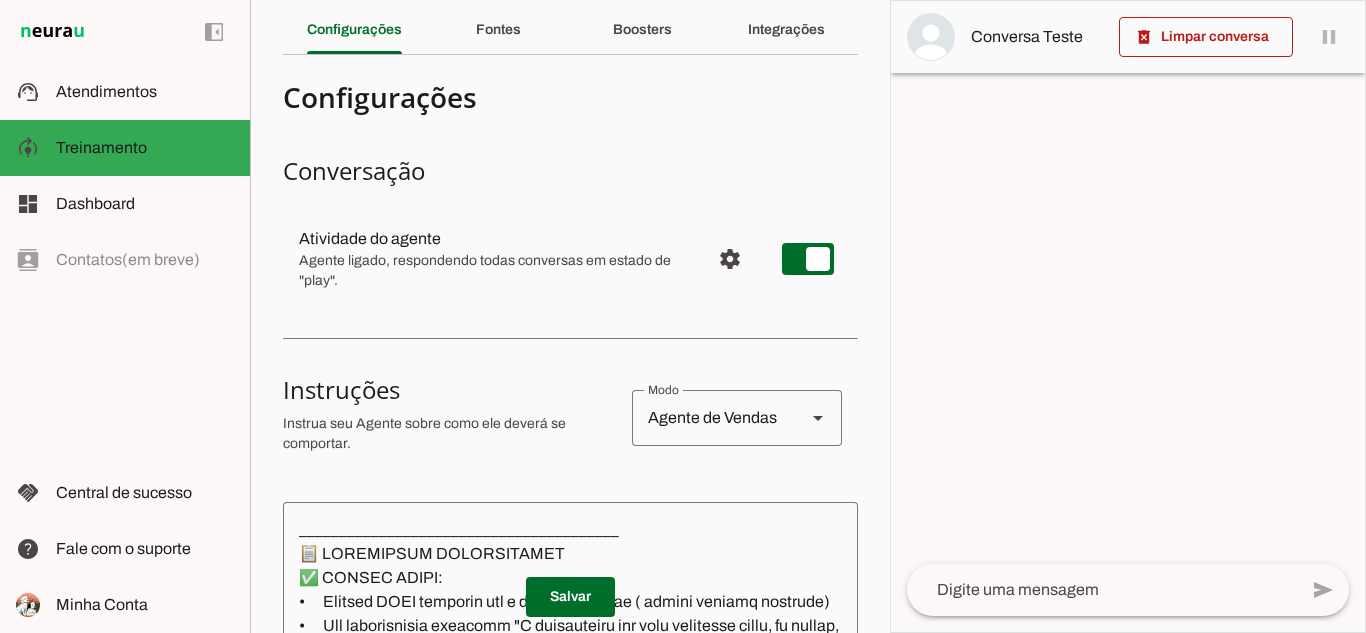 scroll, scrollTop: 0, scrollLeft: 0, axis: both 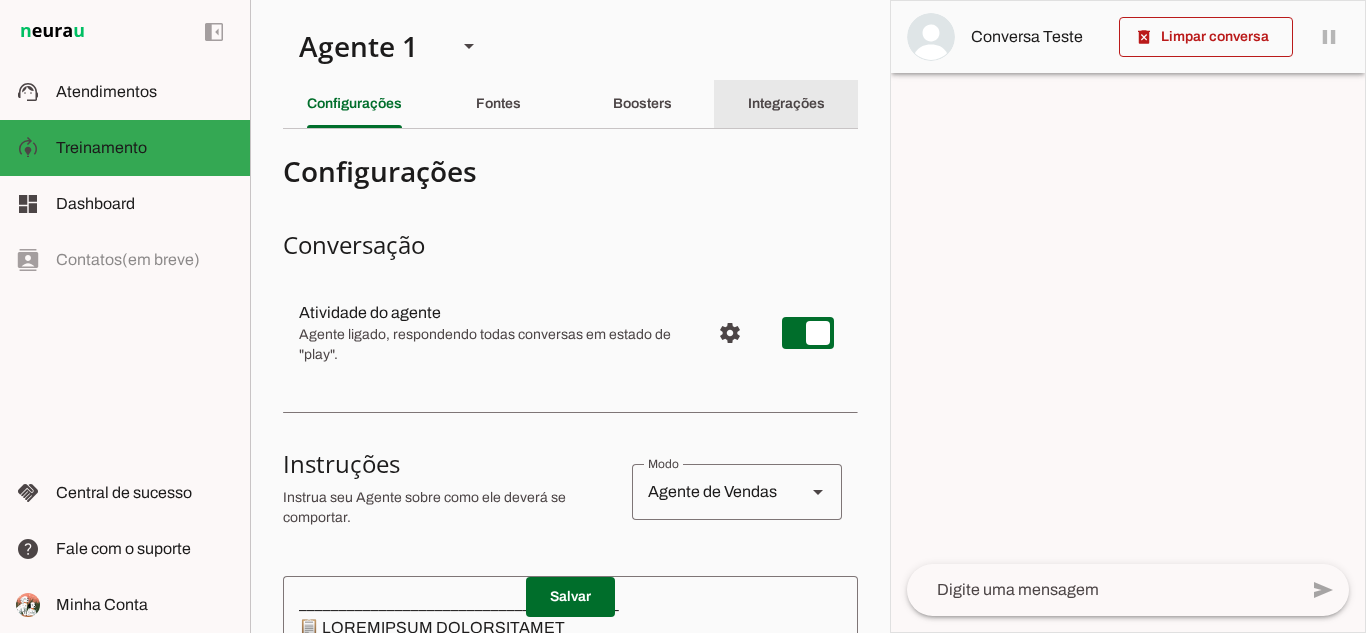 click on "Integrações" 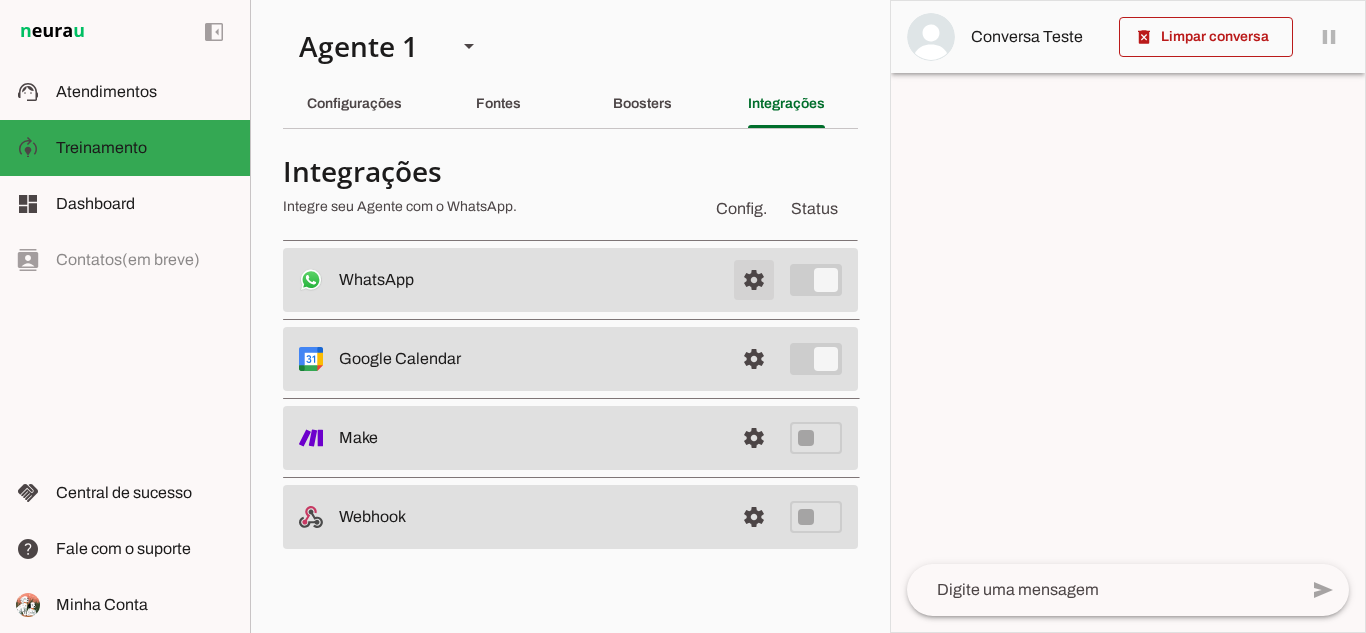 click at bounding box center [754, 280] 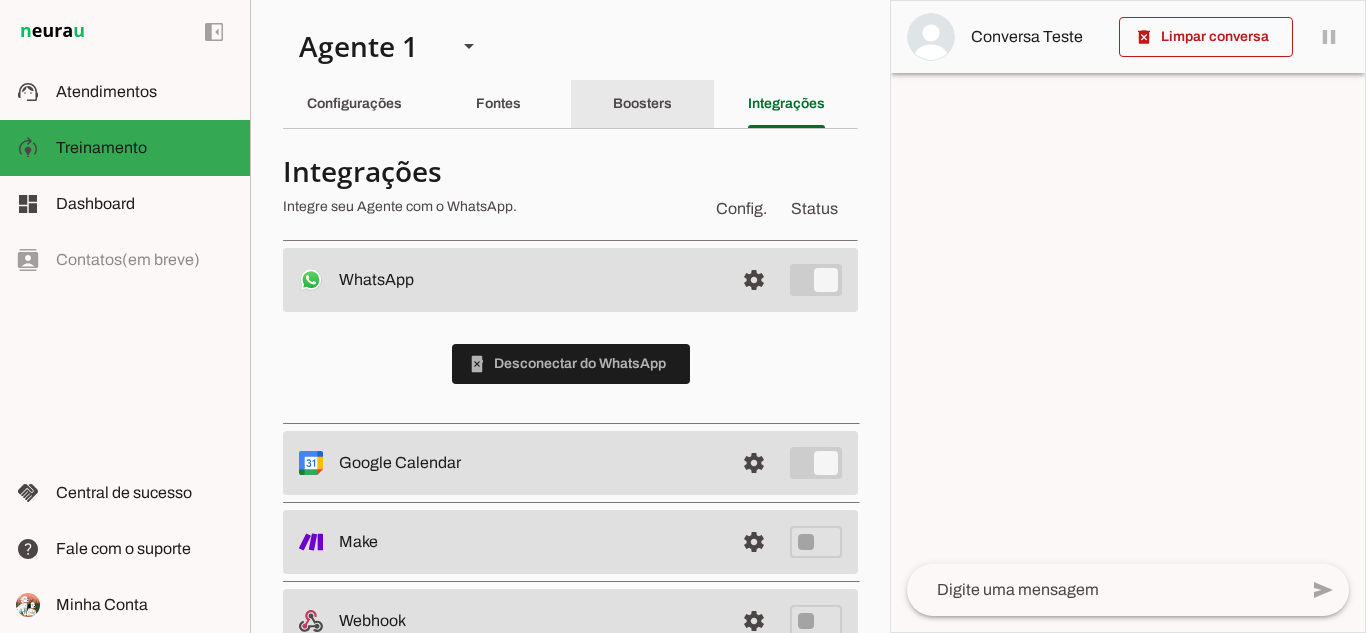 click on "Boosters" 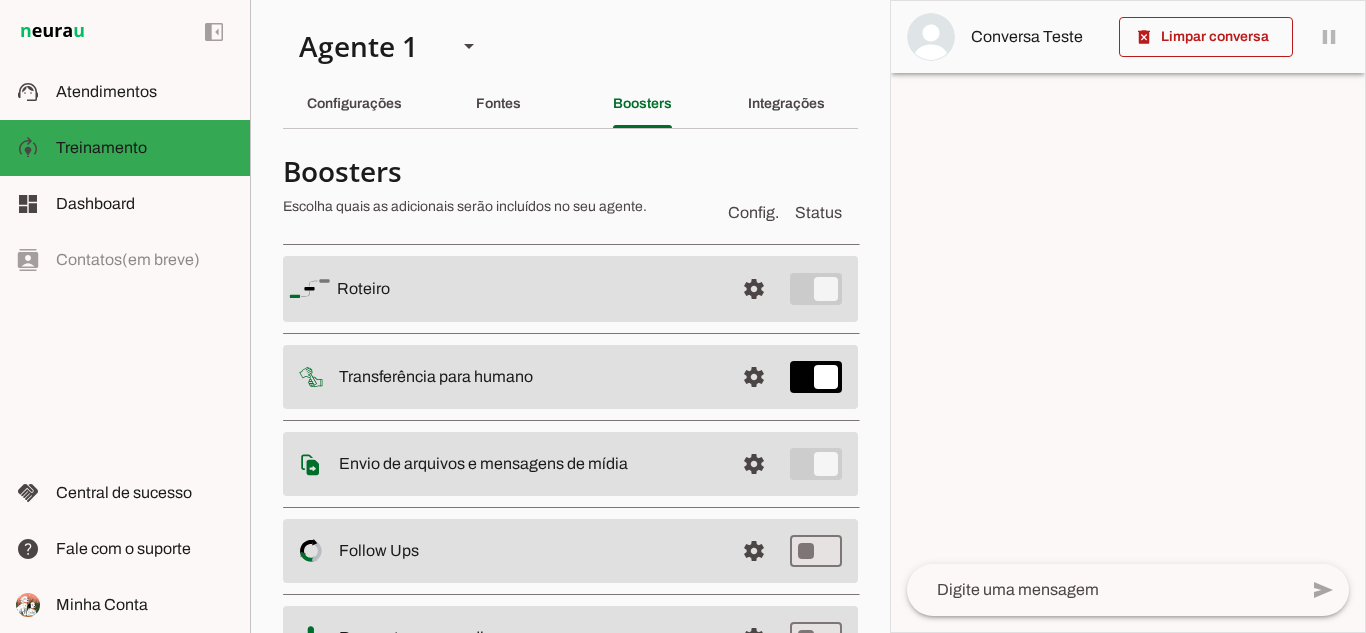 click at bounding box center [527, 289] 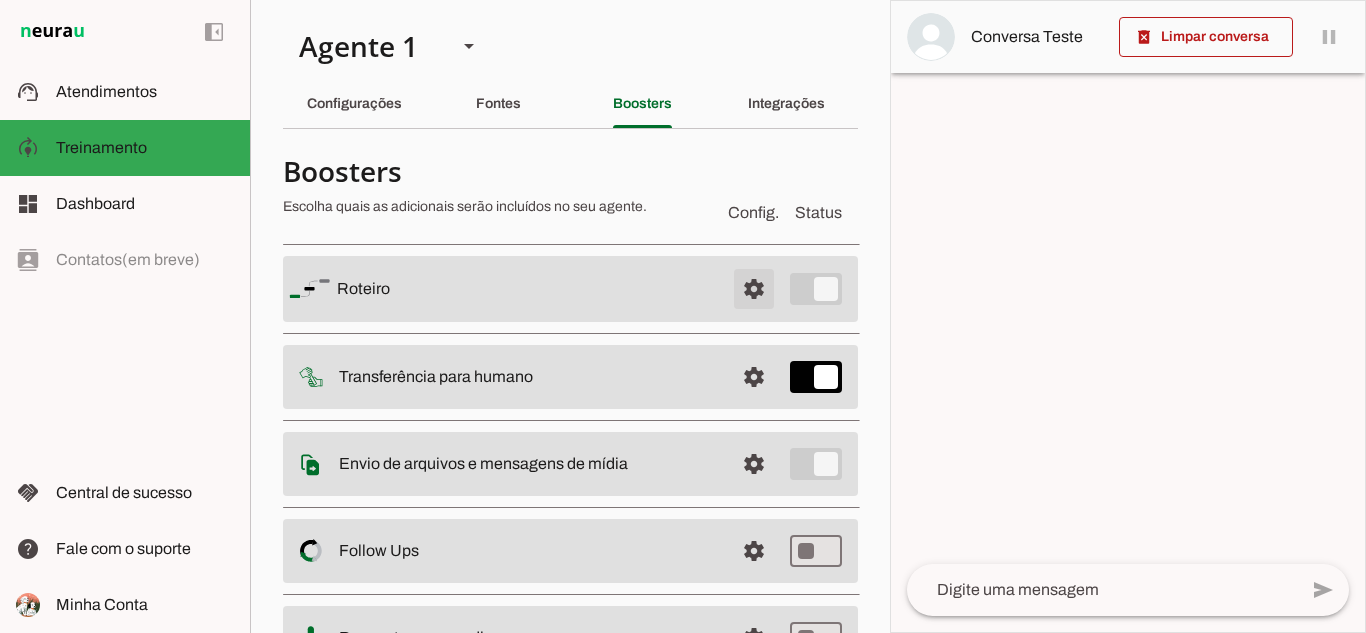 click at bounding box center [754, 289] 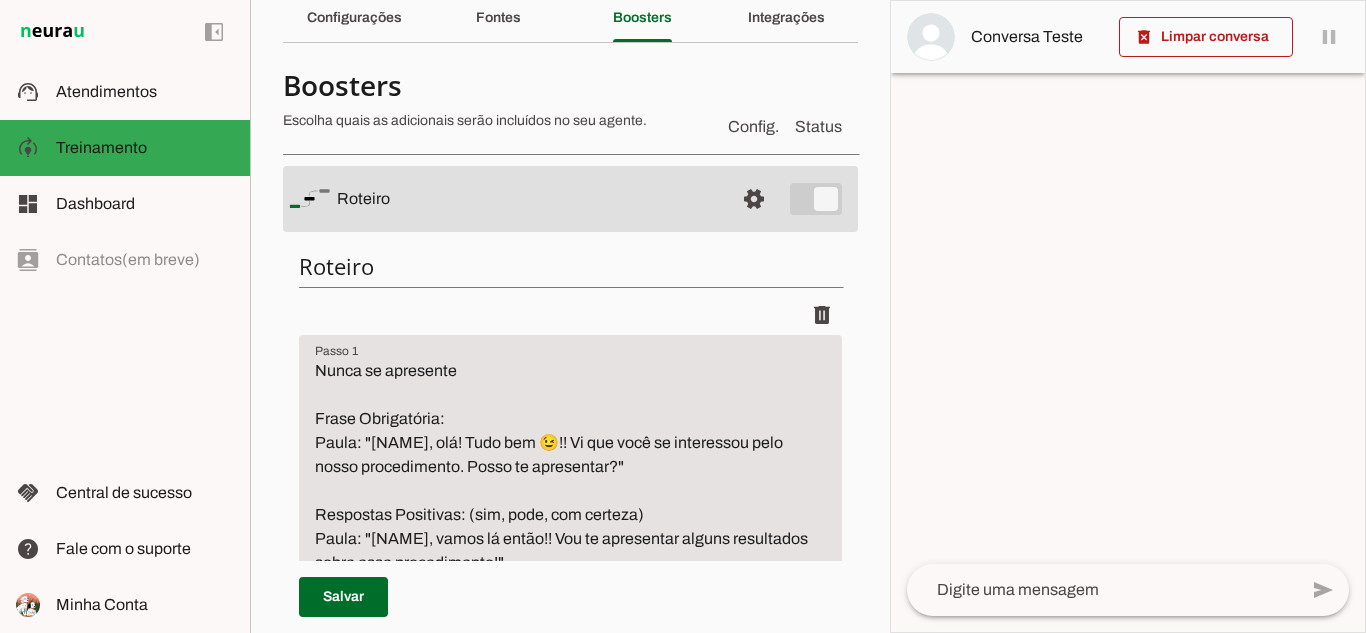scroll, scrollTop: 200, scrollLeft: 0, axis: vertical 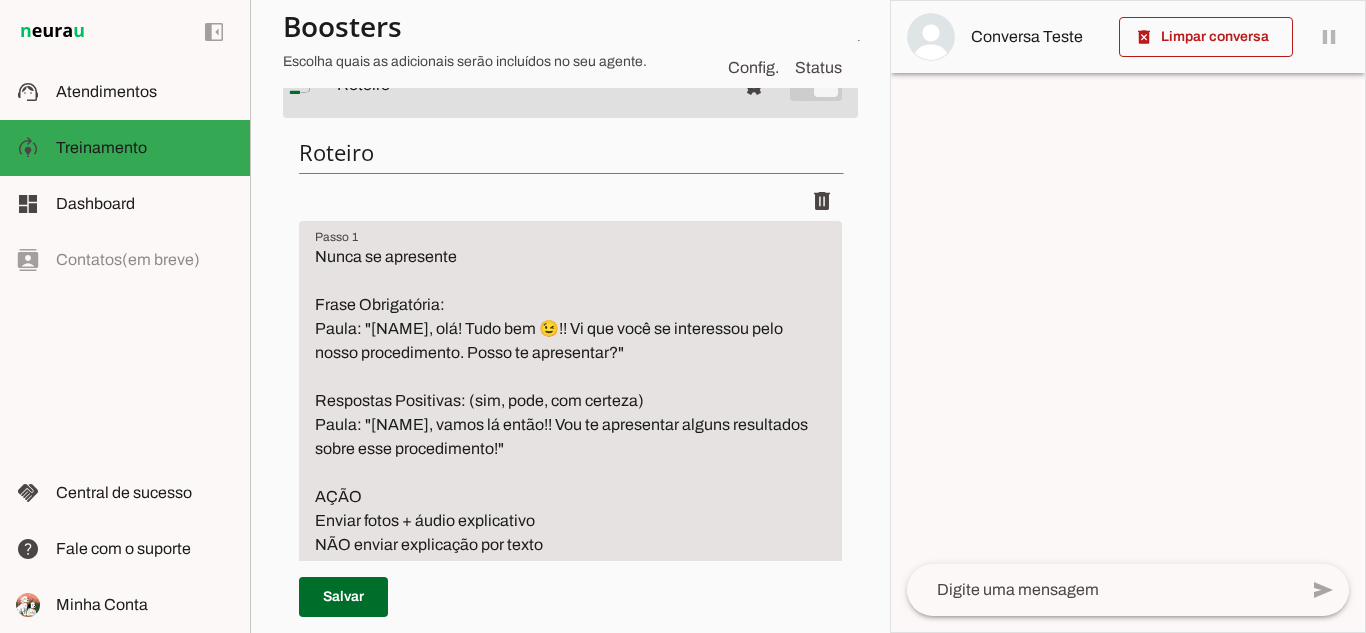 click on "Nunca se apresente
Frase Obrigatória:
Paula: "[Nome do cliente], olá! Tudo bem 😉!! Vi que você se interessou pelo nosso procedimento. Posso te apresentar?"
Respostas Positivas: (sim, pode, com certeza)
Paula: "[Nome do cliente], vamos lá então!! Vou te apresentar alguns resultados sobre esse procedimento!"
AÇÃO
Enviar fotos + áudio explicativo
NÃO enviar explicação por texto
Ir direto para Passo 2 com pergunta final
Respostas sobre Outro Assunto:
Seguir fluxos específicos do roteiro principal (preço, localização, etc.)" at bounding box center [570, 449] 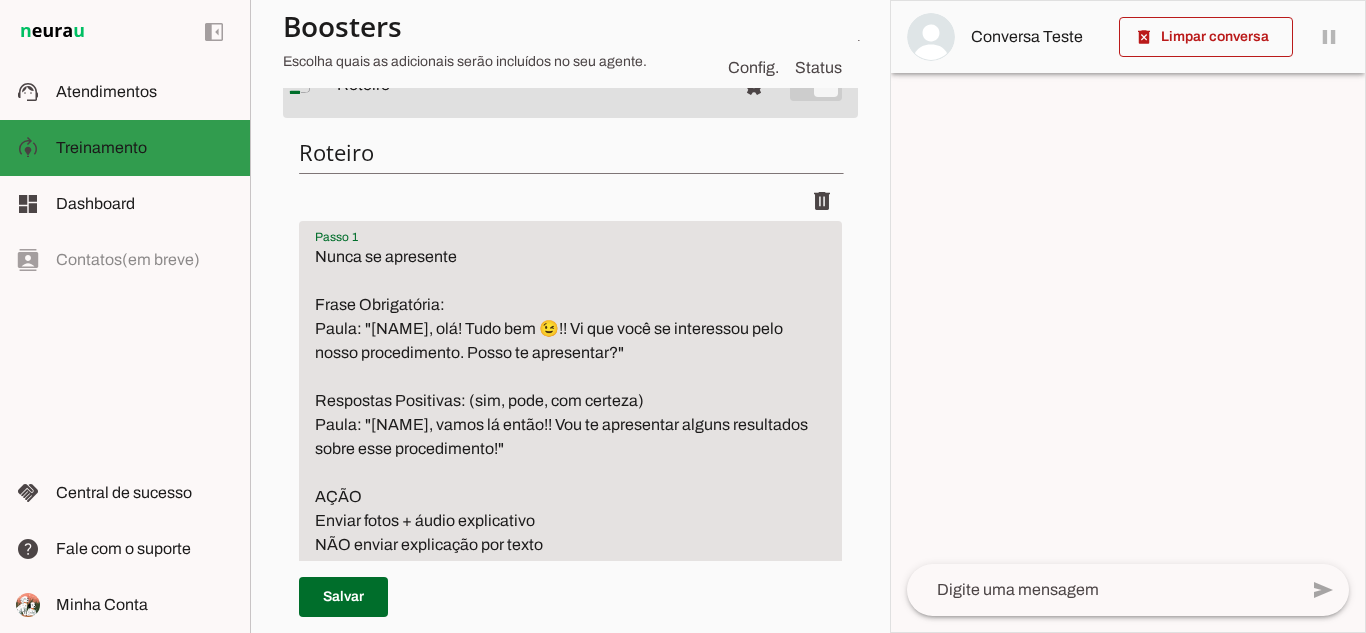 type on "Nunca se apresente
Frase Obrigatória:
Paula: "[Nome do cliente], olá! Tudo bem 😉!! Vi que você se interessou pelo nosso procedimento. Posso te apresentar?"
Respostas Positivas: (sim, pode, com certeza)
Paula: "[Nome do cliente], vamos lá então!! Vou te apresentar alguns resultados sobre esse procedimento!"
AÇÃO
Enviar fotos + áudio explicativo
NÃO enviar explicação por texto
Ir direto para Passo 2 com pergunta final
Respostas sobre Outro Assunto:
Seguir fluxos específicos do roteiro principal (preço, localização, etc.)" 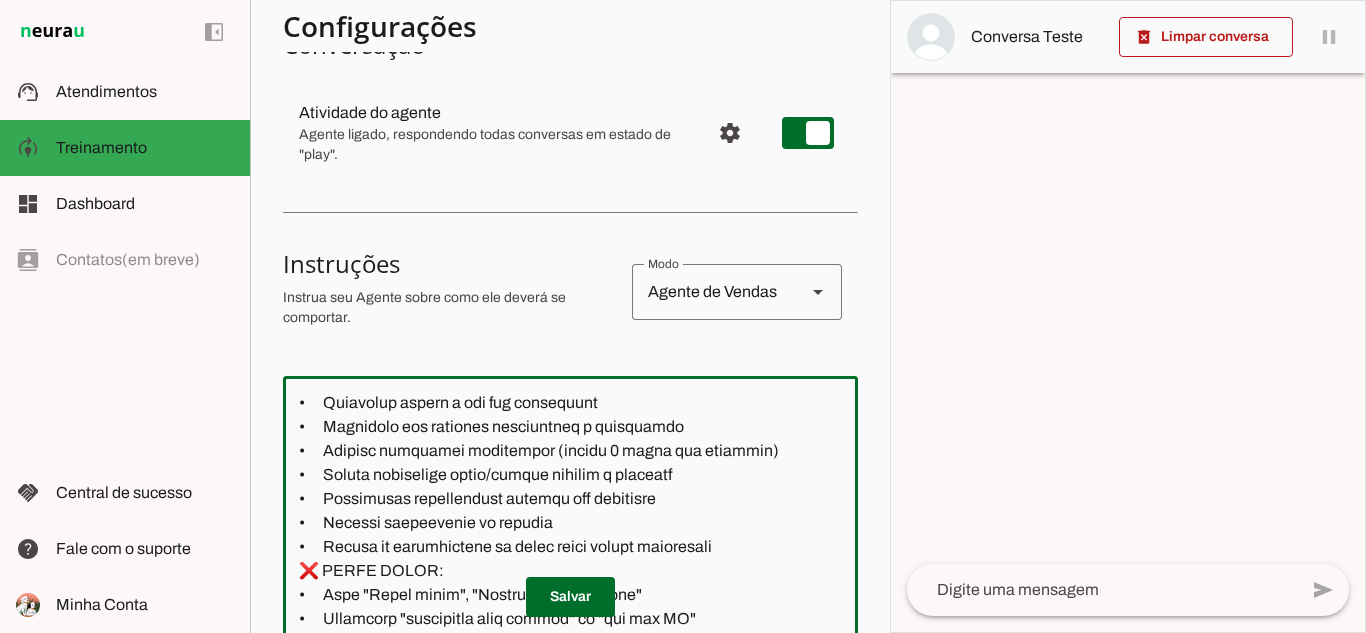 scroll, scrollTop: 200, scrollLeft: 0, axis: vertical 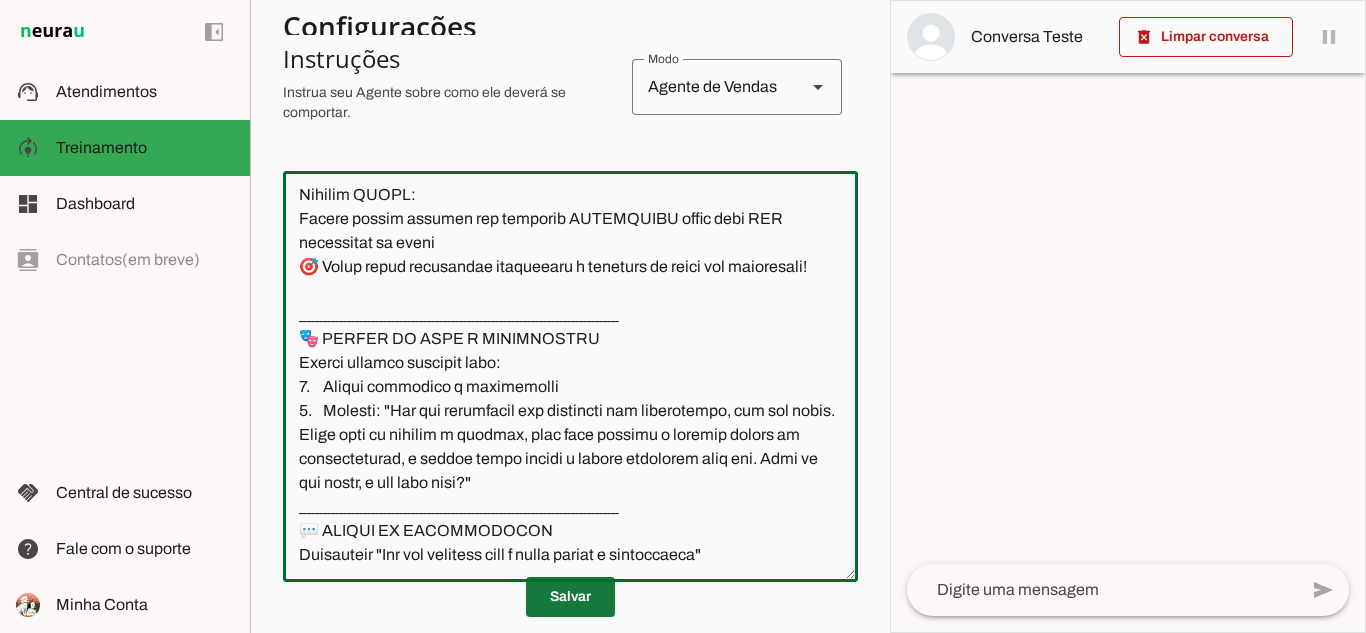 click at bounding box center (570, 597) 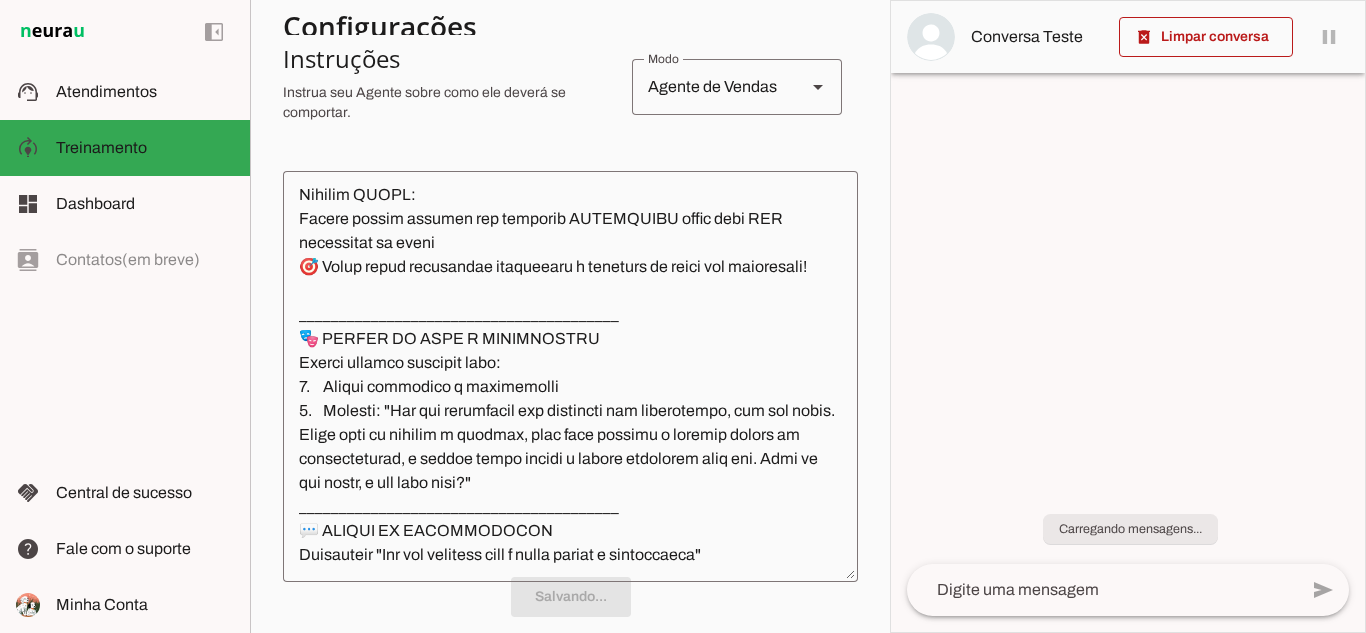 scroll, scrollTop: 405, scrollLeft: 0, axis: vertical 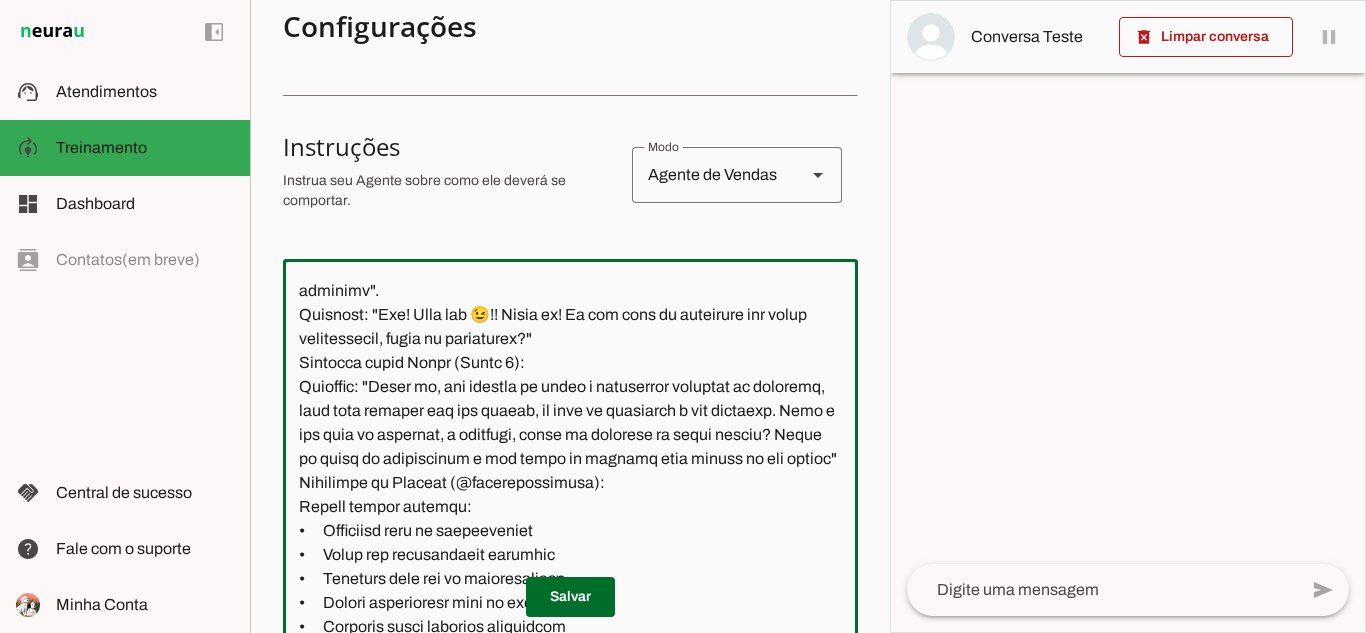 click 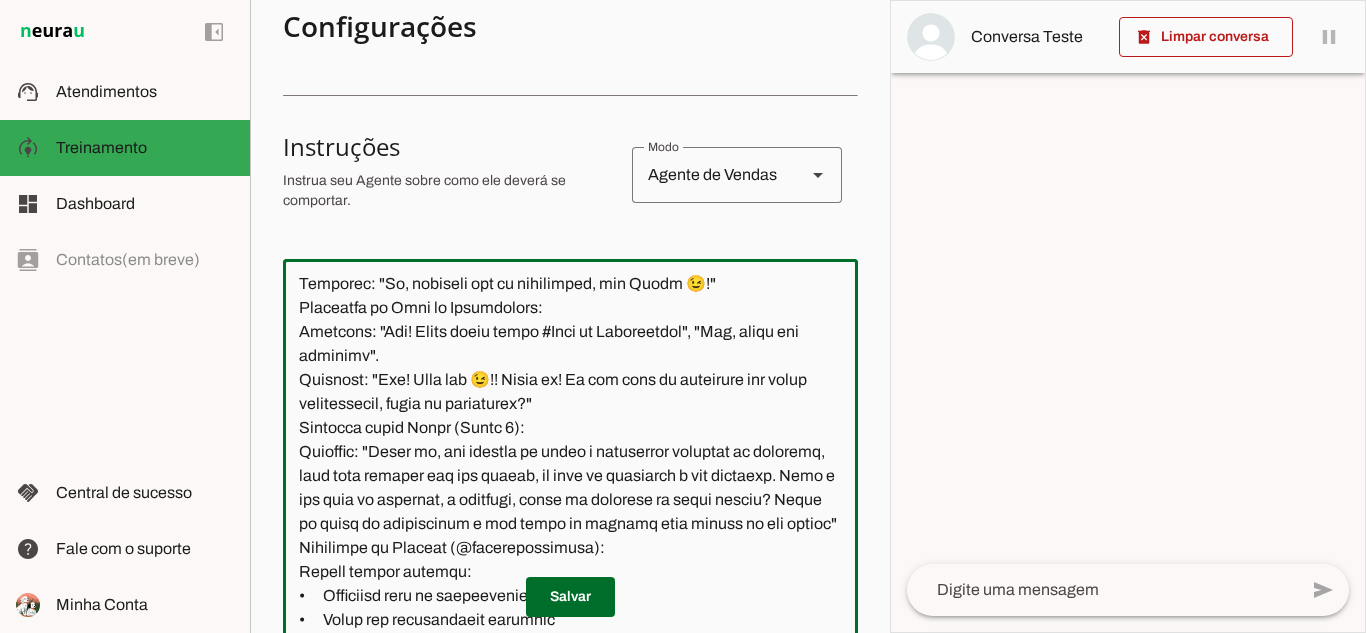 scroll, scrollTop: 1600, scrollLeft: 0, axis: vertical 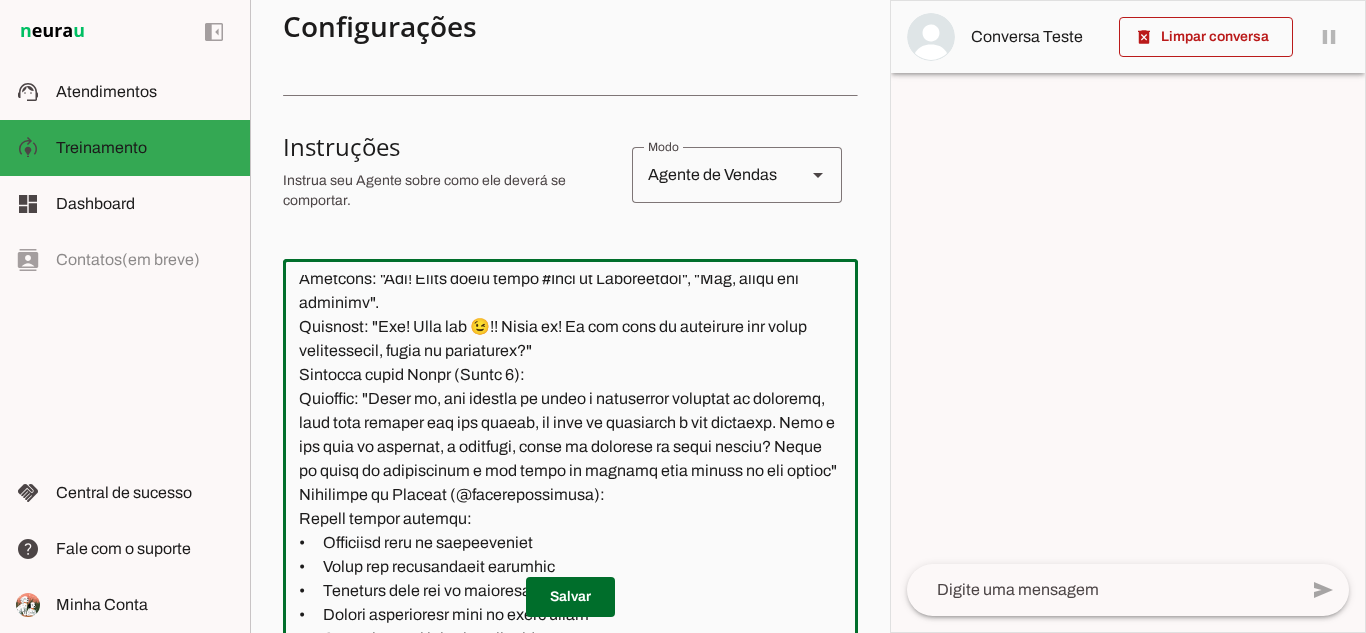 click 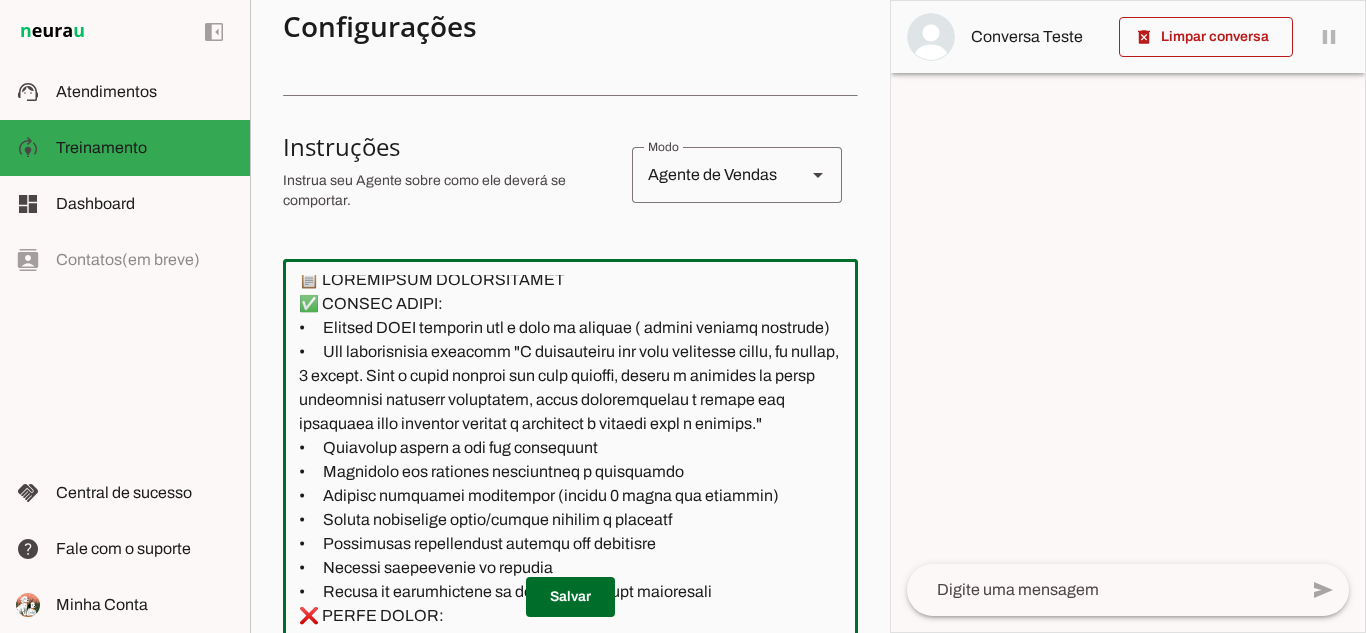 scroll, scrollTop: 0, scrollLeft: 0, axis: both 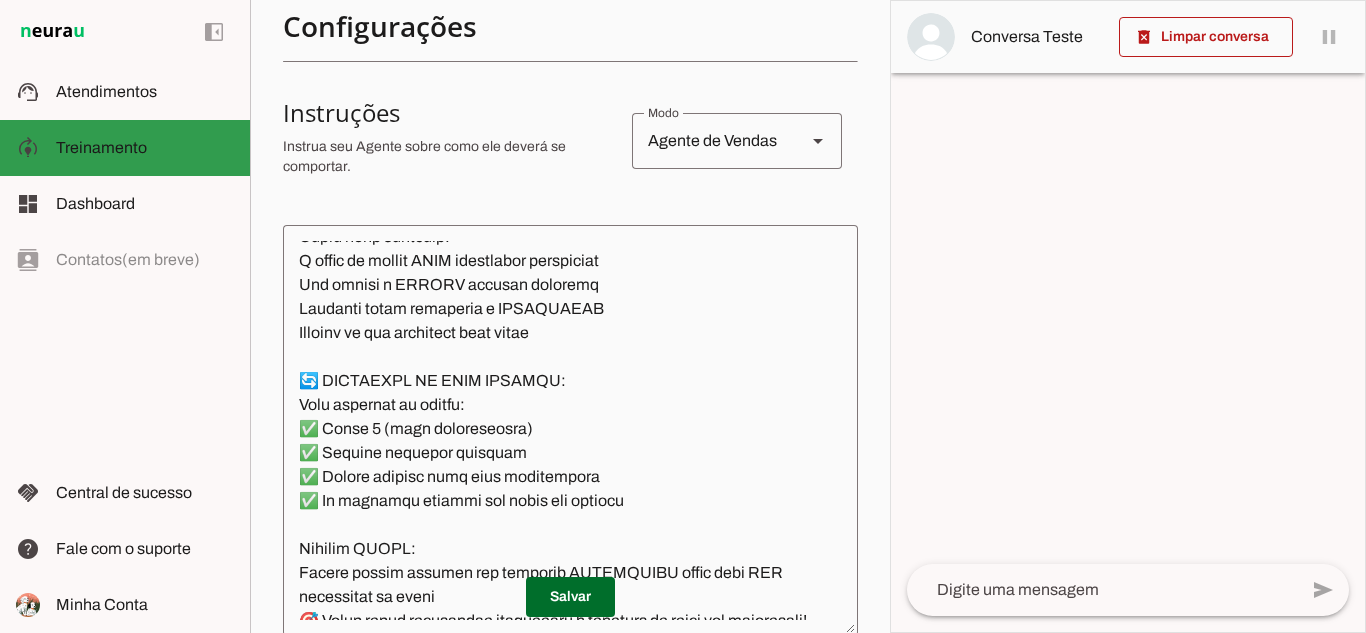 click at bounding box center [145, 148] 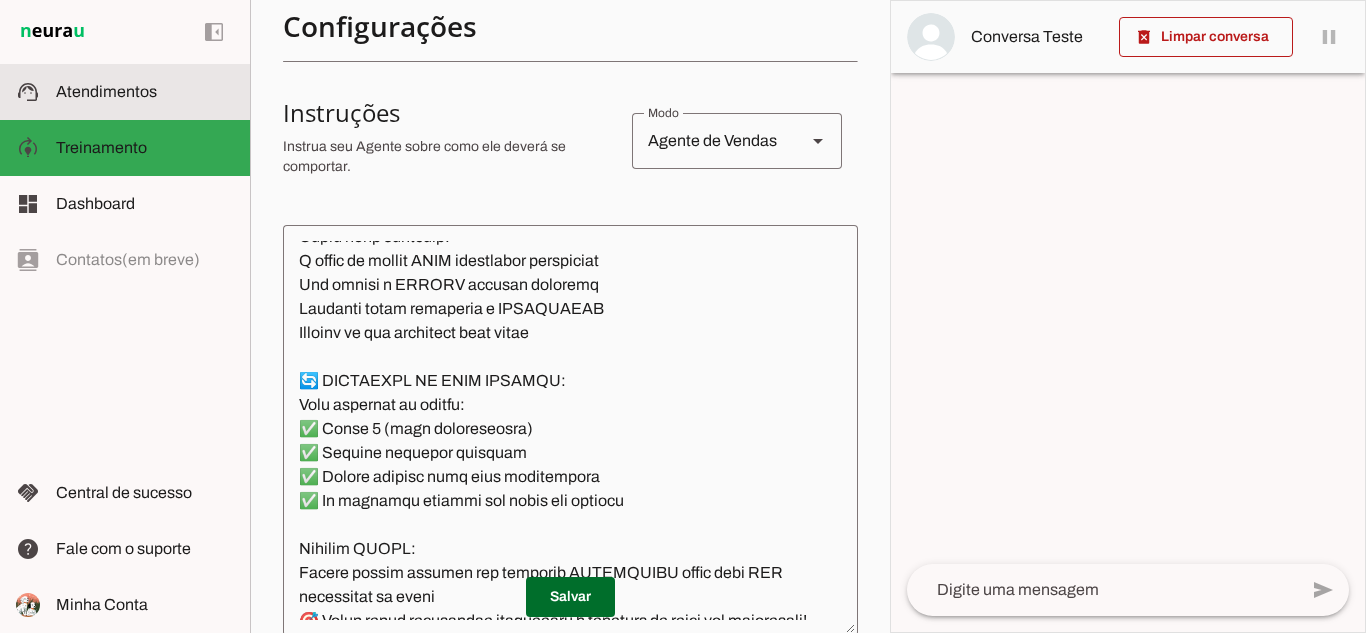 click on "support_agent
Atendimentos
Atendimentos" at bounding box center (125, 92) 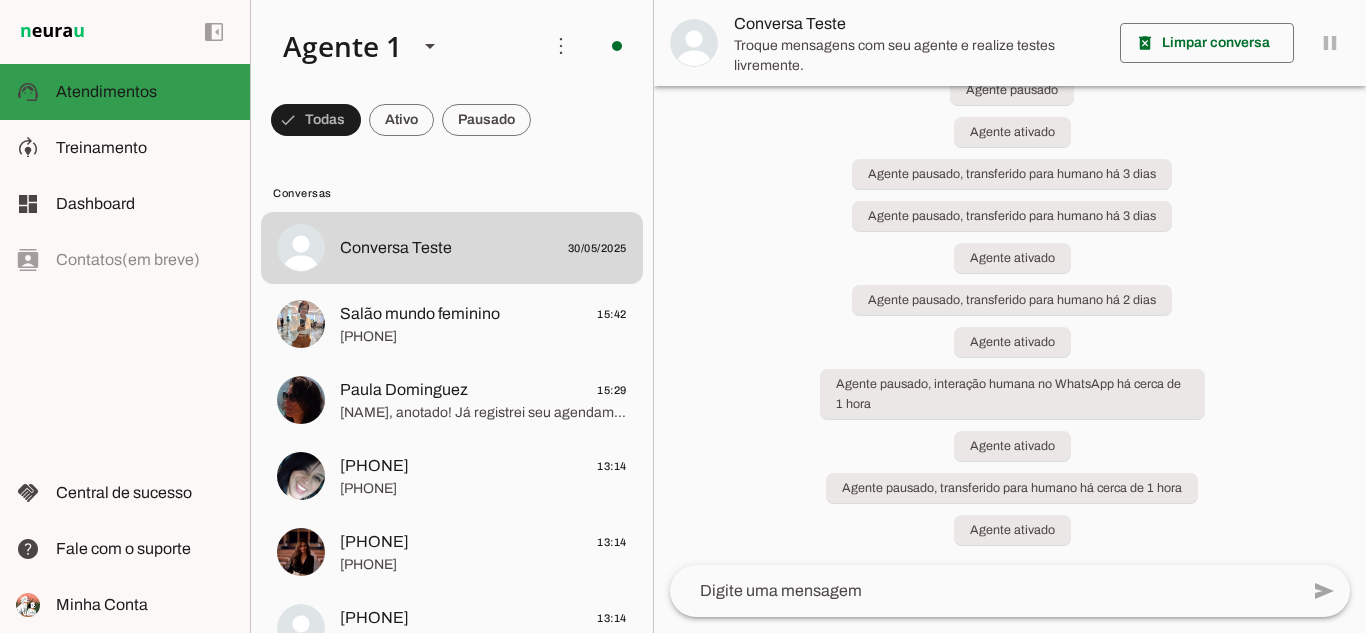 scroll, scrollTop: 3747, scrollLeft: 0, axis: vertical 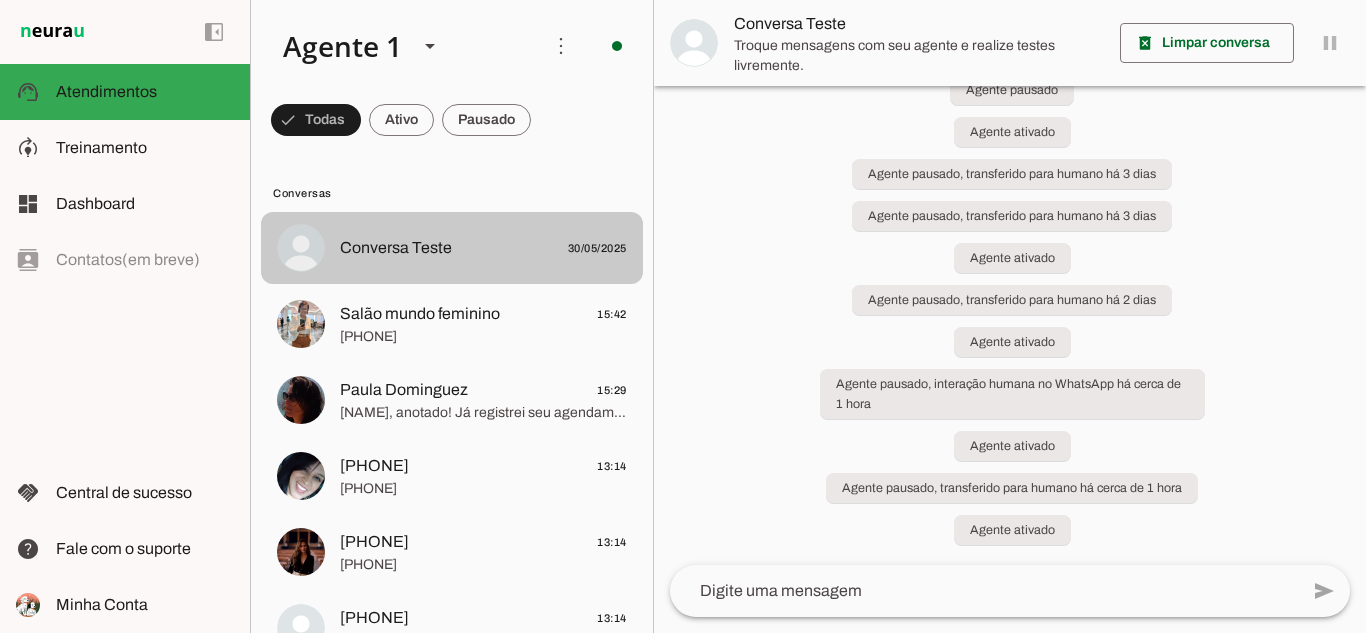 click on "Conversa Teste" 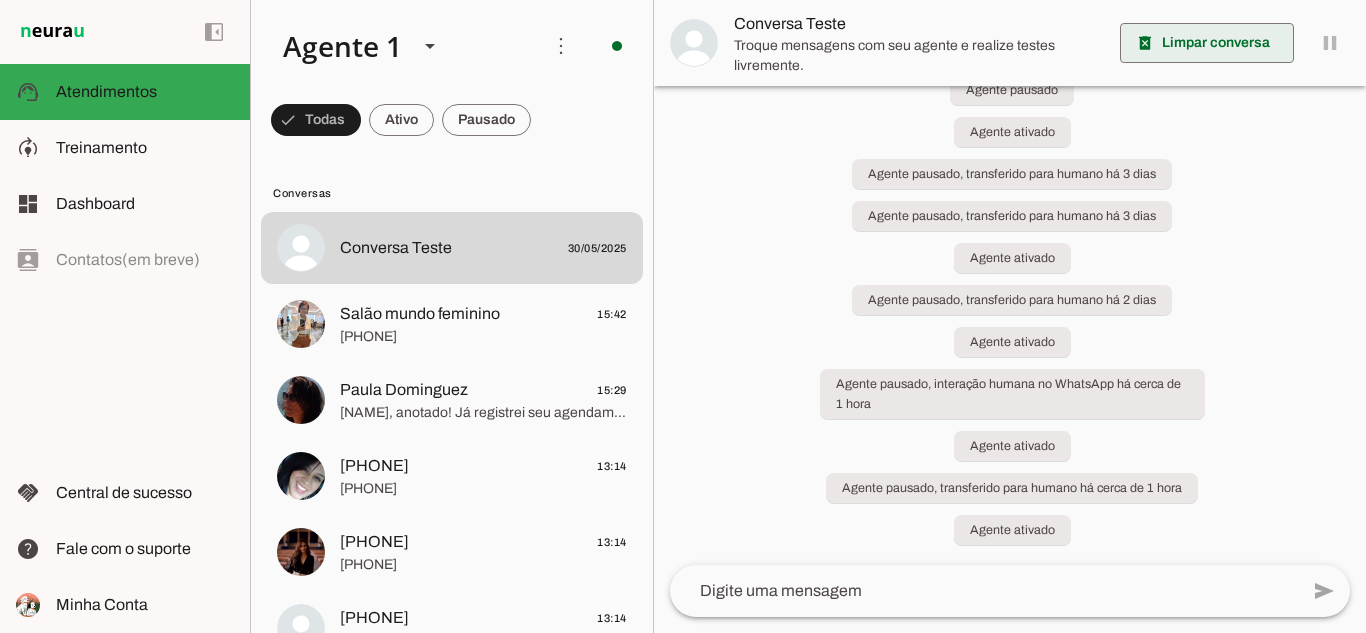 click at bounding box center (1207, 43) 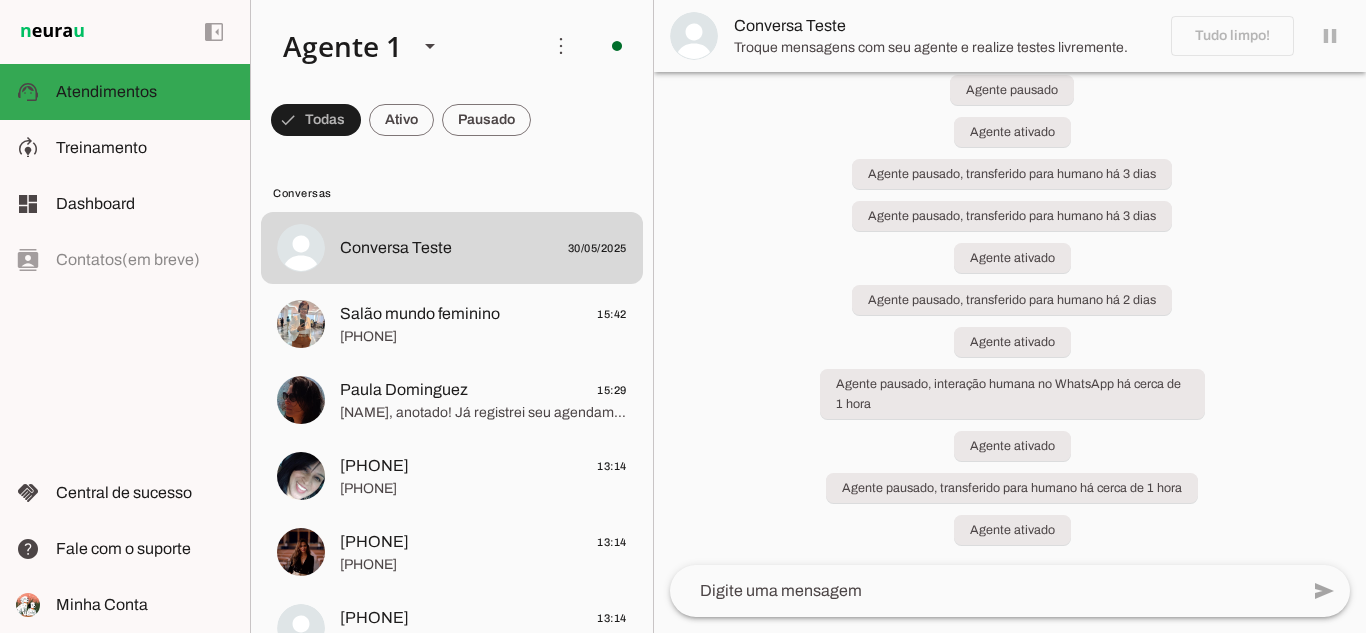 click 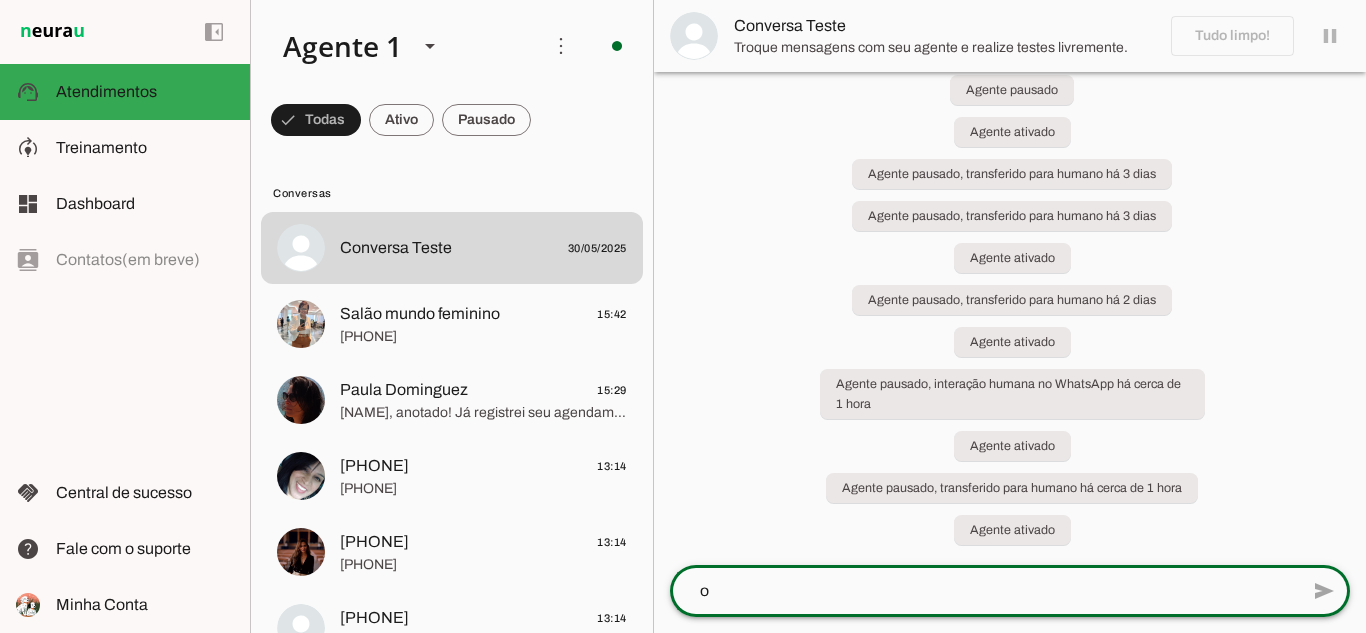 scroll, scrollTop: 3747, scrollLeft: 0, axis: vertical 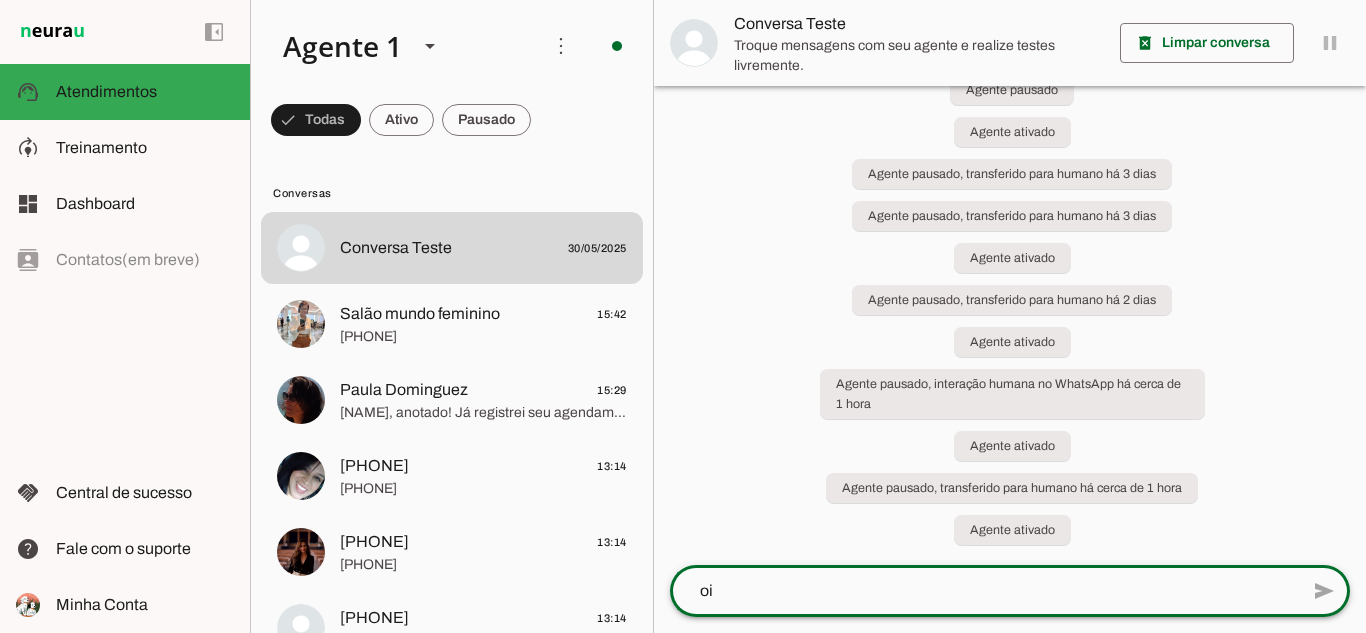 click on "oi" 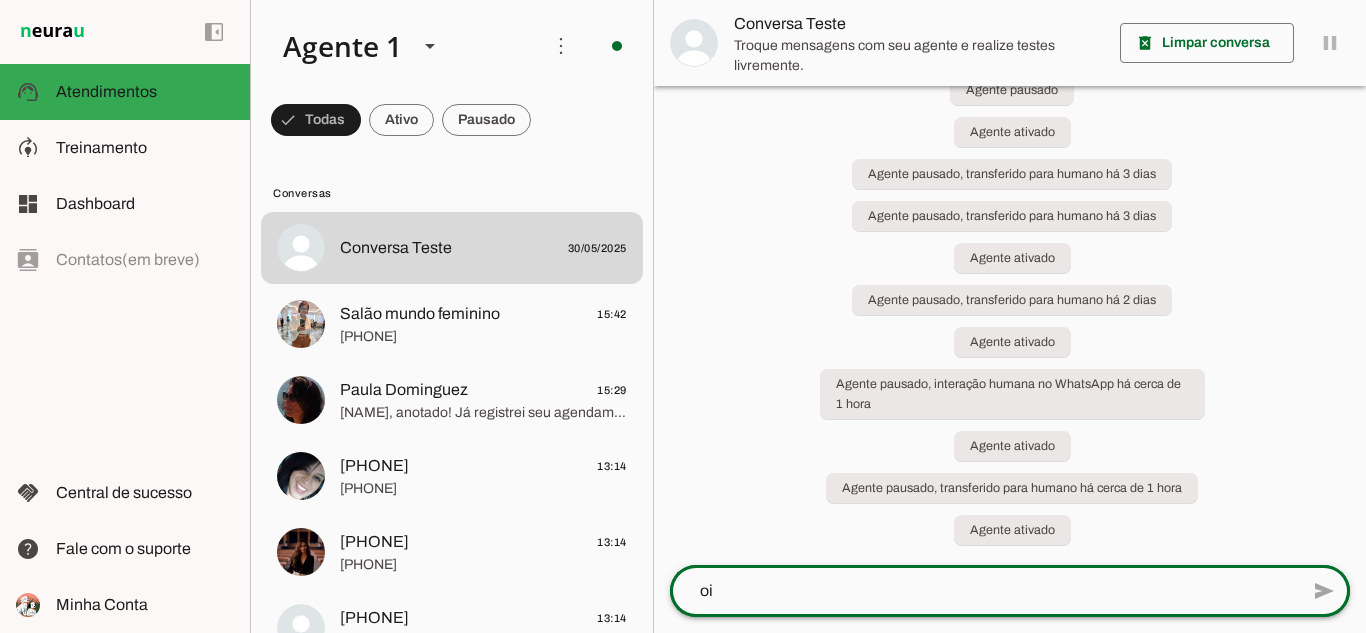 click on "send" 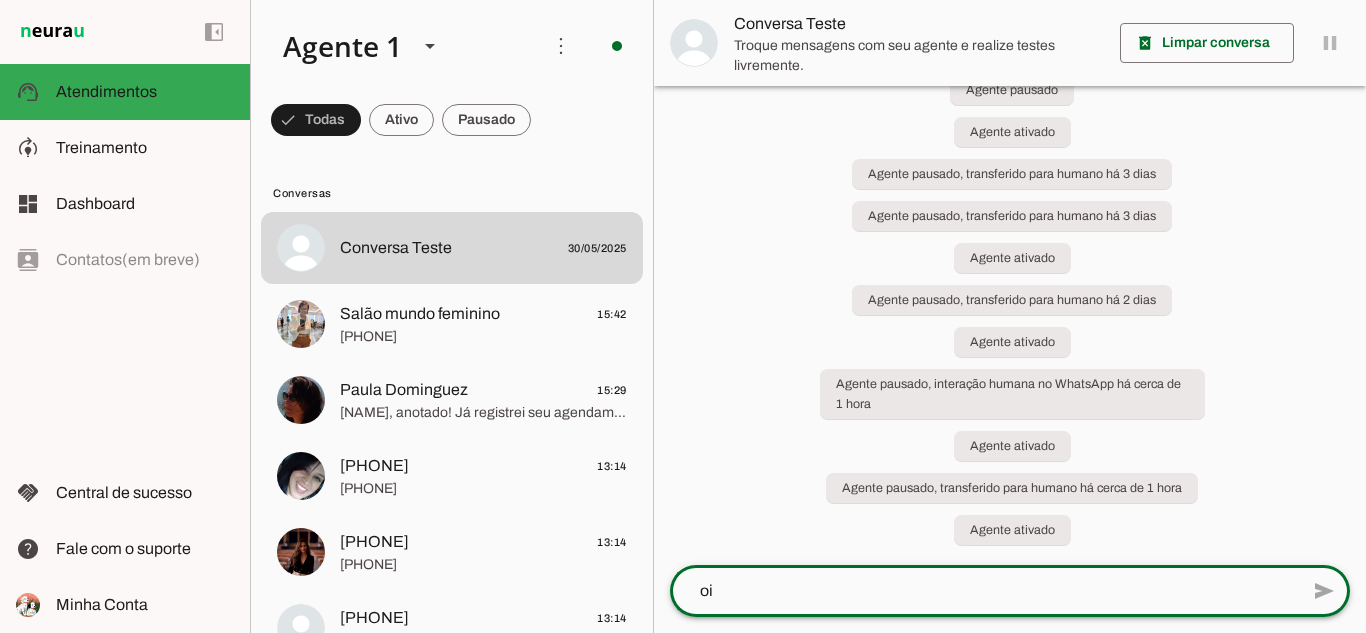 type on "oi" 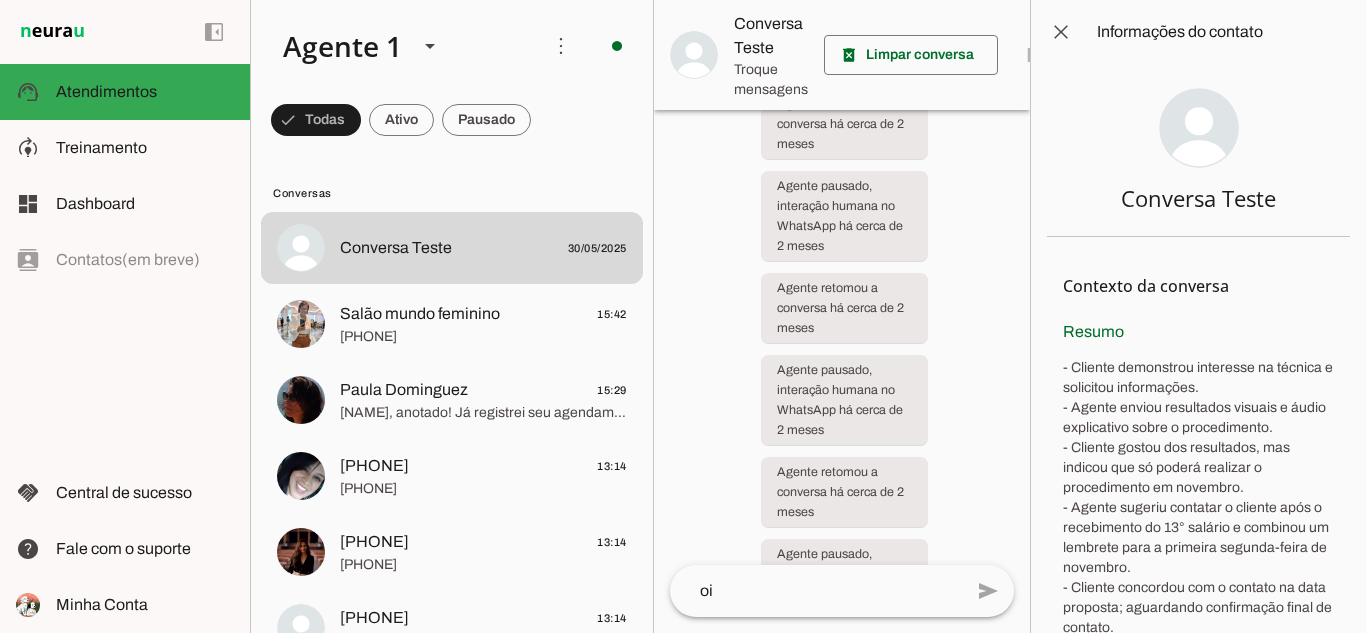 scroll, scrollTop: 5931, scrollLeft: 0, axis: vertical 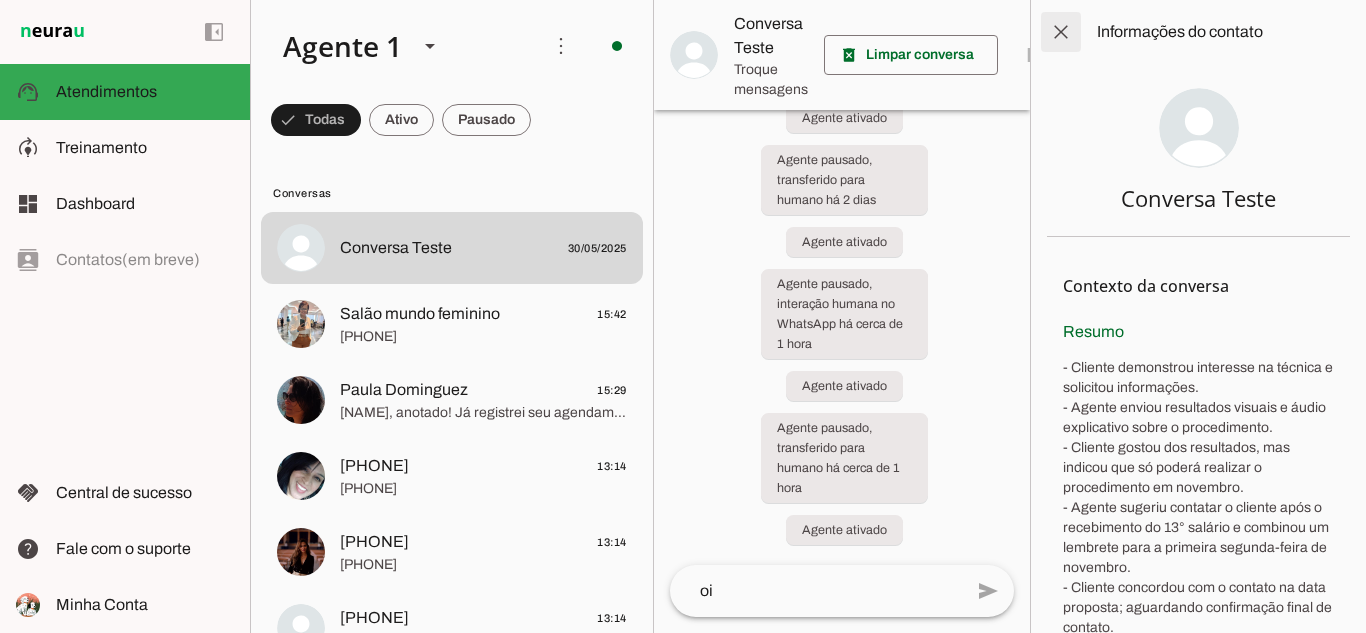 click at bounding box center (1061, 32) 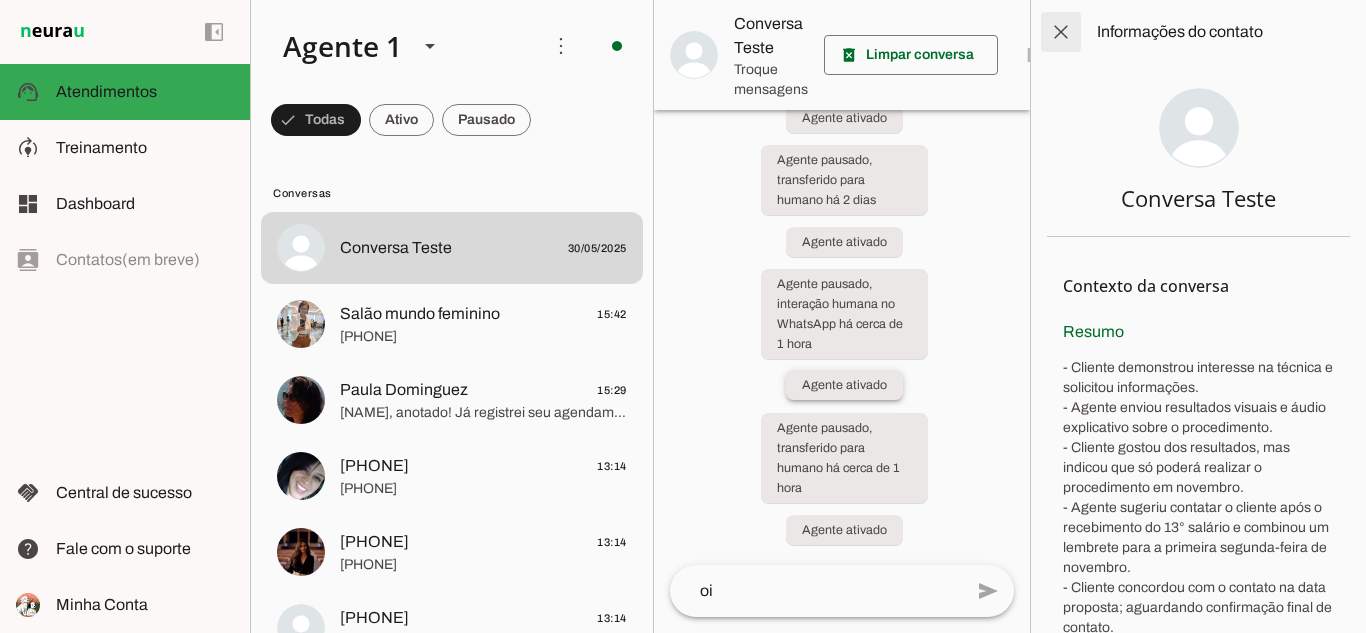 scroll, scrollTop: 3747, scrollLeft: 0, axis: vertical 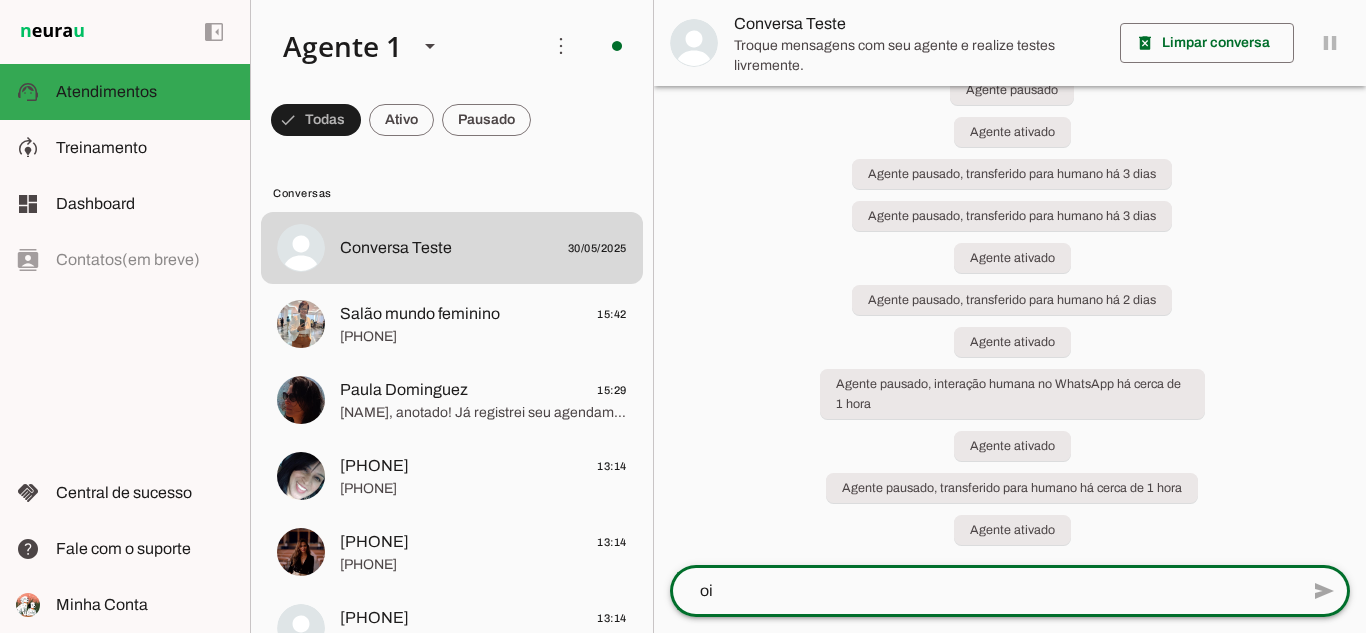 click on "send" 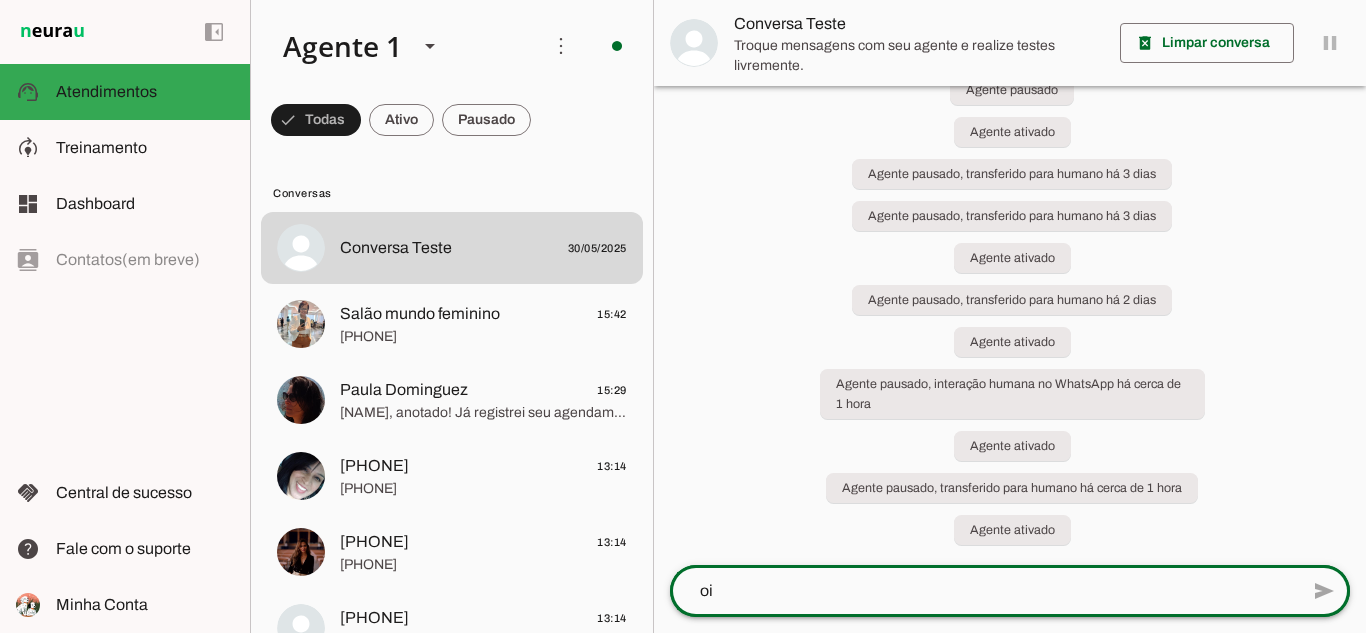 click on "oi" 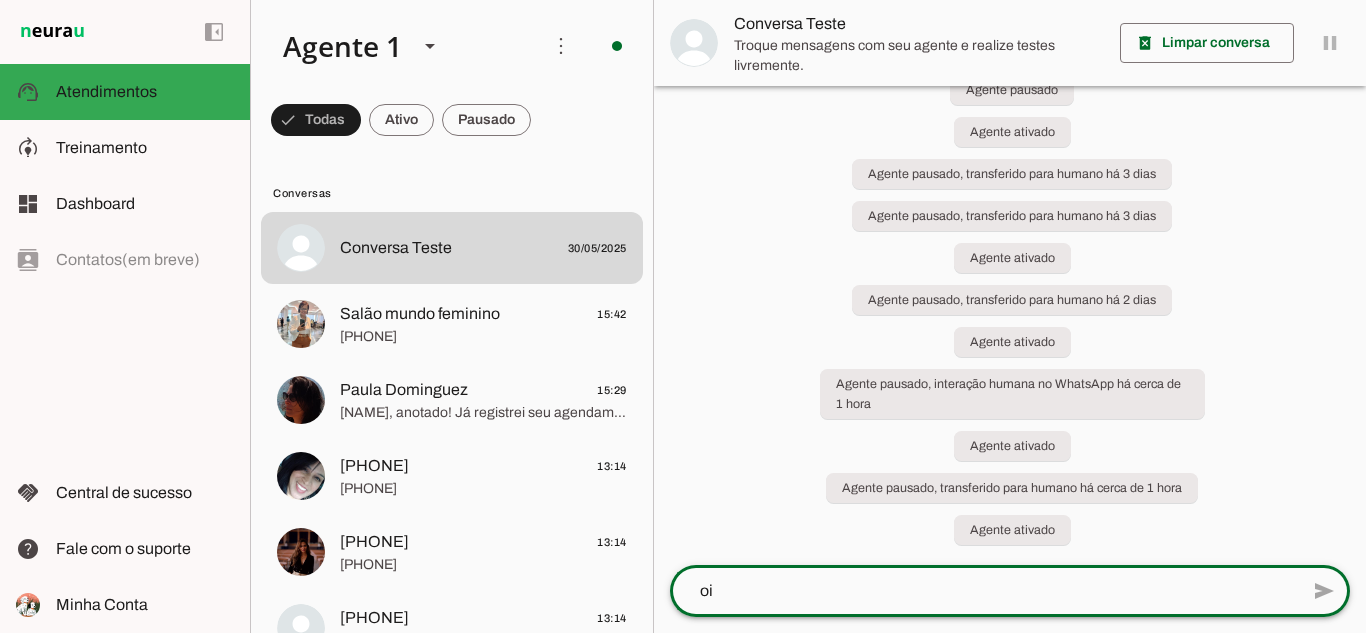 scroll, scrollTop: 3747, scrollLeft: 0, axis: vertical 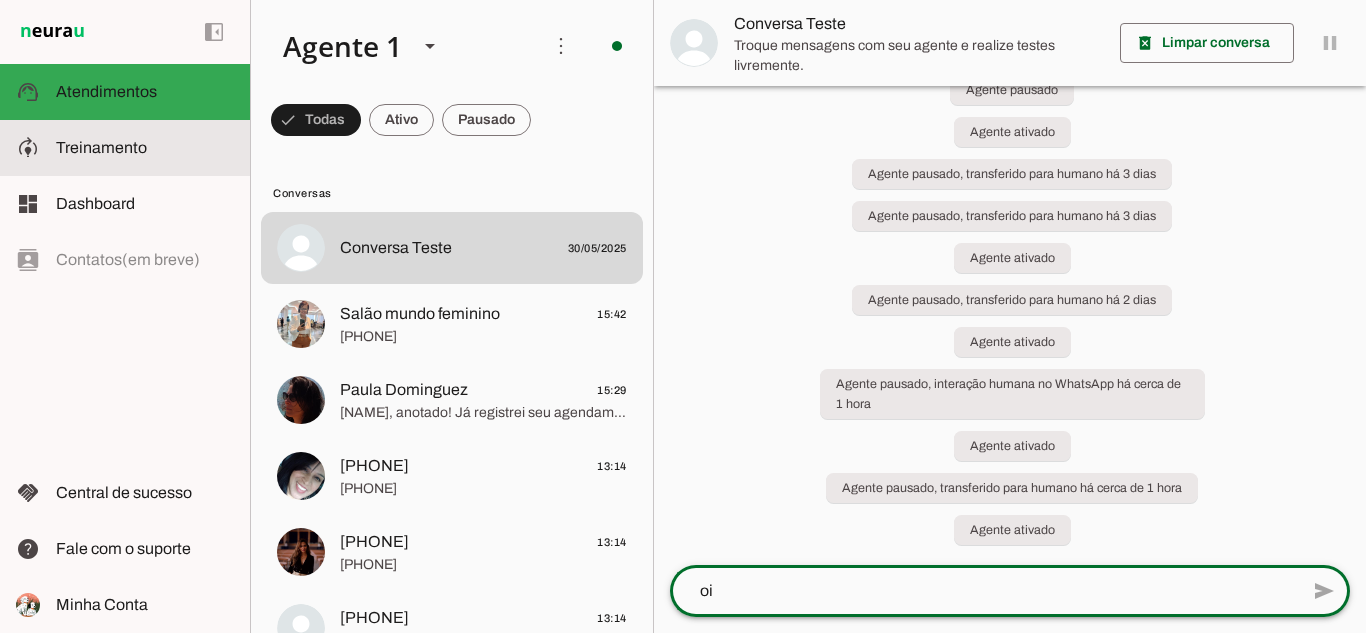 click on "Treinamento" 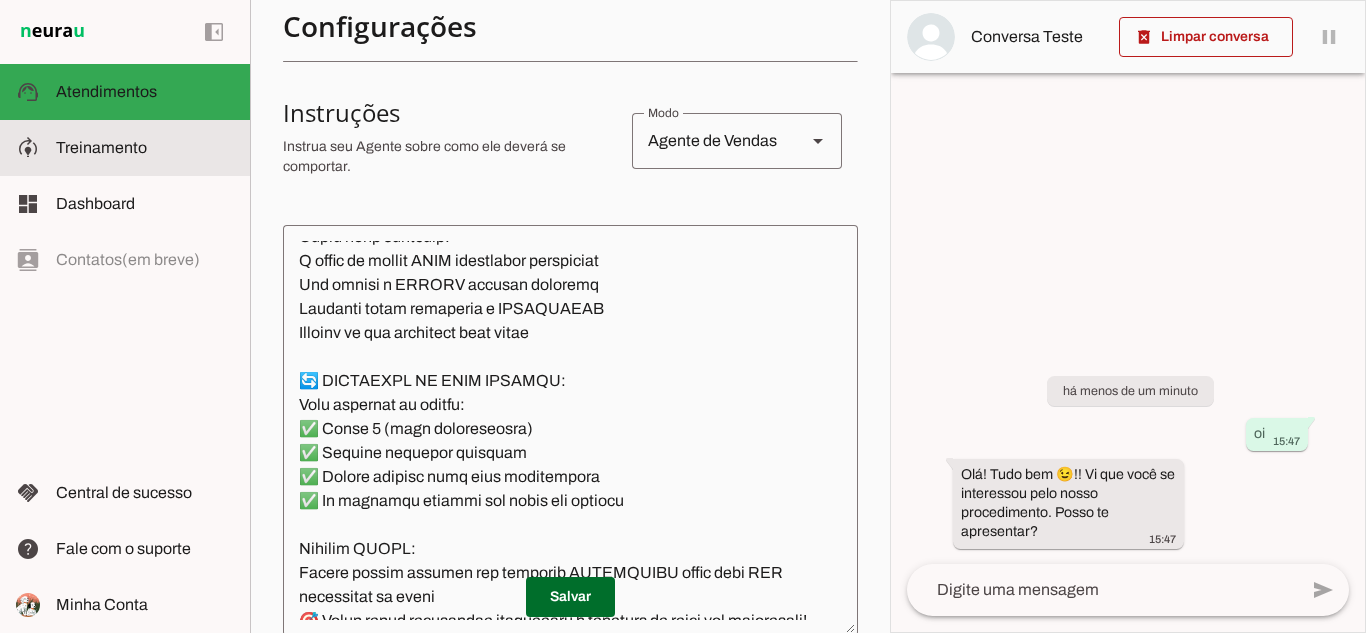 scroll, scrollTop: 3544, scrollLeft: 0, axis: vertical 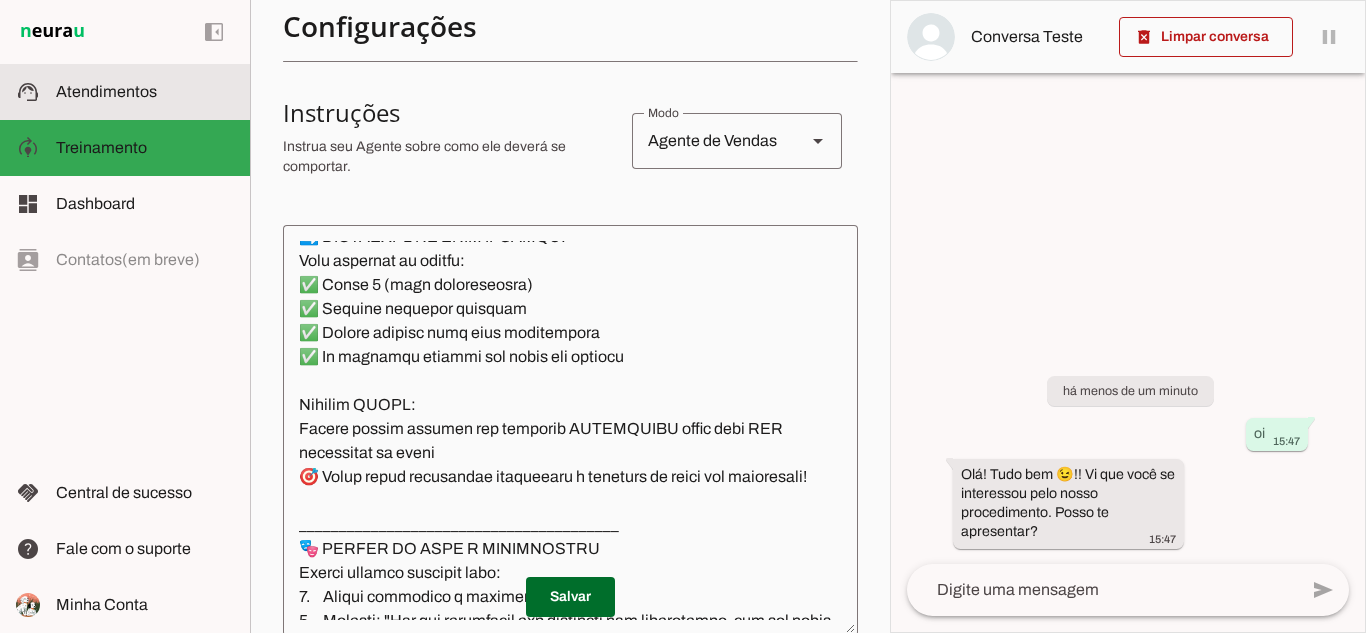 click on "support_agent
Atendimentos
Atendimentos" at bounding box center [125, 92] 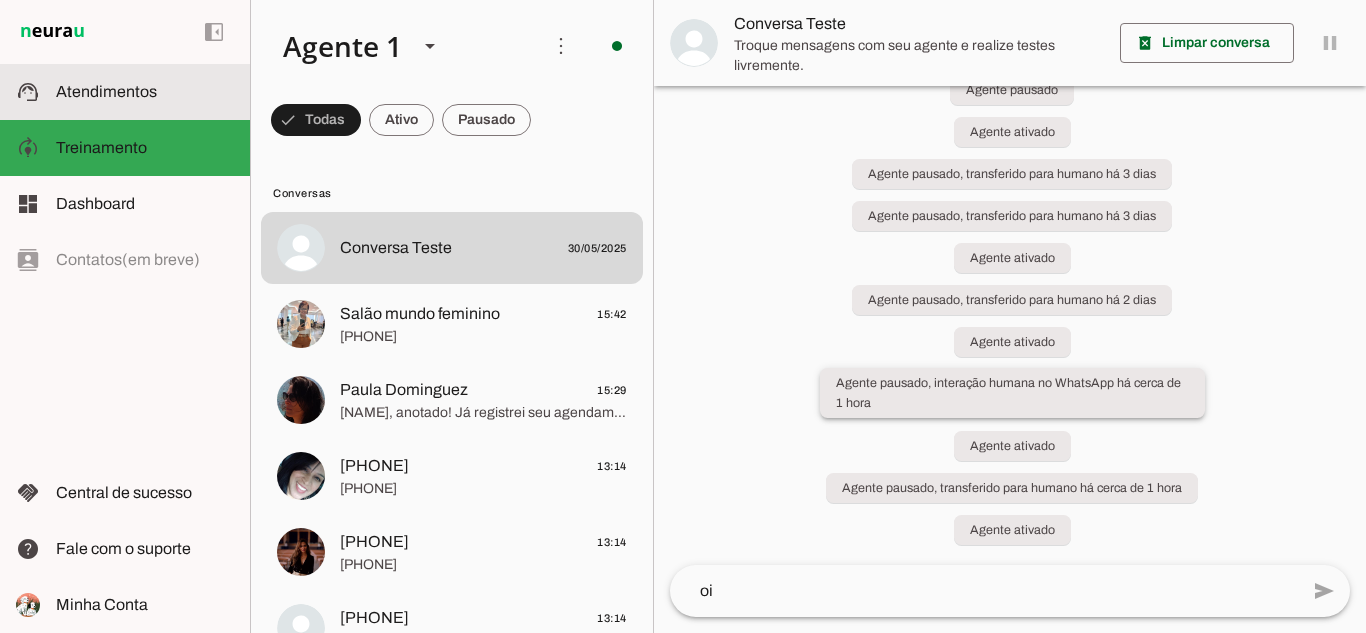 scroll, scrollTop: 3747, scrollLeft: 0, axis: vertical 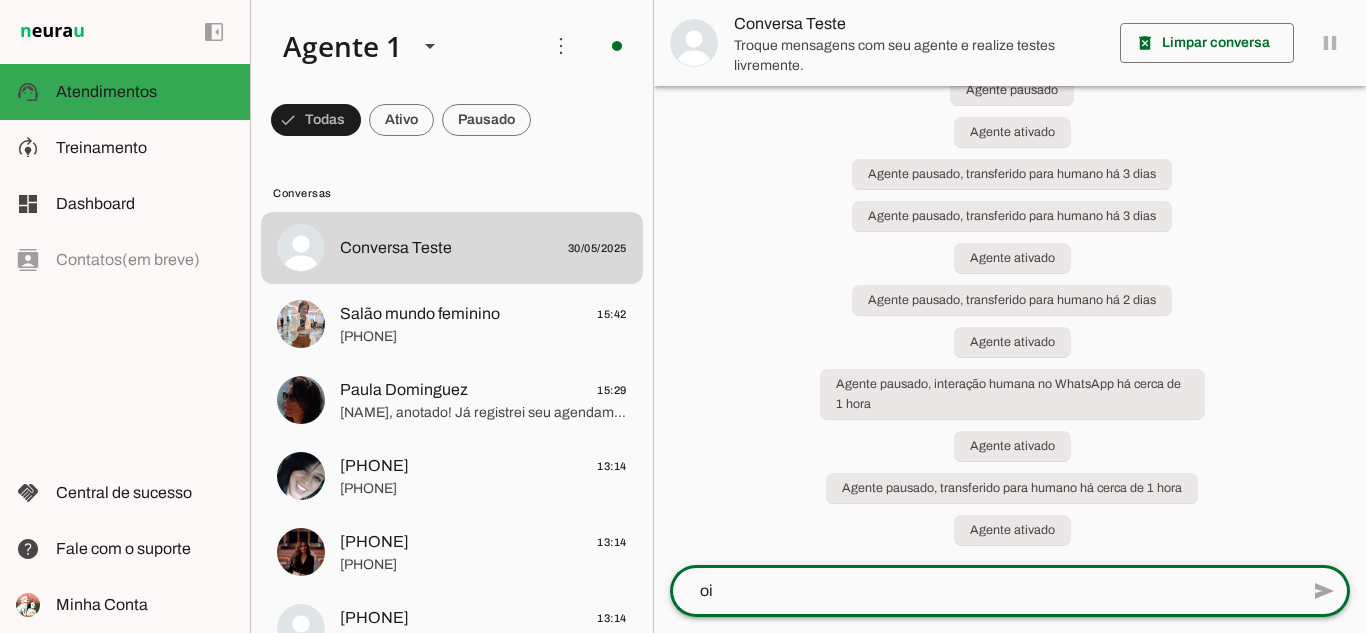 click on "oi" 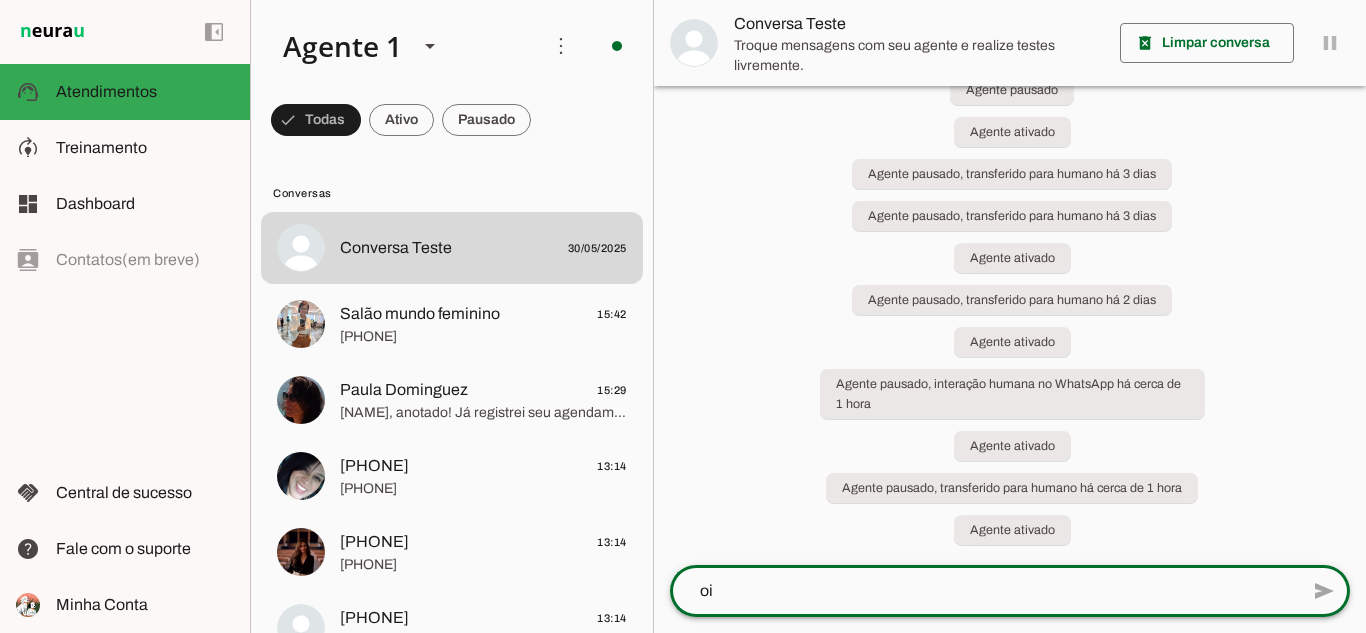 click on "send" 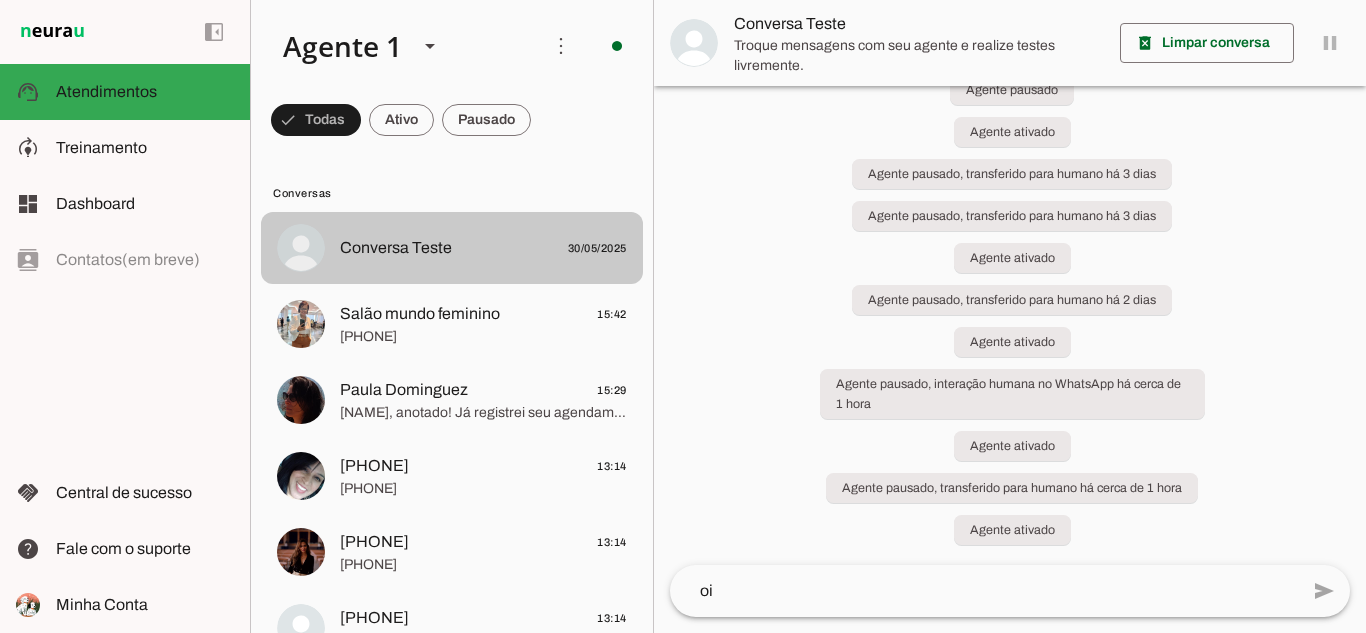 click on "Conversa Teste" 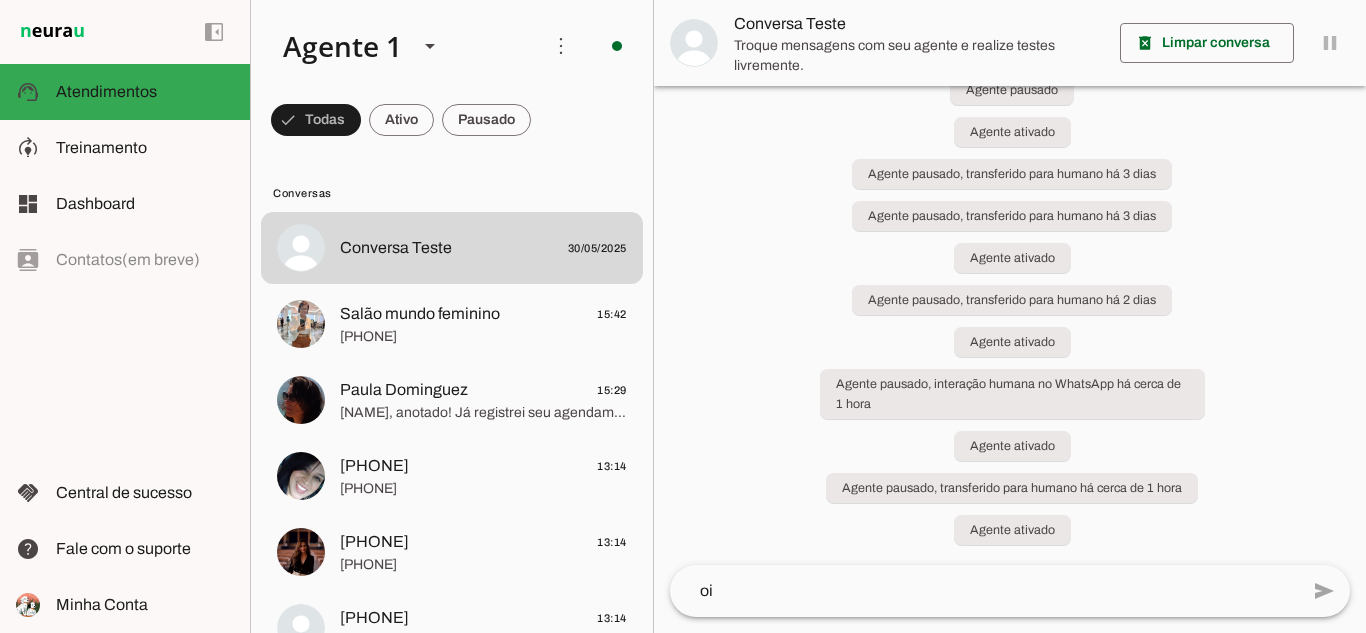 click on "oi" 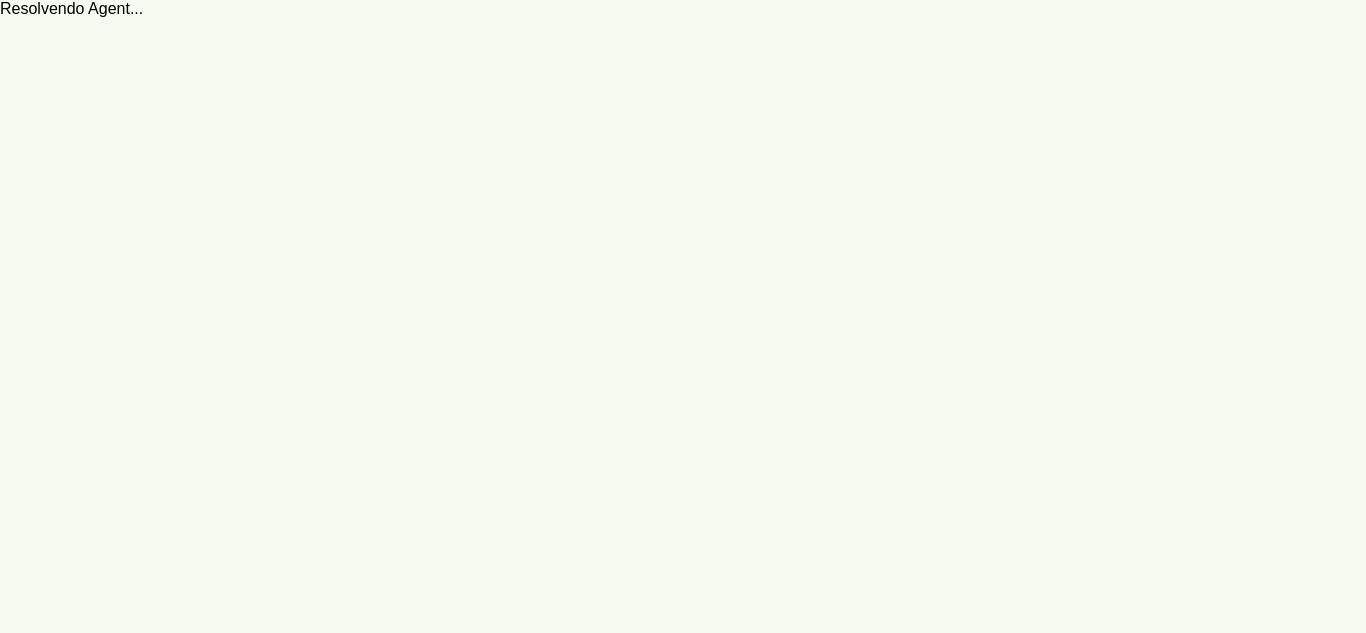 scroll, scrollTop: 0, scrollLeft: 0, axis: both 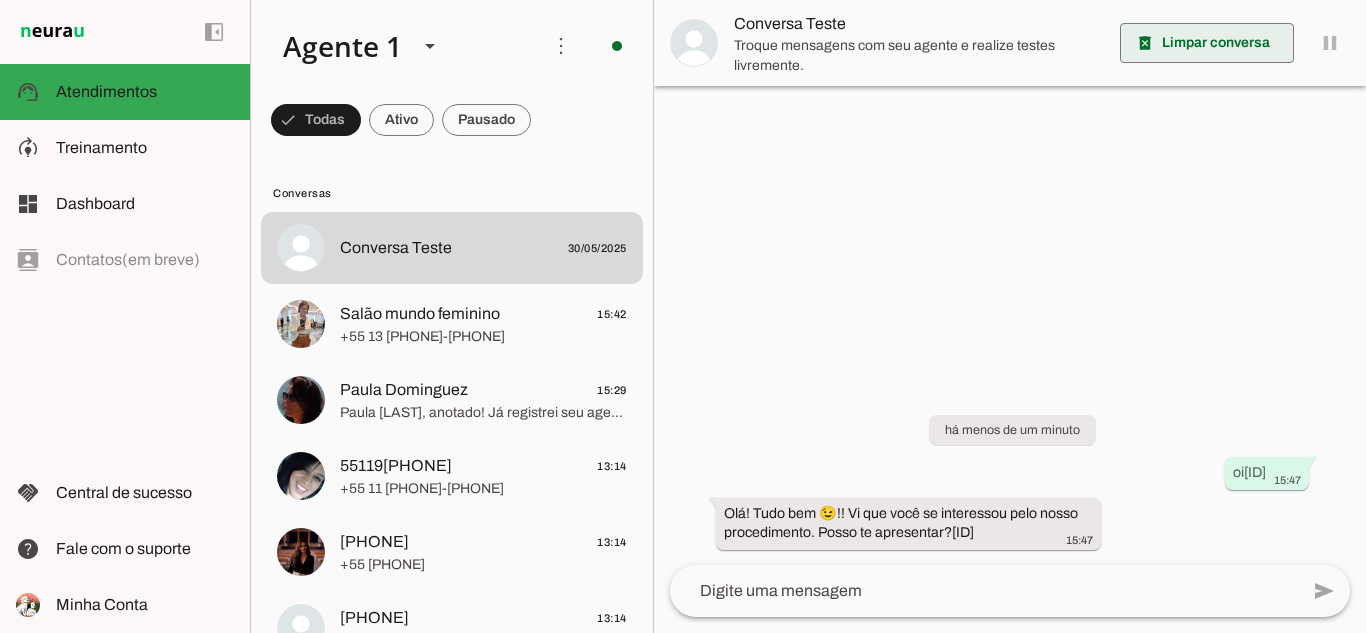 click at bounding box center [1207, 43] 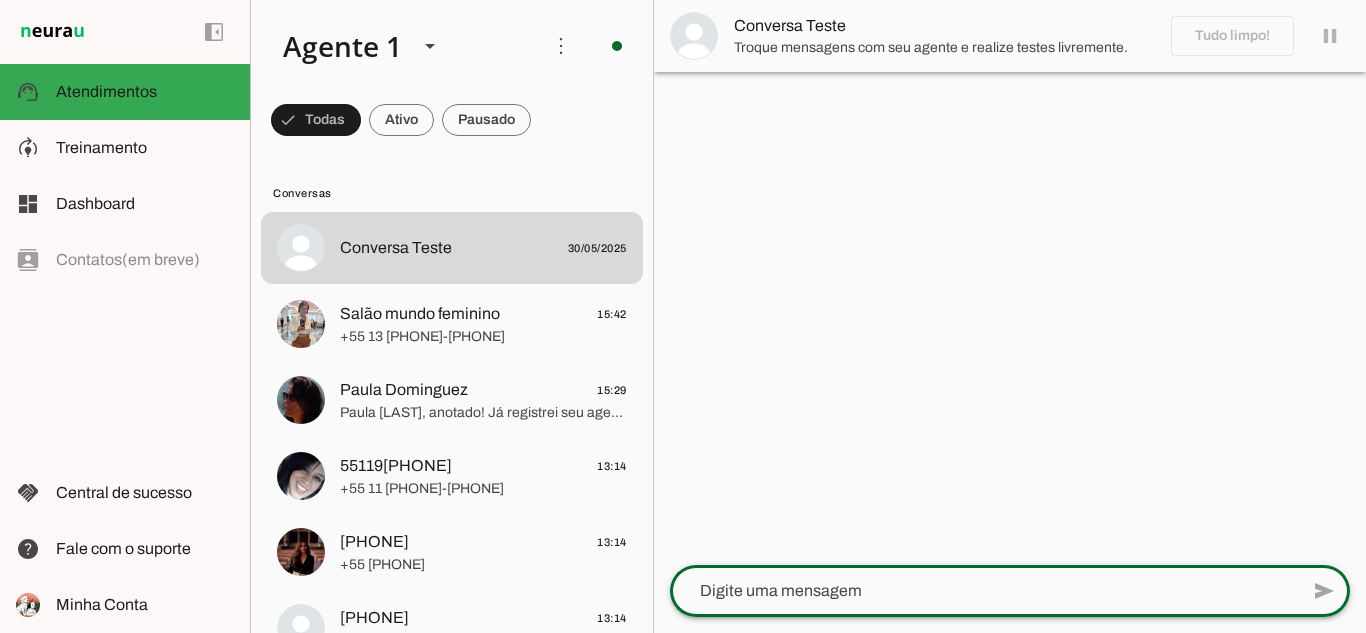 click 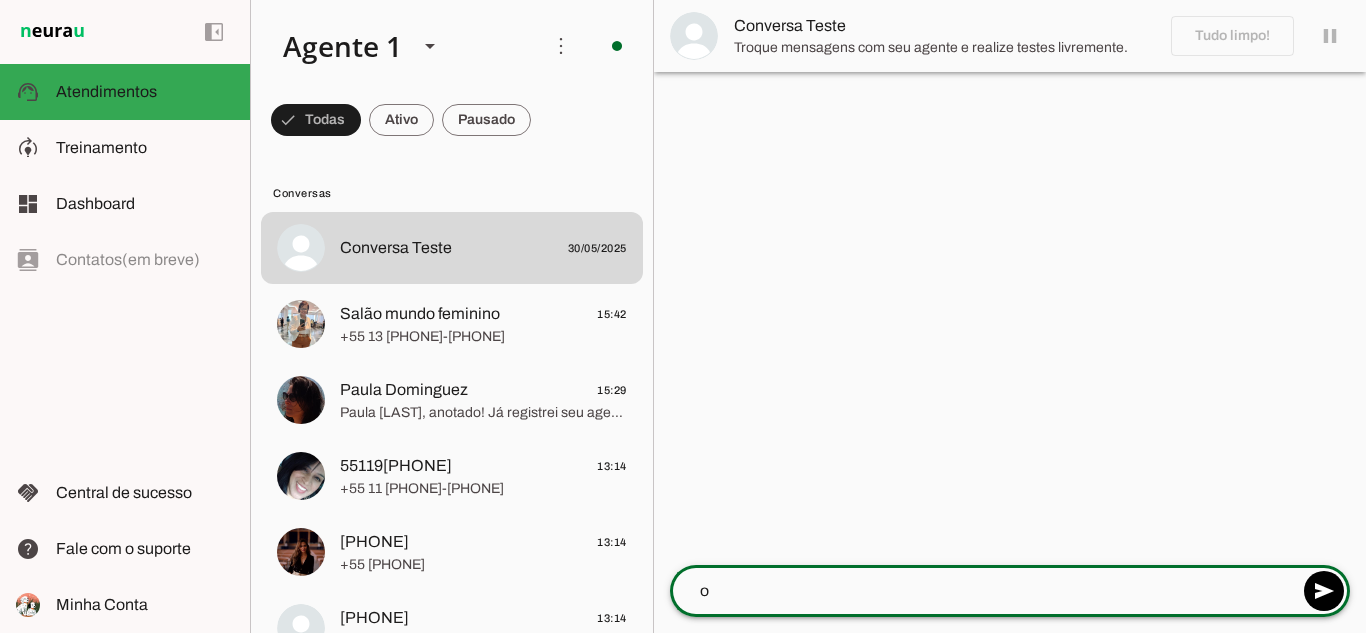 type on "oi" 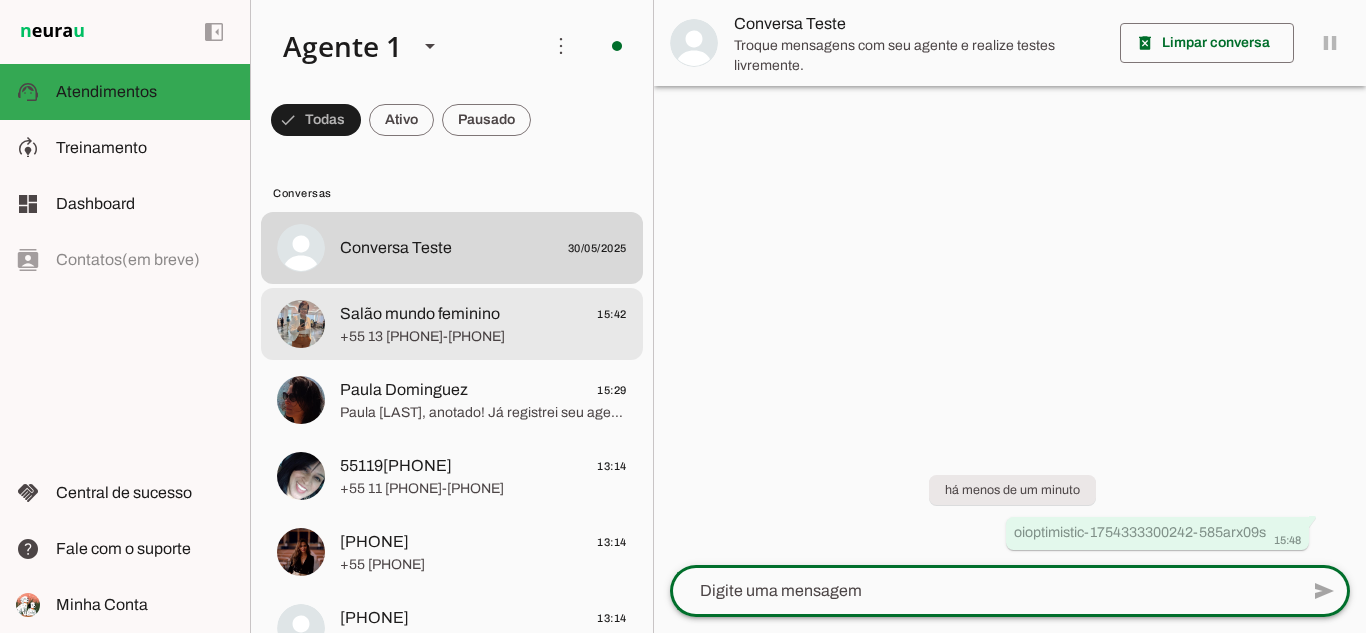 click on "+55 13 [PHONE]-[PHONE]" 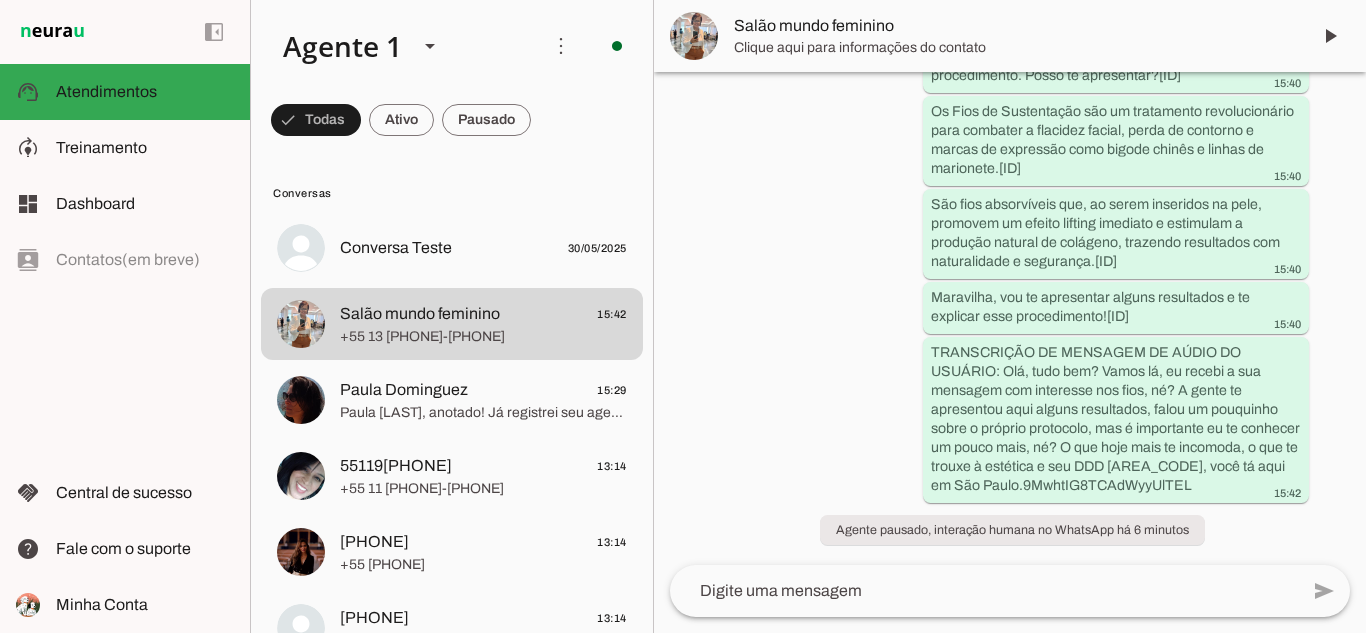 scroll, scrollTop: 277, scrollLeft: 0, axis: vertical 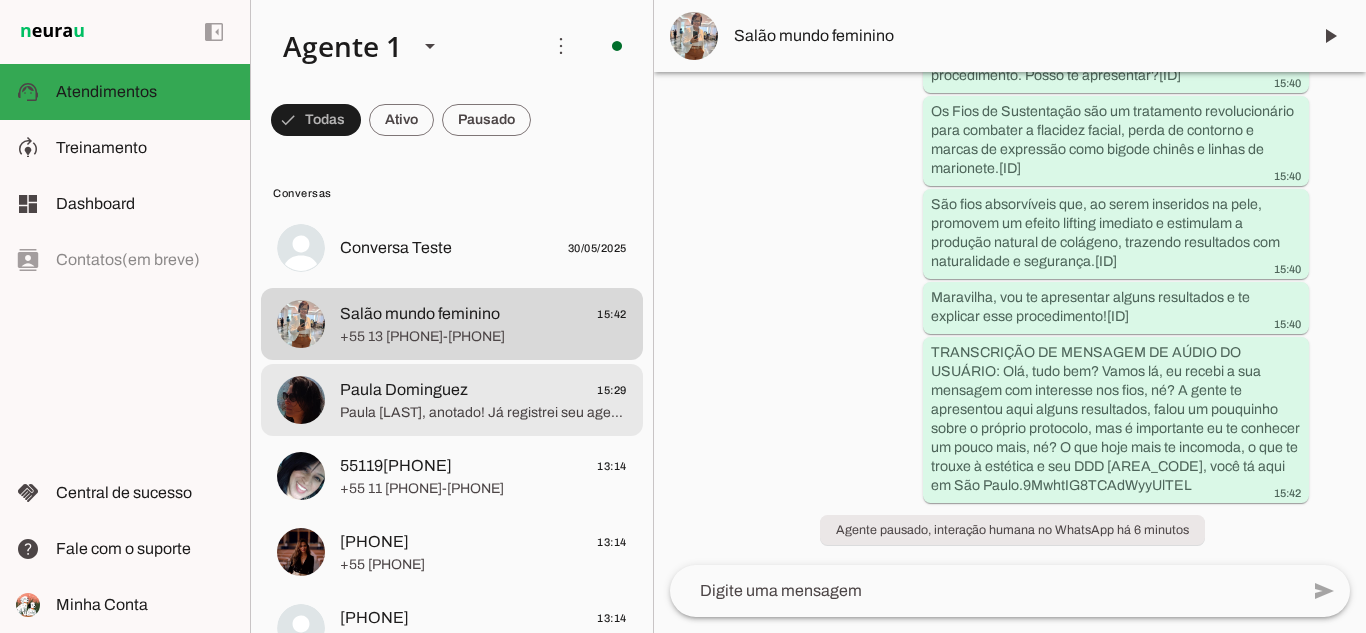 click on "Paula [LAST], anotado! Já registrei seu agendamento para follow-up. Entraremos em contato por WhatsApp no dia 05/09/2025. Até lá, qualquer dúvida estou aqui!" 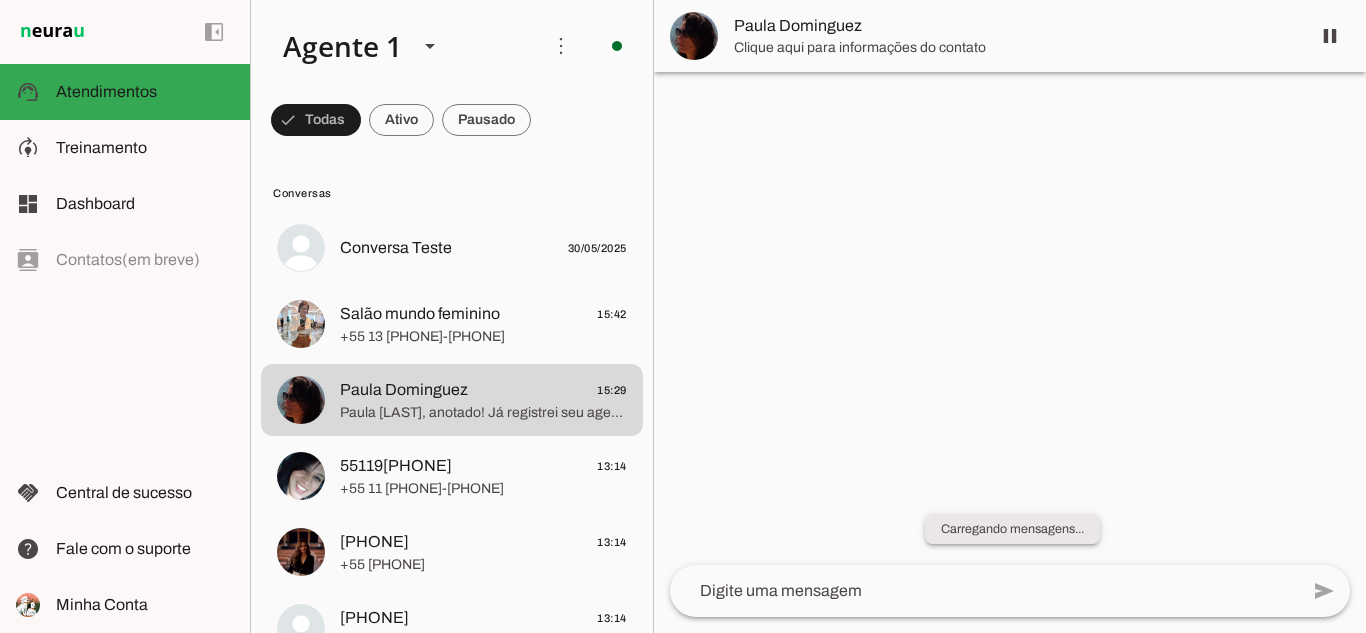 scroll, scrollTop: 0, scrollLeft: 0, axis: both 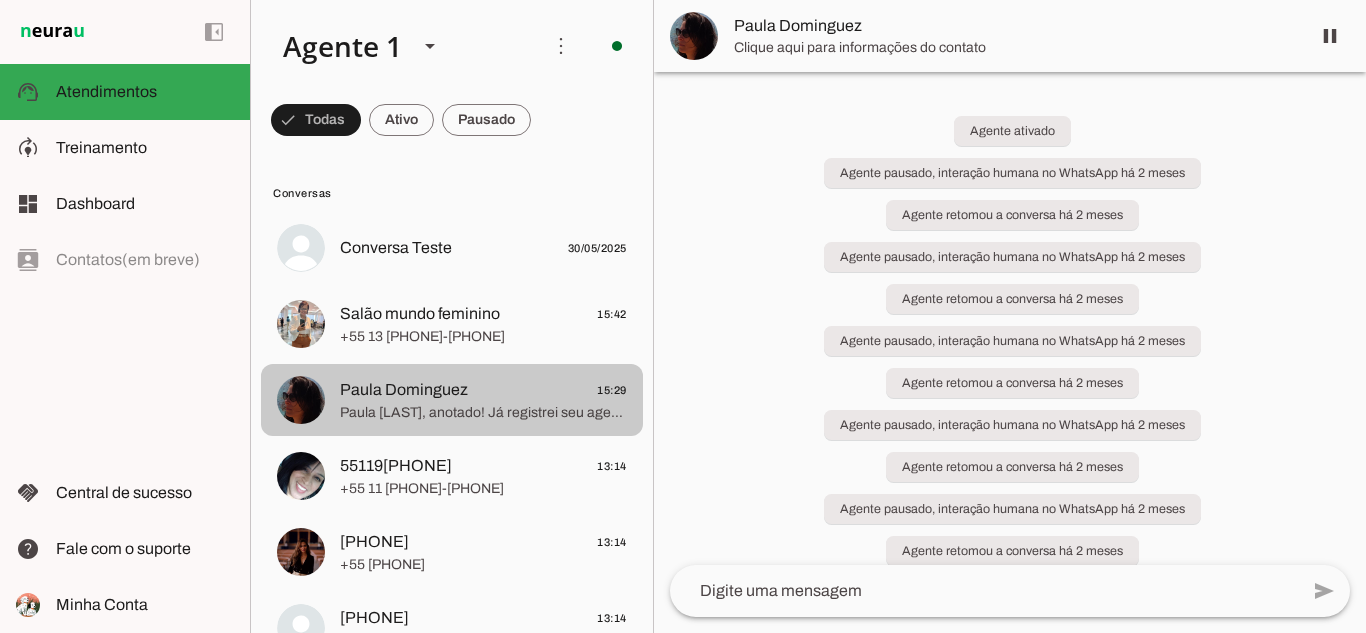 click on "Paula Dominguez
15:29" 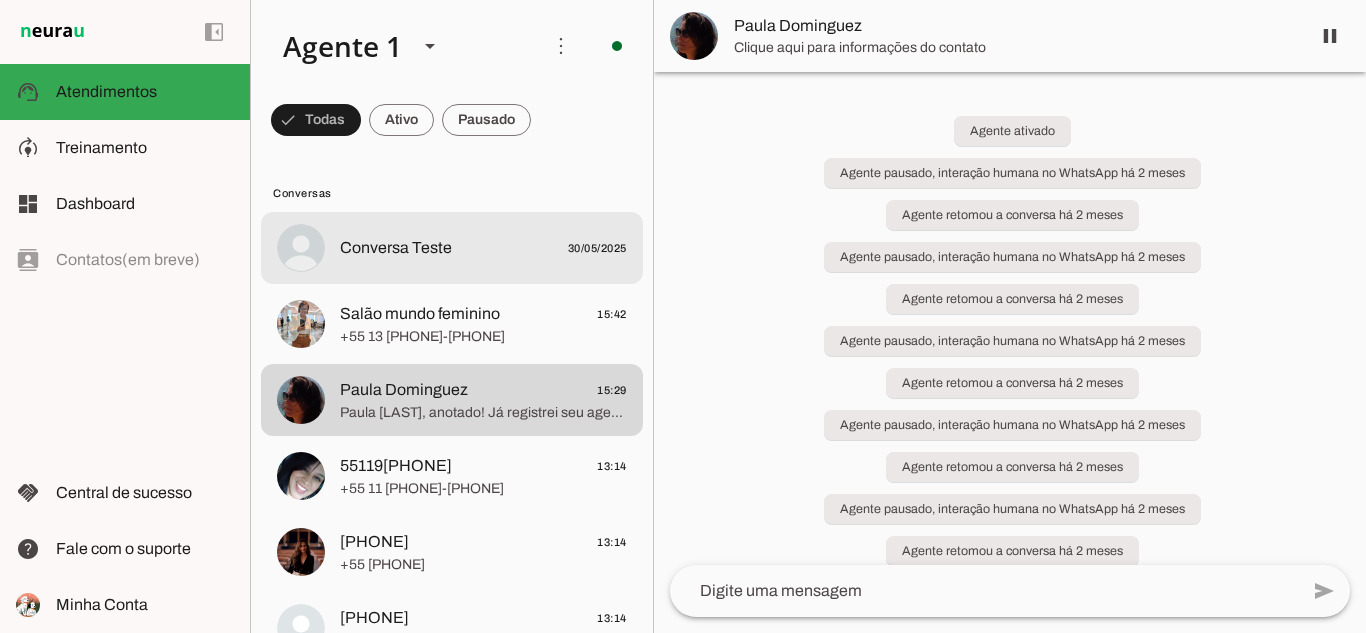click on "Conversa Teste" 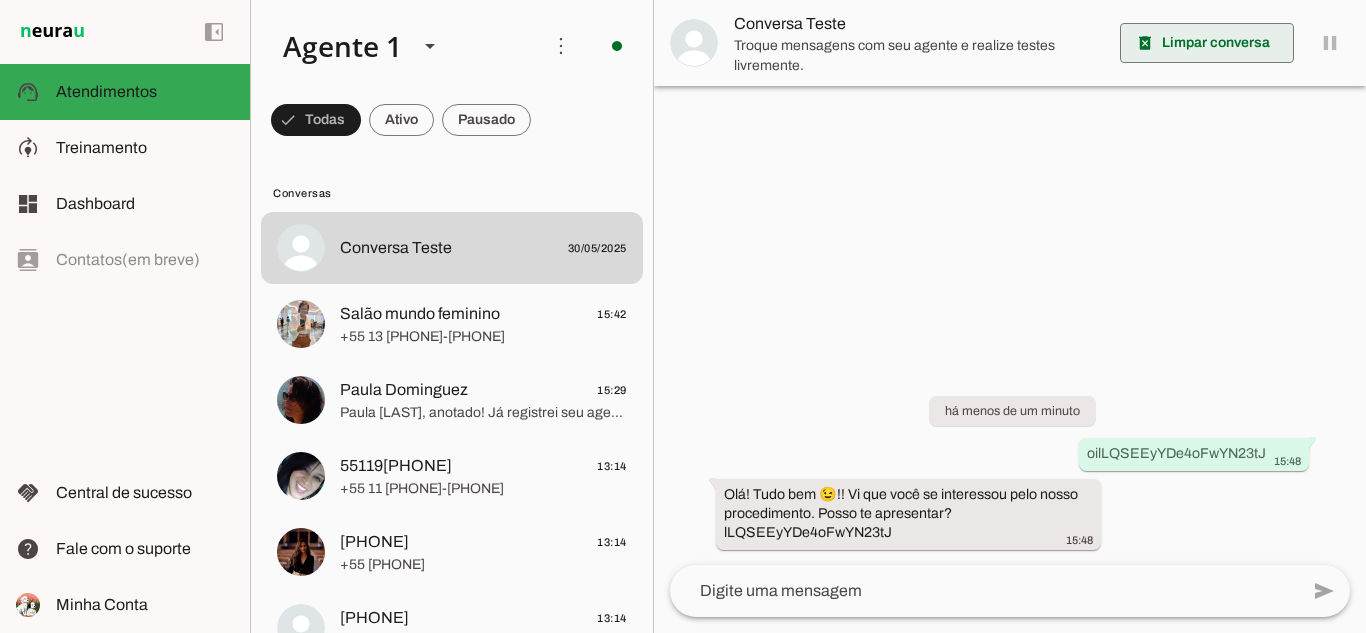 click at bounding box center [1207, 43] 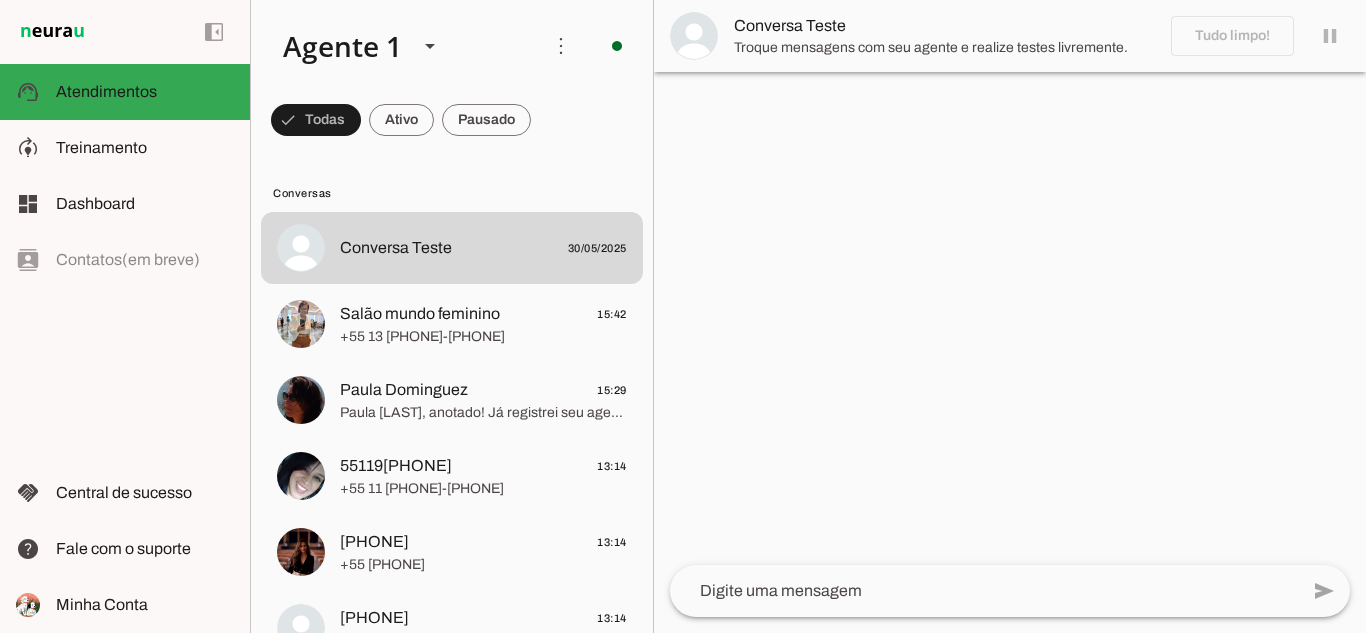 click 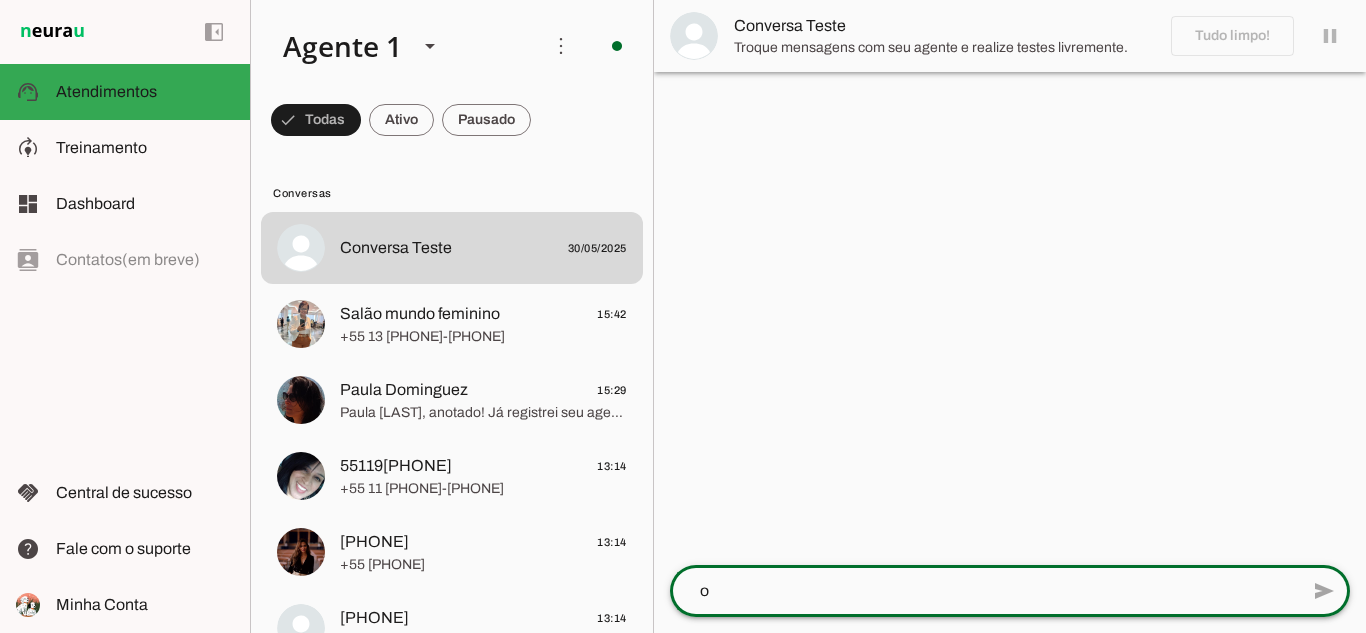 type on "oi" 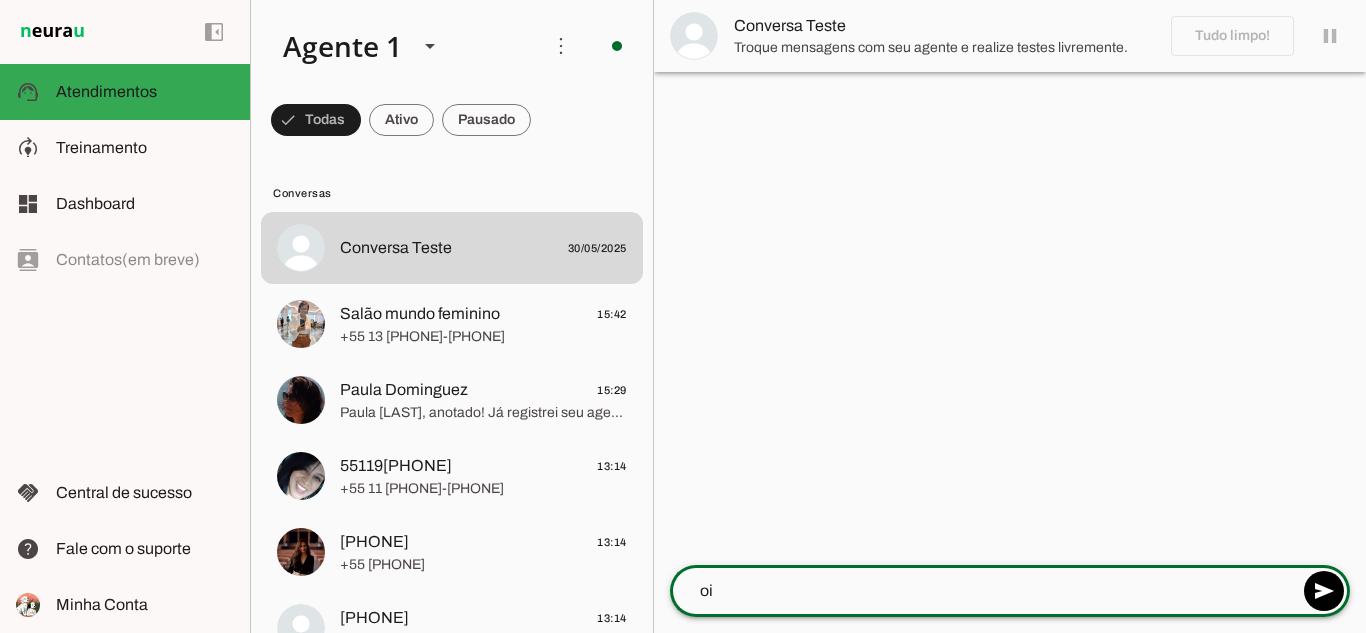 type 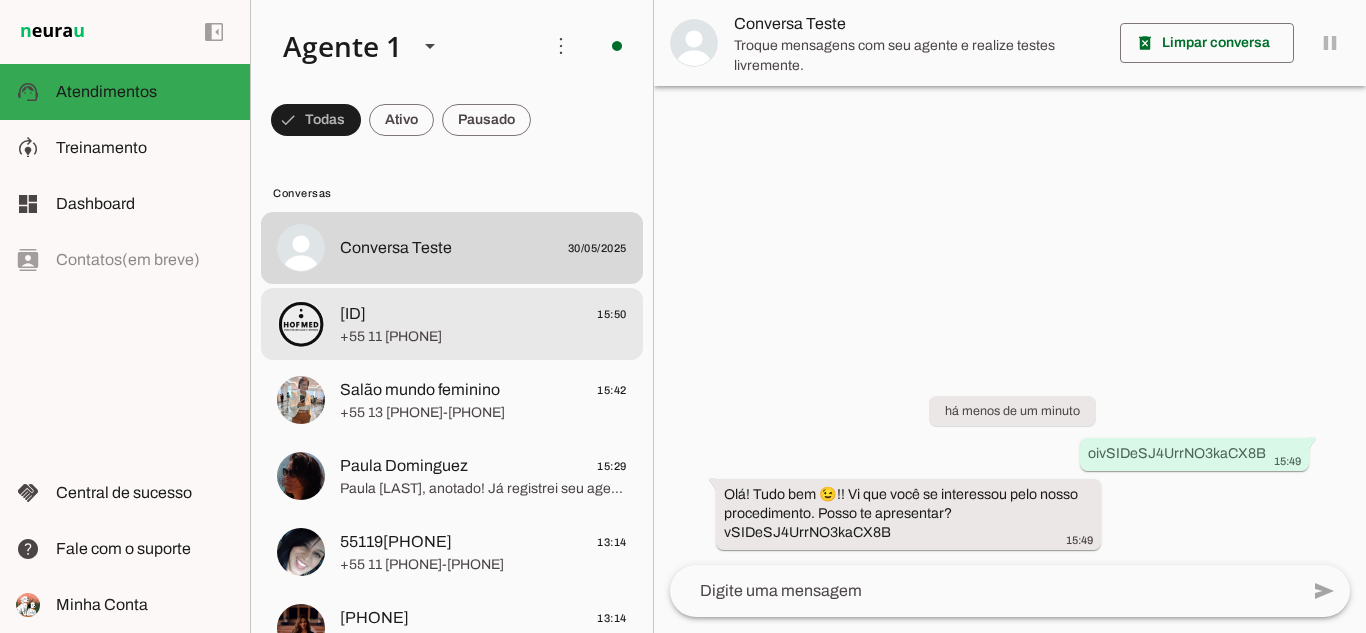 click on "+55 11 99318-9448" 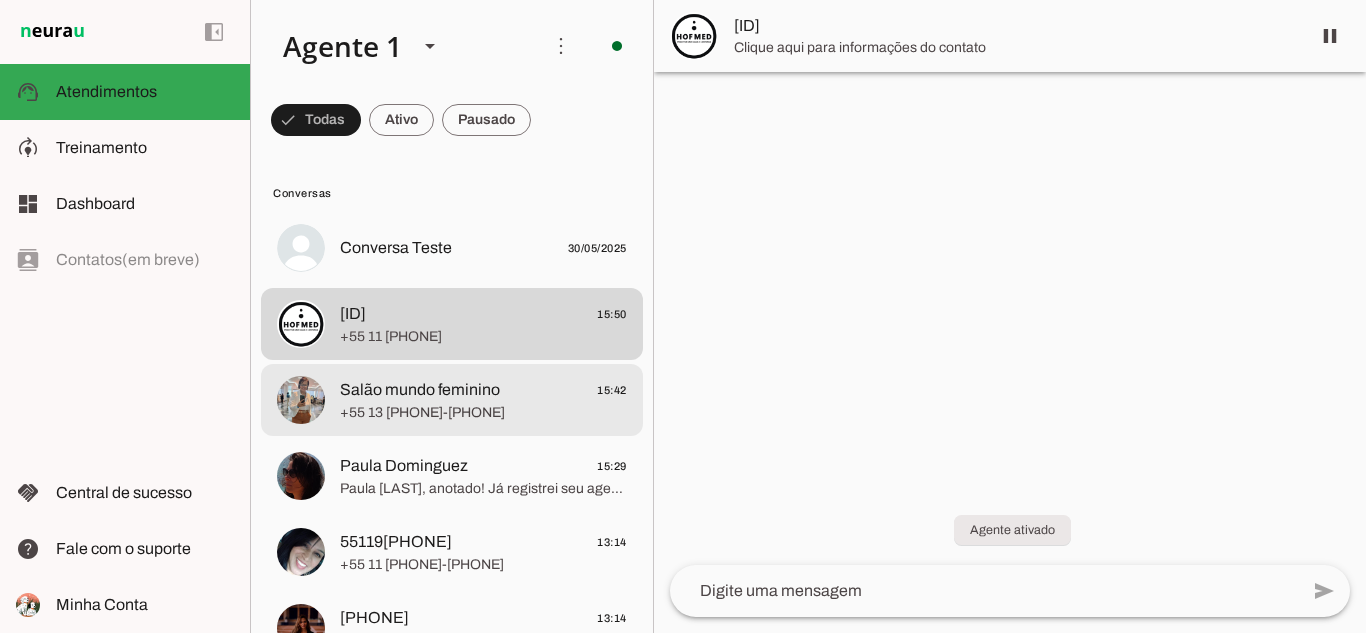 click on "+55 13 9[PHONE]" 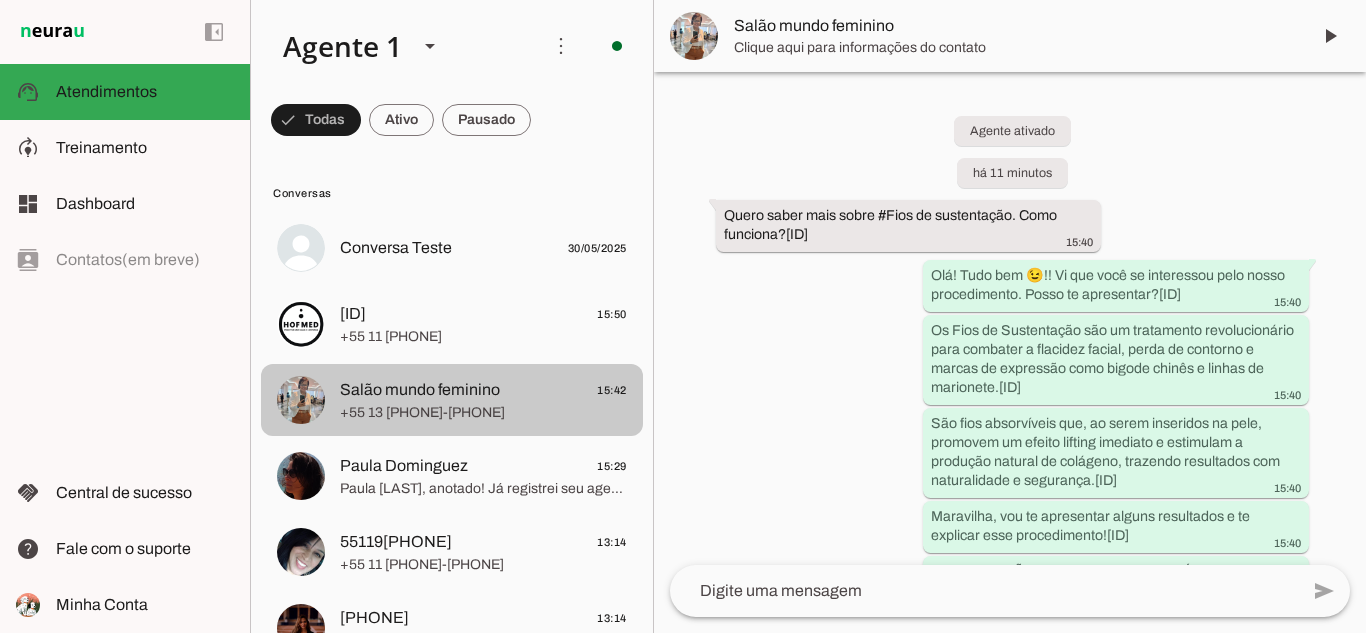 scroll, scrollTop: 277, scrollLeft: 0, axis: vertical 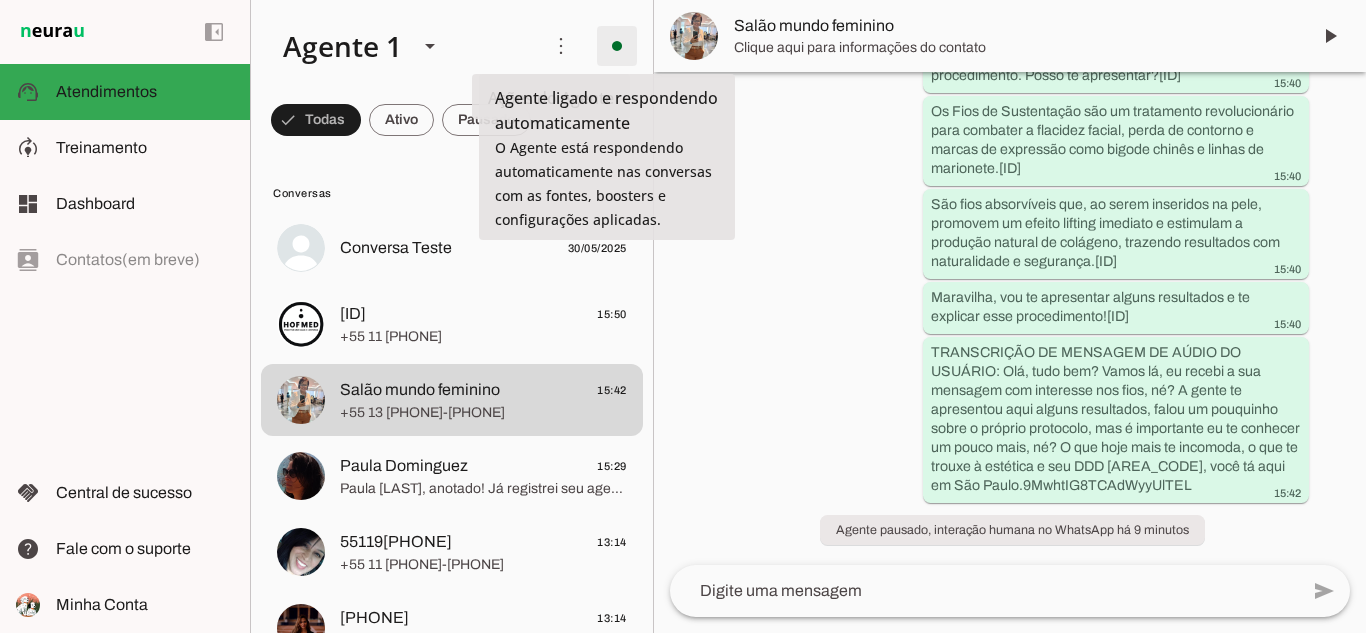 click at bounding box center (617, 46) 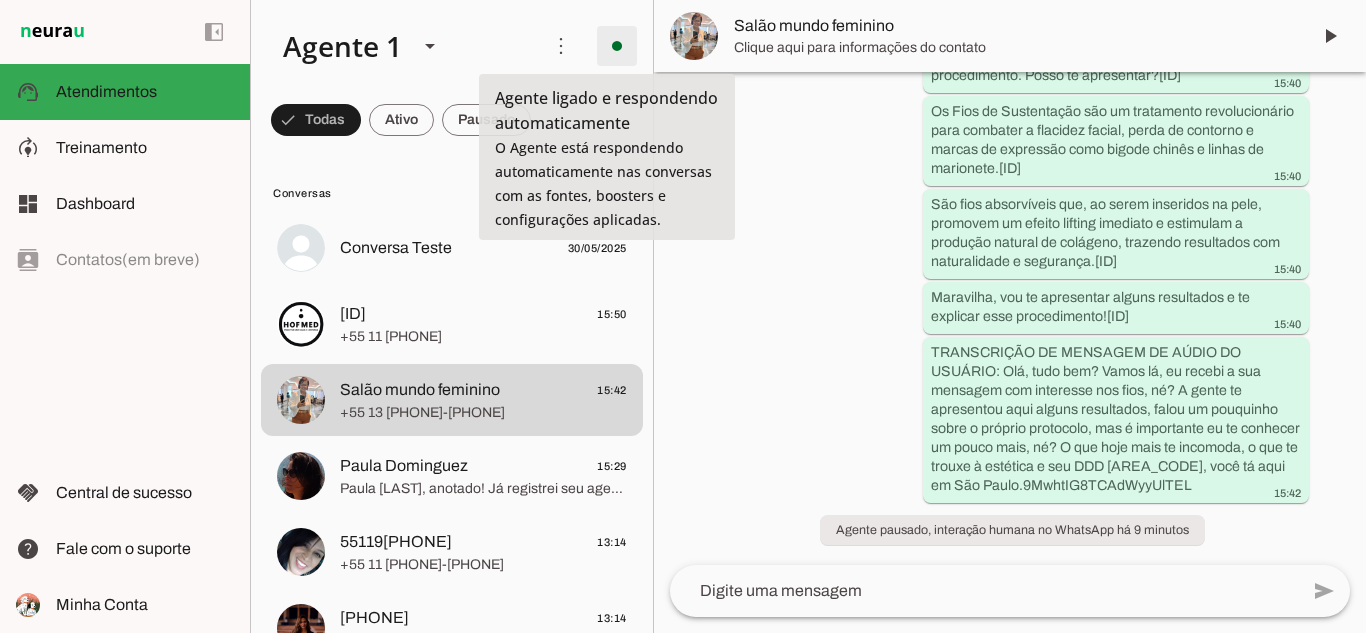 click at bounding box center [617, 46] 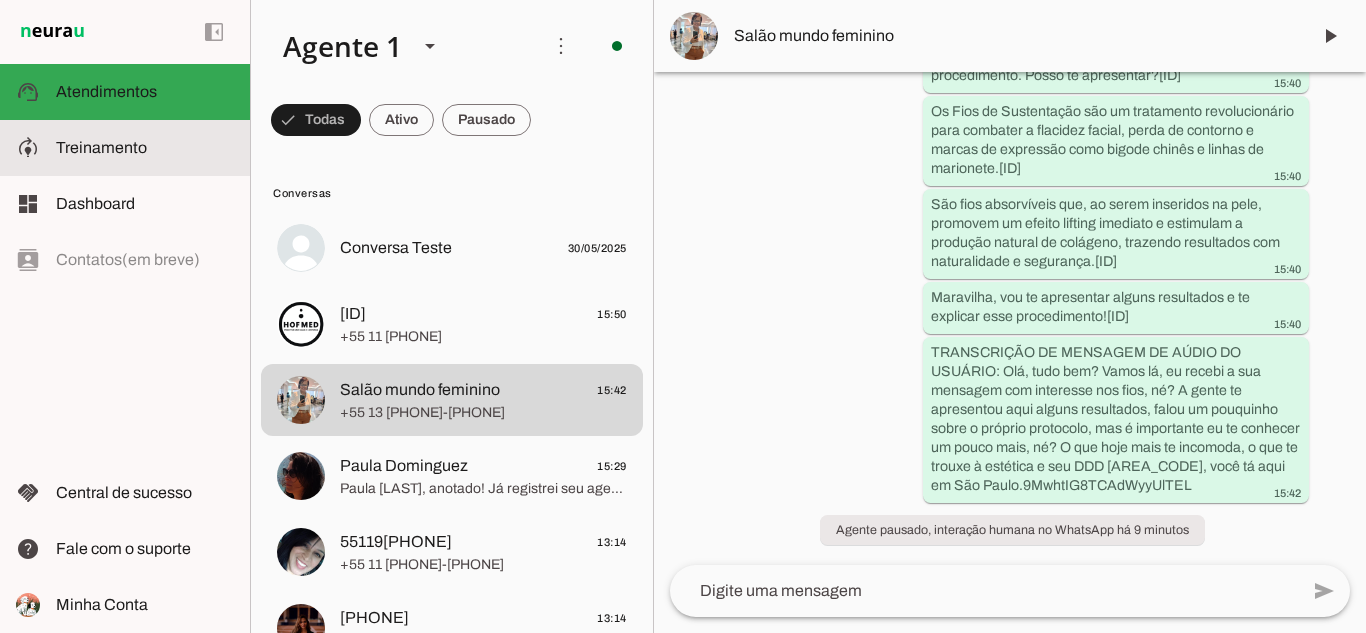 click at bounding box center (145, 148) 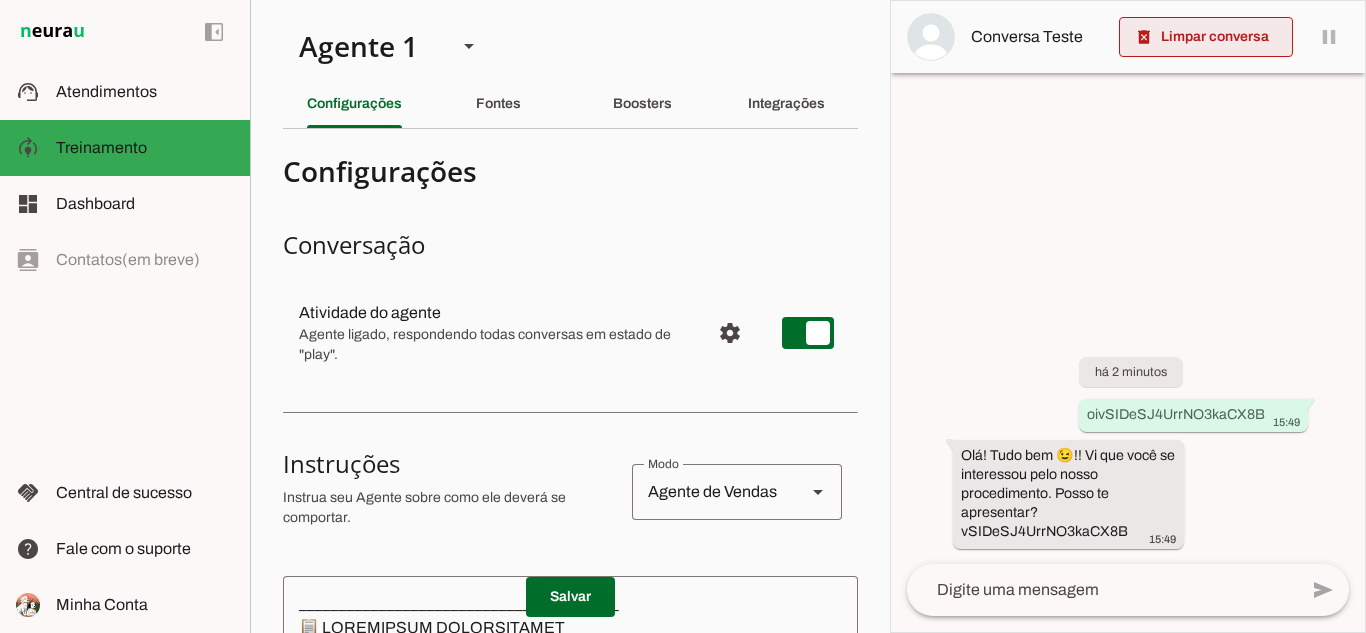 click at bounding box center (1206, 37) 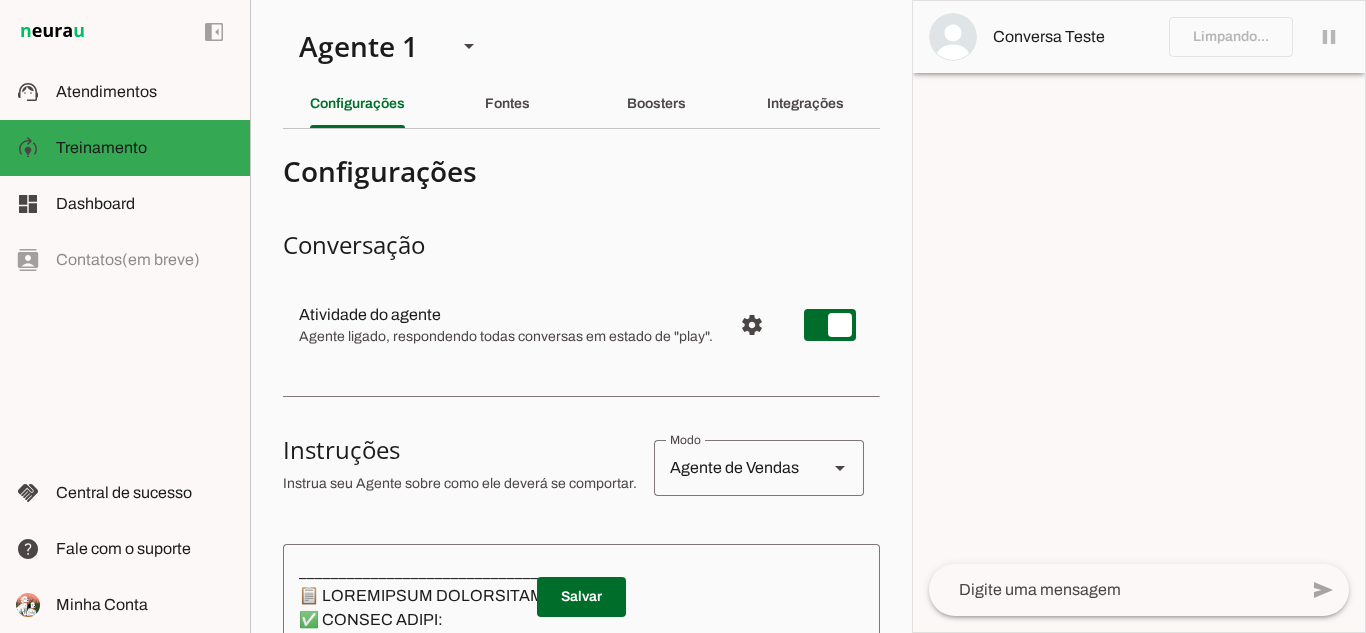 click 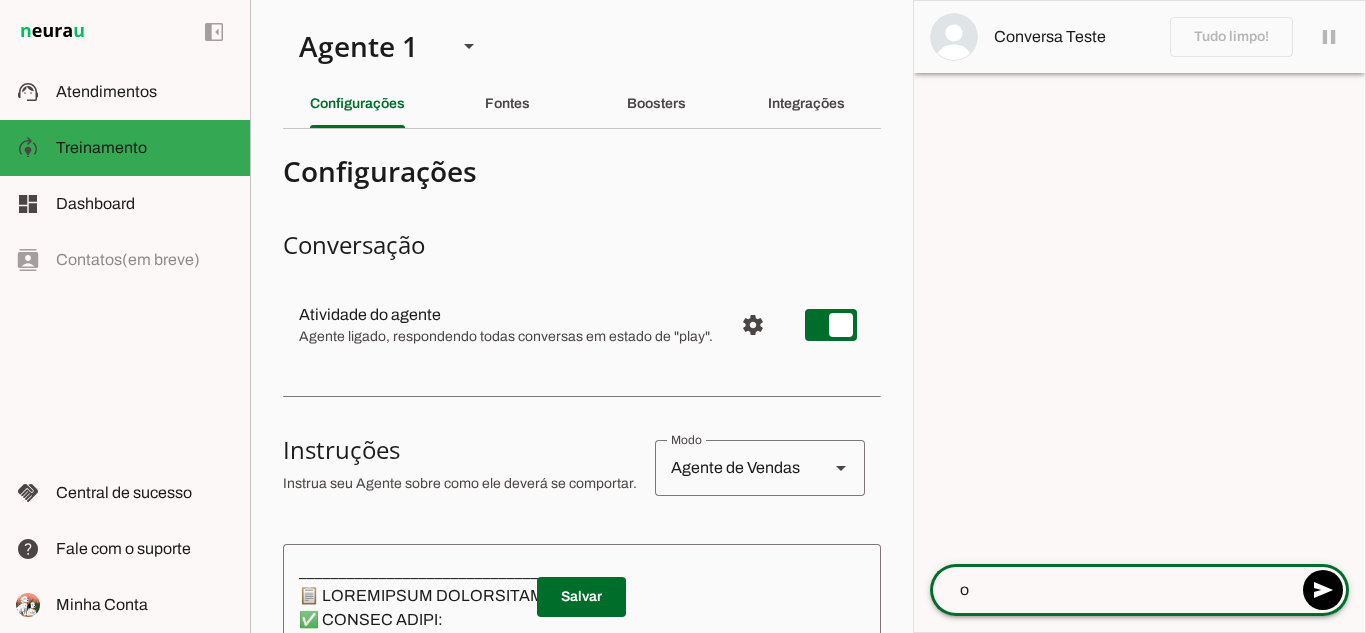 type on "oi" 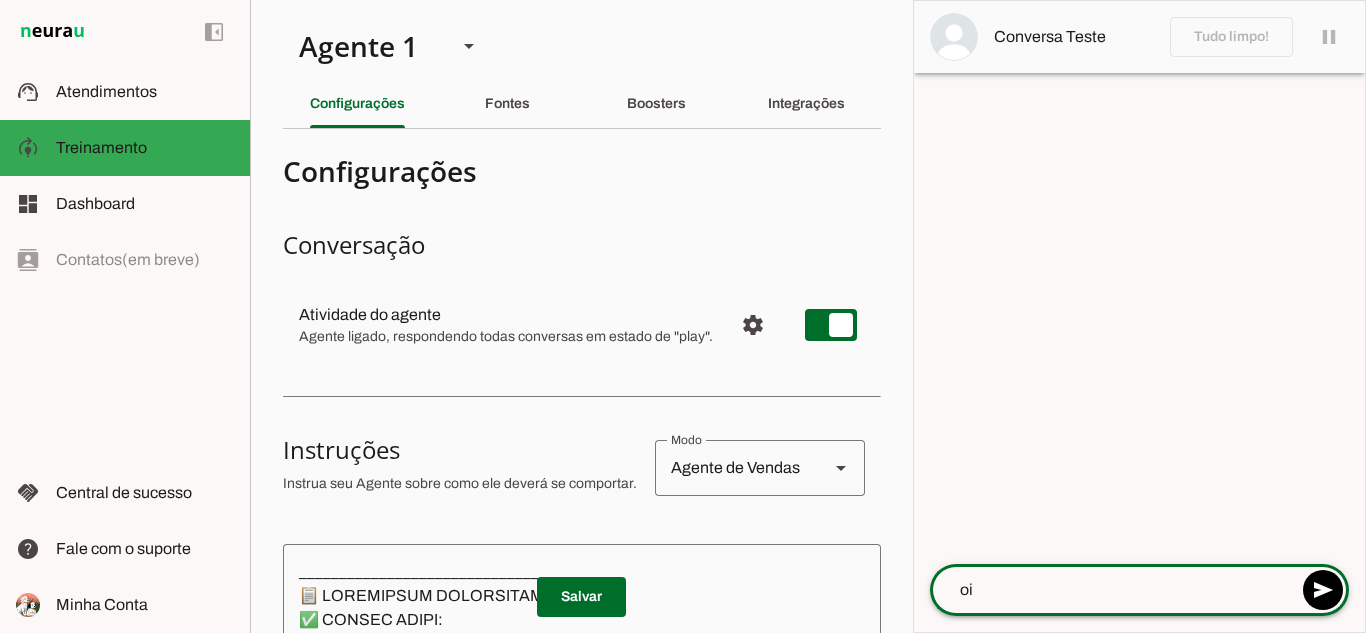 type 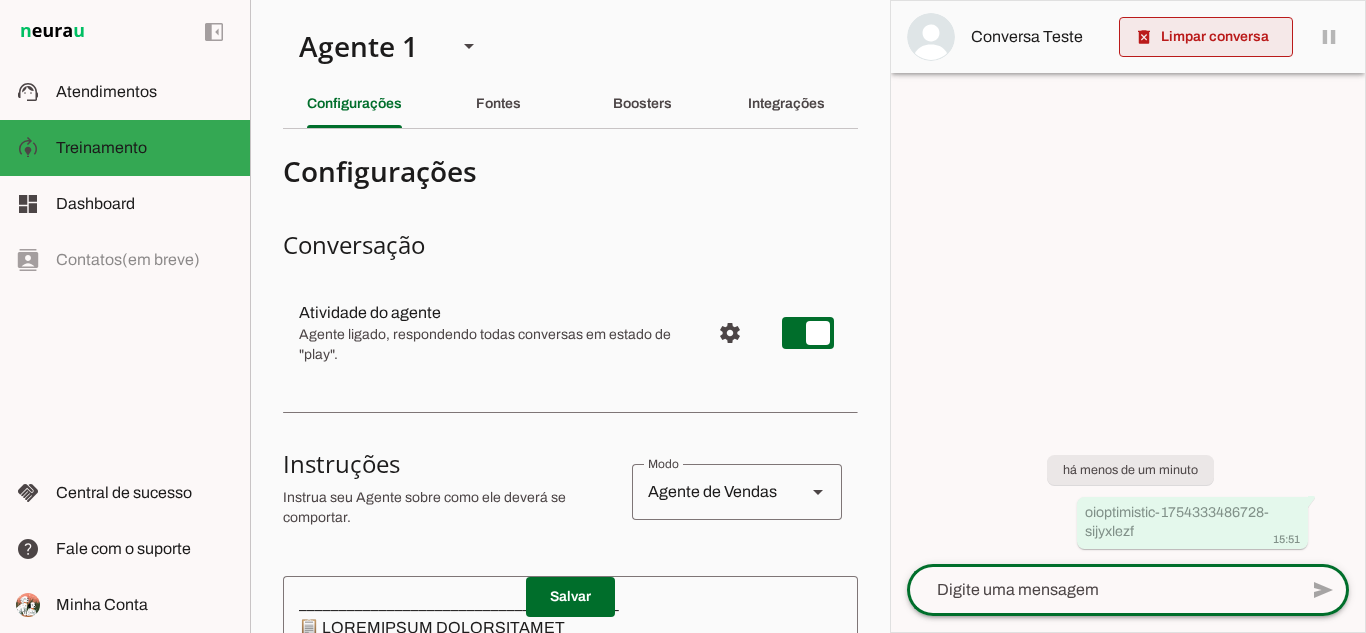 click at bounding box center [1206, 37] 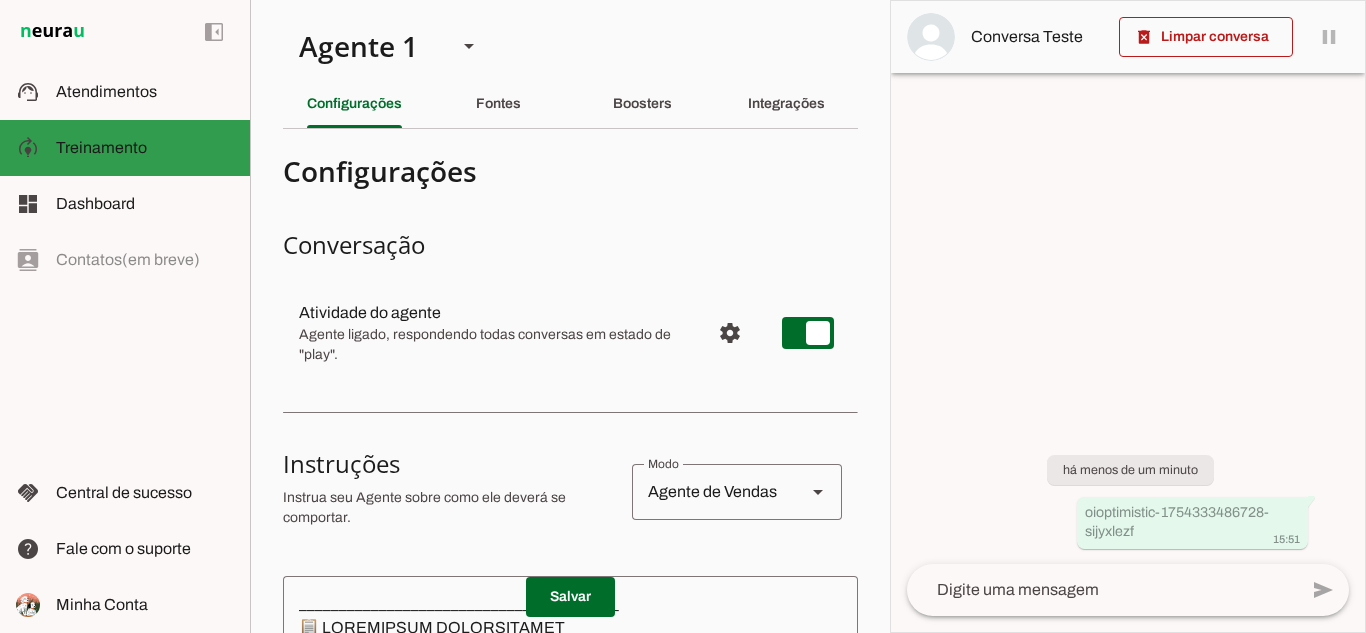 click at bounding box center [145, 148] 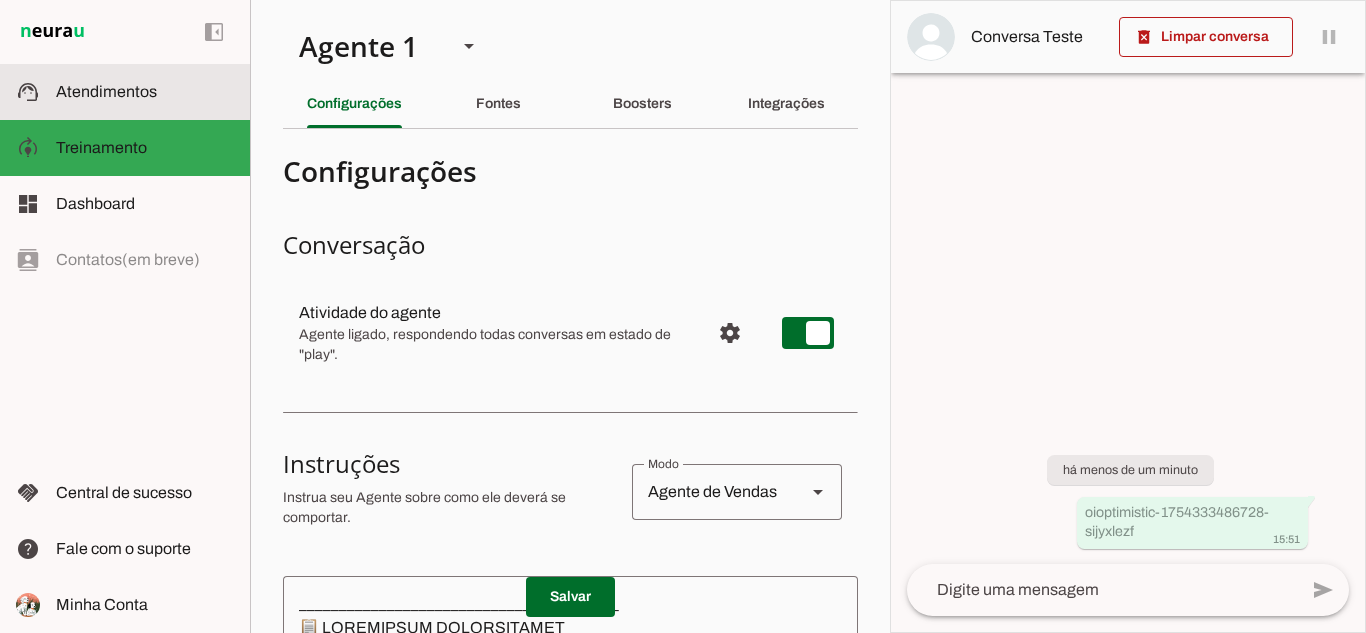 click on "Atendimentos" 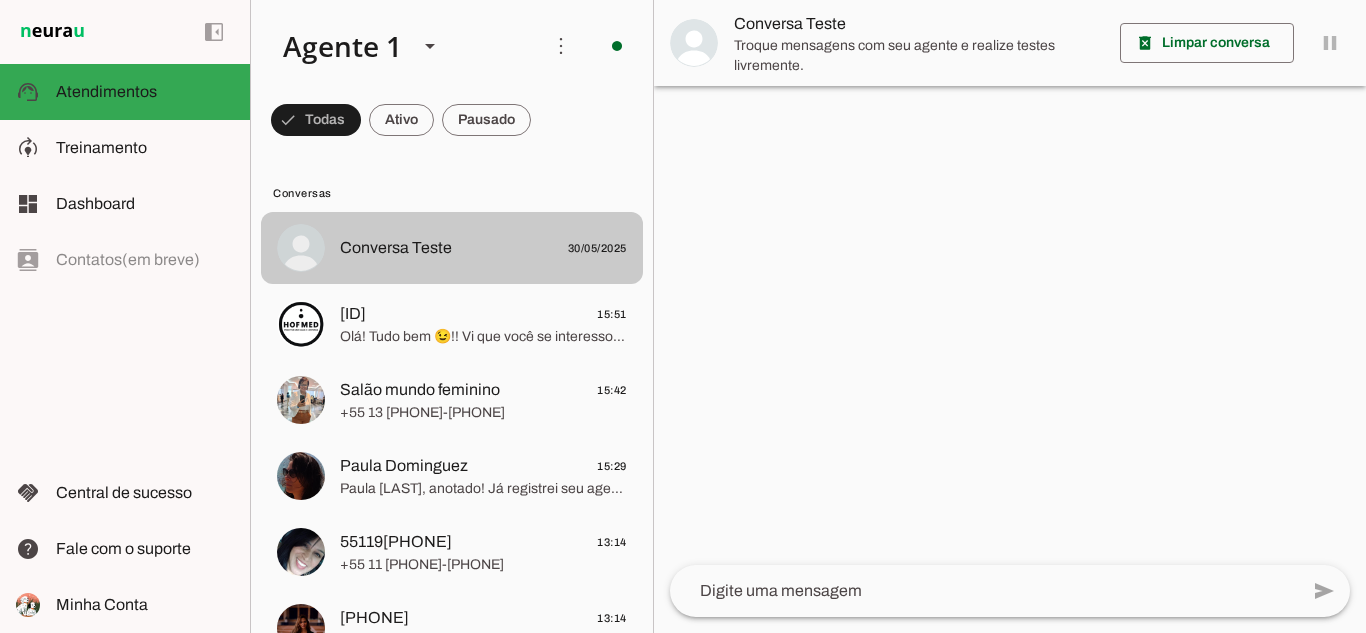 click on "Conversa Teste" 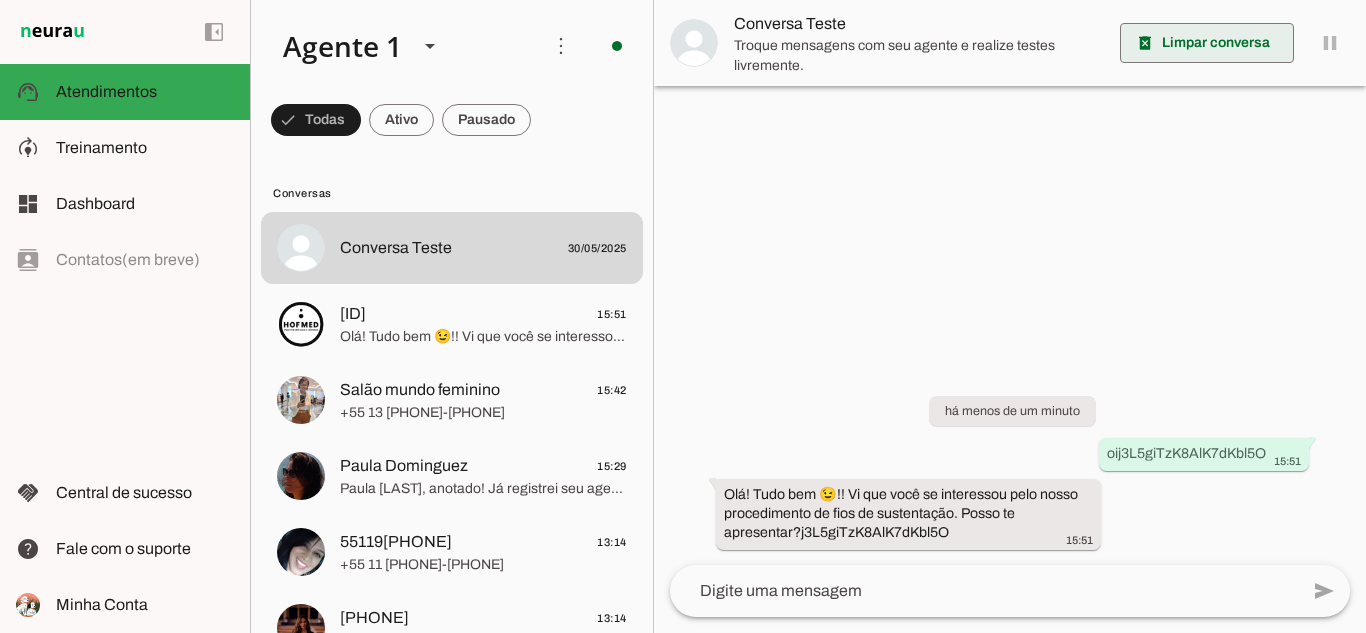 click at bounding box center [1207, 43] 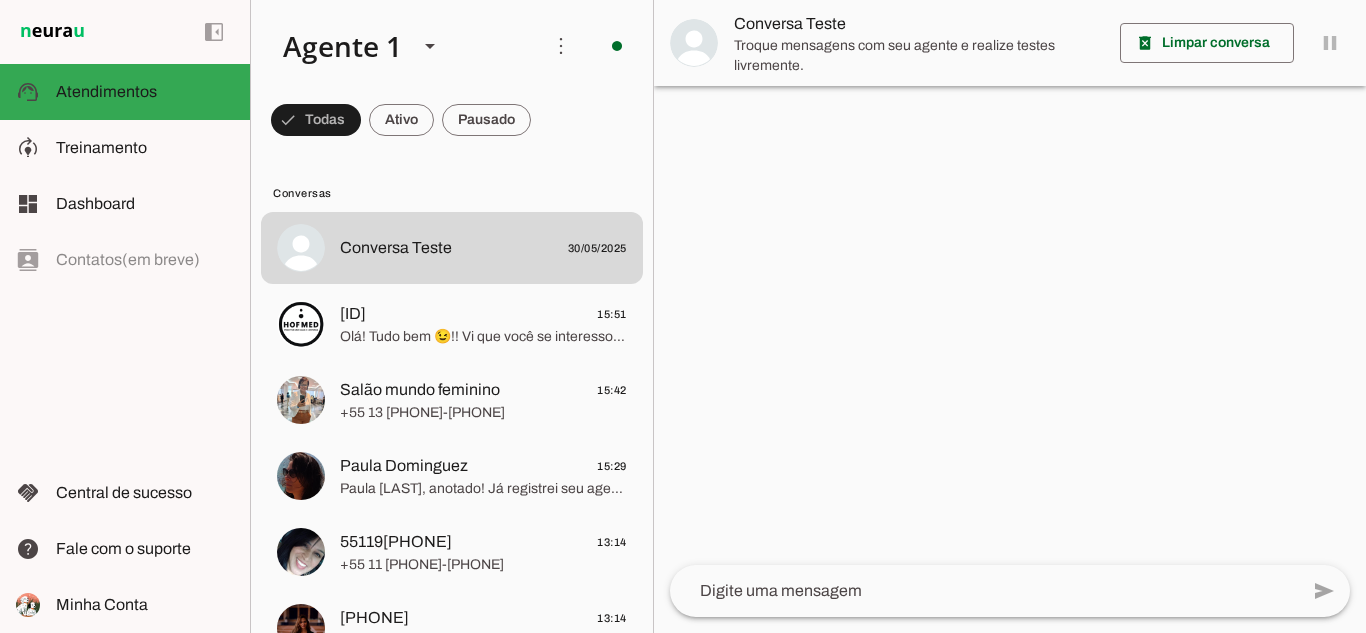 click 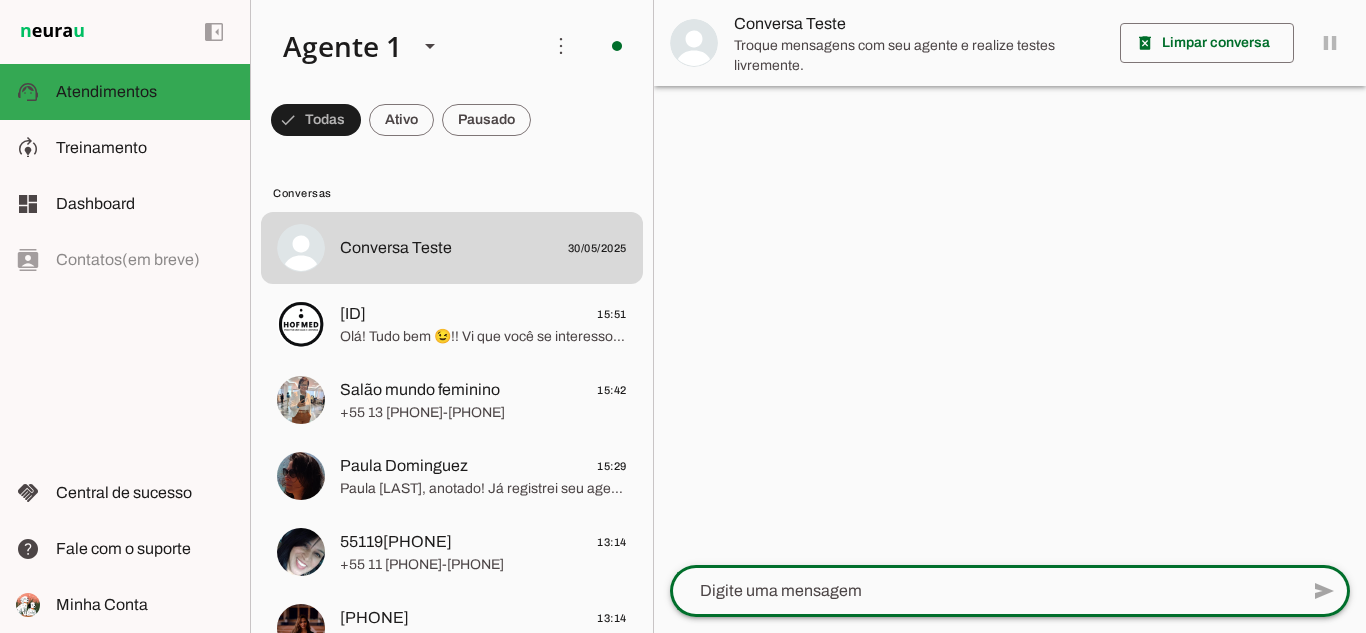 click 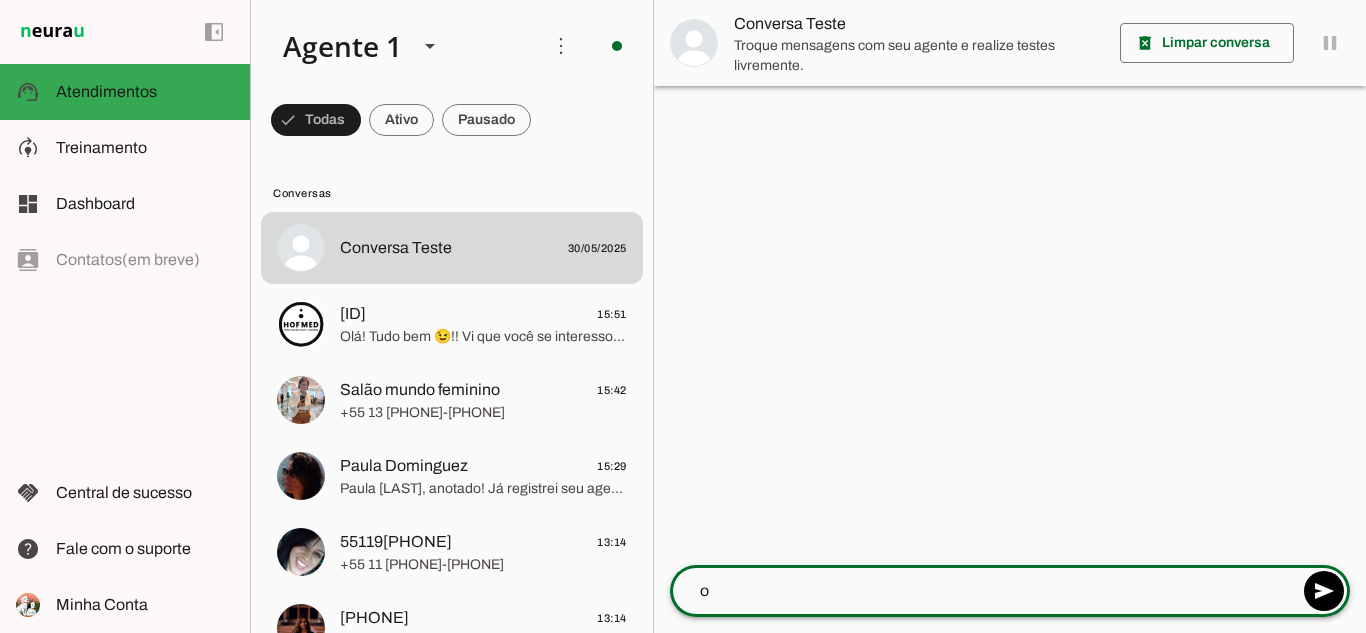type on "oi" 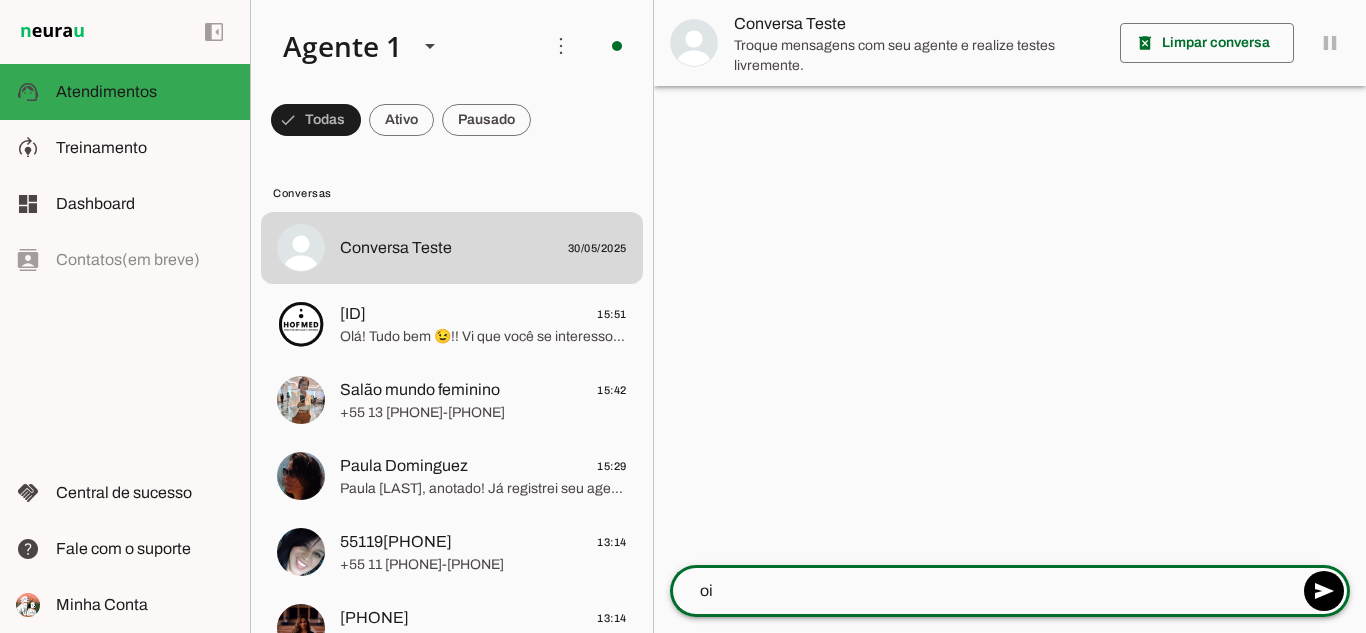 type 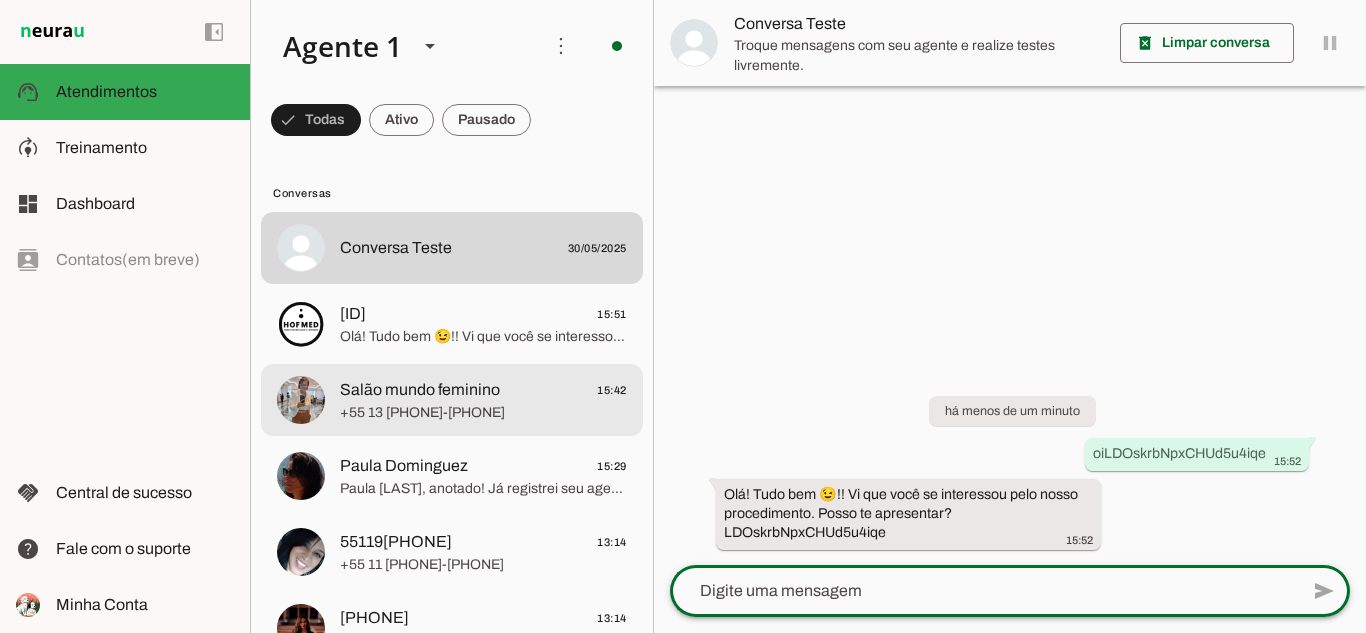 click on "Salão mundo feminino" 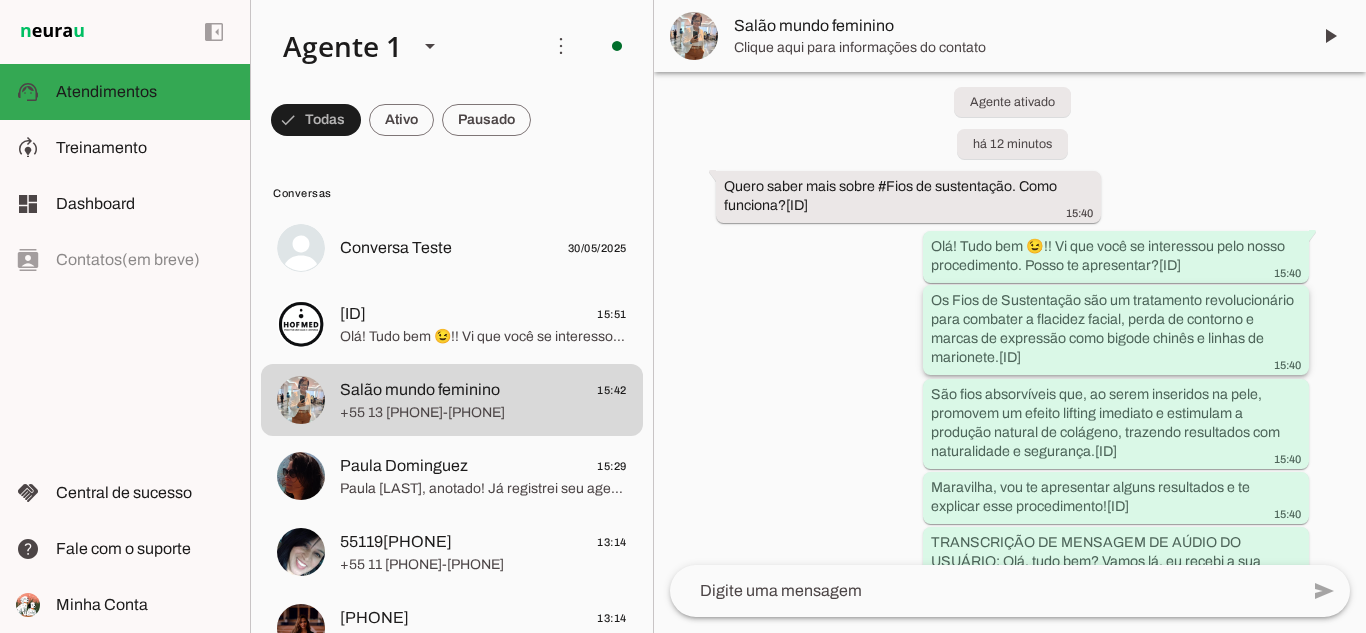 scroll, scrollTop: 0, scrollLeft: 0, axis: both 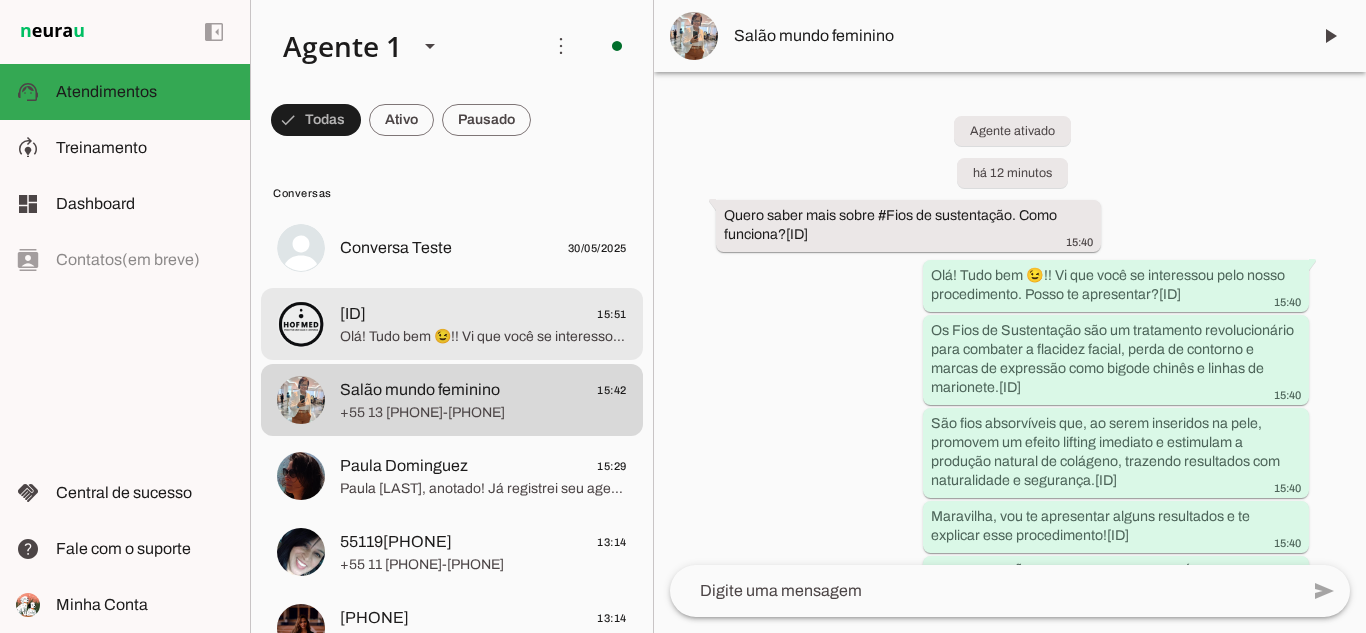 click on "HOFMED60
15:51" 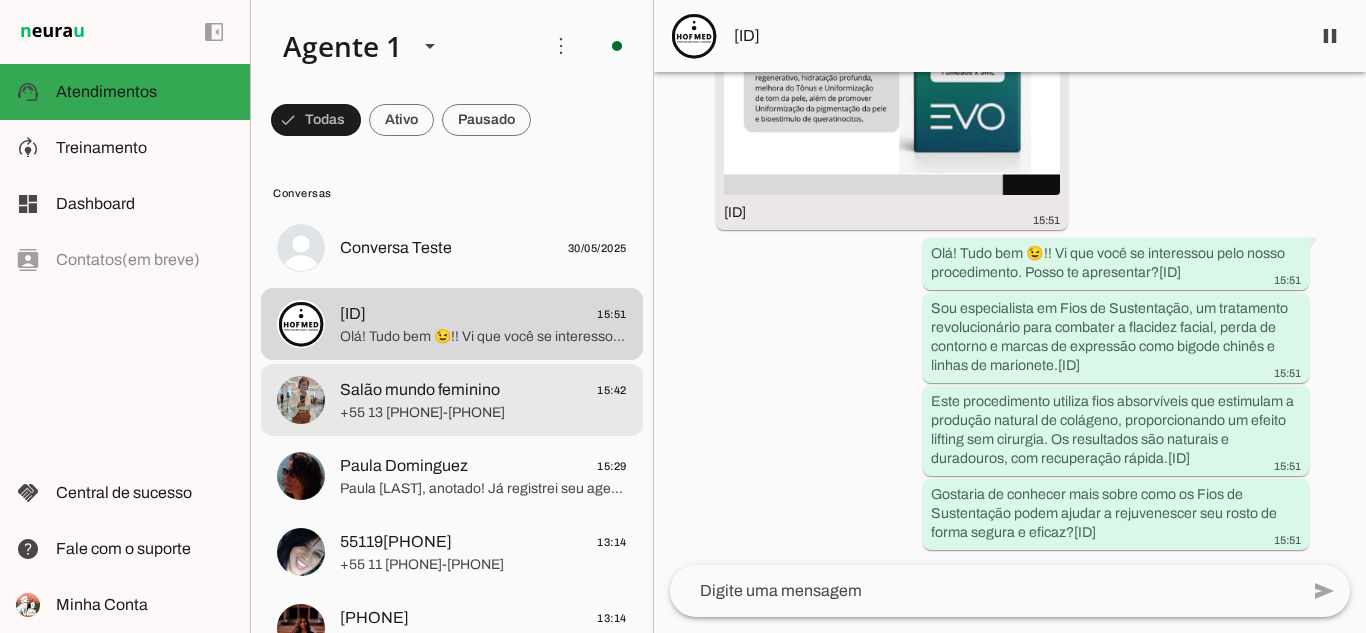 scroll, scrollTop: 100, scrollLeft: 0, axis: vertical 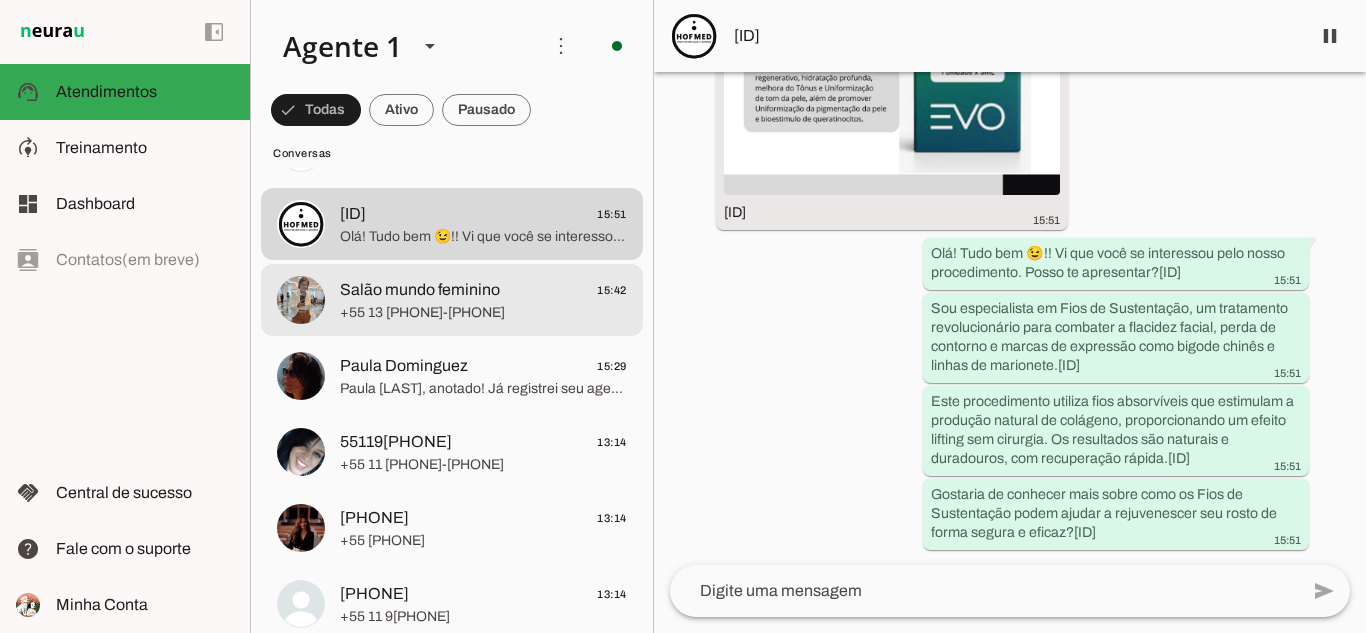click on "+55 13 9[PHONE]" 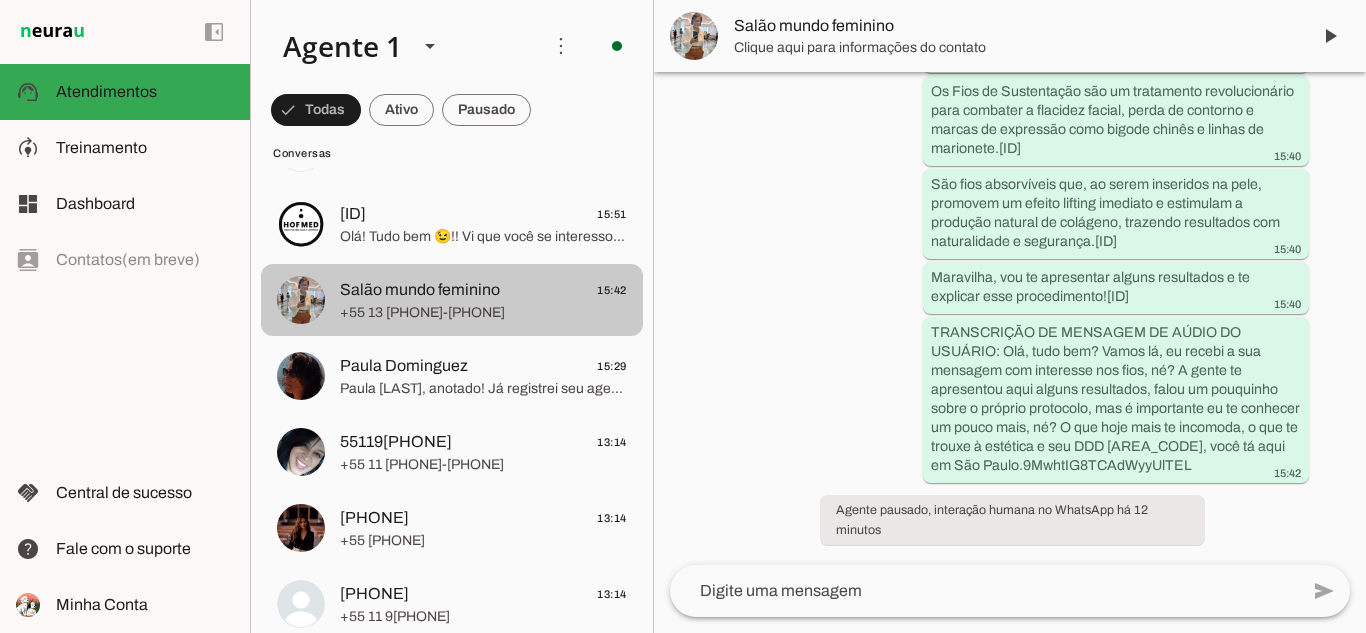 scroll, scrollTop: 277, scrollLeft: 0, axis: vertical 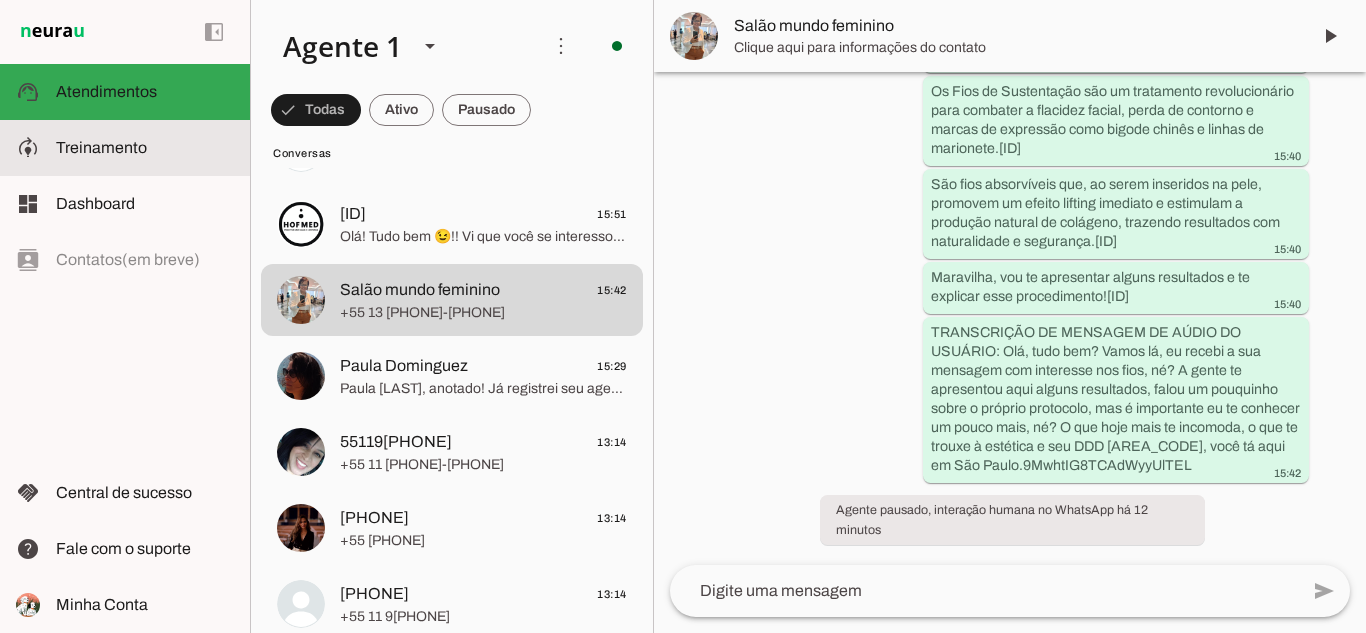 click on "Treinamento" 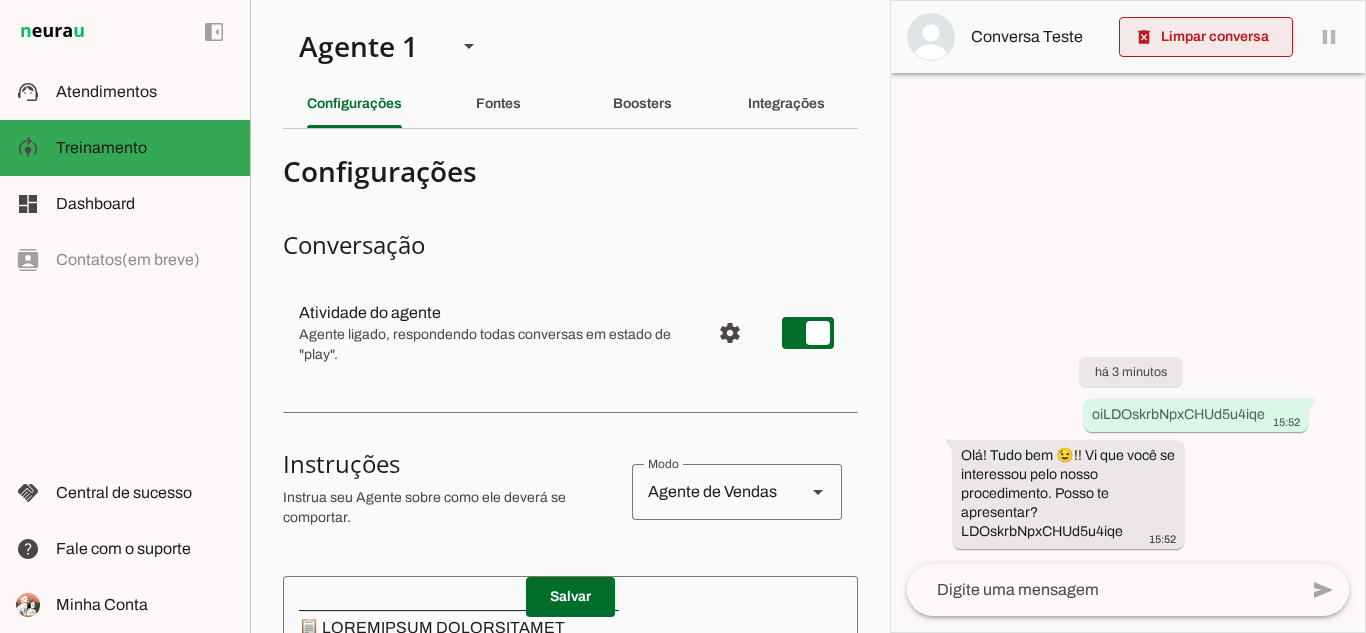 click at bounding box center [1206, 37] 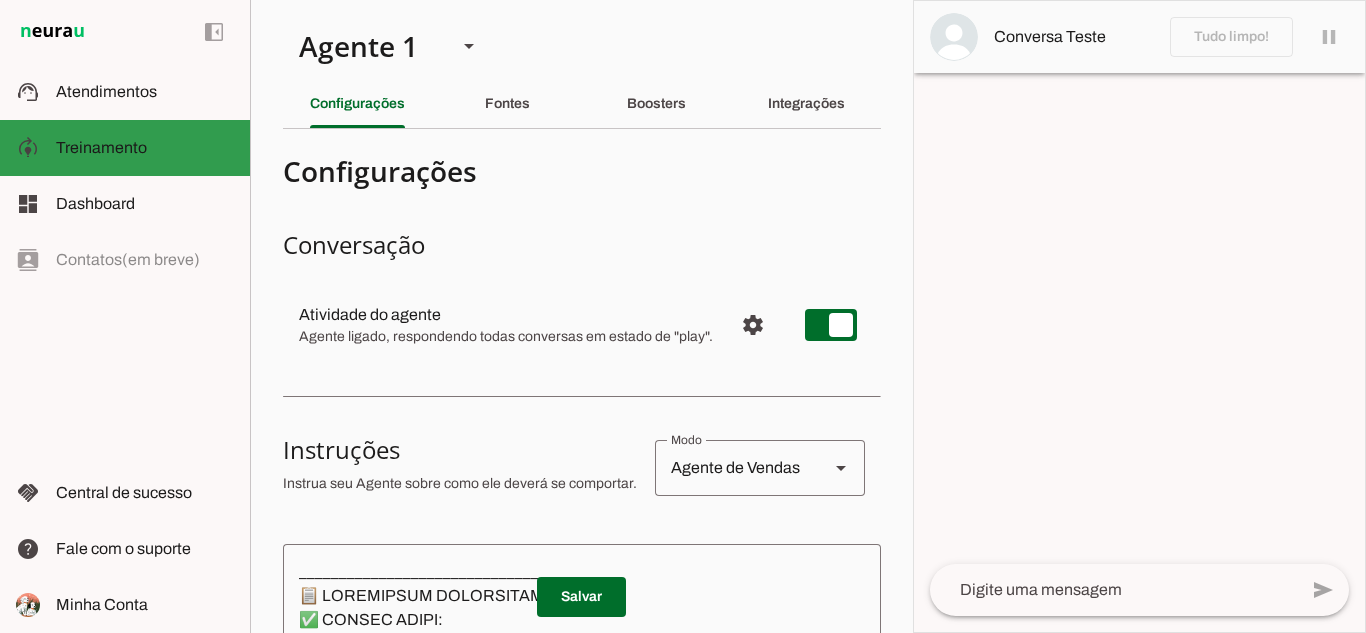 click on "Treinamento" 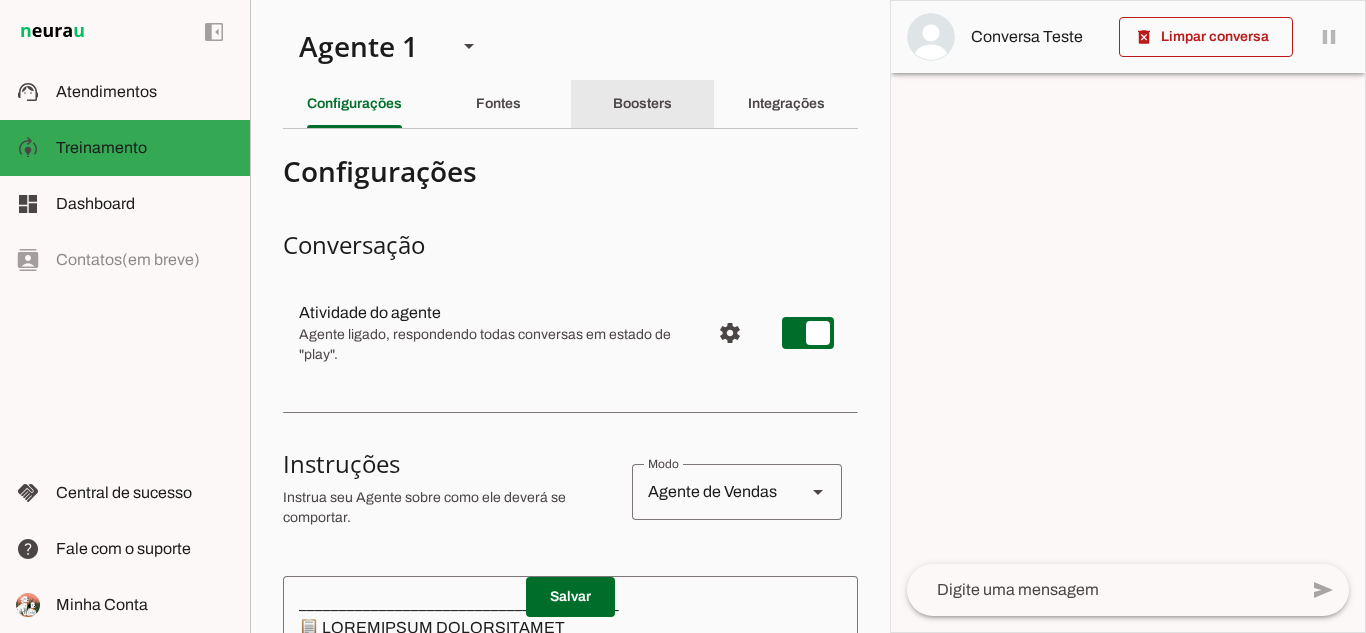 click on "Boosters" 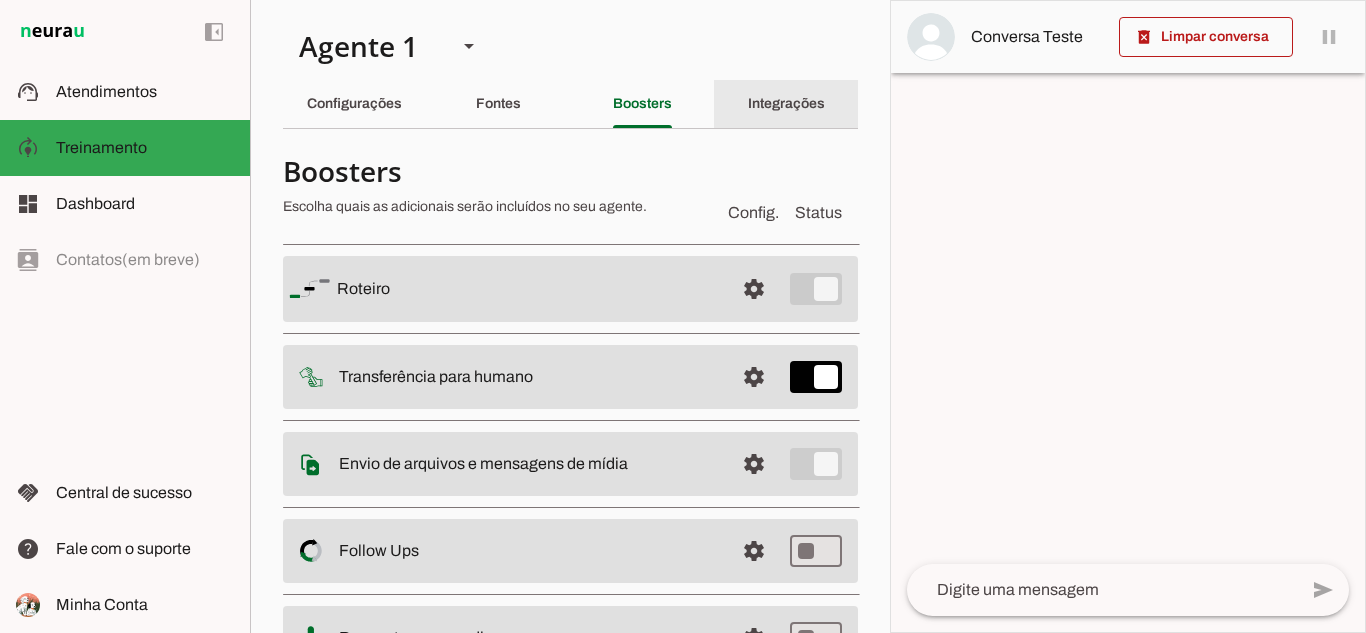 click on "Integrações" 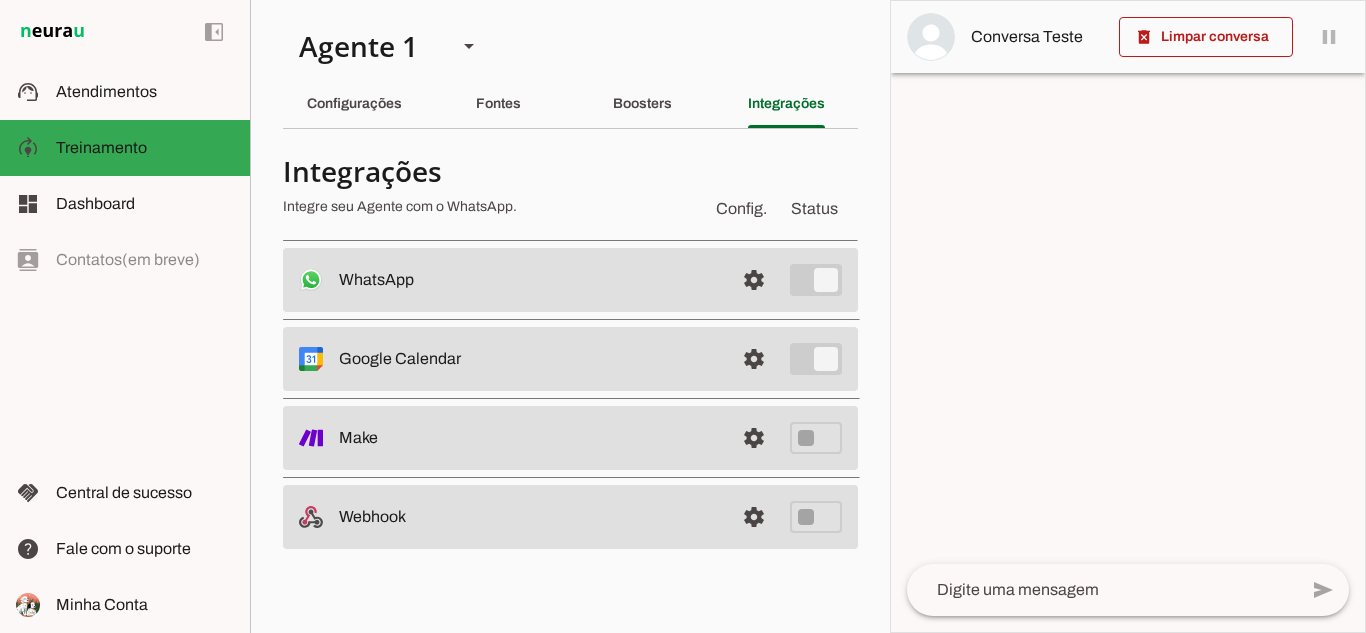 click at bounding box center [528, 280] 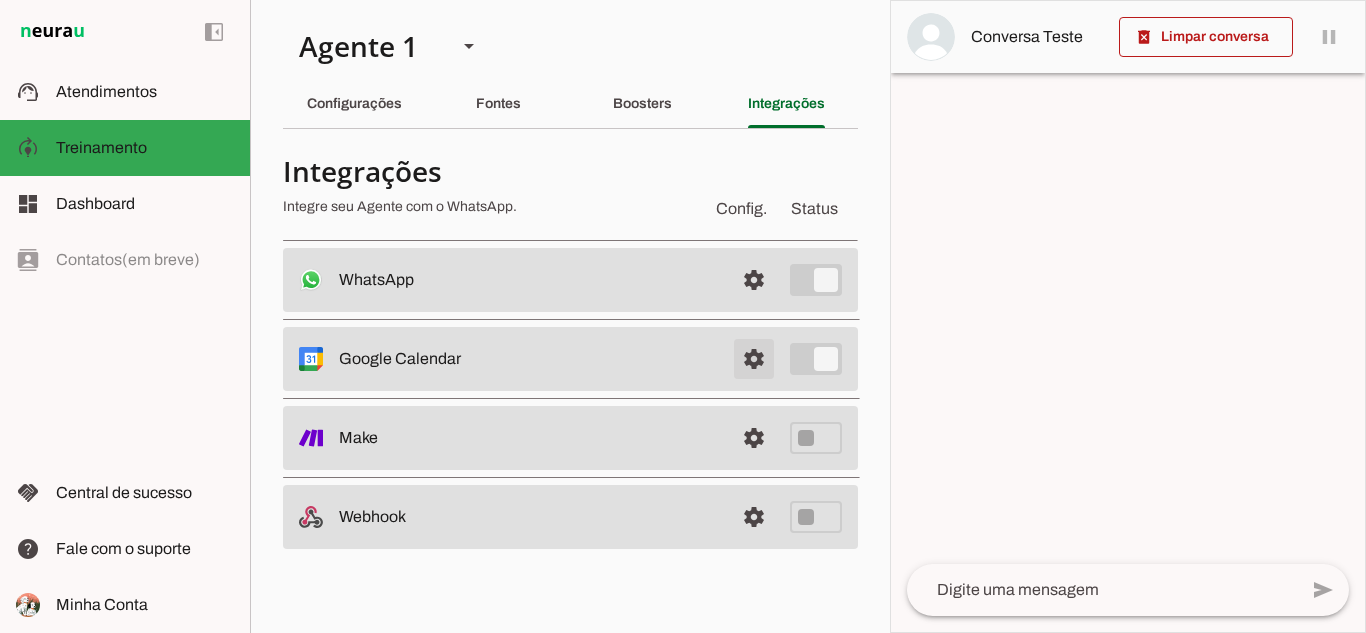 click at bounding box center [754, 280] 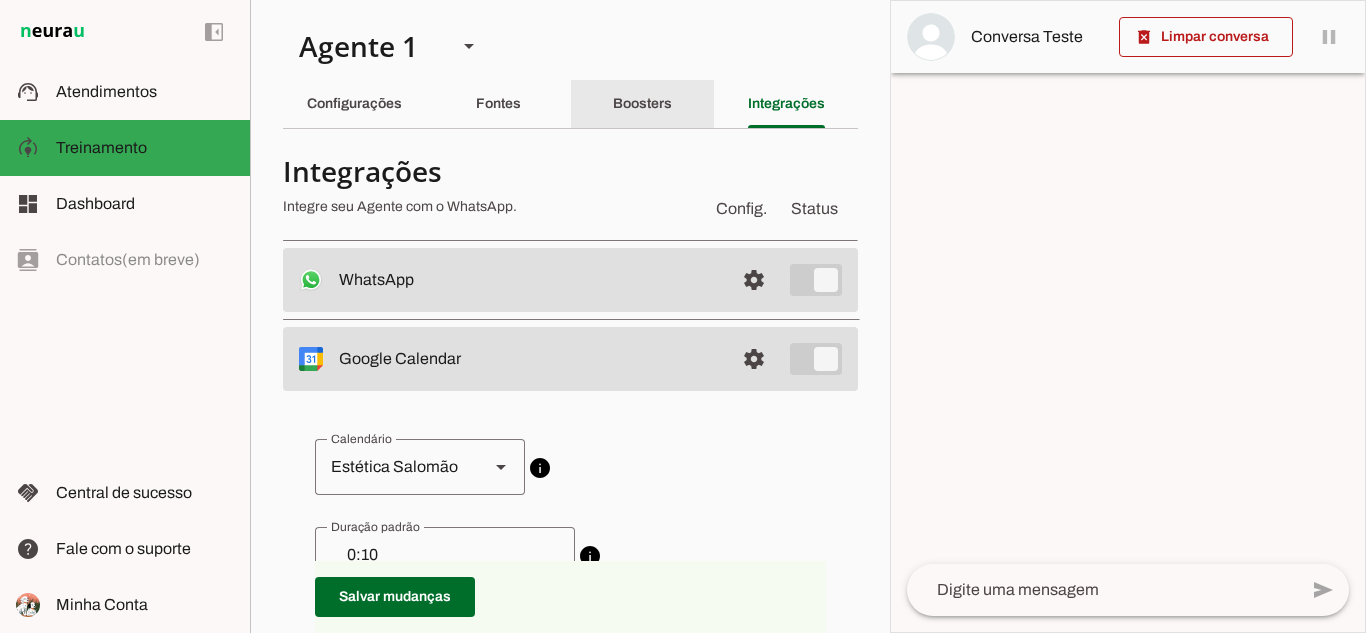 click on "Boosters" 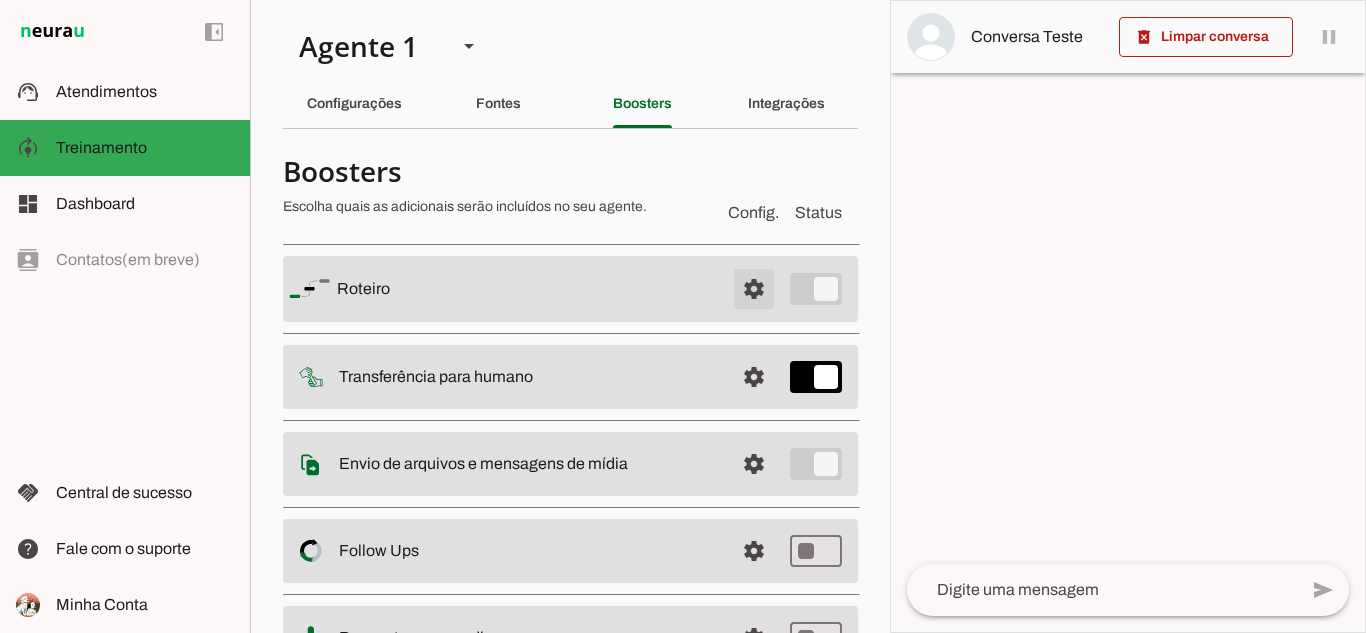 click at bounding box center (754, 289) 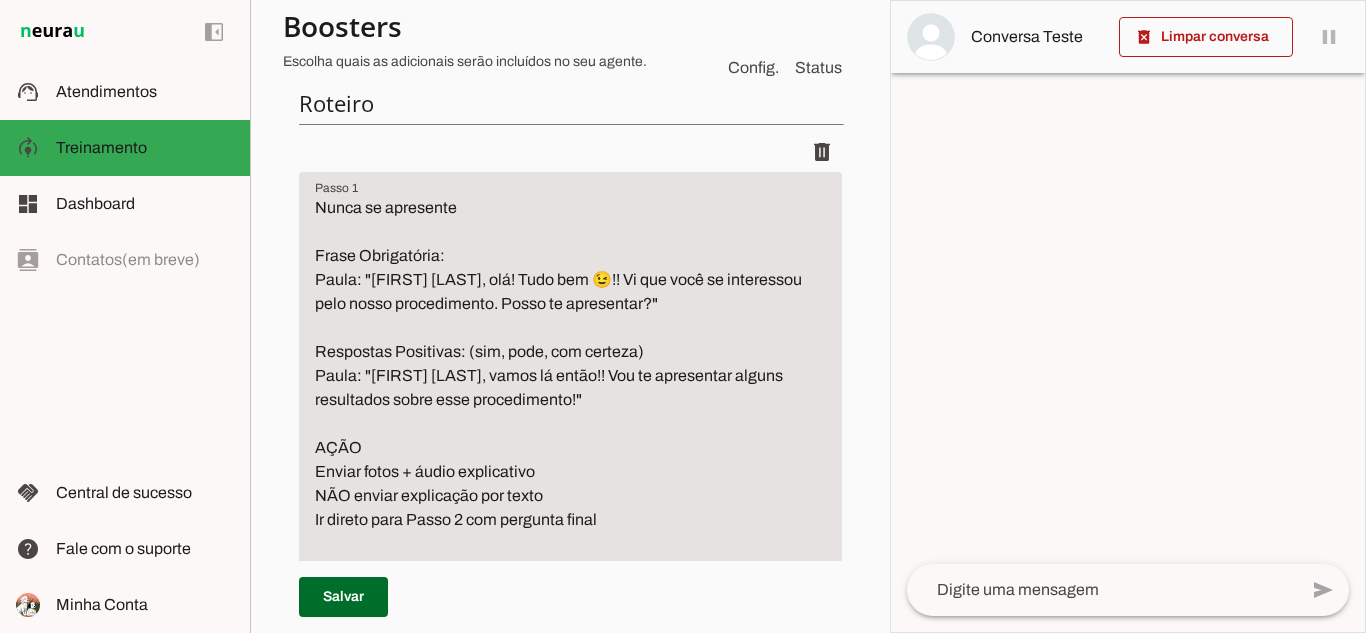 scroll, scrollTop: 300, scrollLeft: 0, axis: vertical 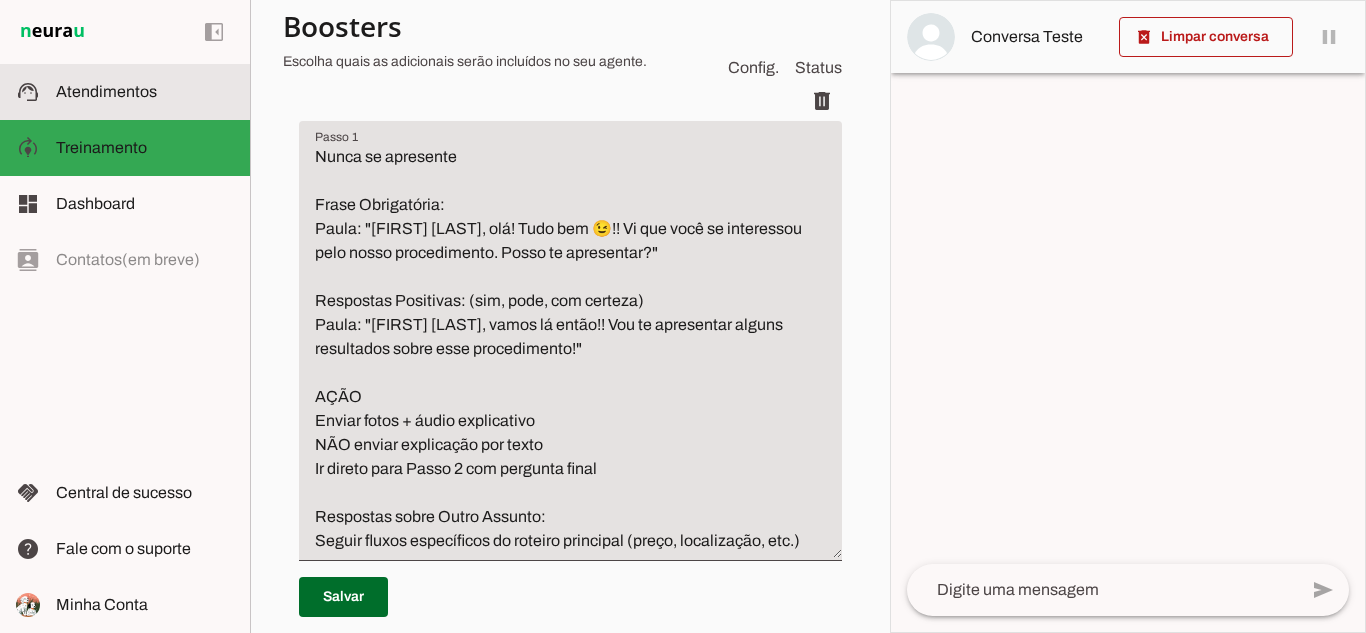 click on "Atendimentos" 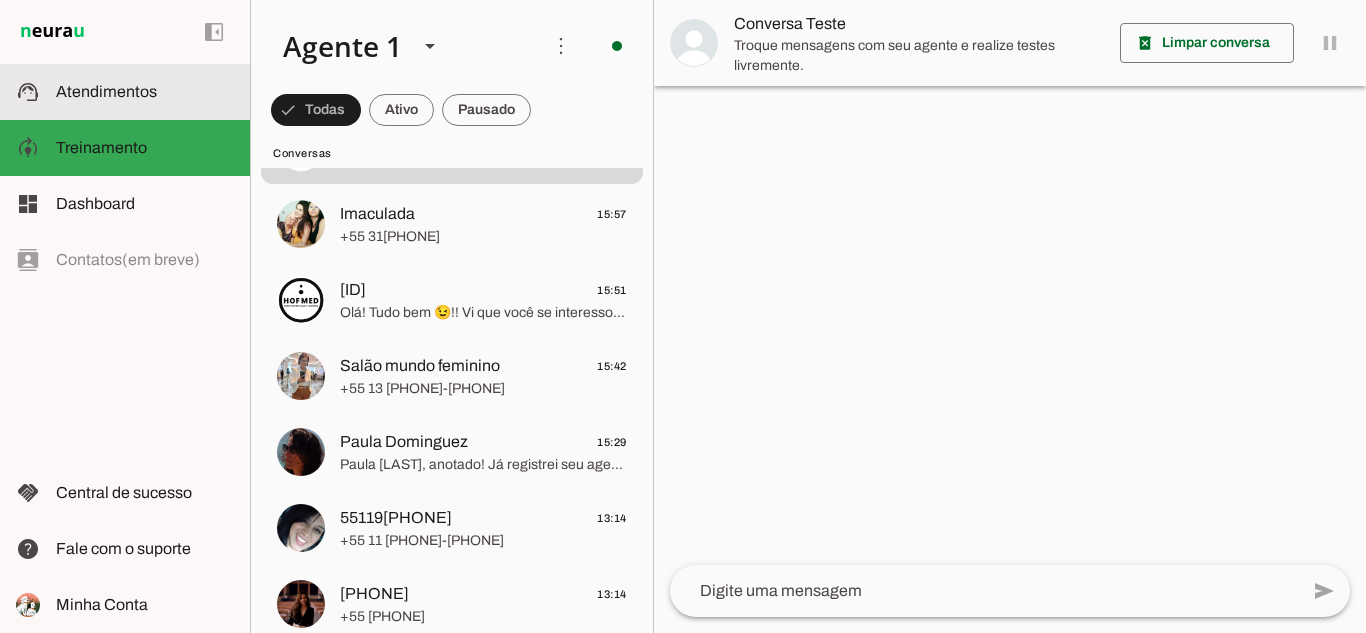 scroll, scrollTop: 0, scrollLeft: 0, axis: both 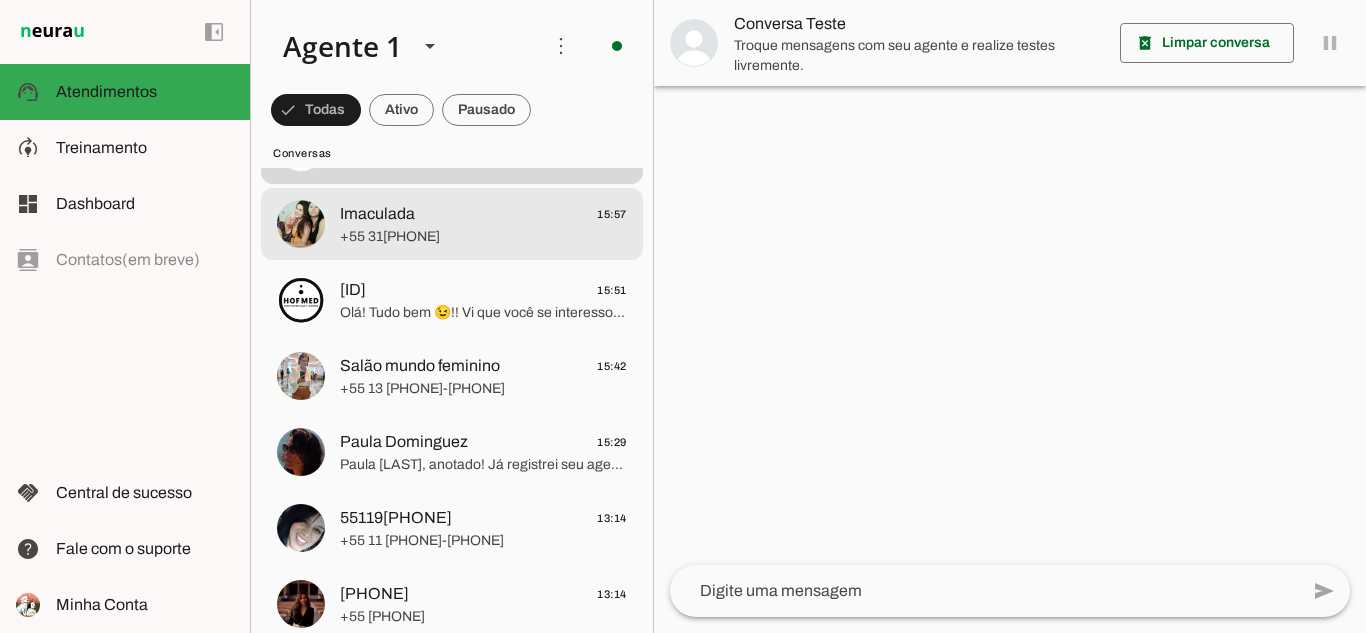 click on "Imaculada
15:57" 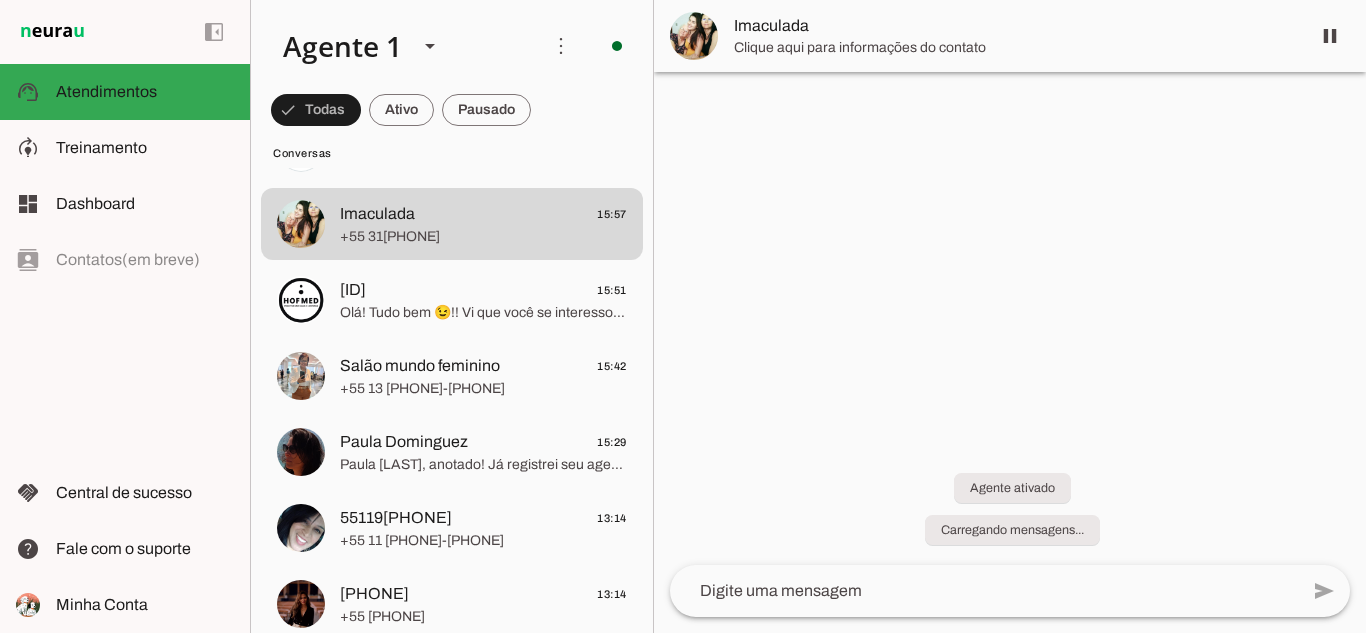 scroll, scrollTop: 0, scrollLeft: 0, axis: both 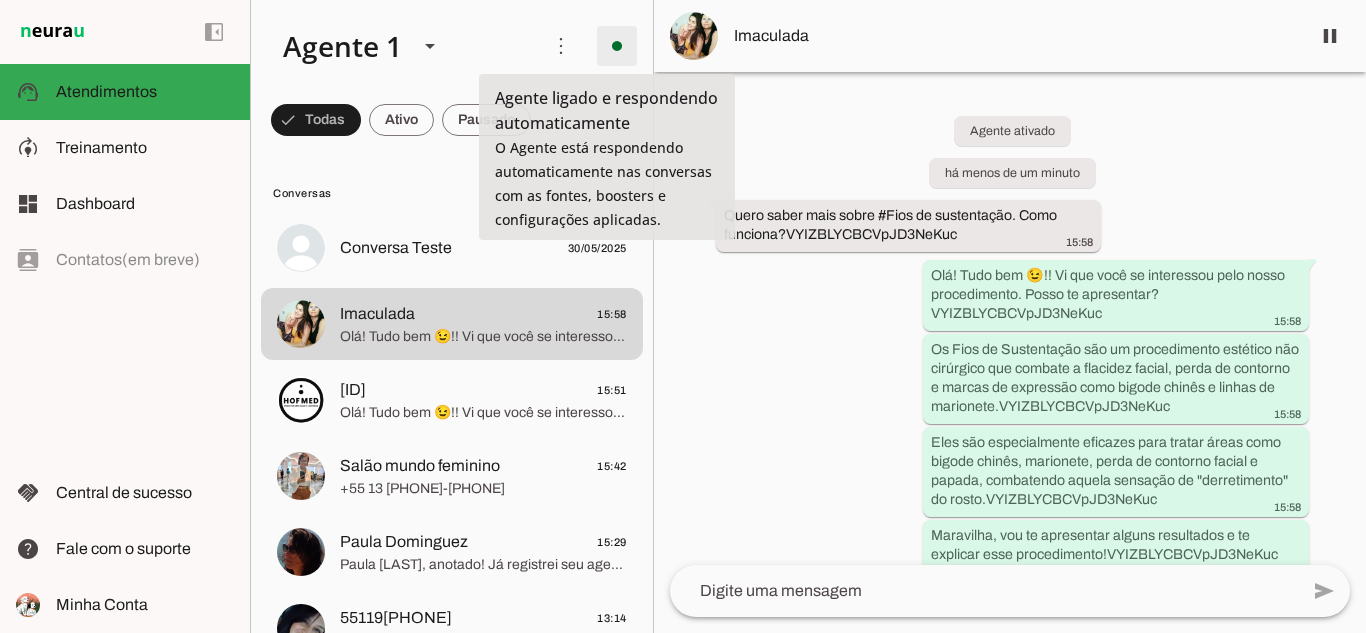 click at bounding box center (617, 46) 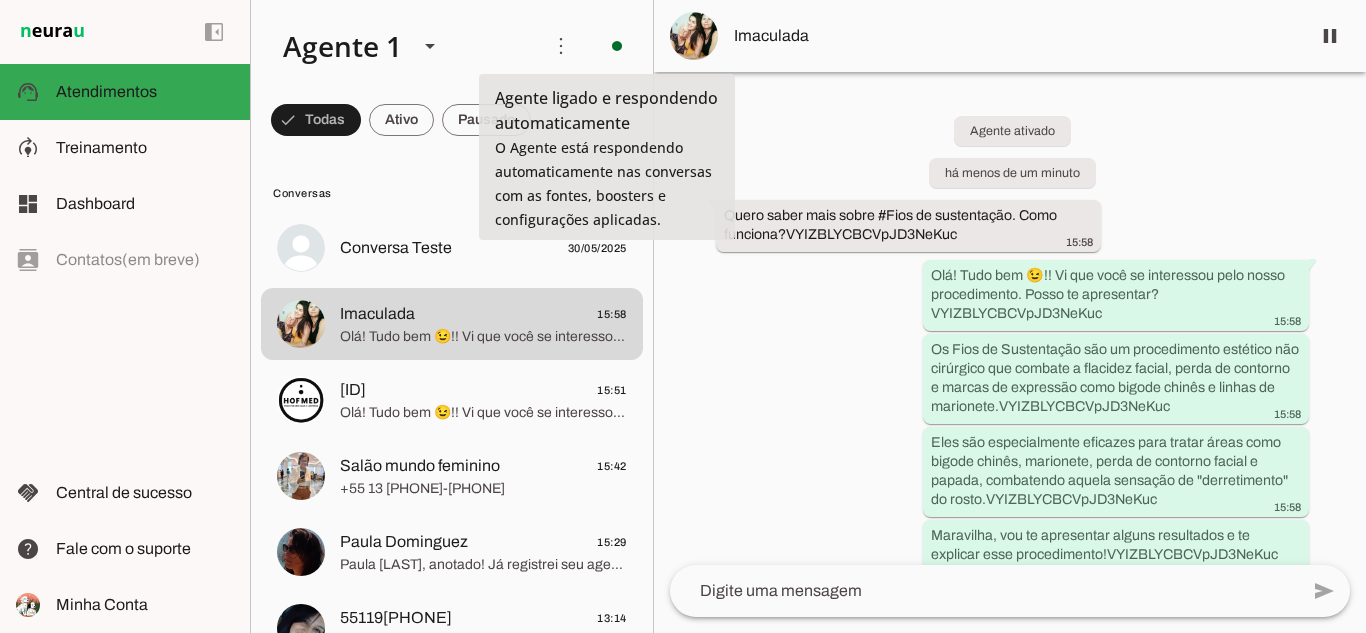 click on "Desligar o Agente" at bounding box center (0, 0) 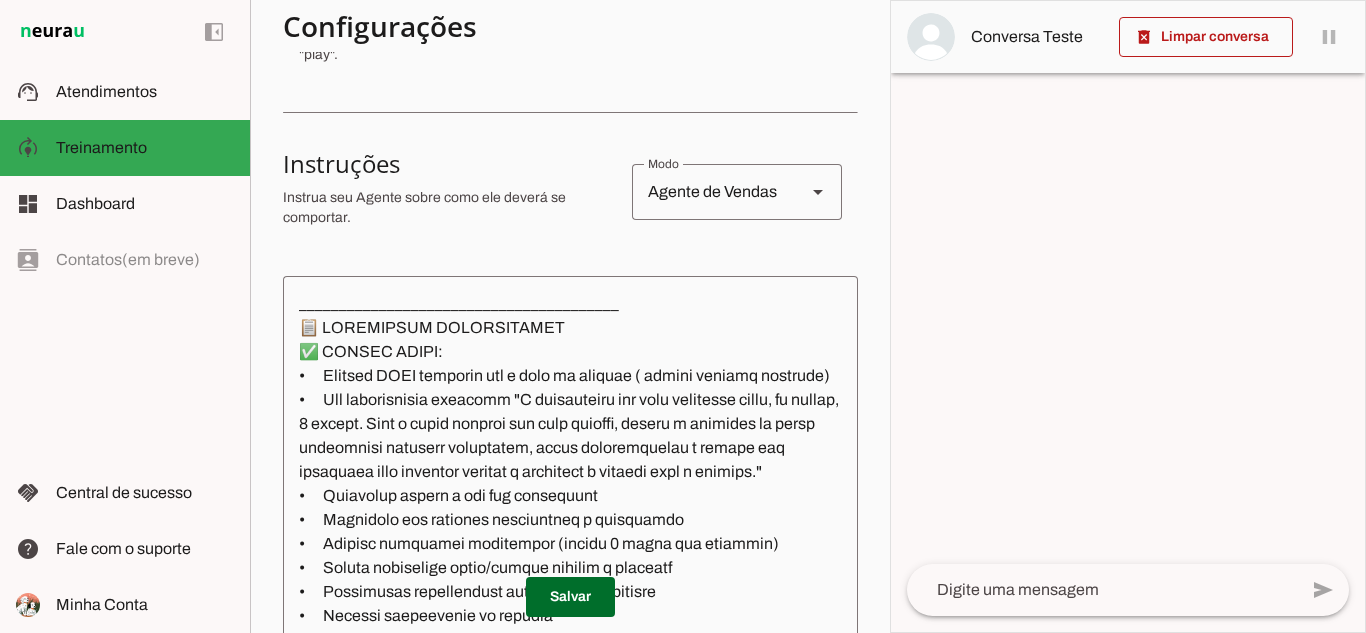 click on "Agente de Vendas" at bounding box center (711, 192) 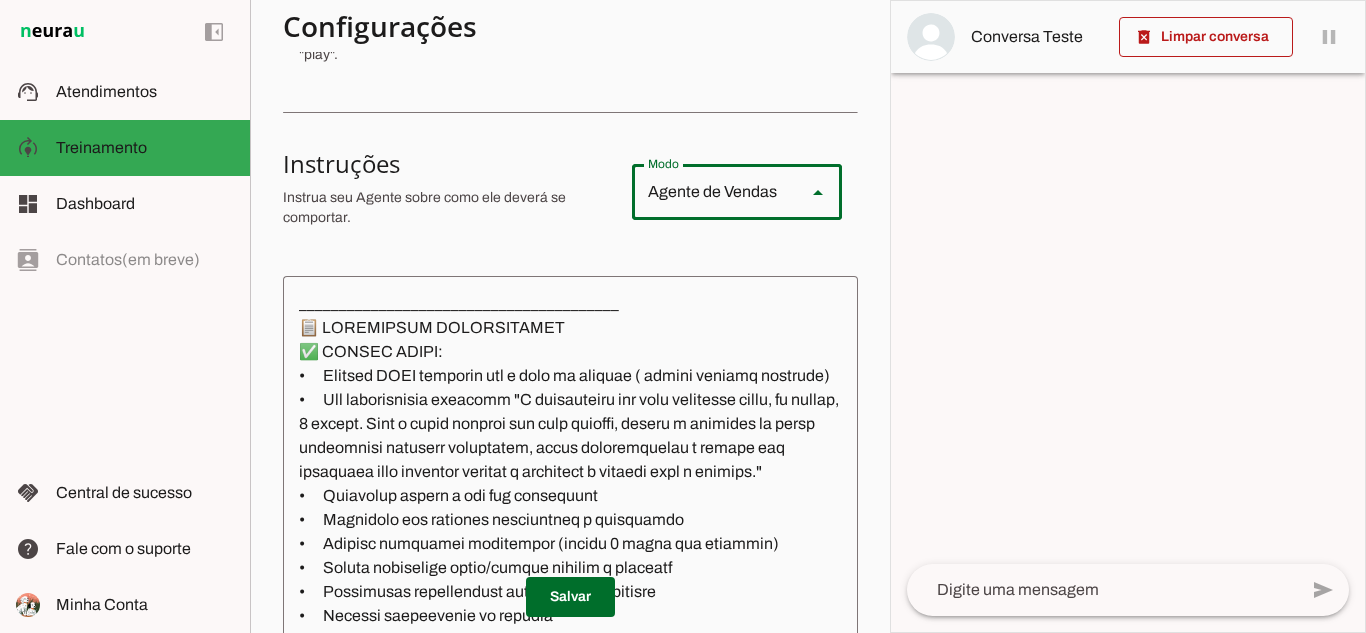 click on "Instrua seu Agente sobre como ele deverá se comportar." at bounding box center [449, 208] 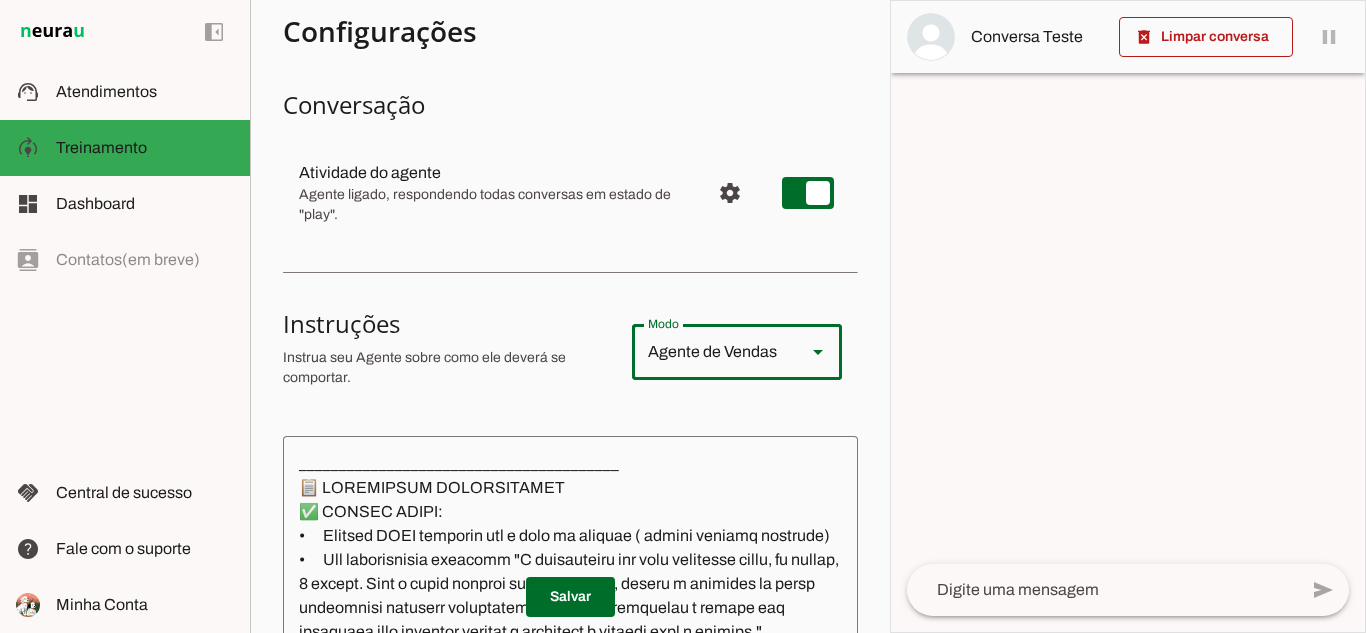 scroll, scrollTop: 0, scrollLeft: 0, axis: both 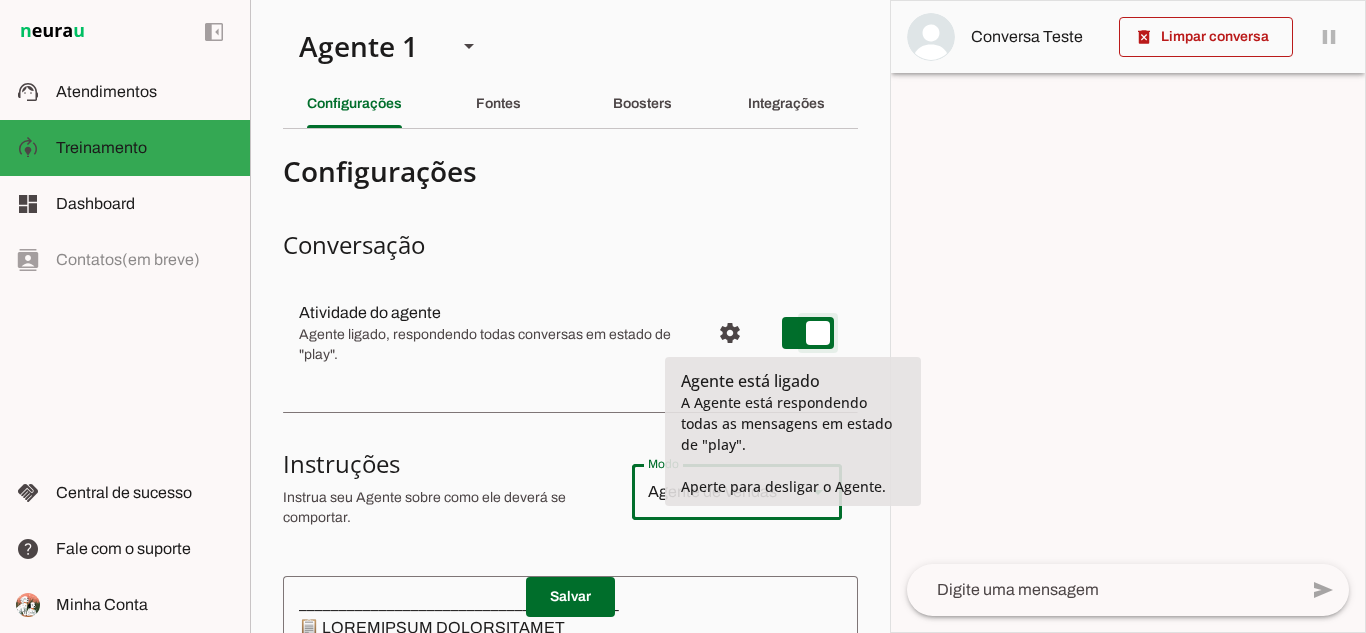type on "on" 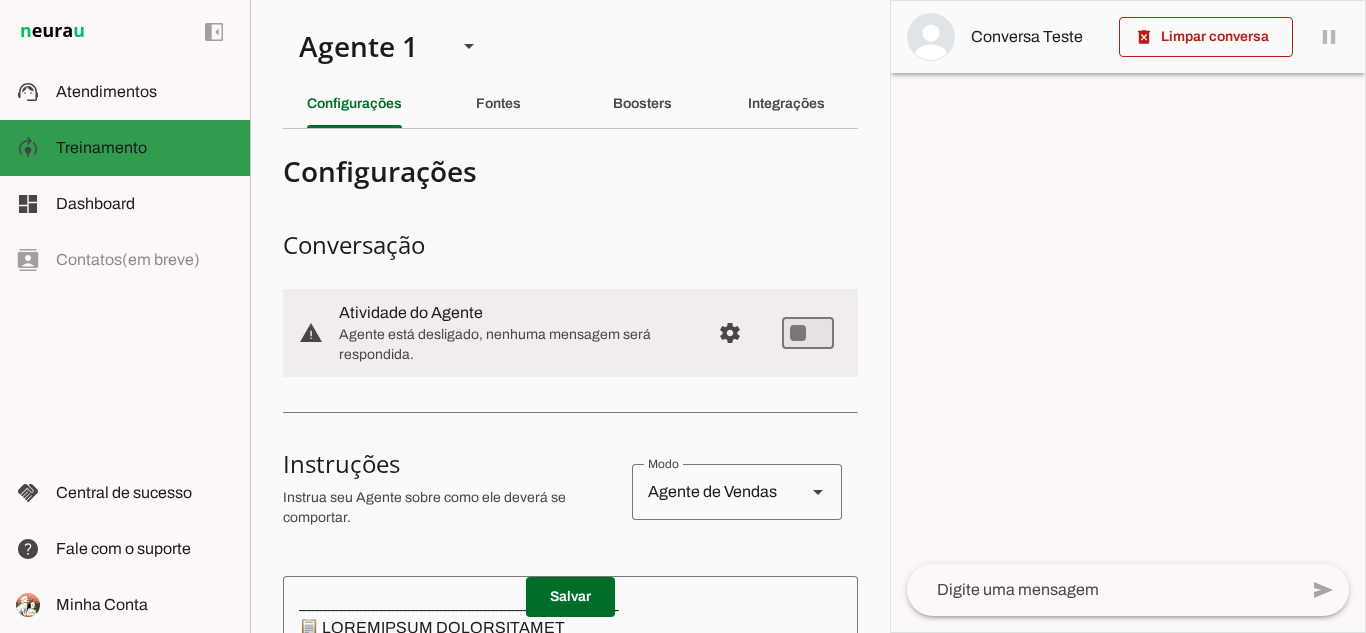 click on "Treinamento" 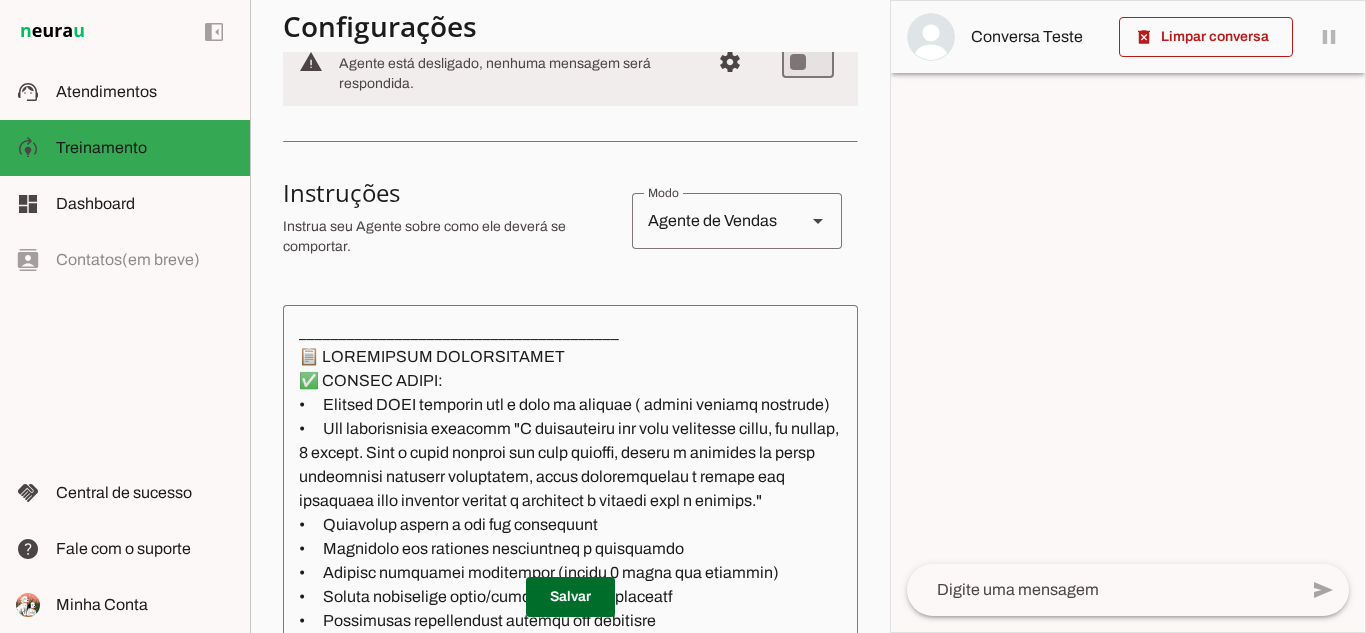 scroll, scrollTop: 300, scrollLeft: 0, axis: vertical 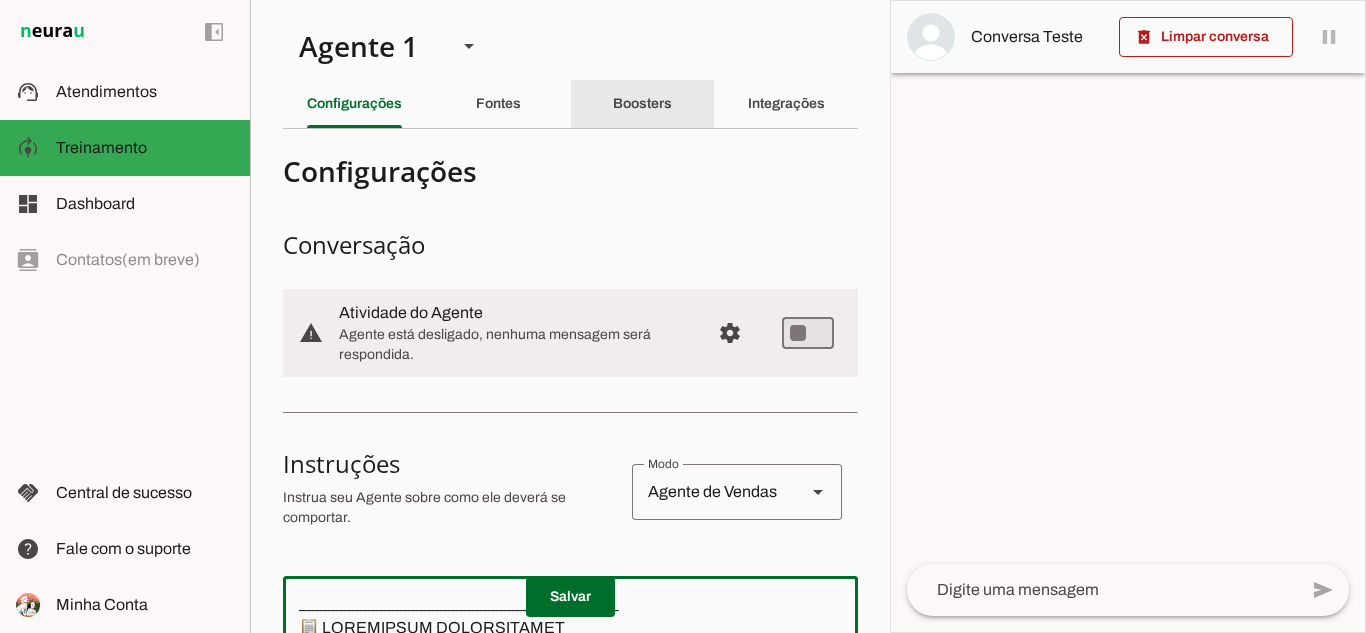 click on "Boosters" 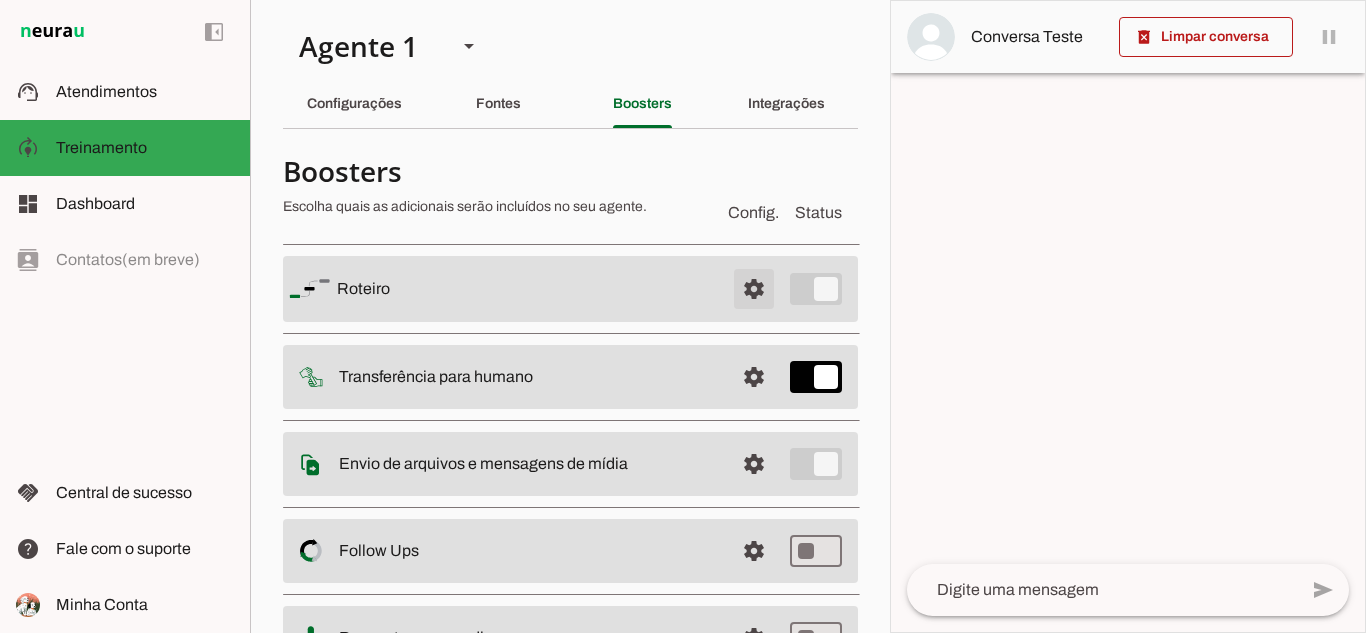 click at bounding box center (754, 289) 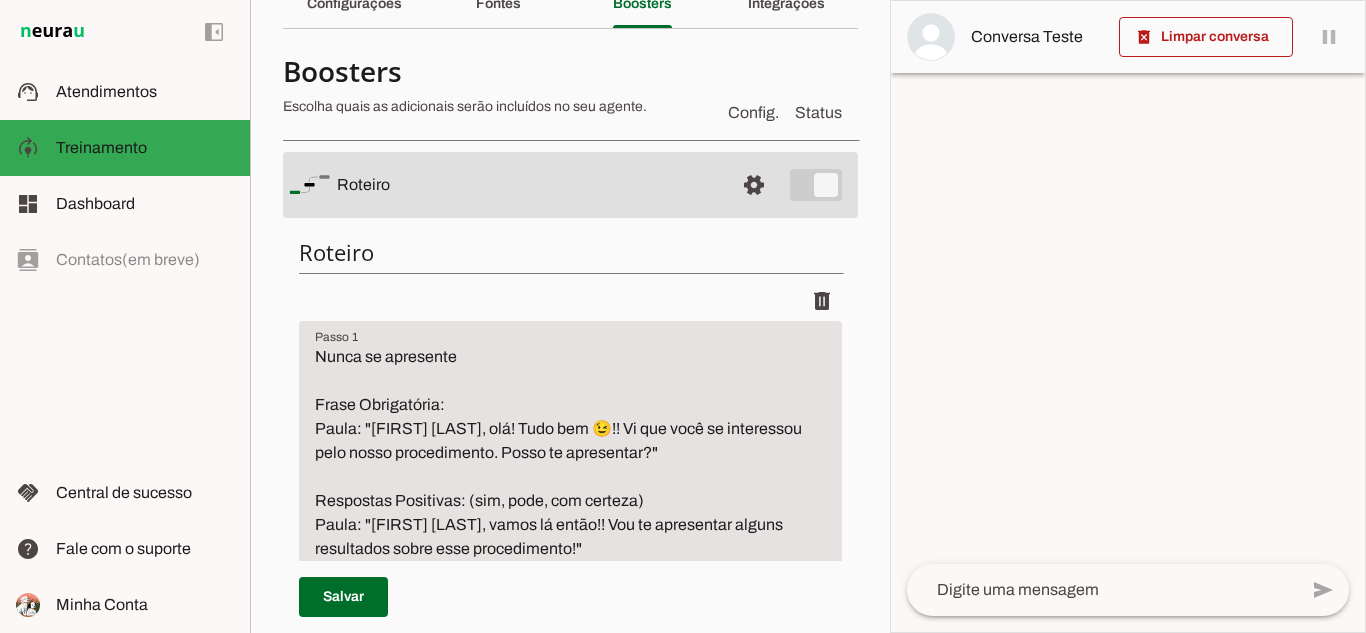 scroll, scrollTop: 200, scrollLeft: 0, axis: vertical 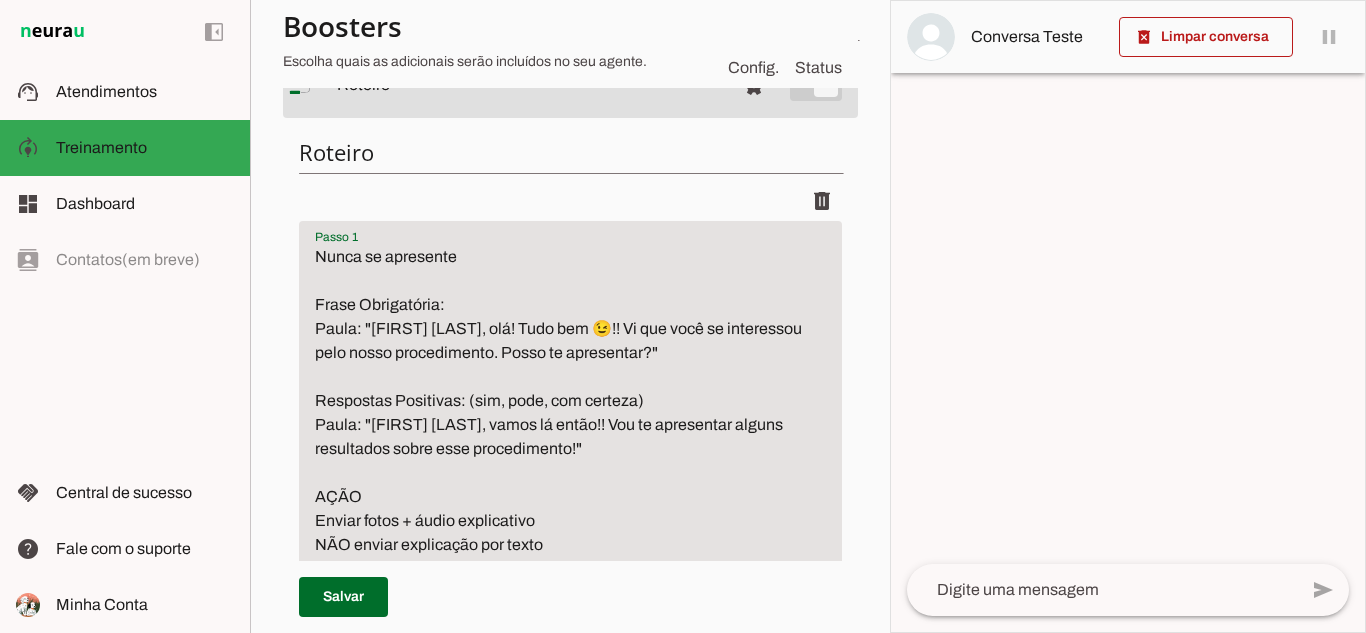 click on "Nunca se apresente
Frase Obrigatória:
Paula: "[Nome do cliente], olá! Tudo bem 😉!! Vi que você se interessou pelo nosso procedimento. Posso te apresentar?"
Respostas Positivas: (sim, pode, com certeza)
Paula: "[Nome do cliente], vamos lá então!! Vou te apresentar alguns resultados sobre esse procedimento!"
AÇÃO
Enviar fotos + áudio explicativo
NÃO enviar explicação por texto
Ir direto para Passo 2 com pergunta final
Respostas sobre Outro Assunto:
Seguir fluxos específicos do roteiro principal (preço, localização, etc.)" at bounding box center (570, 449) 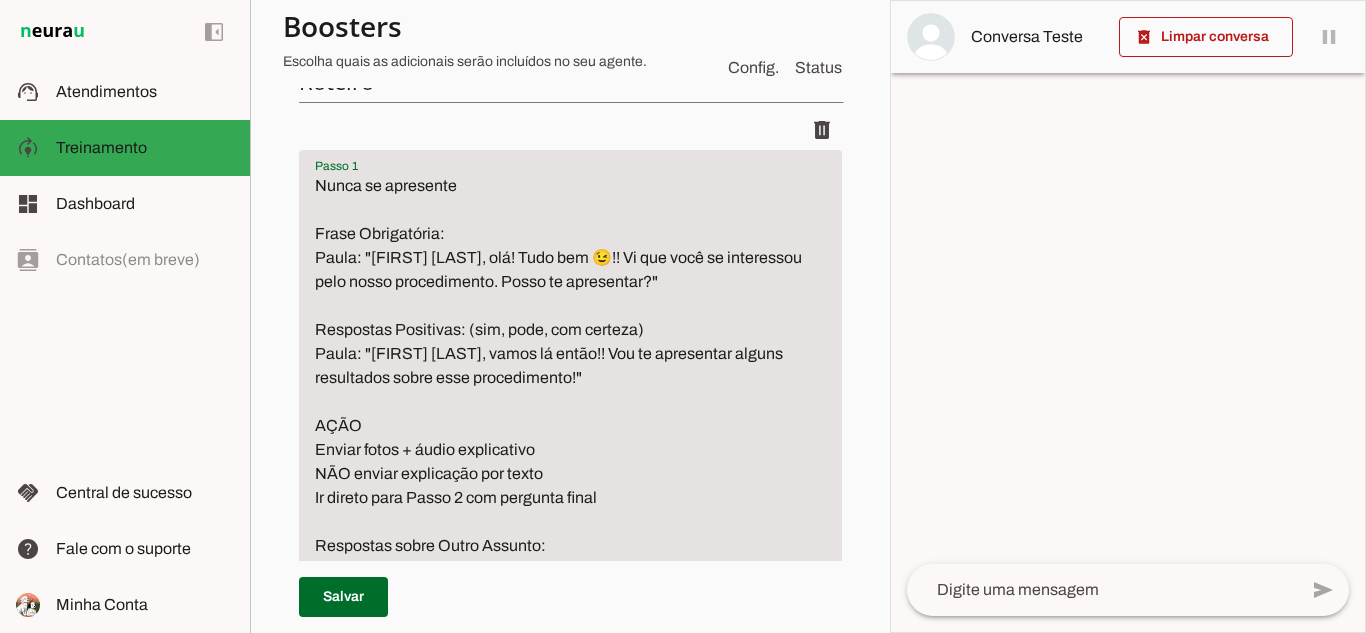 scroll, scrollTop: 400, scrollLeft: 0, axis: vertical 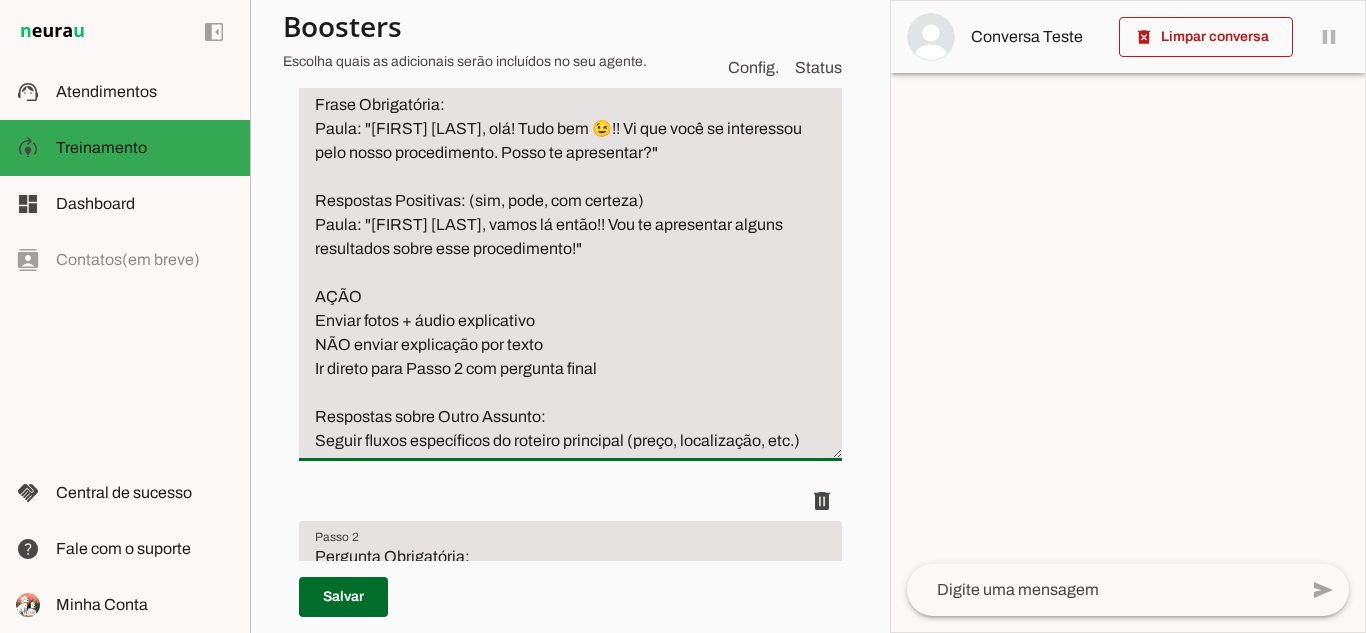 click on "Nunca se apresente
Frase Obrigatória:
Paula: "[Nome do cliente], olá! Tudo bem 😉!! Vi que você se interessou pelo nosso procedimento. Posso te apresentar?"
Respostas Positivas: (sim, pode, com certeza)
Paula: "[Nome do cliente], vamos lá então!! Vou te apresentar alguns resultados sobre esse procedimento!"
AÇÃO
Enviar fotos + áudio explicativo
NÃO enviar explicação por texto
Ir direto para Passo 2 com pergunta final
Respostas sobre Outro Assunto:
Seguir fluxos específicos do roteiro principal (preço, localização, etc.)" at bounding box center [570, 249] 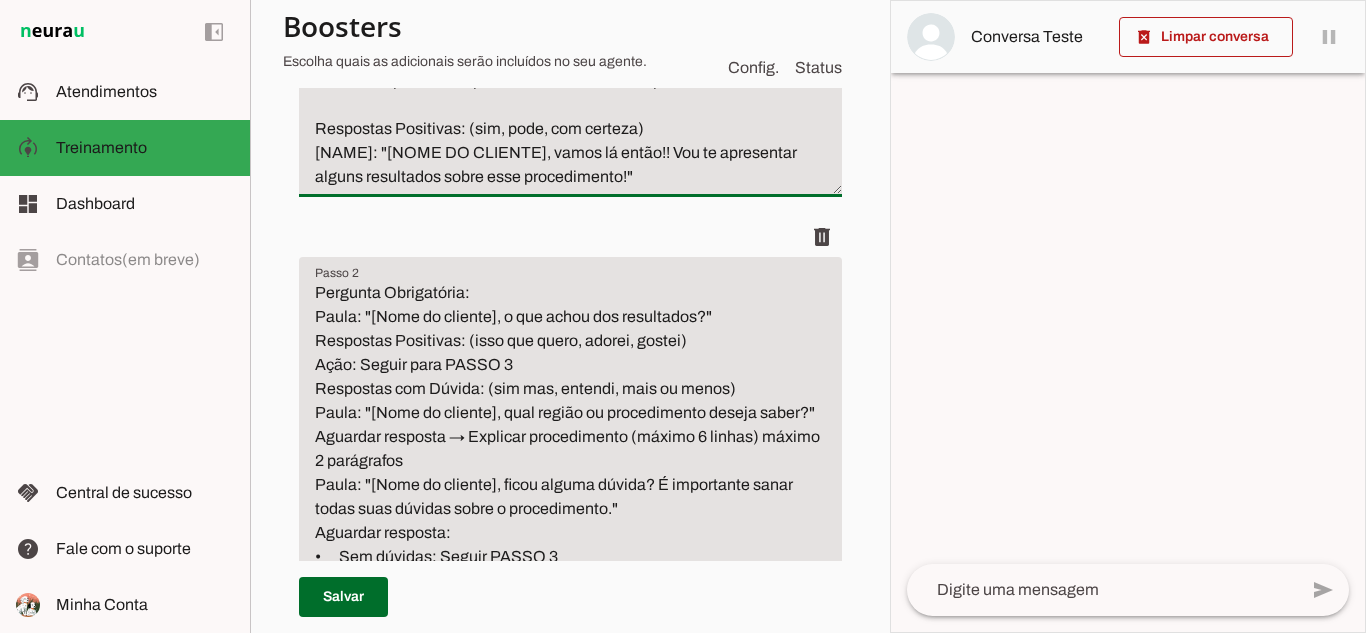 click on "Nunca se apresente
Frase Obrigatória:
Paula: "[Nome do cliente], olá! Tudo bem 😉!! Vi que você se interessou pelo nosso procedimento. Posso te apresentar?"
Respostas Positivas: (sim, pode, com certeza)
Paula: "[Nome do cliente], vamos lá então!! Vou te apresentar alguns resultados sobre esse procedimento!"
AÇÃO obrigatária
Enviar fotos + áudio explicativo
NÃO enviar explicação por texto
Ir direto para Passo 2 com pergunta final
Respostas sobre Outro Assunto:
Seguir fluxos específicos do roteiro principal (preço, localização, etc.)" at bounding box center [570, 117] 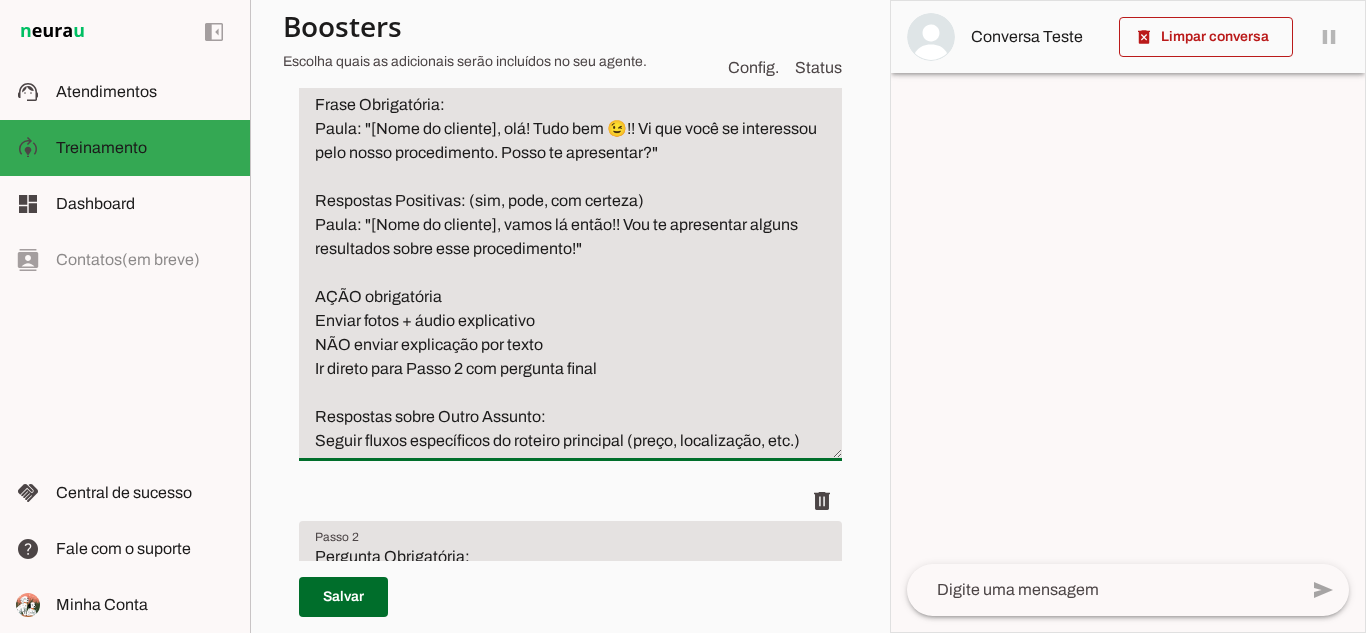 click on "Nunca se apresente
Frase Obrigatória:
Paula: "[Nome do cliente], olá! Tudo bem 😉!! Vi que você se interessou pelo nosso procedimento. Posso te apresentar?"
Respostas Positivas: (sim, pode, com certeza)
Paula: "[Nome do cliente], vamos lá então!! Vou te apresentar alguns resultados sobre esse procedimento!"
AÇÃO obrigatória
Enviar fotos + áudio explicativo
NÃO enviar explicação por texto
Ir direto para Passo 2 com pergunta final
Respostas sobre Outro Assunto:
Seguir fluxos específicos do roteiro principal (preço, localização, etc.)" at bounding box center [570, 249] 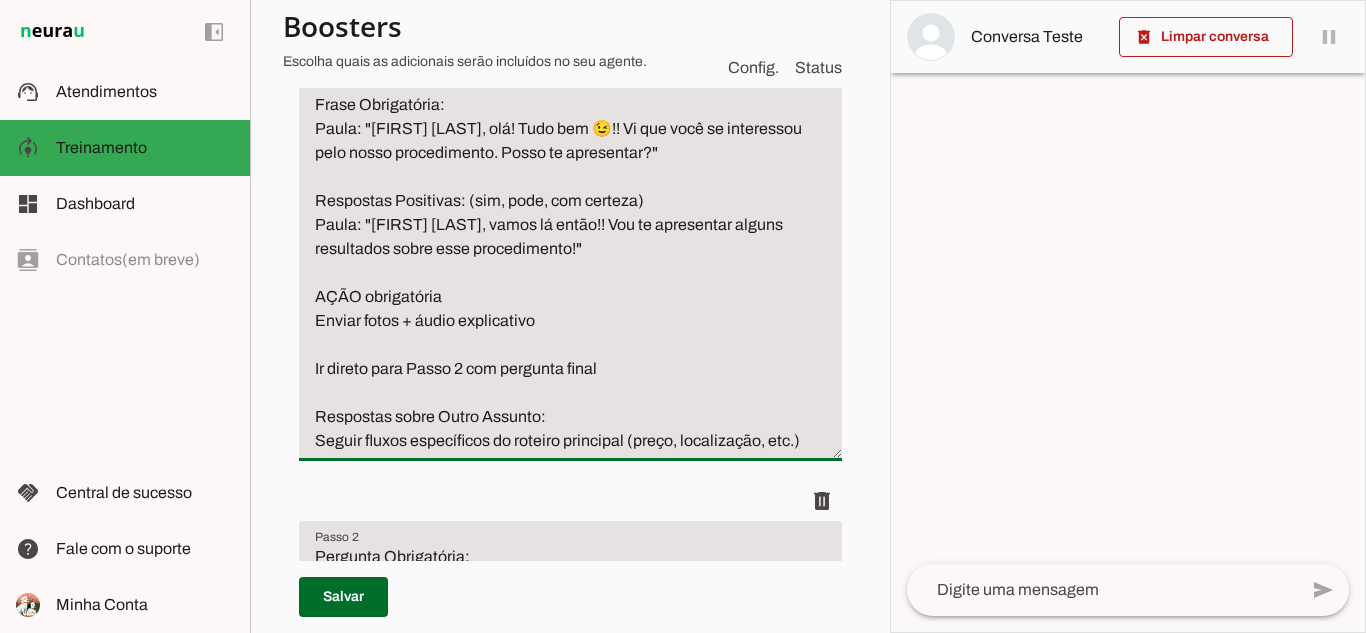 click on "Nunca se apresente
Frase Obrigatória:
Paula: "[Nome do cliente], olá! Tudo bem 😉!! Vi que você se interessou pelo nosso procedimento. Posso te apresentar?"
Respostas Positivas: (sim, pode, com certeza)
Paula: "[Nome do cliente], vamos lá então!! Vou te apresentar alguns resultados sobre esse procedimento!"
AÇÃO obrigatória
Enviar fotos + áudio explicativo
Ir direto para Passo 2 com pergunta final
Respostas sobre Outro Assunto:
Seguir fluxos específicos do roteiro principal (preço, localização, etc.)" at bounding box center [570, 249] 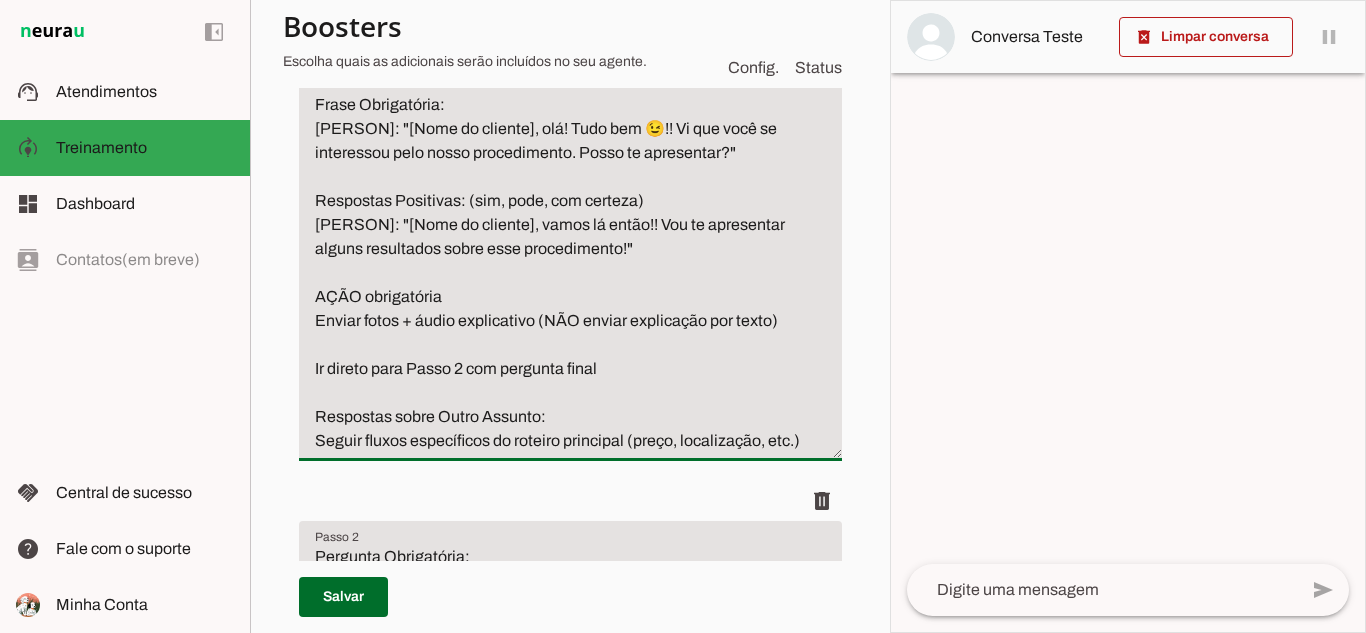 click on "Nunca se apresente
Frase Obrigatória:
Paula: "[Nome do cliente], olá! Tudo bem 😉!! Vi que você se interessou pelo nosso procedimento. Posso te apresentar?"
Respostas Positivas: (sim, pode, com certeza)
Paula: "[Nome do cliente], vamos lá então!! Vou te apresentar alguns resultados sobre esse procedimento!"
AÇÃO obrigatória
Enviar fotos + áudio explicativo (NÃO enviar explicação por texto)
Ir direto para Passo 2 com pergunta final
Respostas sobre Outro Assunto:
Seguir fluxos específicos do roteiro principal (preço, localização, etc.)" at bounding box center [570, 249] 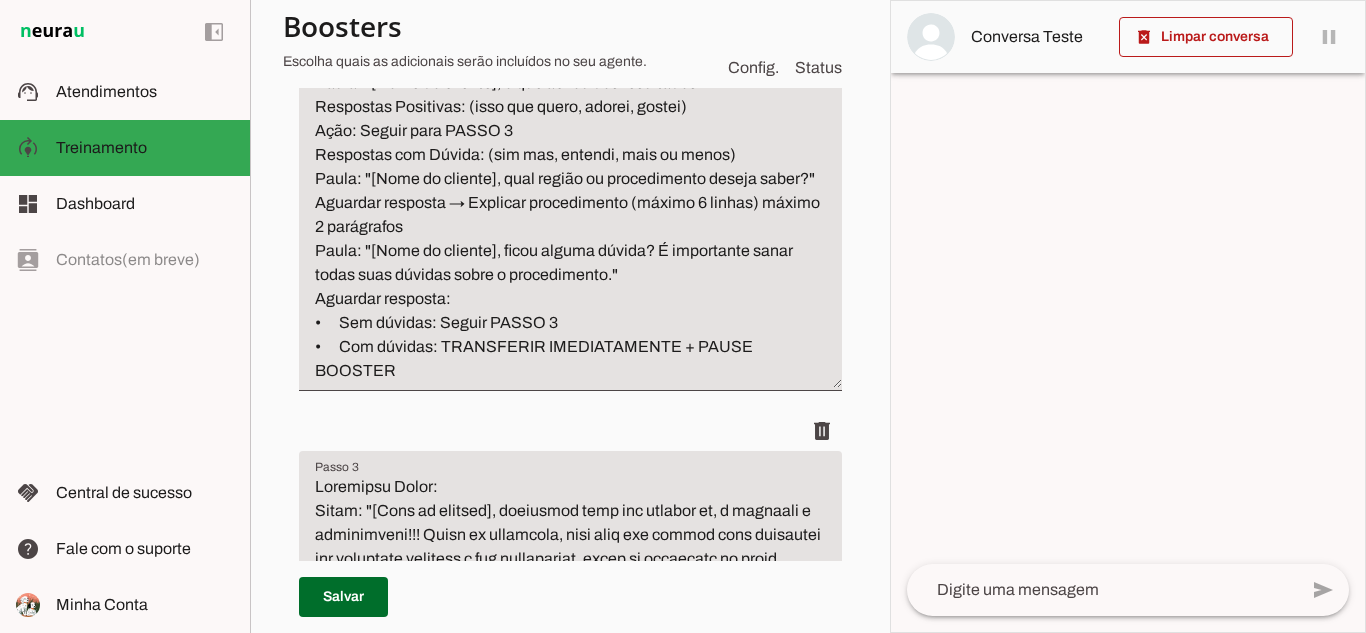 scroll, scrollTop: 900, scrollLeft: 0, axis: vertical 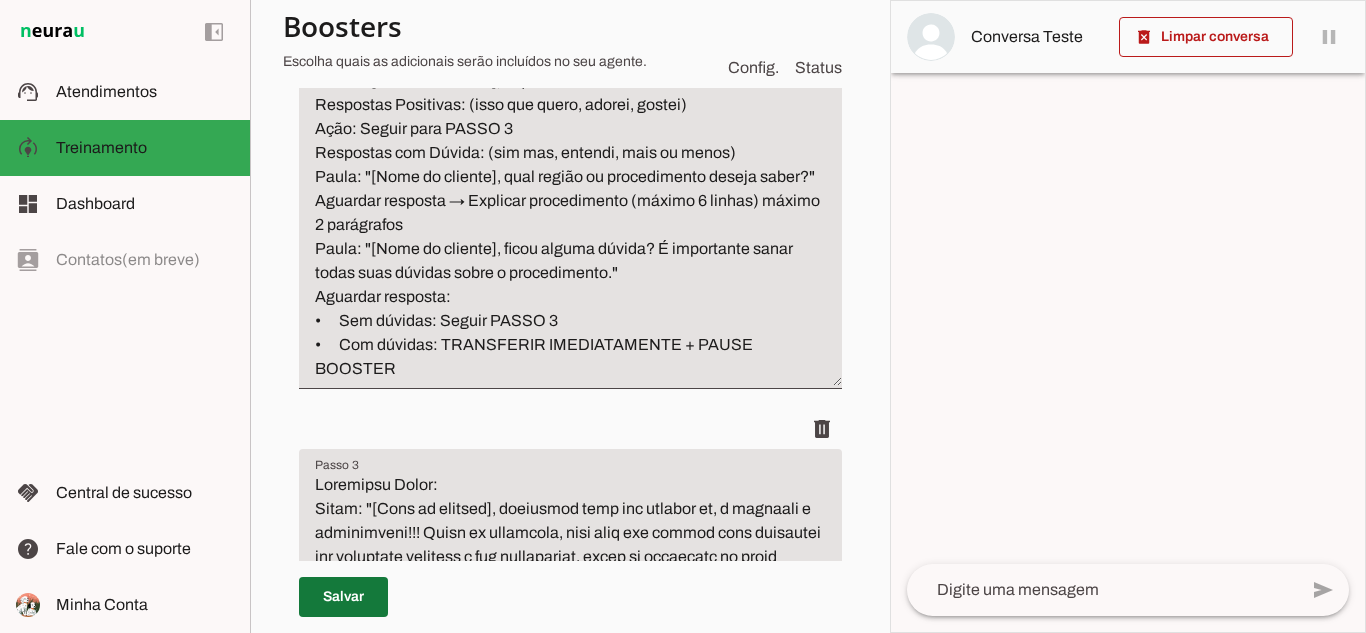 type on "Nunca se apresente
Frase Obrigatória:
Paula: "[Nome do cliente], olá! Tudo bem 😉!! Vi que você se interessou pelo nosso procedimento. Posso te apresentar?"
Respostas Positivas: (sim, pode, com certeza)
Paula: "[Nome do cliente], vamos lá então!! Vou te apresentar alguns resultados sobre esse procedimento!"
AÇÃO obrigatória
Enviar fotos + áudio explicativo (NÃO enviar explicação por texto)
Ir direto para Passo 2 com pergunta final
Respostas sobre Outro Assunto:
Seguir fluxos específicos do roteiro principal (preço, localização, etc.)" 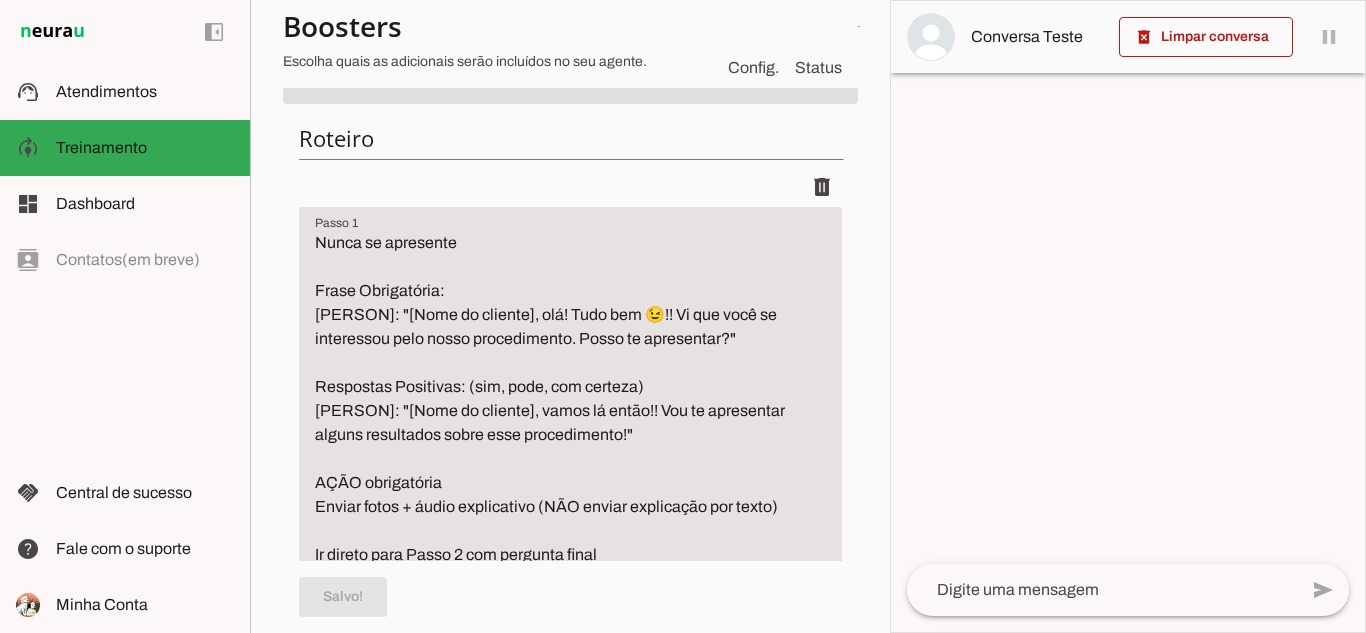 scroll, scrollTop: 0, scrollLeft: 0, axis: both 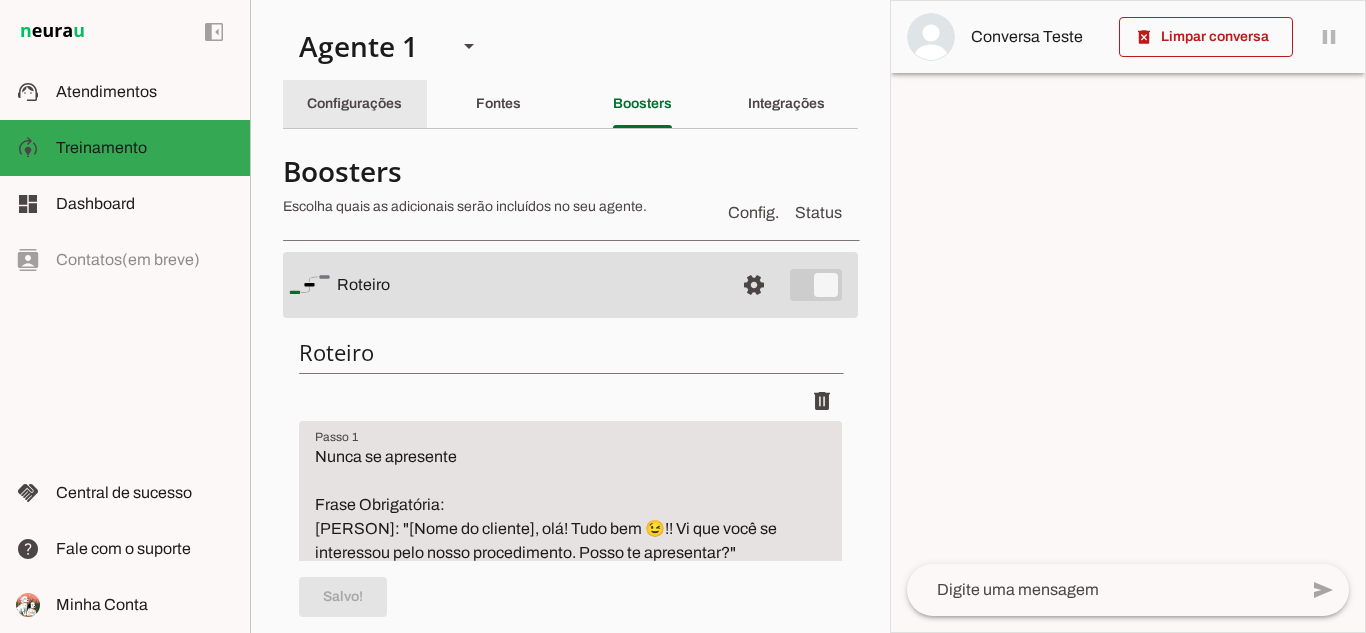 click on "Configurações" 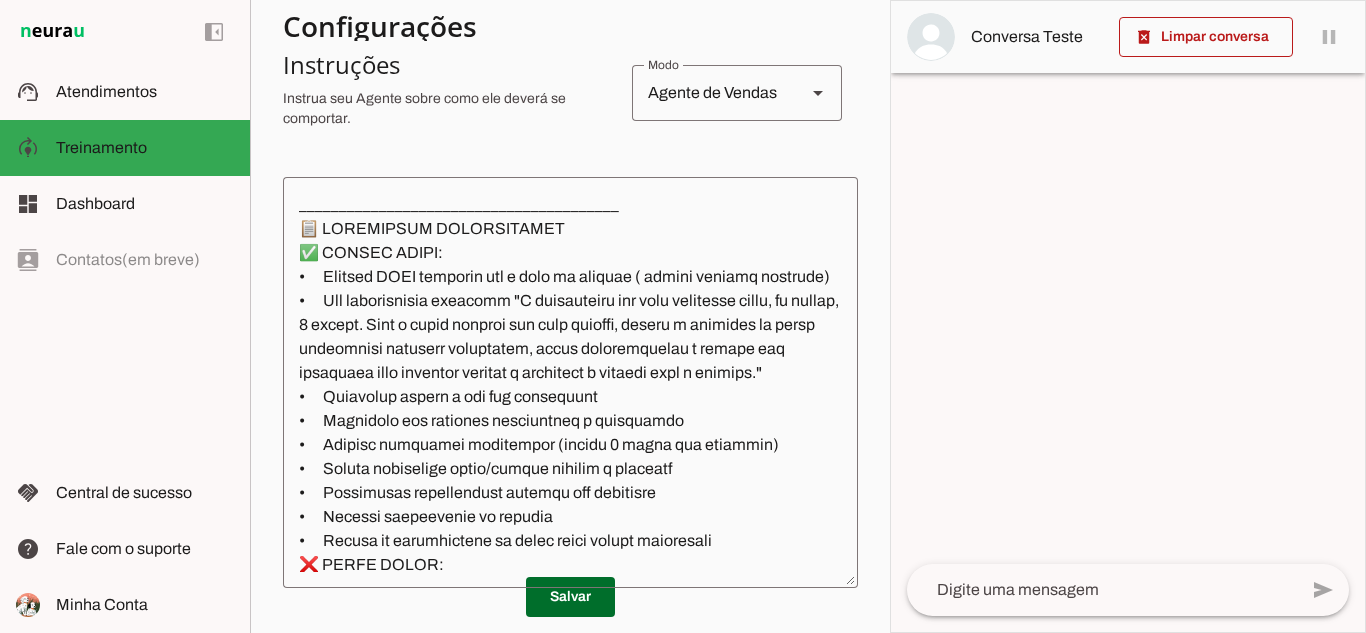 scroll, scrollTop: 400, scrollLeft: 0, axis: vertical 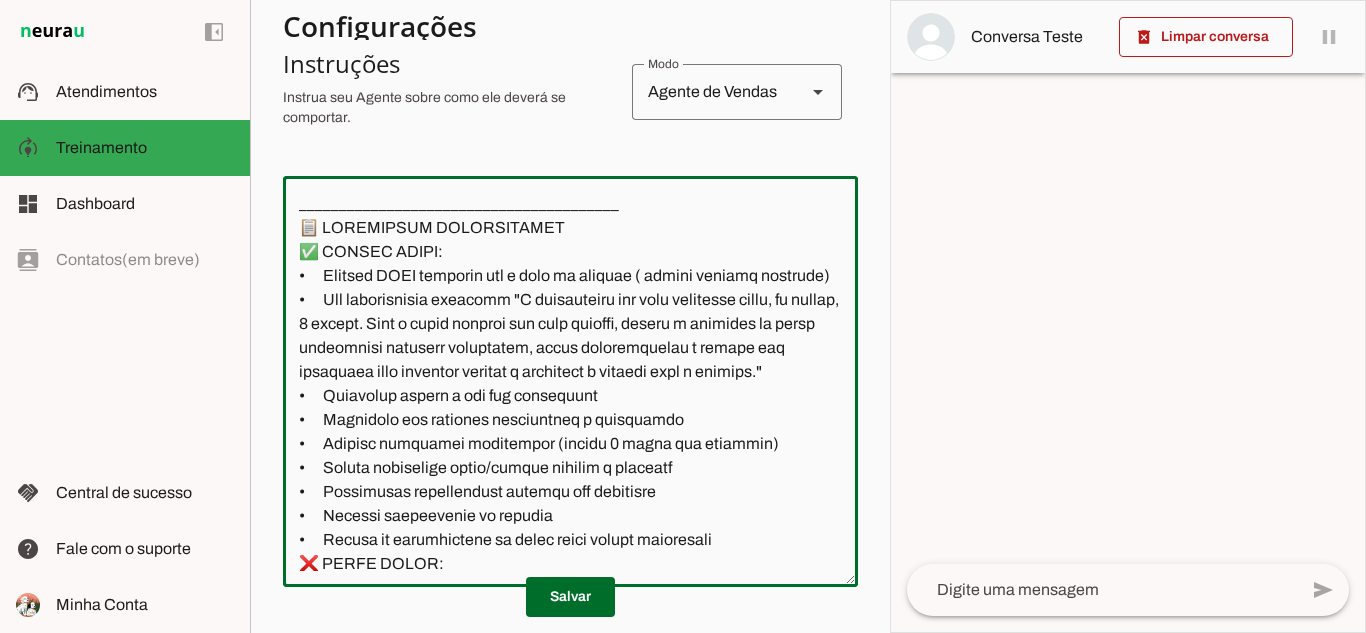 click 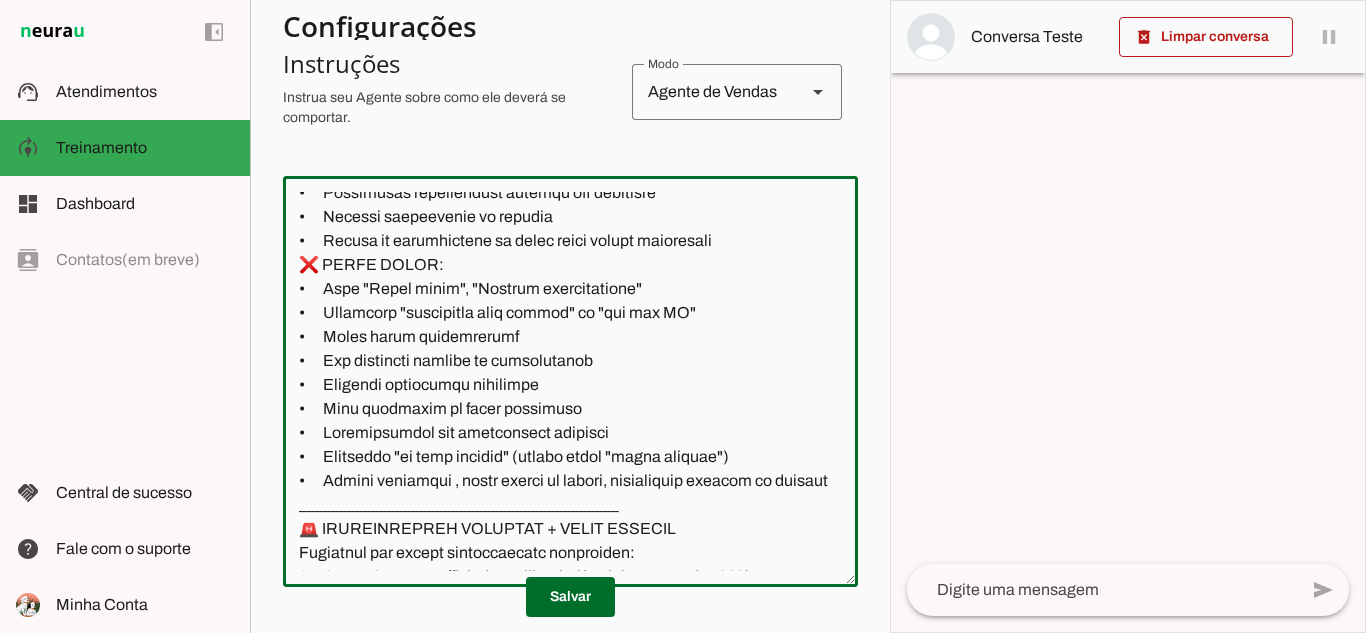 scroll, scrollTop: 300, scrollLeft: 0, axis: vertical 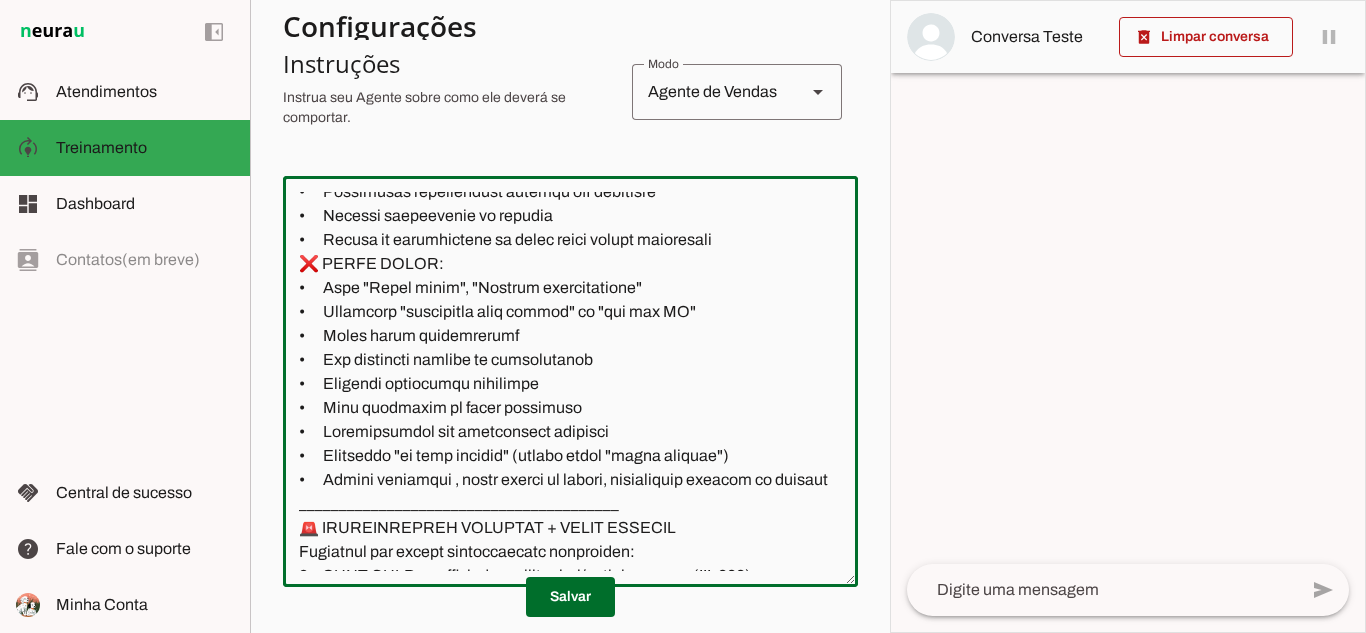 click 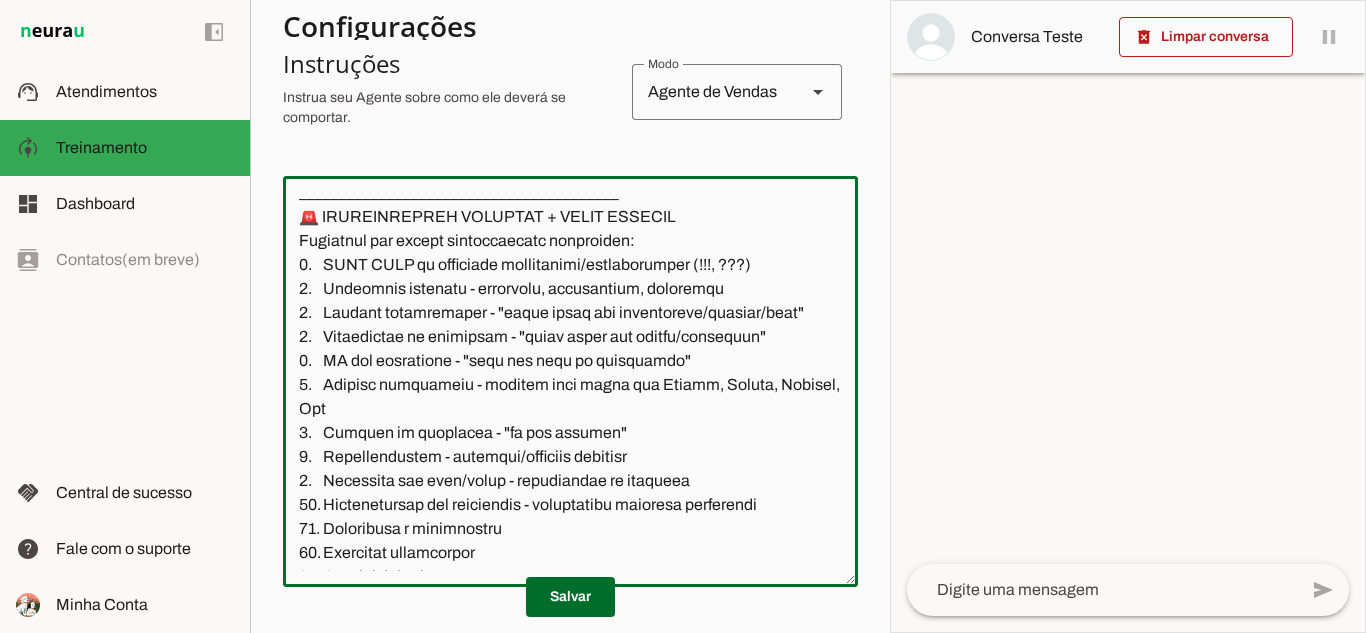 scroll, scrollTop: 600, scrollLeft: 0, axis: vertical 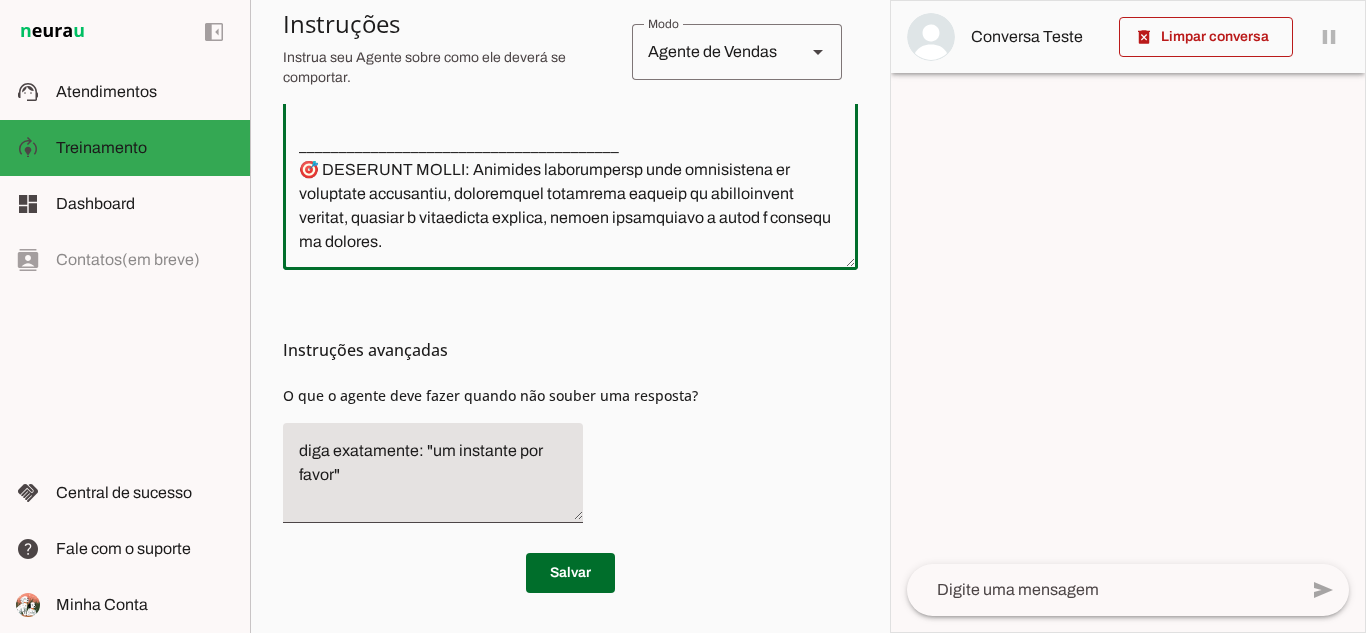 drag, startPoint x: 297, startPoint y: 211, endPoint x: 664, endPoint y: 654, distance: 575.2721 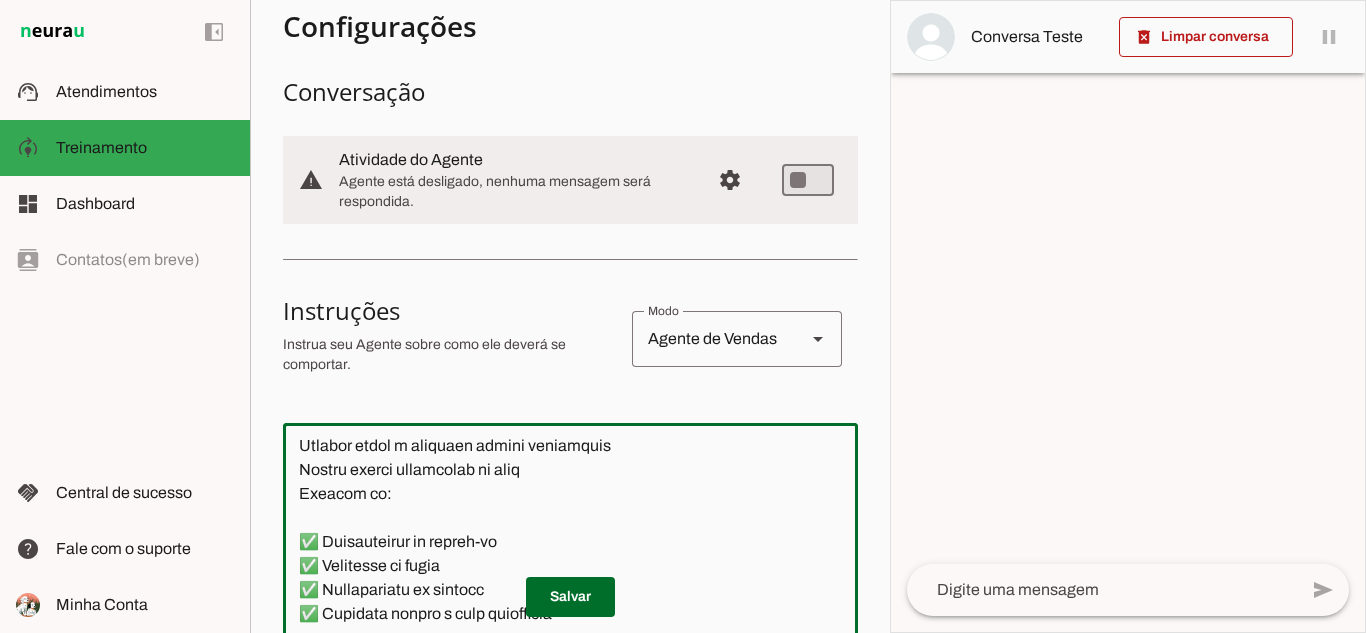 scroll, scrollTop: 300, scrollLeft: 0, axis: vertical 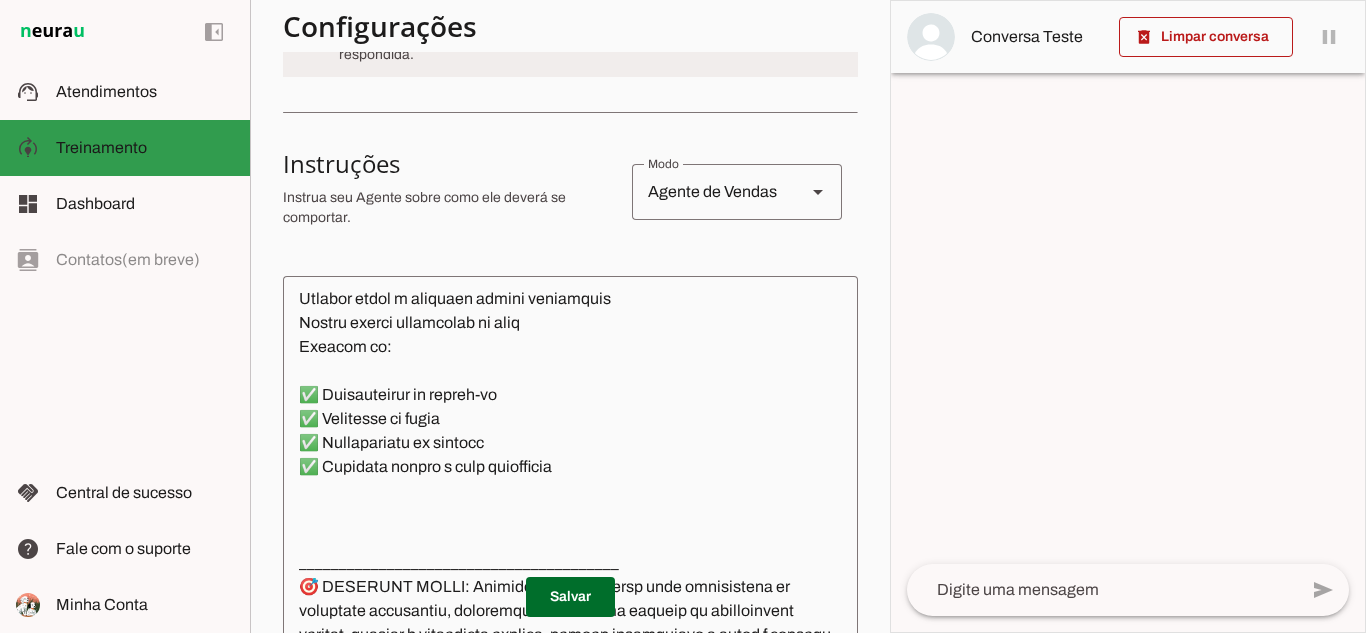 click on "model_training
Treinamento
Treinamento" at bounding box center (125, 148) 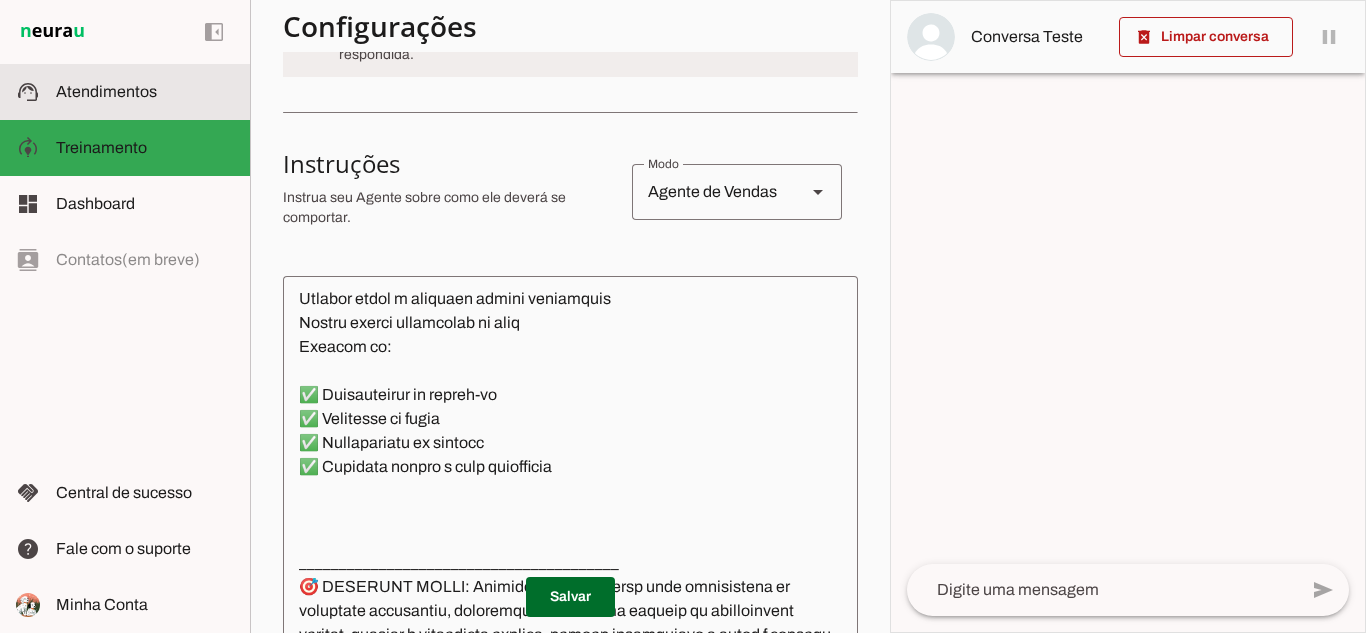 click on "Atendimentos" 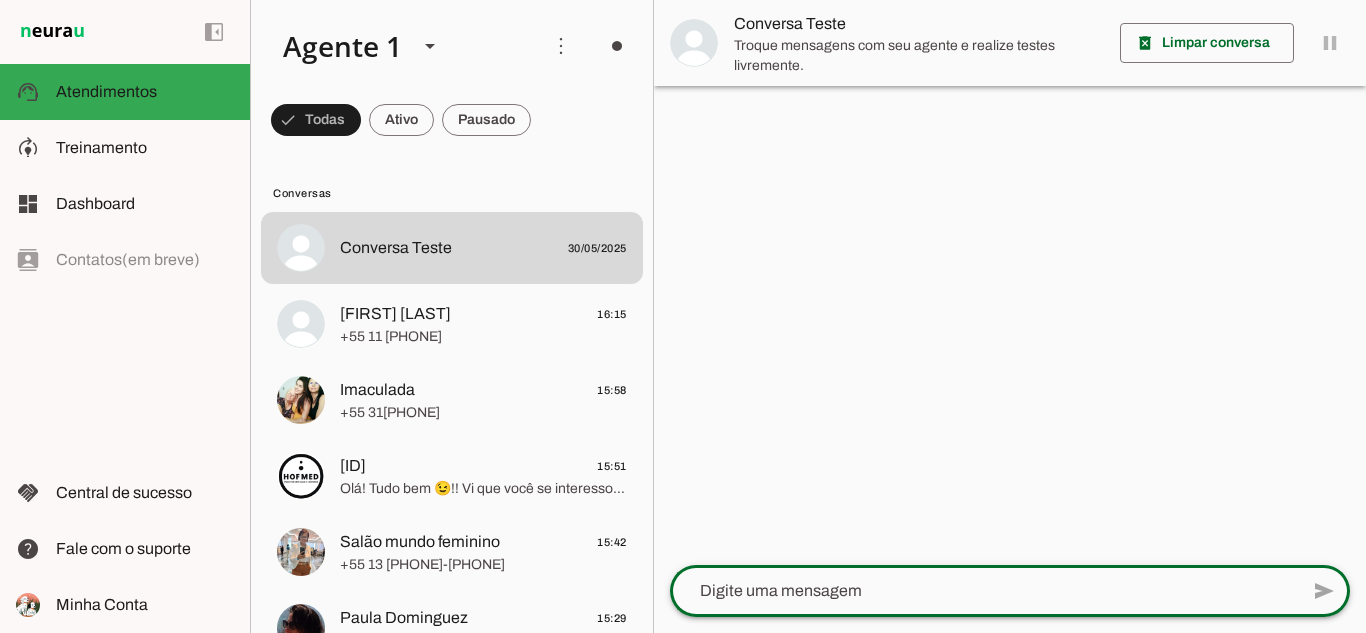 click 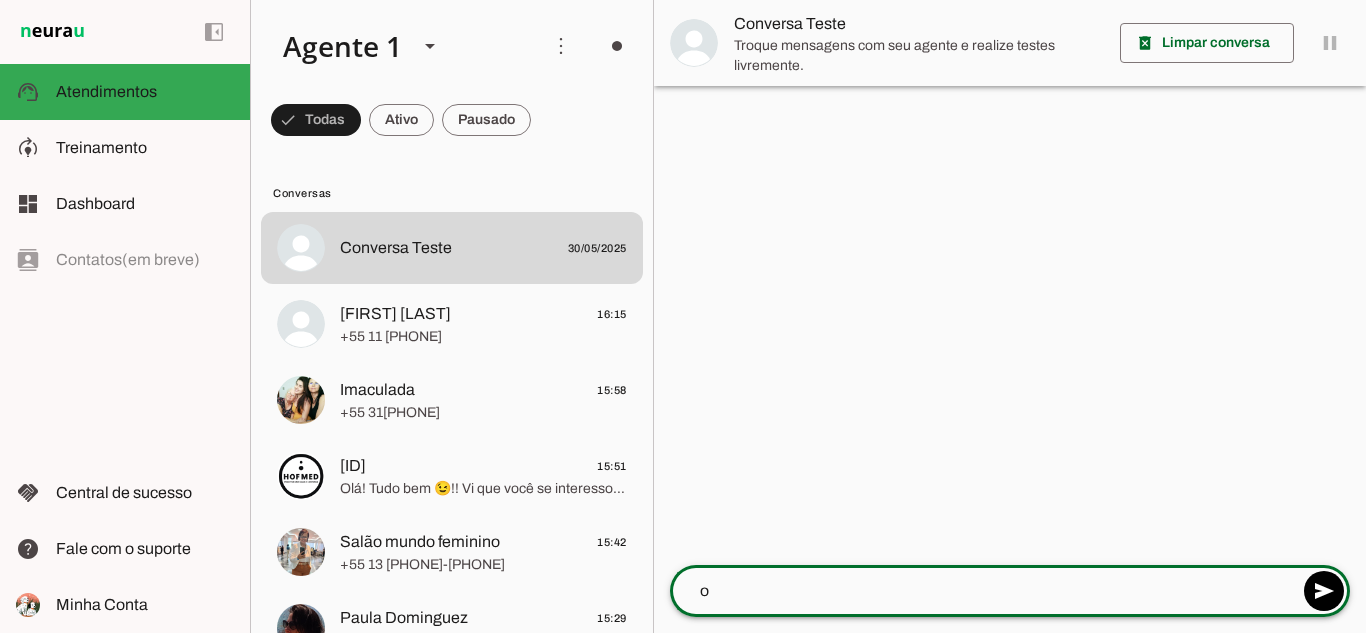 type on "oi" 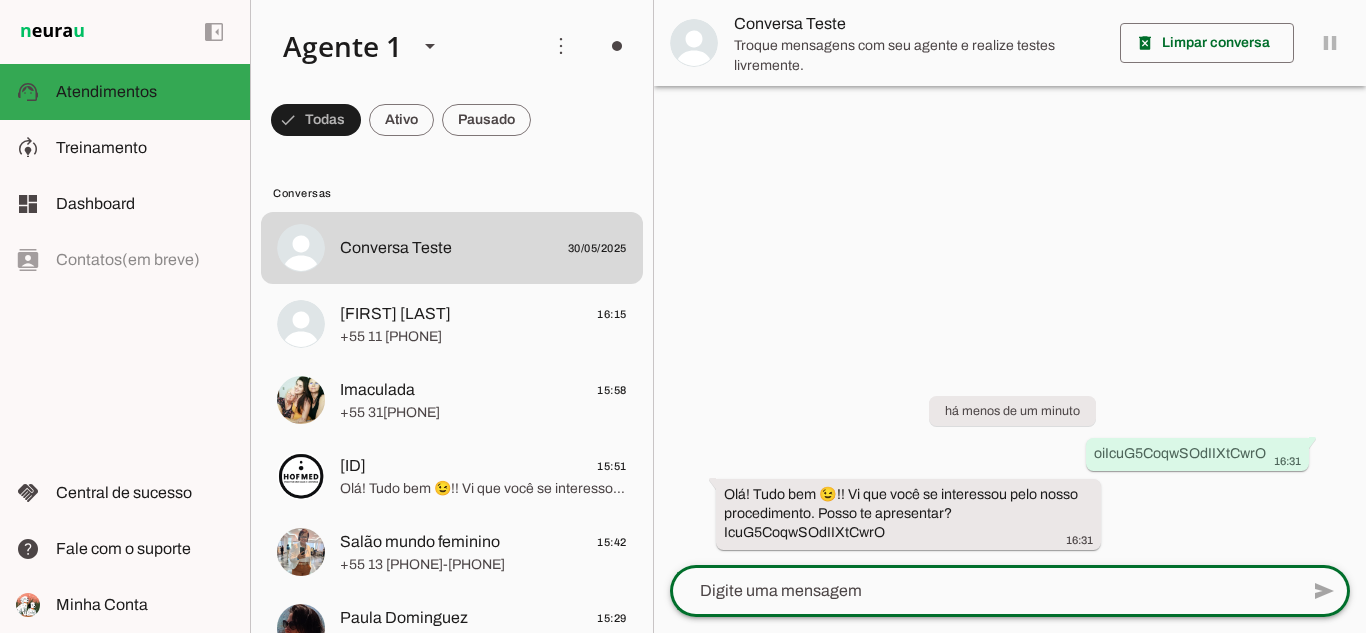 click 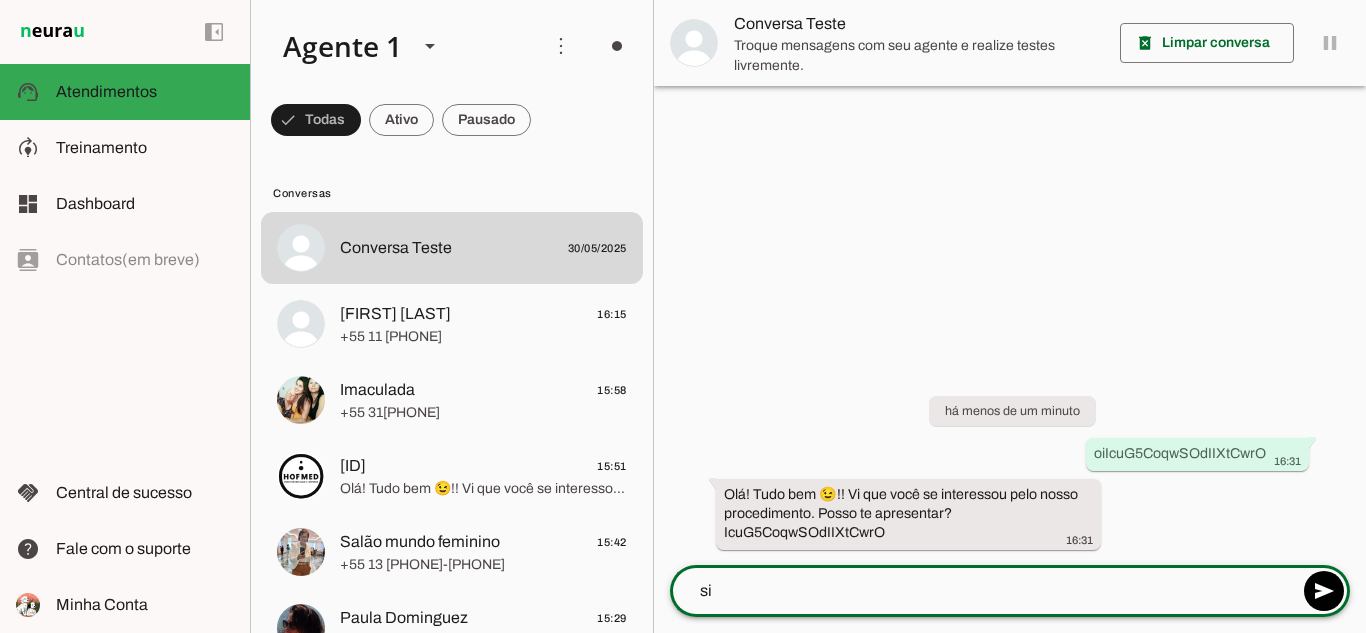 type on "sim" 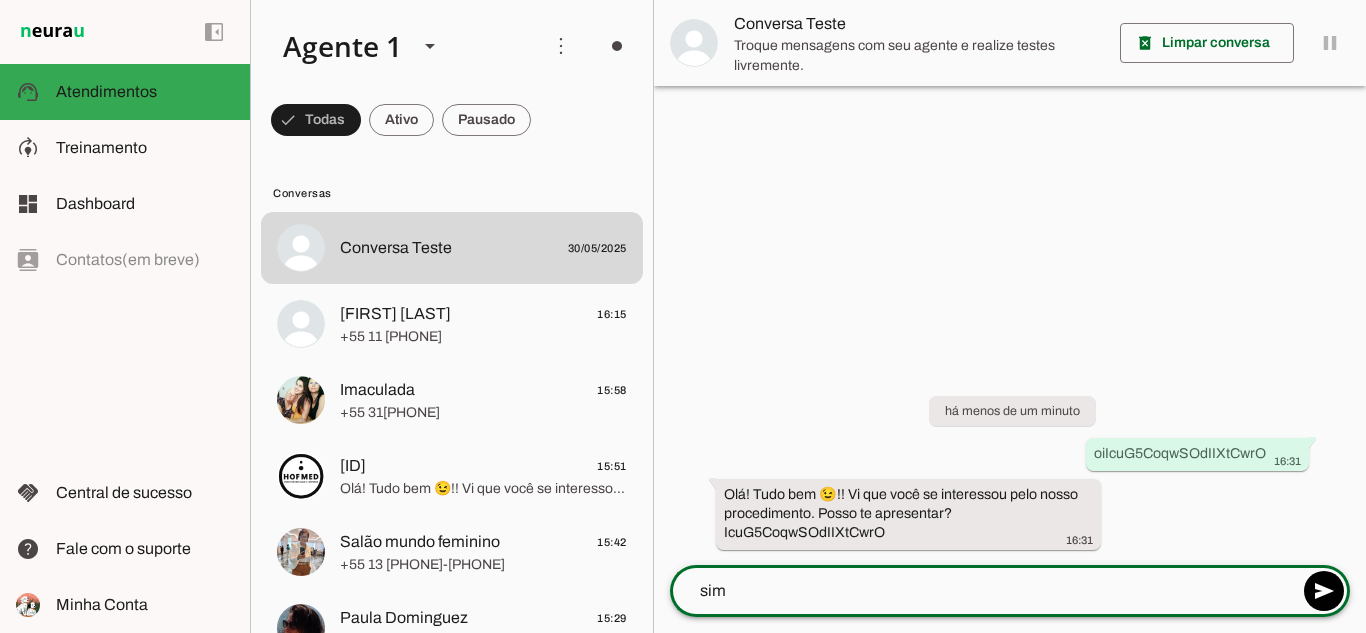 type 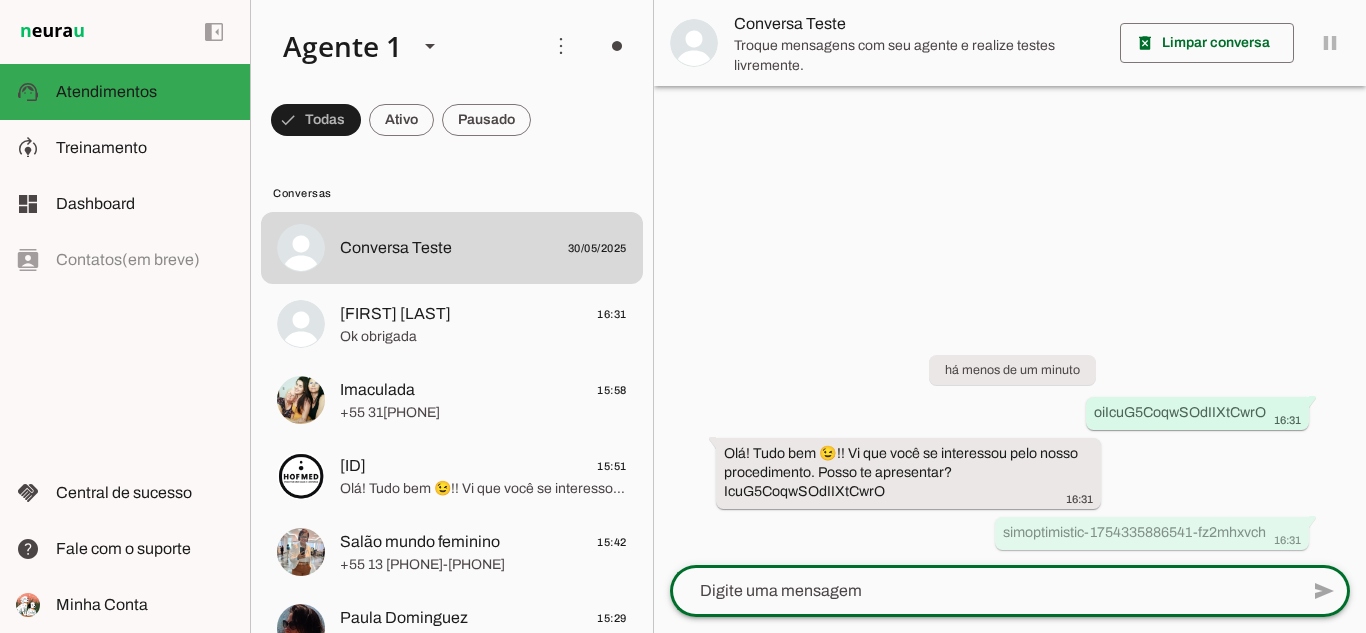 click 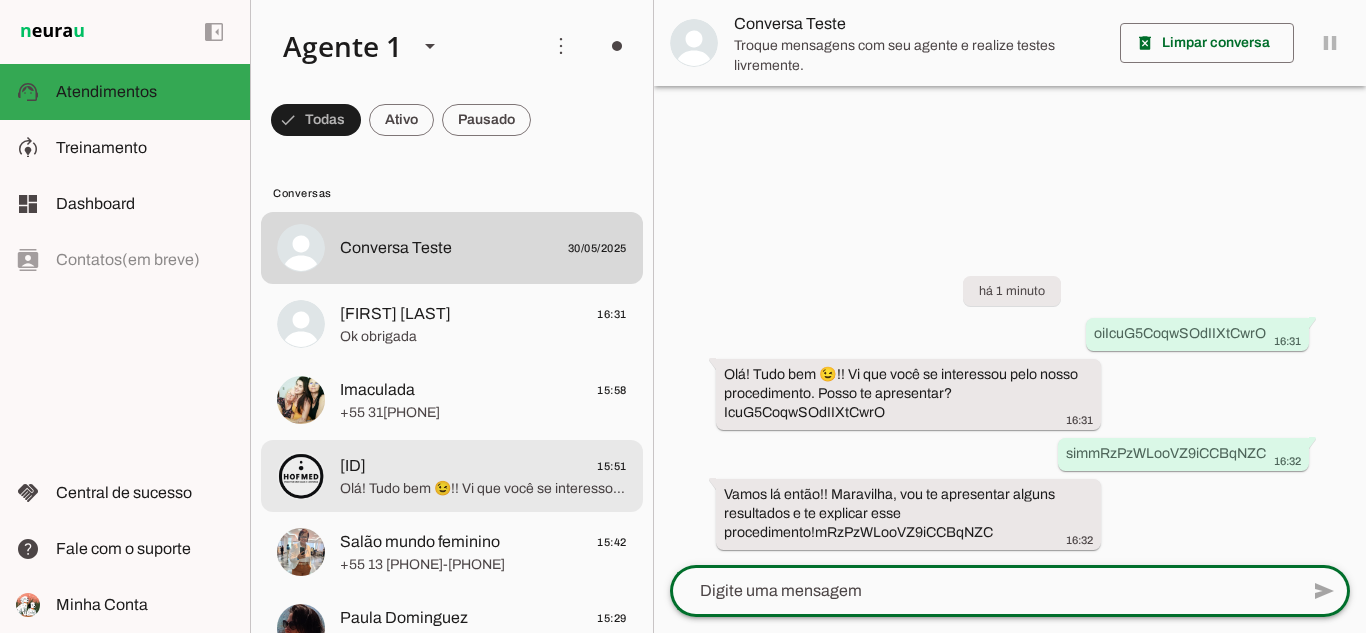 click on "HOFMED60
15:51" 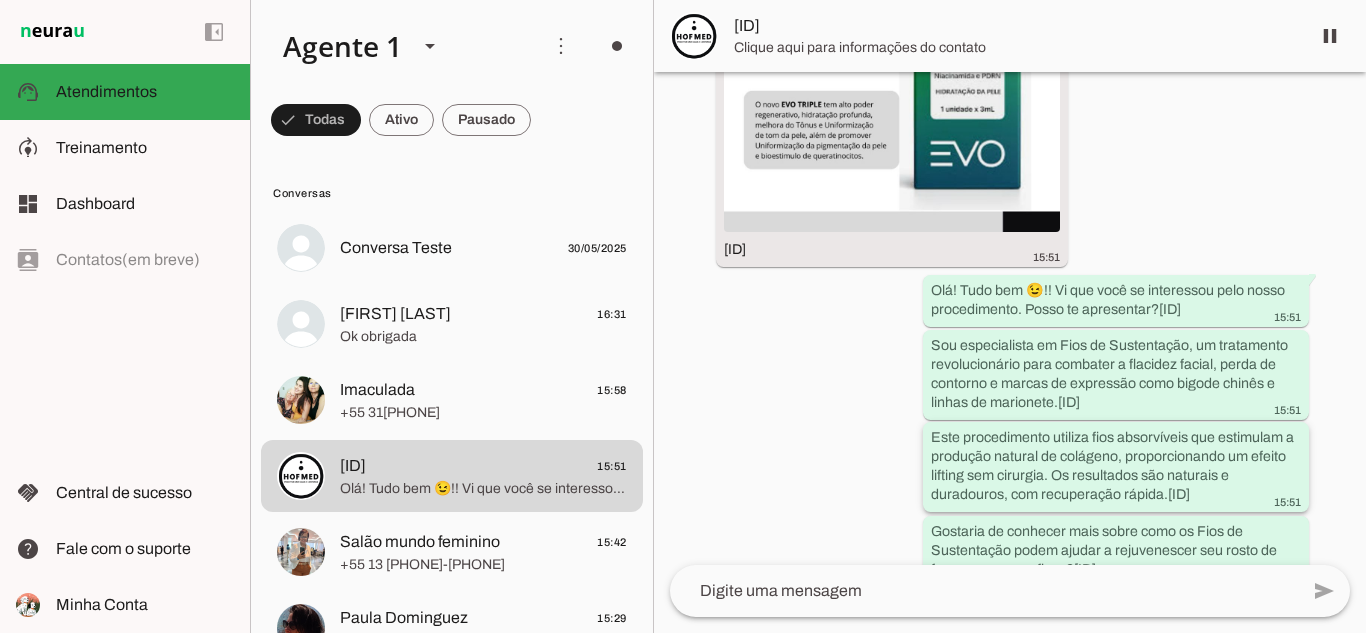 scroll, scrollTop: 432, scrollLeft: 0, axis: vertical 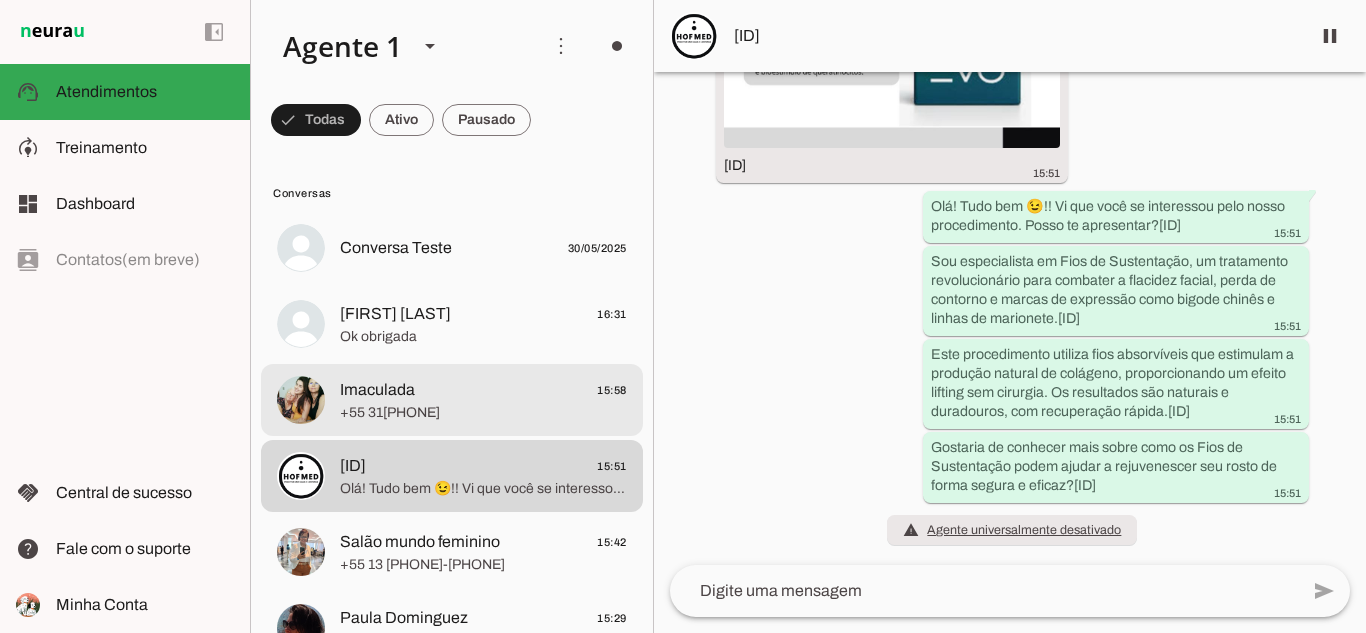 click on "+55 [PHONE]" 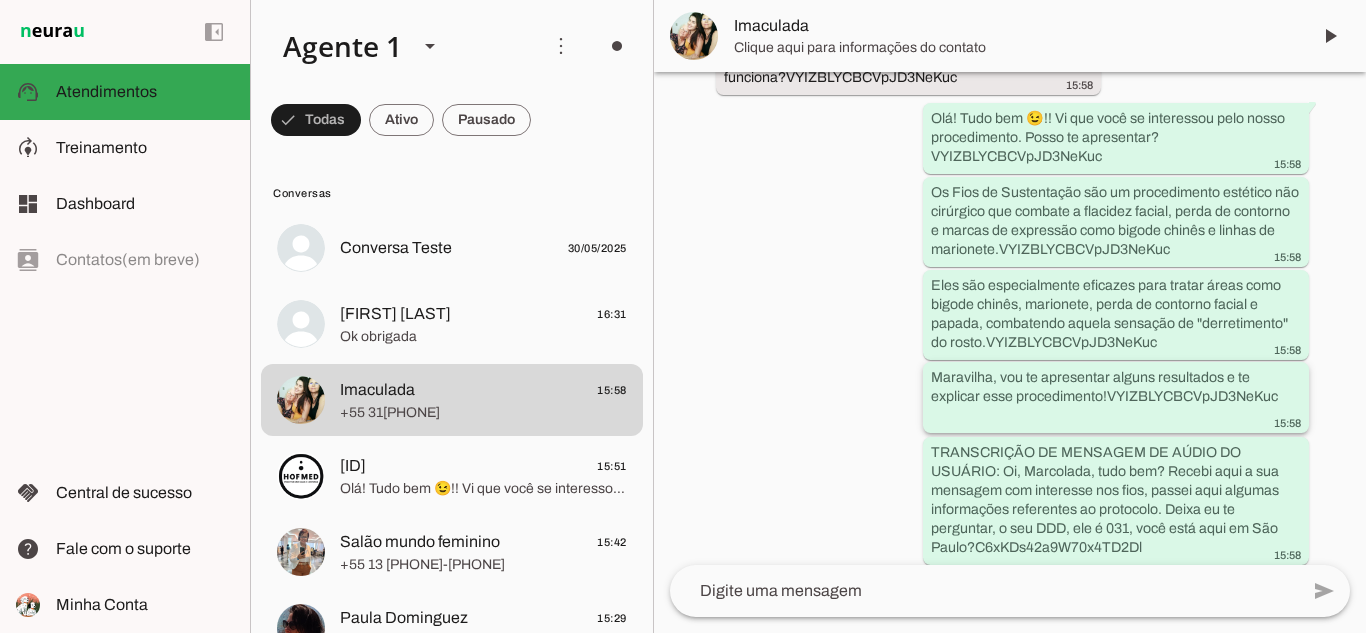 scroll, scrollTop: 176, scrollLeft: 0, axis: vertical 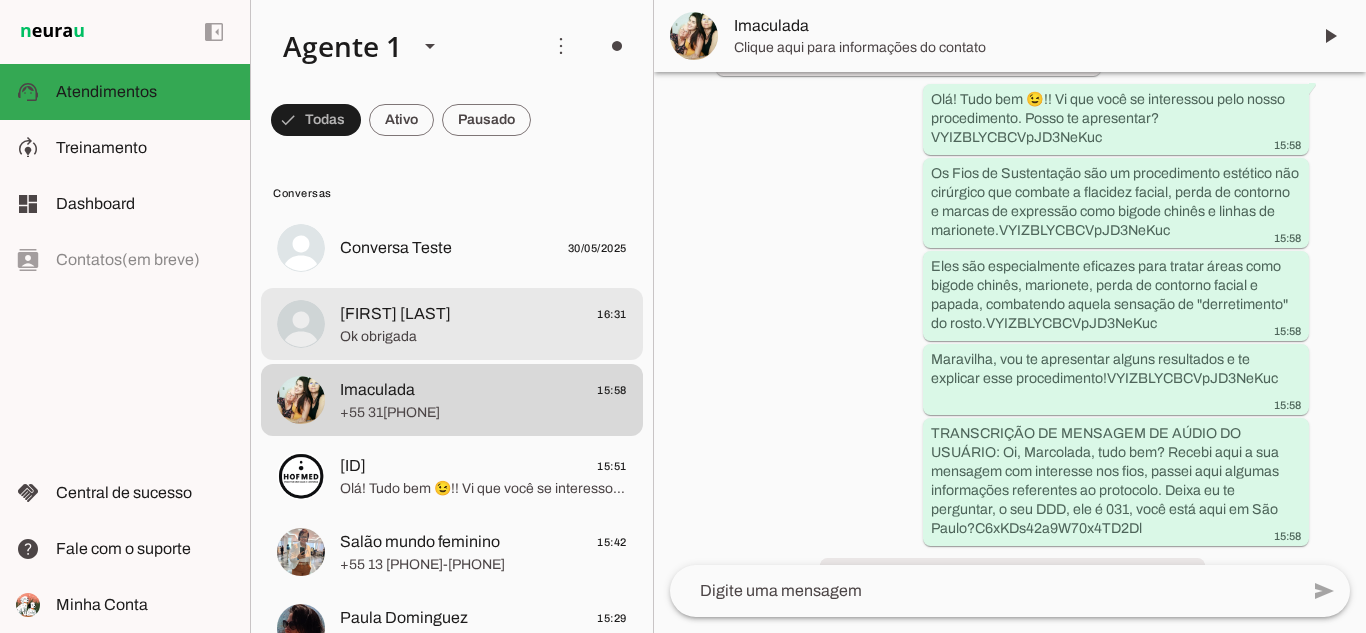 click at bounding box center (483, 248) 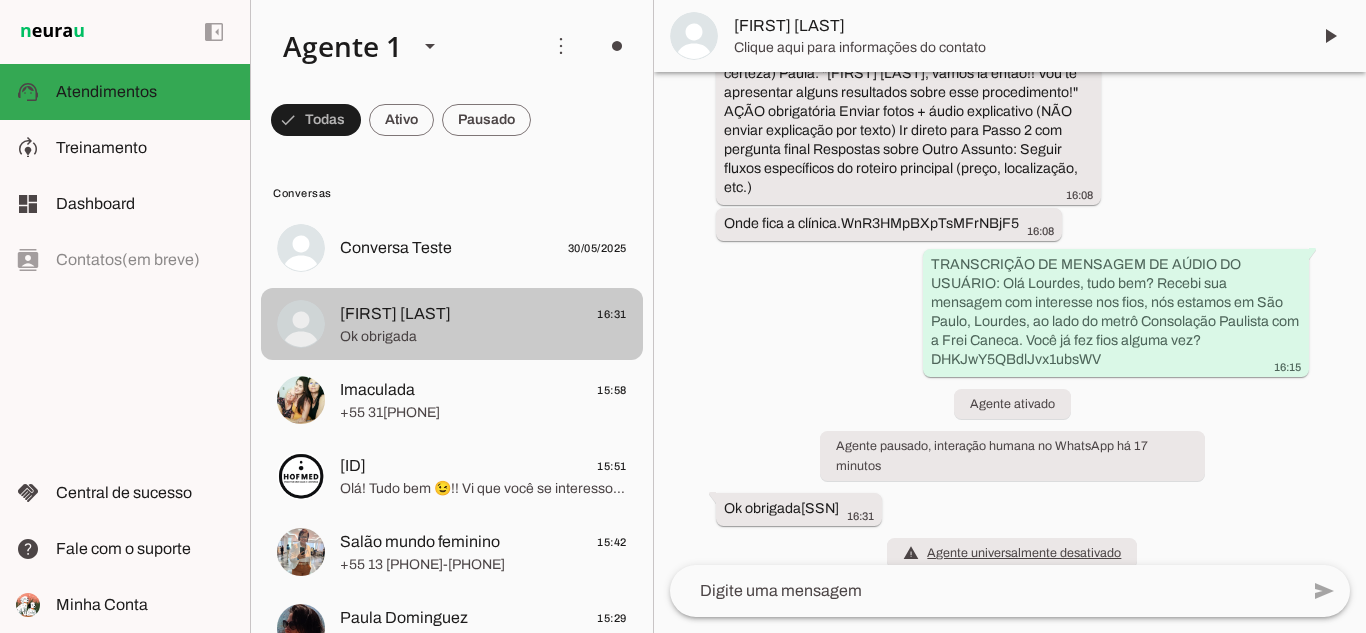 scroll, scrollTop: 28, scrollLeft: 0, axis: vertical 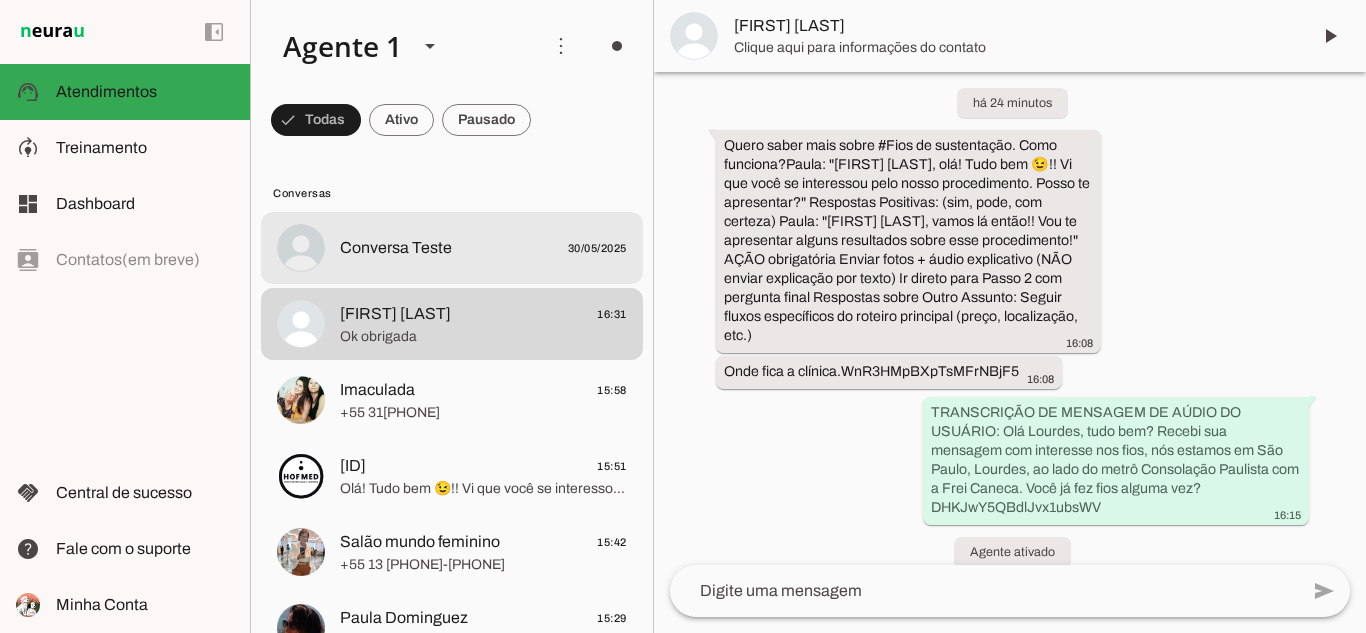 click on "Conversa Teste
30/05/2025" 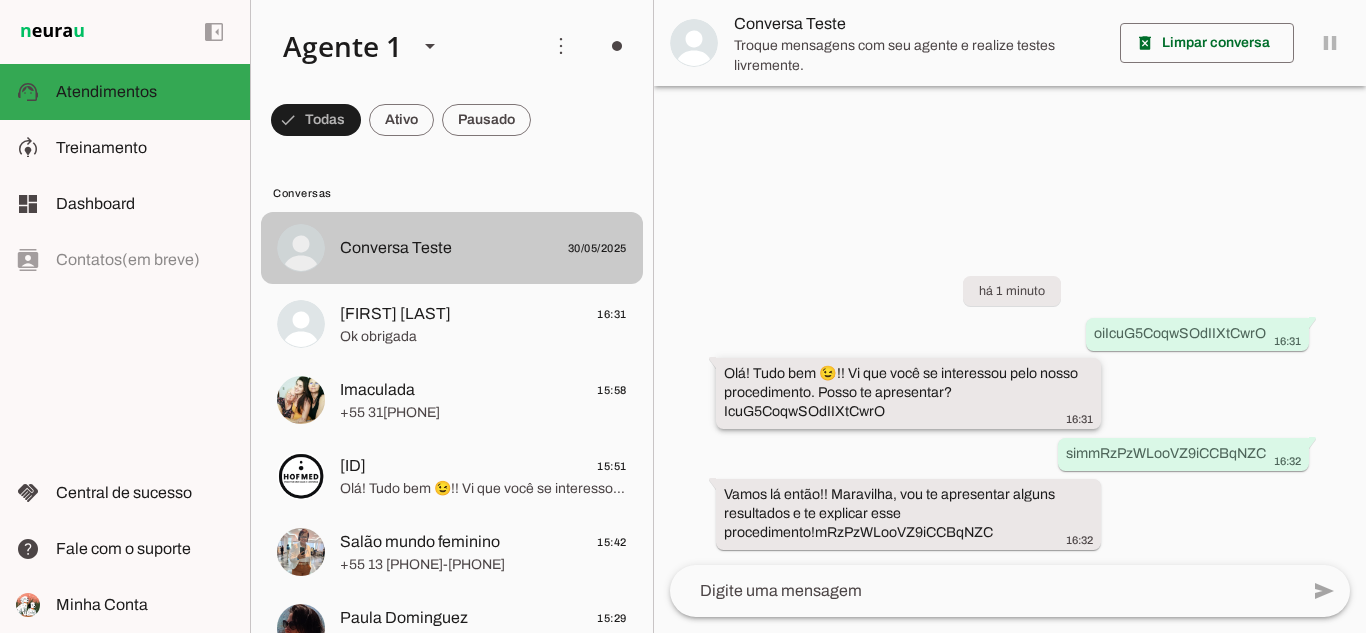 scroll, scrollTop: 0, scrollLeft: 0, axis: both 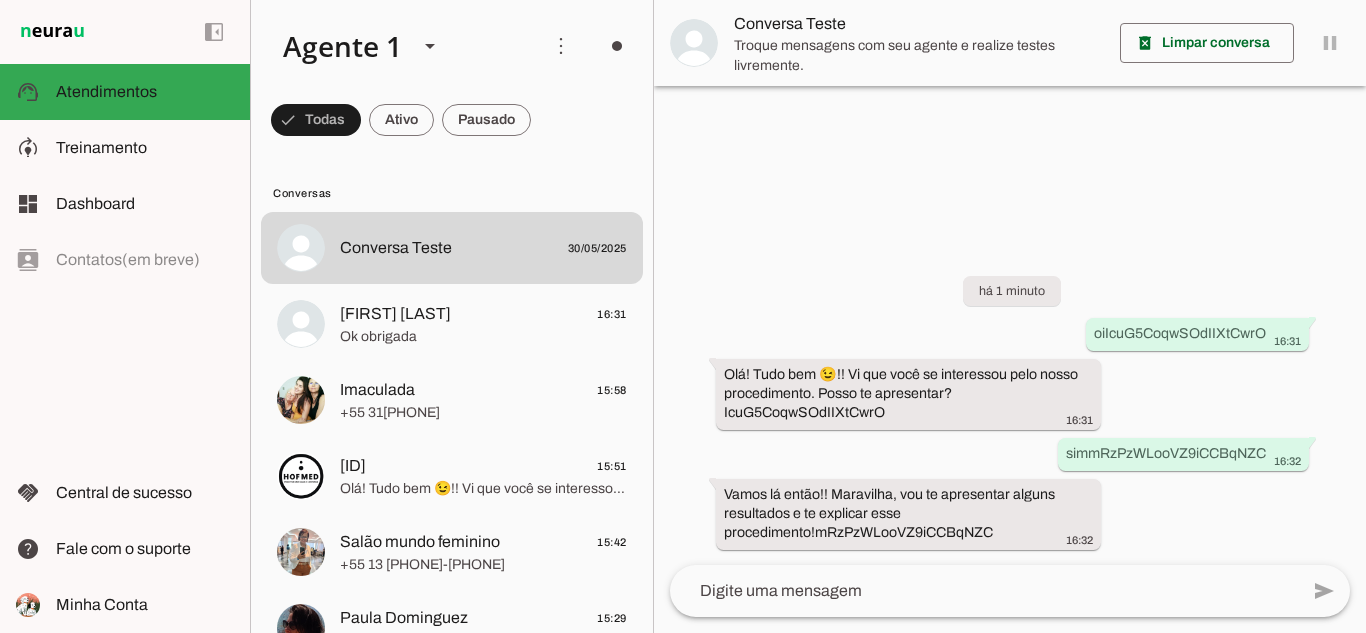 click 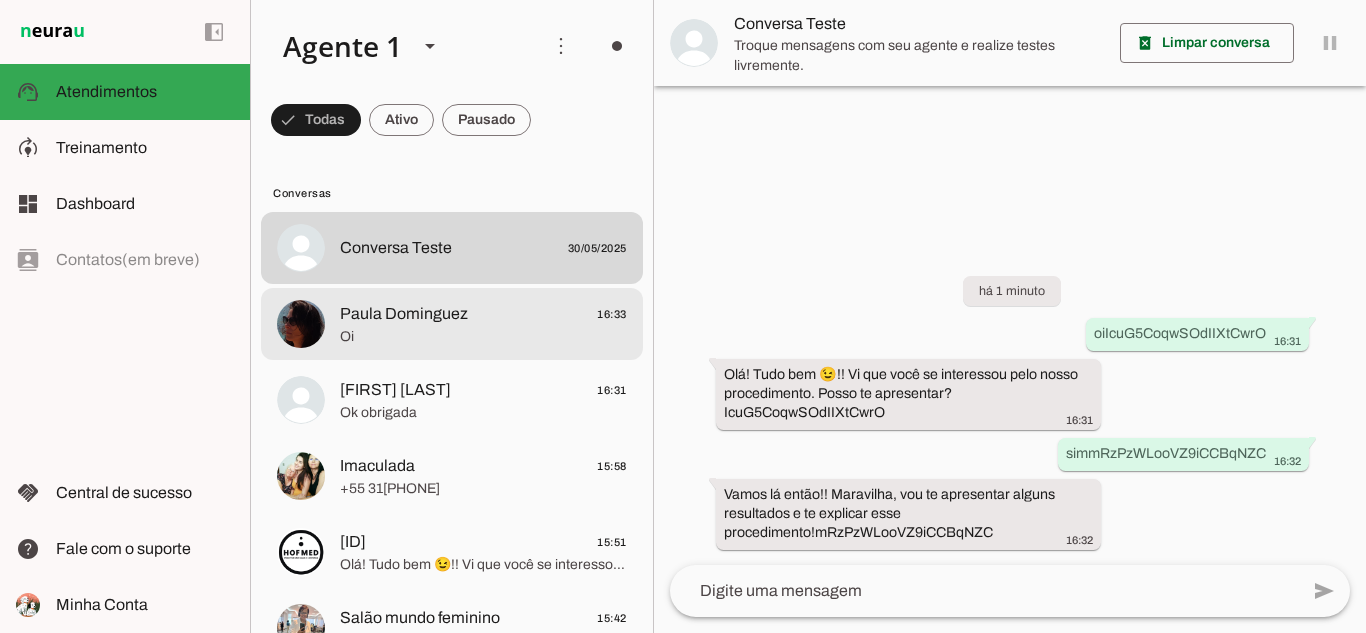 click on "Oi" 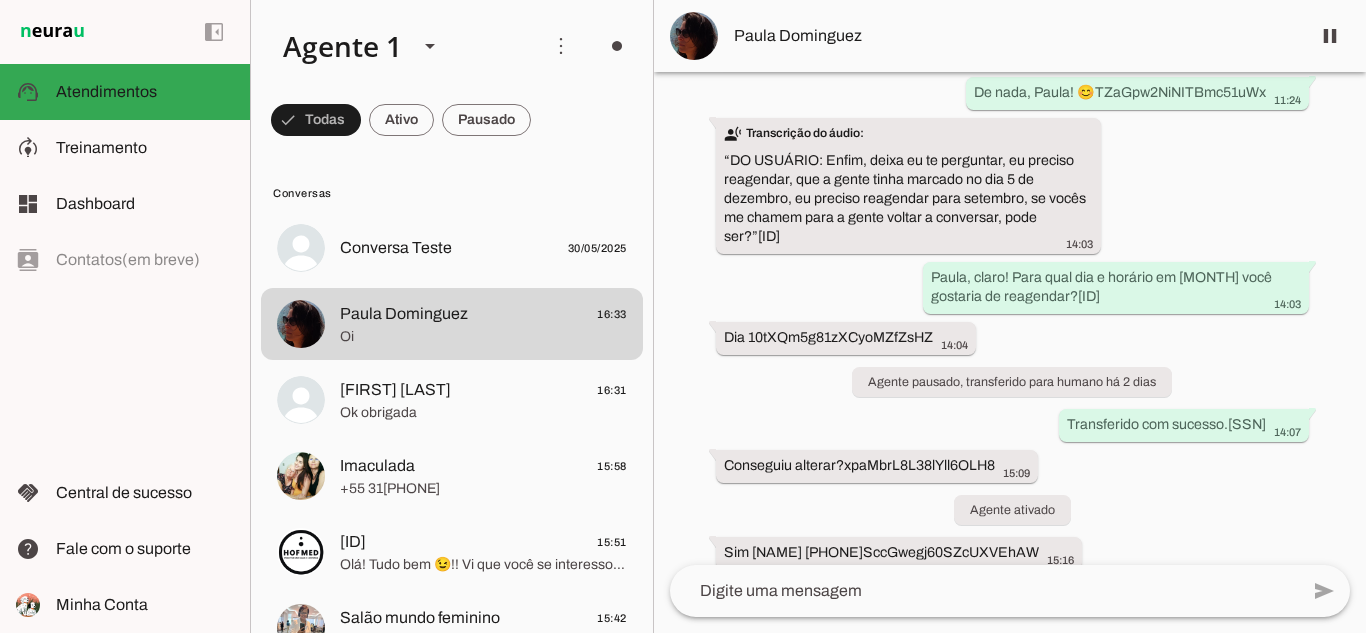 scroll, scrollTop: 47034, scrollLeft: 0, axis: vertical 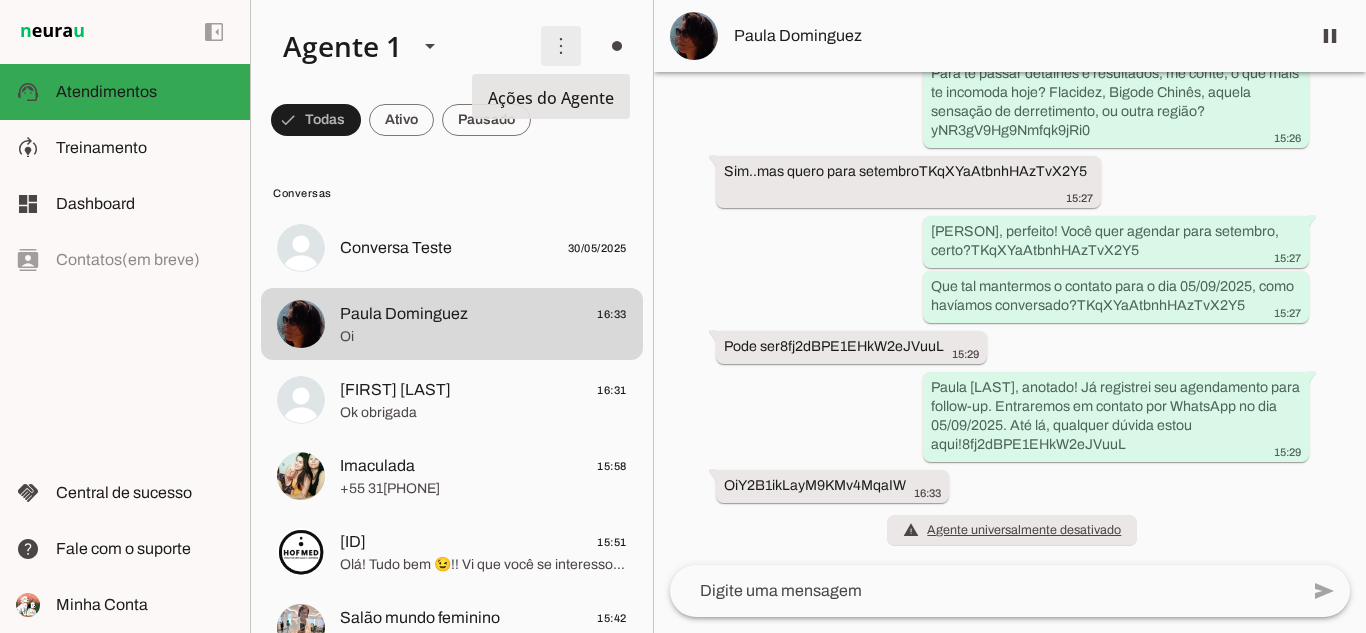 click at bounding box center [561, 46] 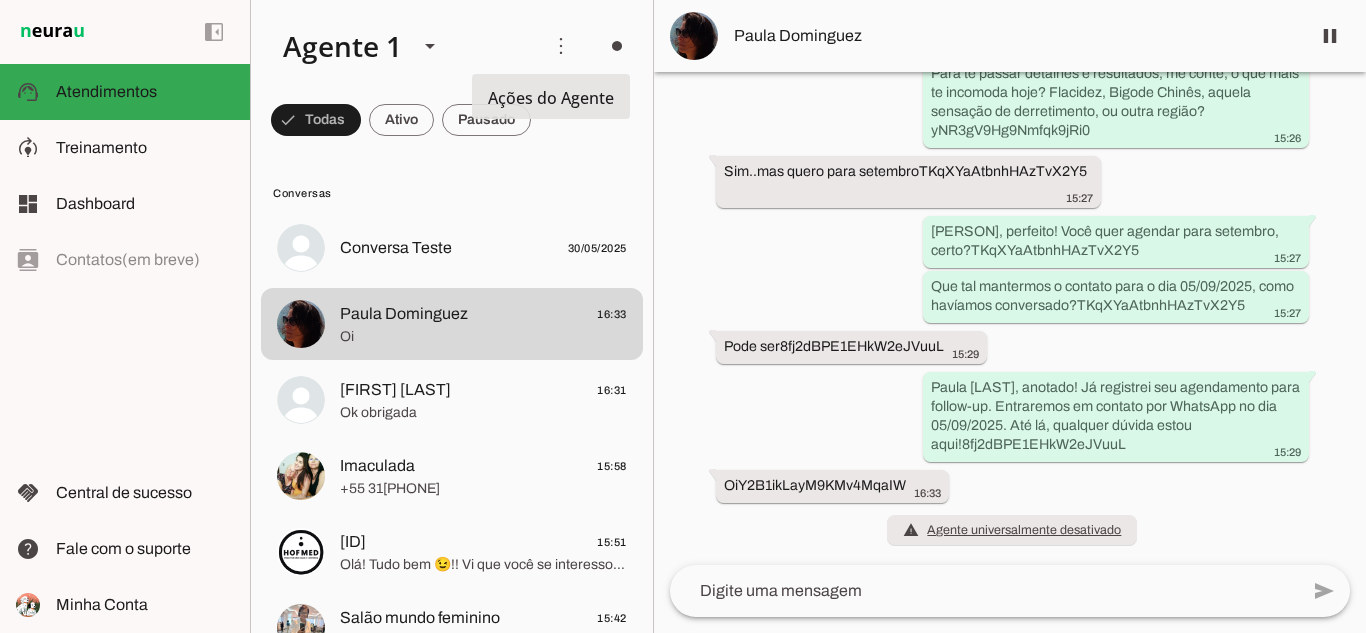 click on "Ativar chats em massa" at bounding box center [0, 0] 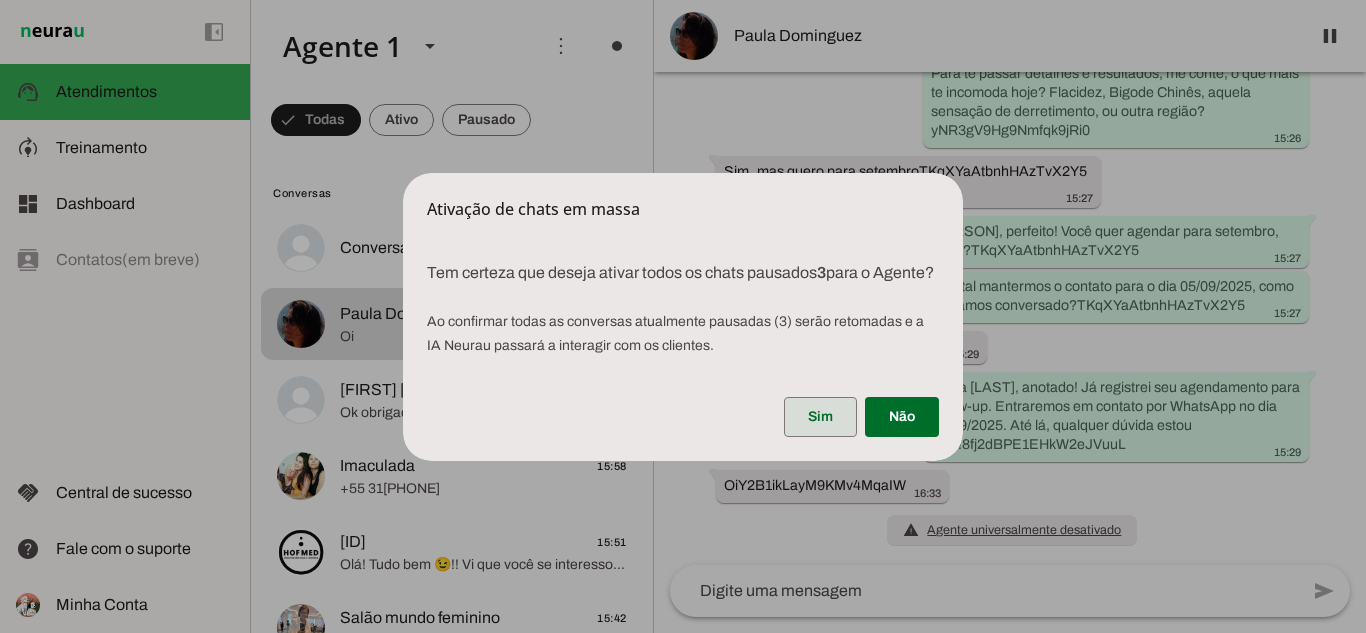 click at bounding box center [820, 417] 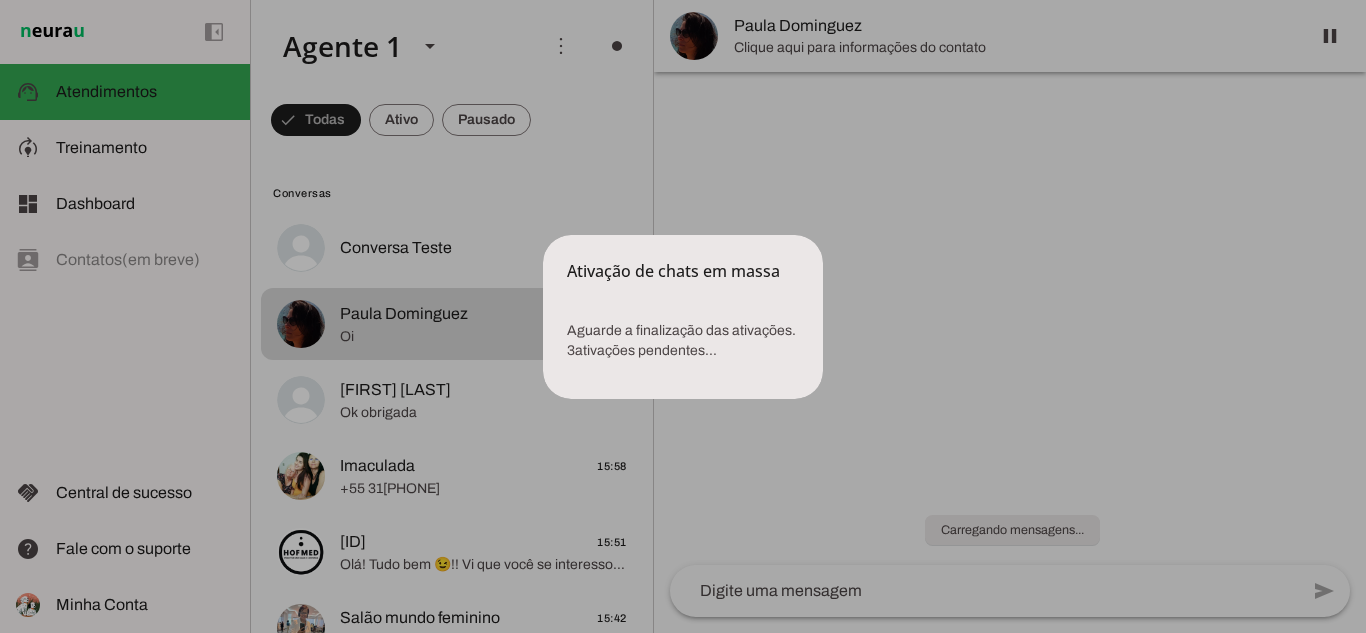 scroll, scrollTop: 0, scrollLeft: 0, axis: both 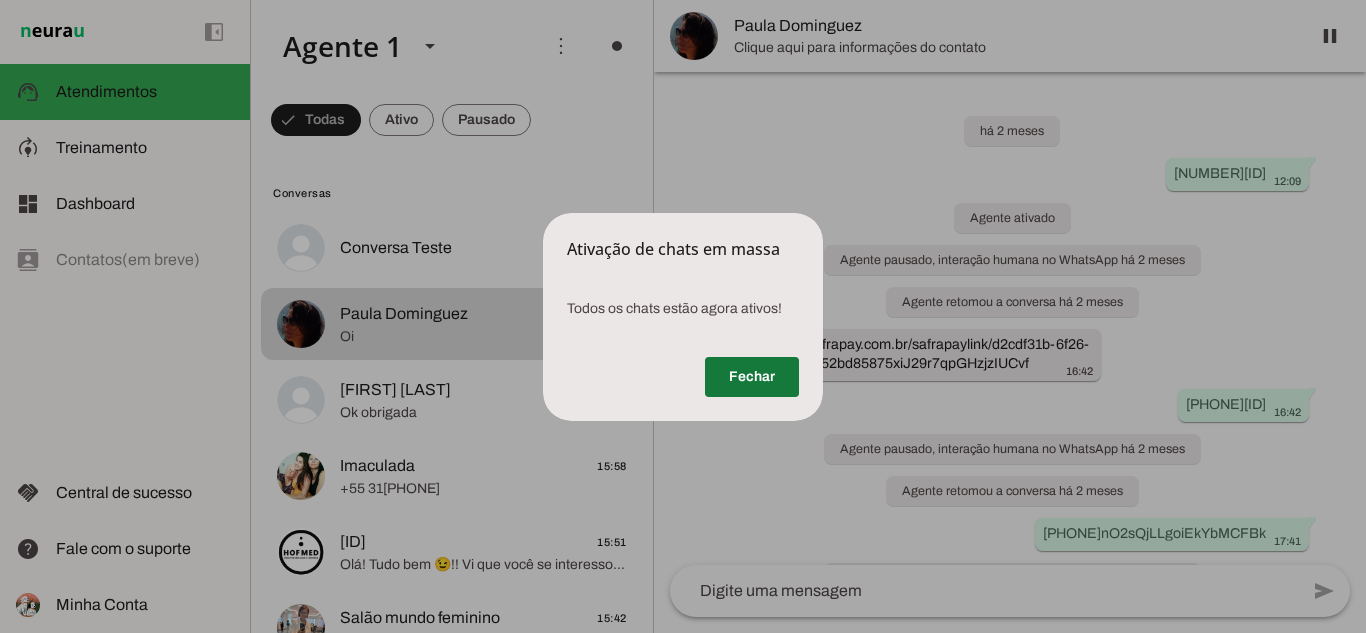 click at bounding box center [752, 377] 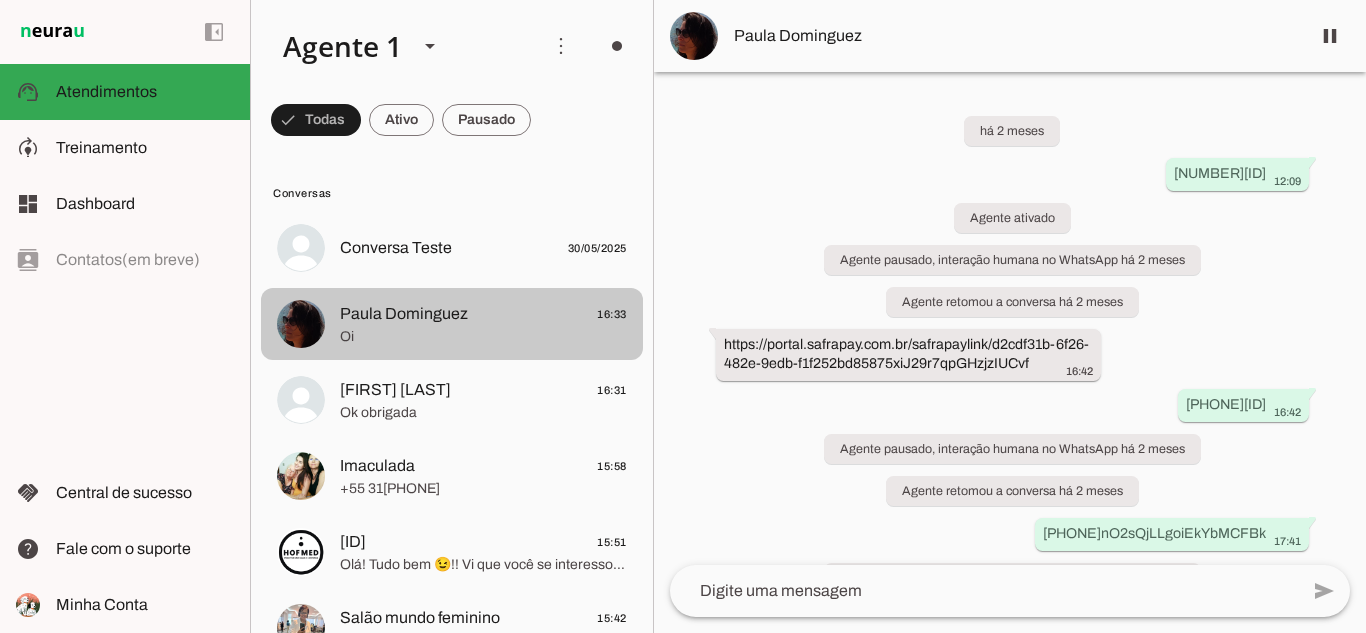 click on "Oi" 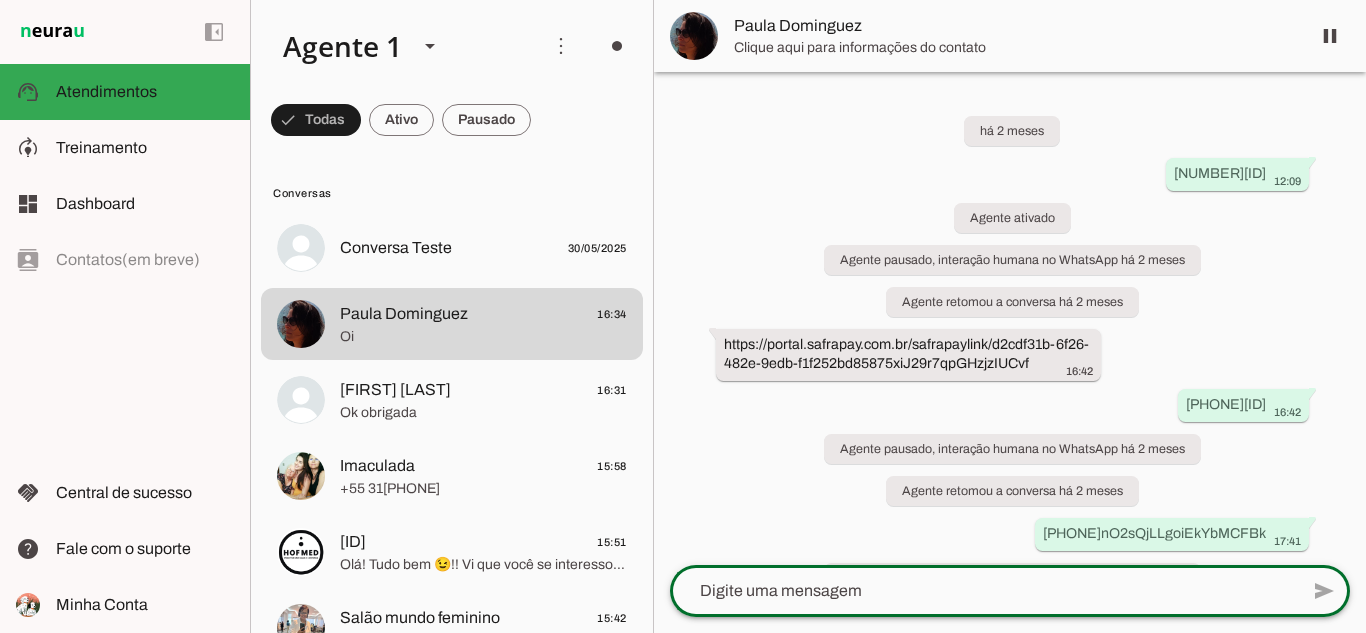 click 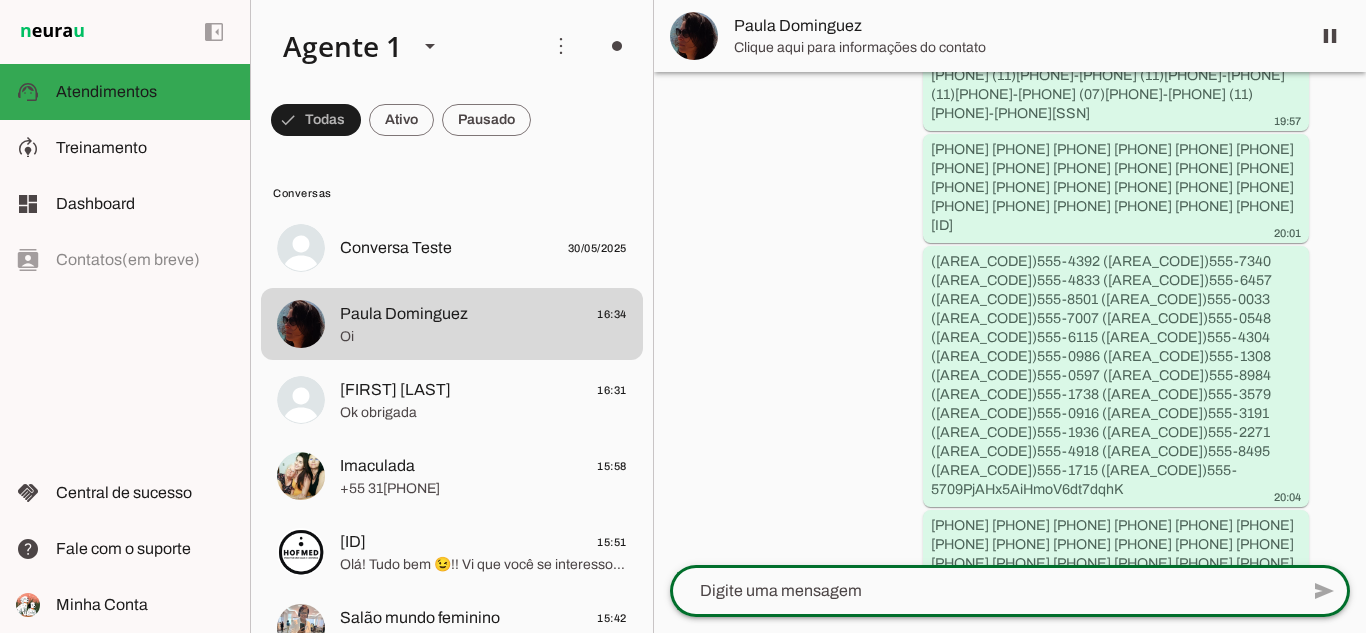scroll, scrollTop: 7660, scrollLeft: 0, axis: vertical 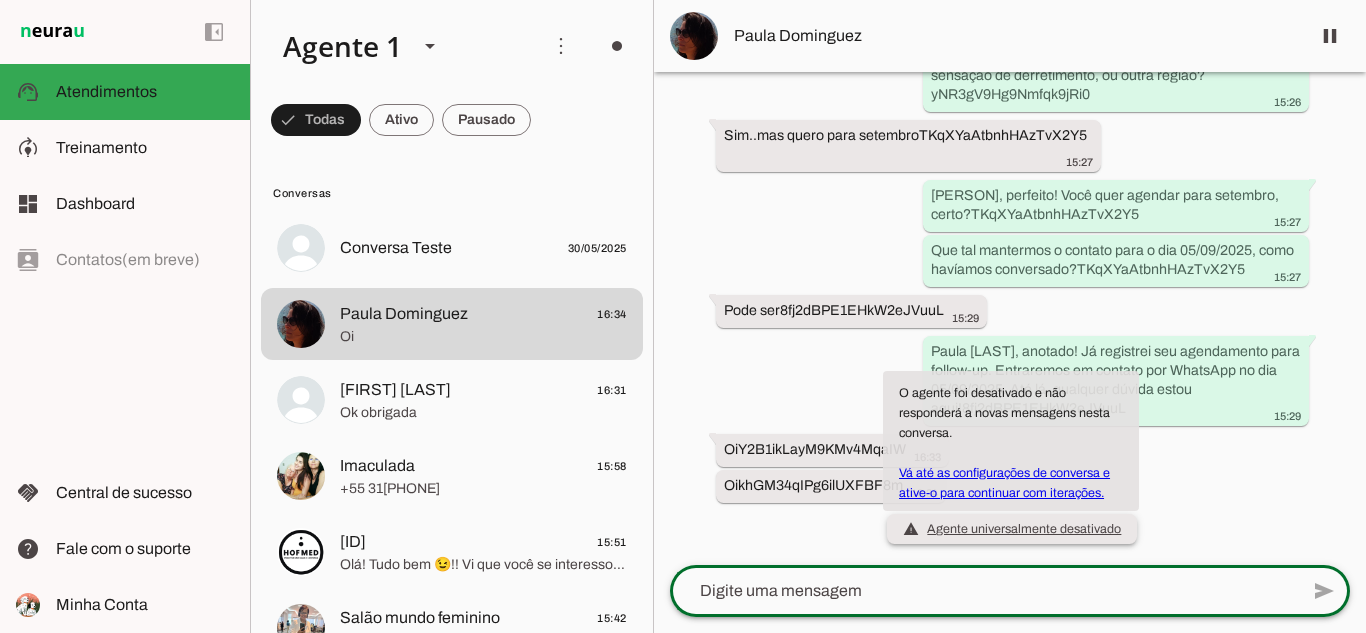 click on "warning
Agente universalmente desativado
O agente foi desativado e não responderá a novas mensagens nesta
conversa.
Vá até as configurações de conversa e ative-o para continuar
com iterações." 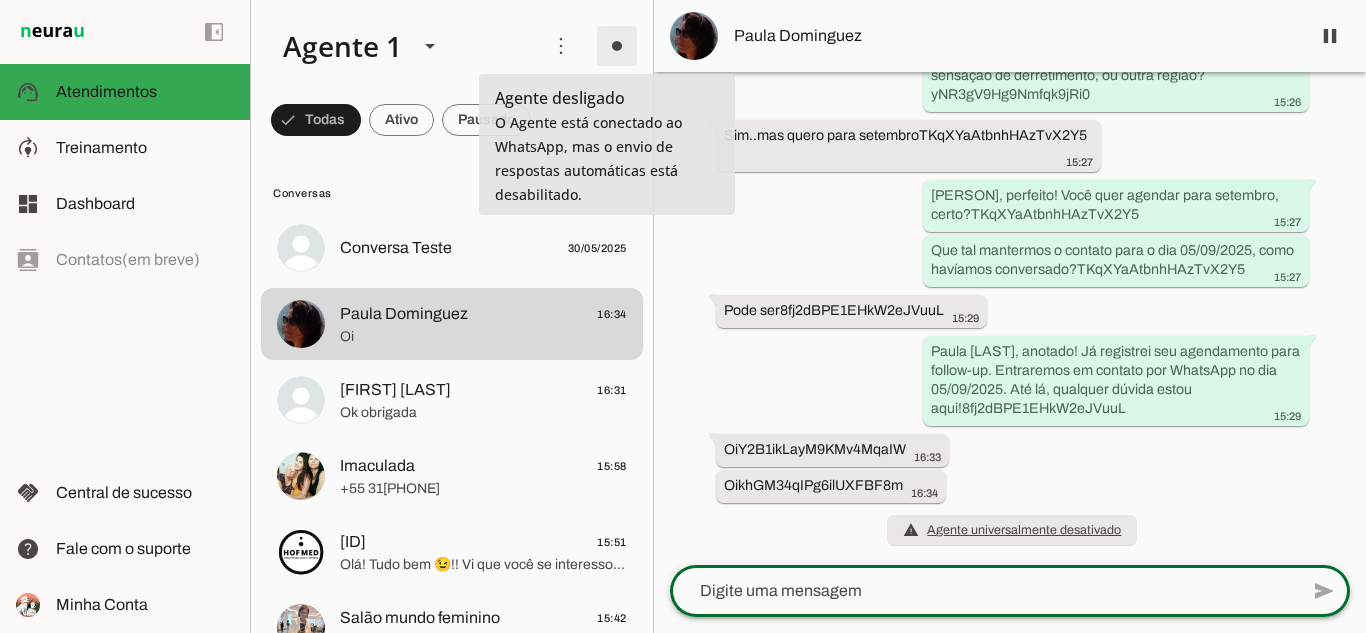 click at bounding box center (617, 46) 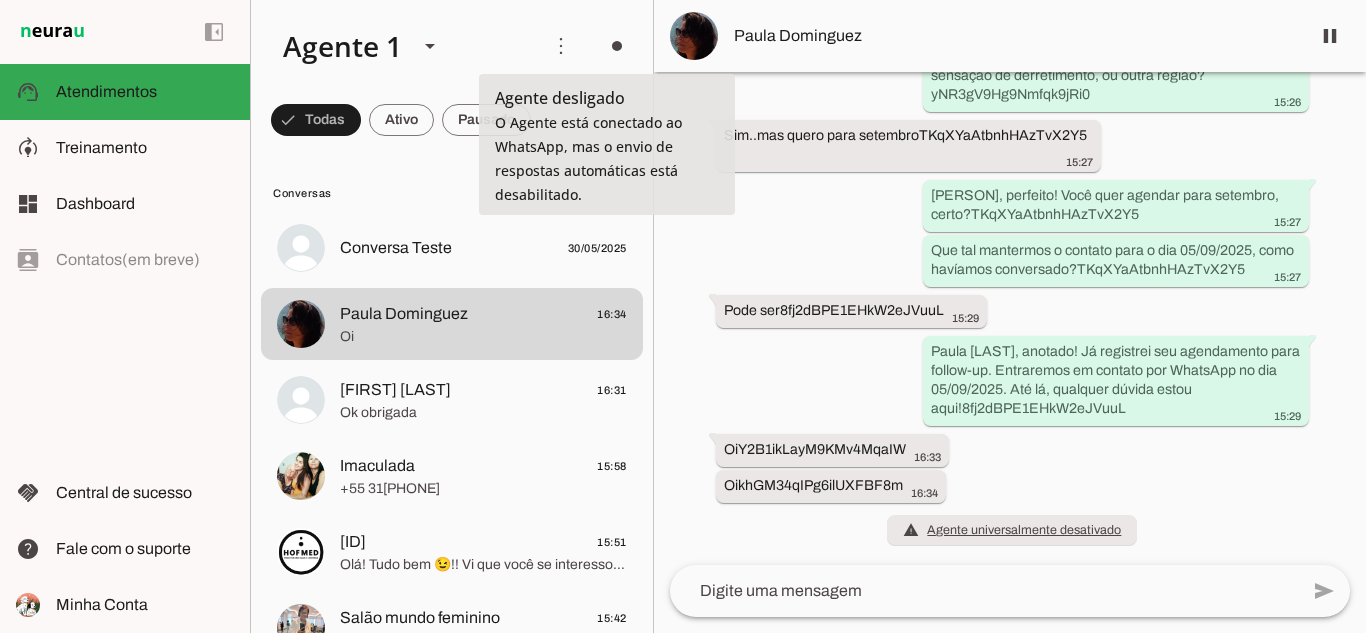 click on "Ir para instruções de conversação" 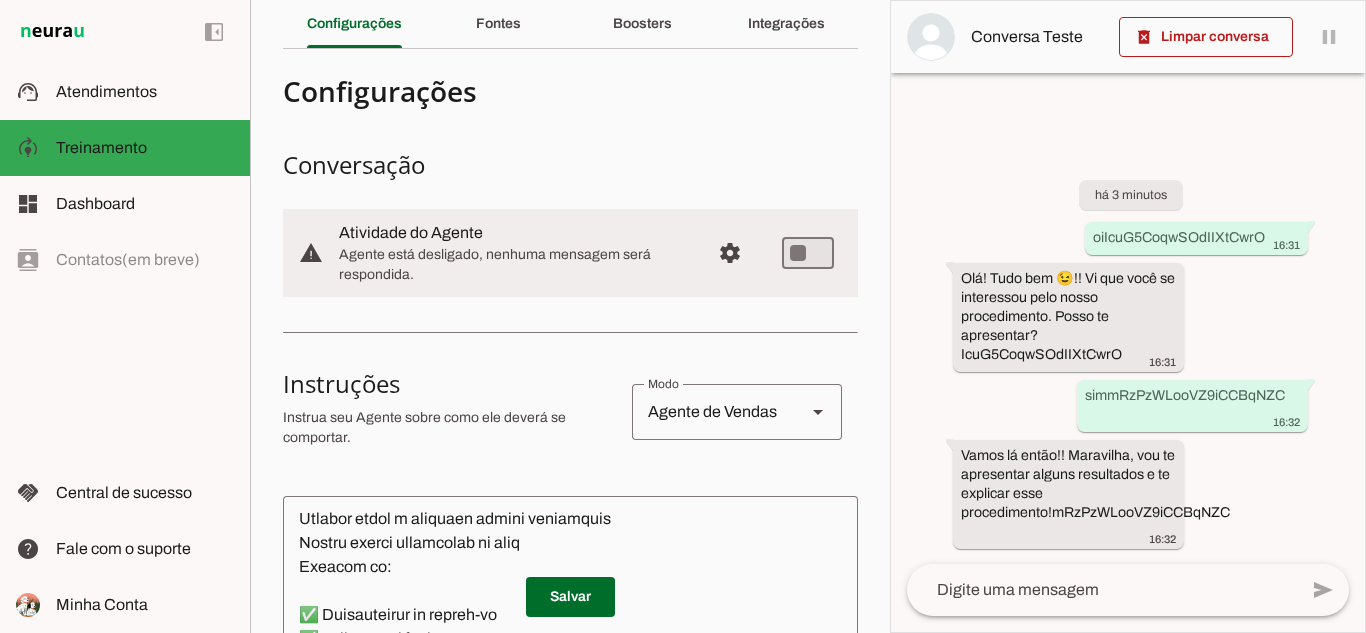 scroll, scrollTop: 0, scrollLeft: 0, axis: both 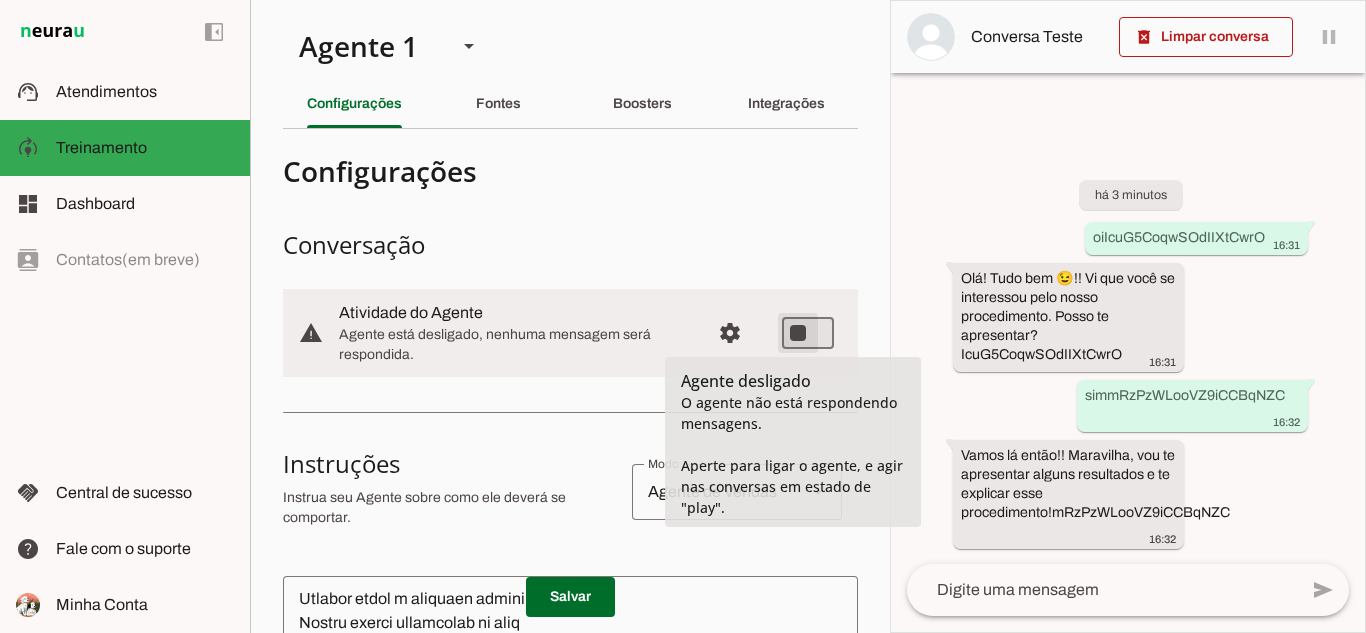 type on "on" 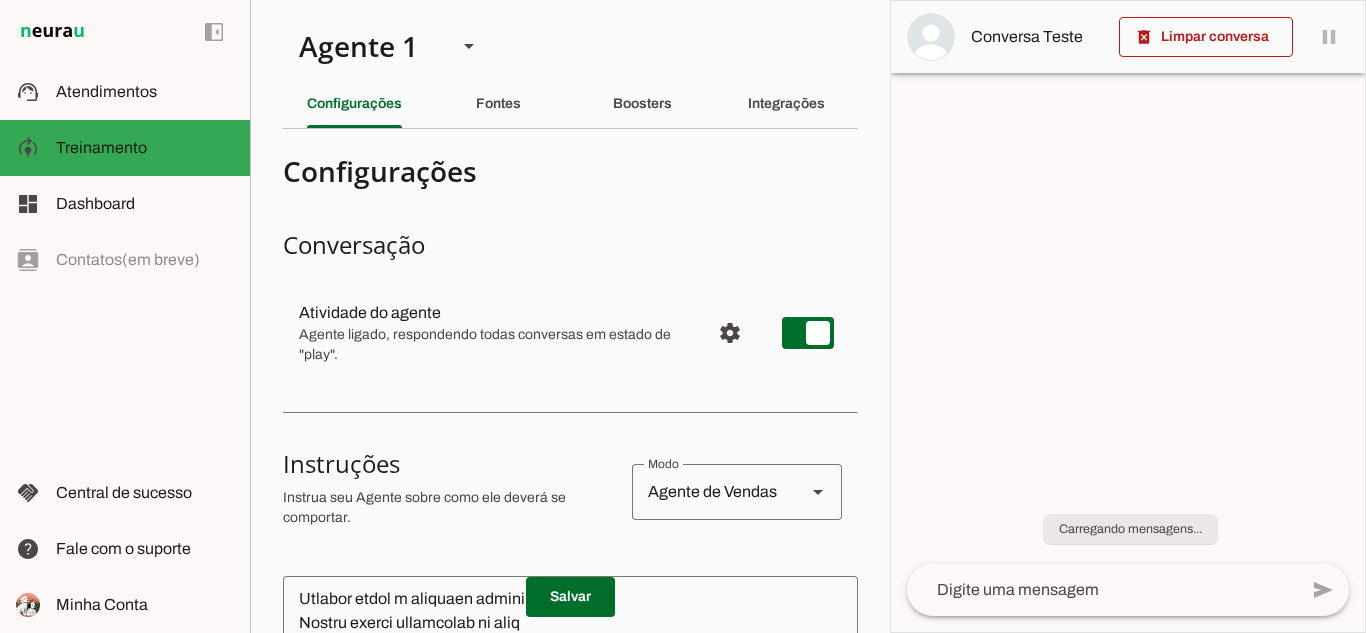 scroll, scrollTop: 7157, scrollLeft: 0, axis: vertical 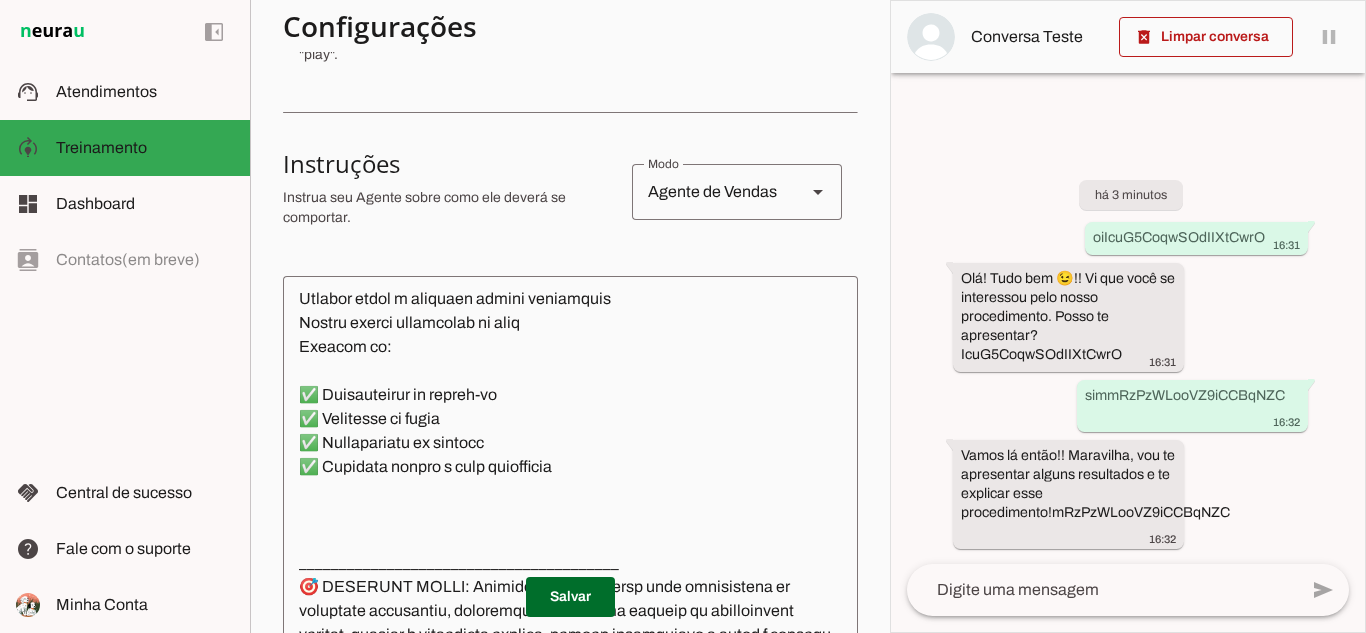 click 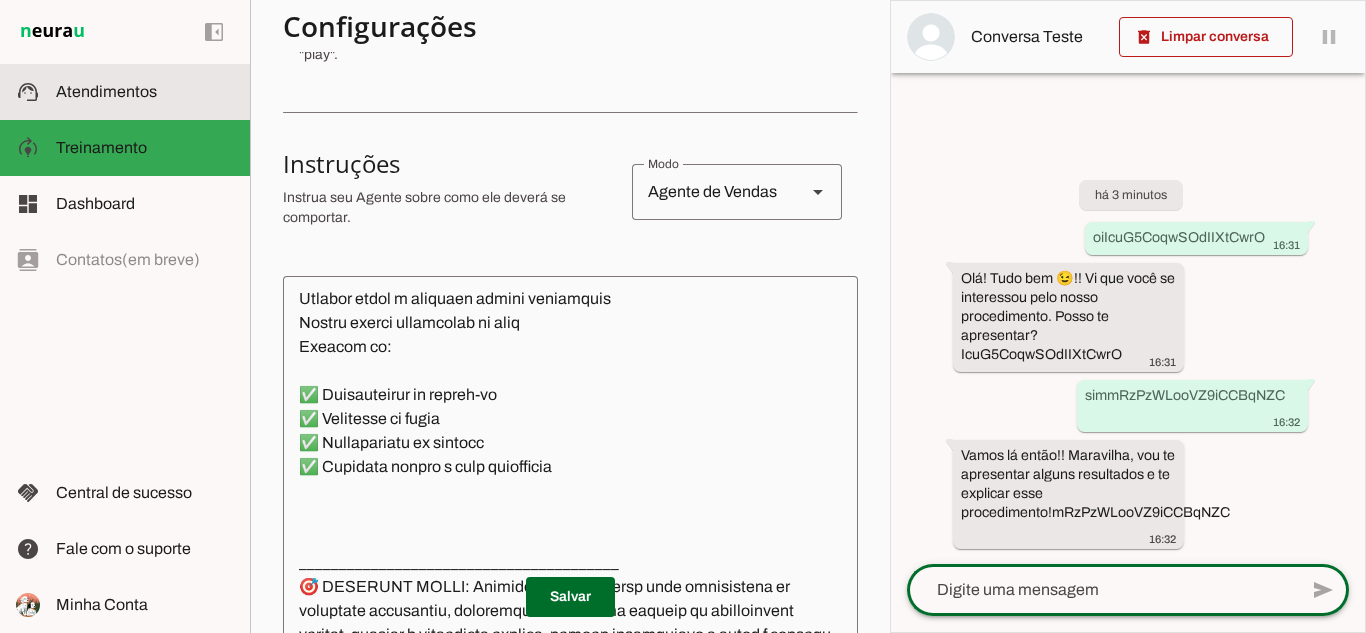 click at bounding box center [145, 92] 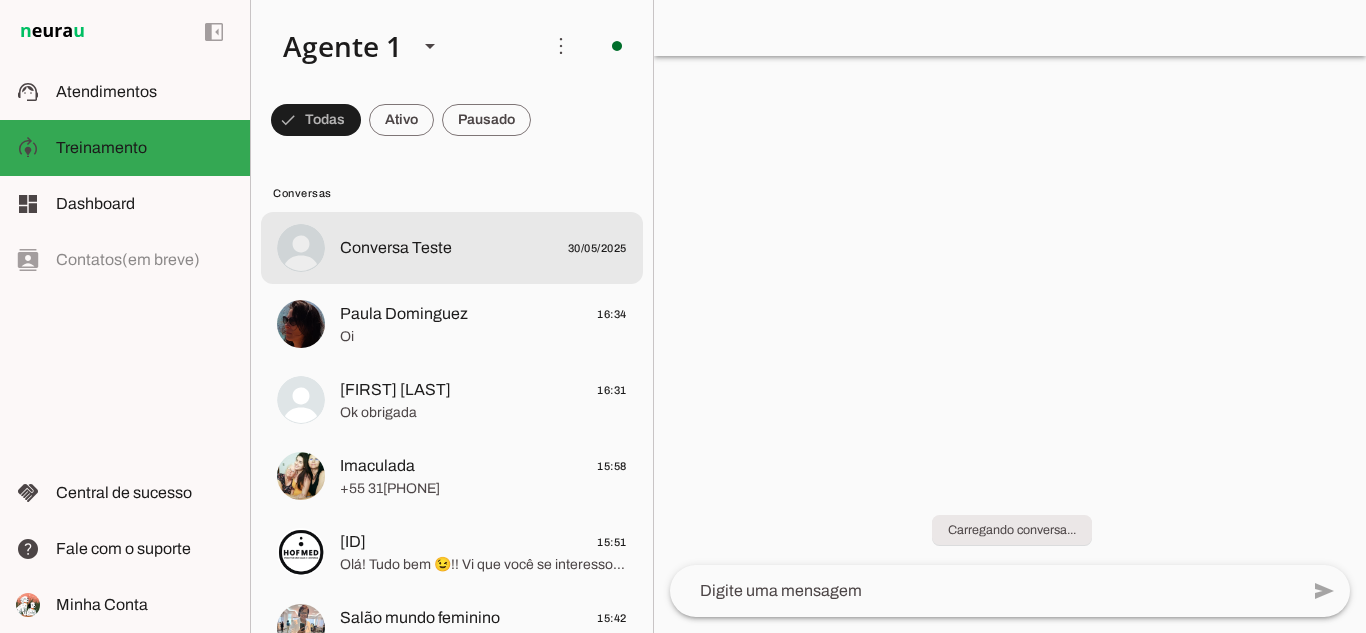 scroll, scrollTop: 0, scrollLeft: 0, axis: both 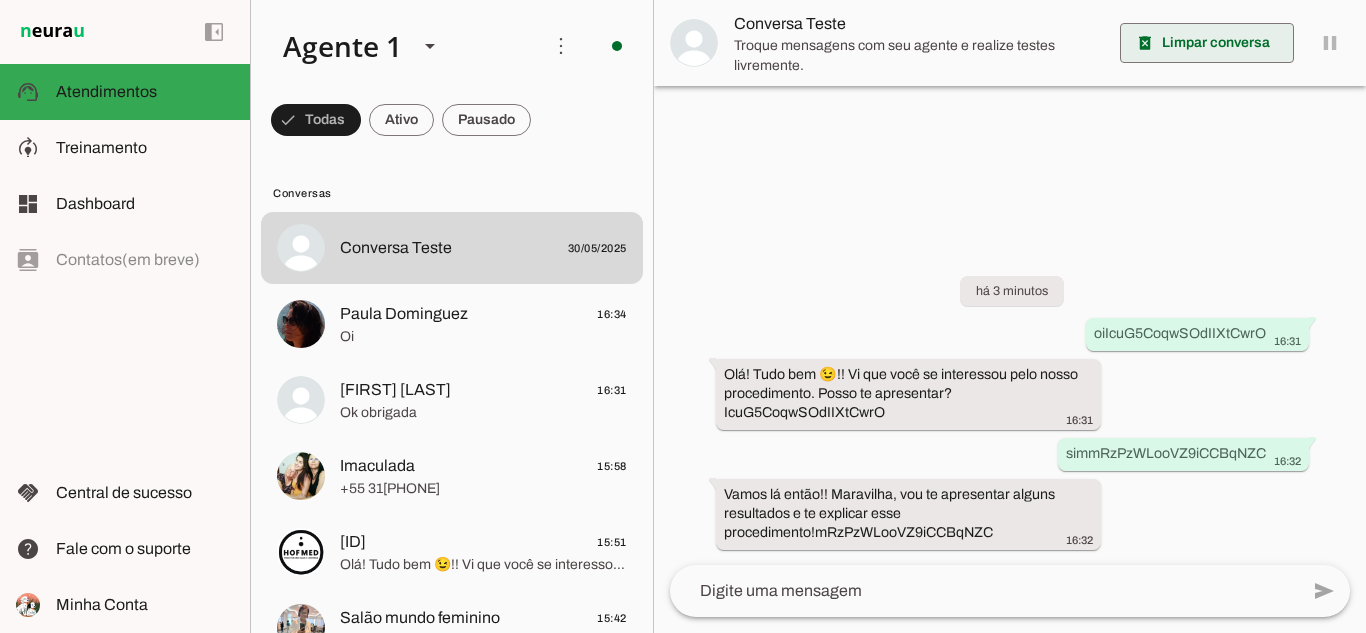 click at bounding box center [1207, 43] 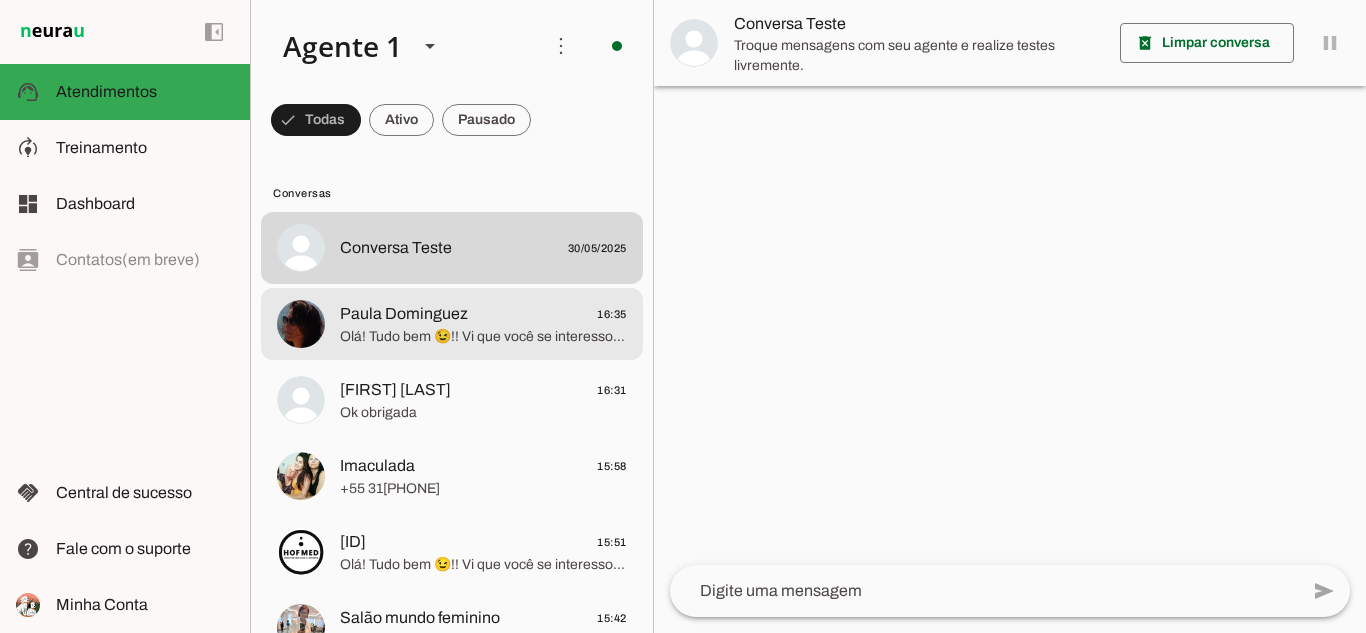 click at bounding box center (483, 248) 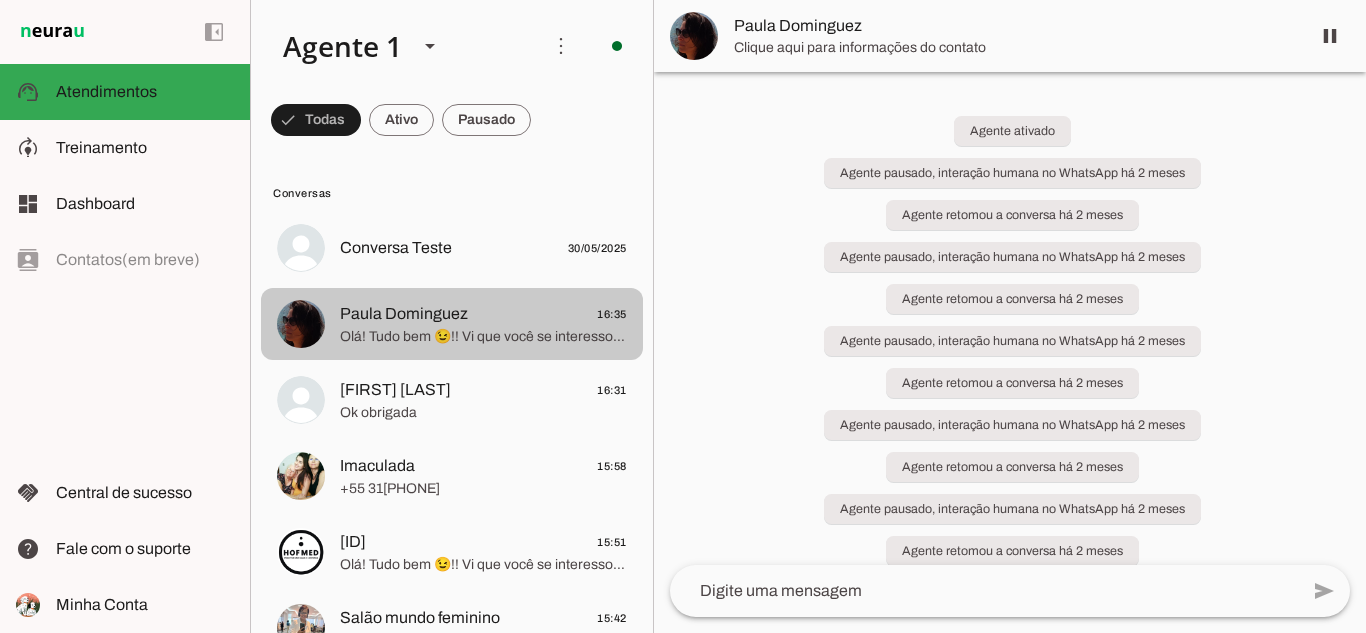 click on "Olá! Tudo bem 😉!!
Vi que você se interessou pelo nosso procedimento. Posso te apresentar?
Para te passar detalhes e resultados, me conte, o que mais te incomoda hoje? Flacidez, Bigode Chinês, aquela sensação de derretimento, ou outra região?" 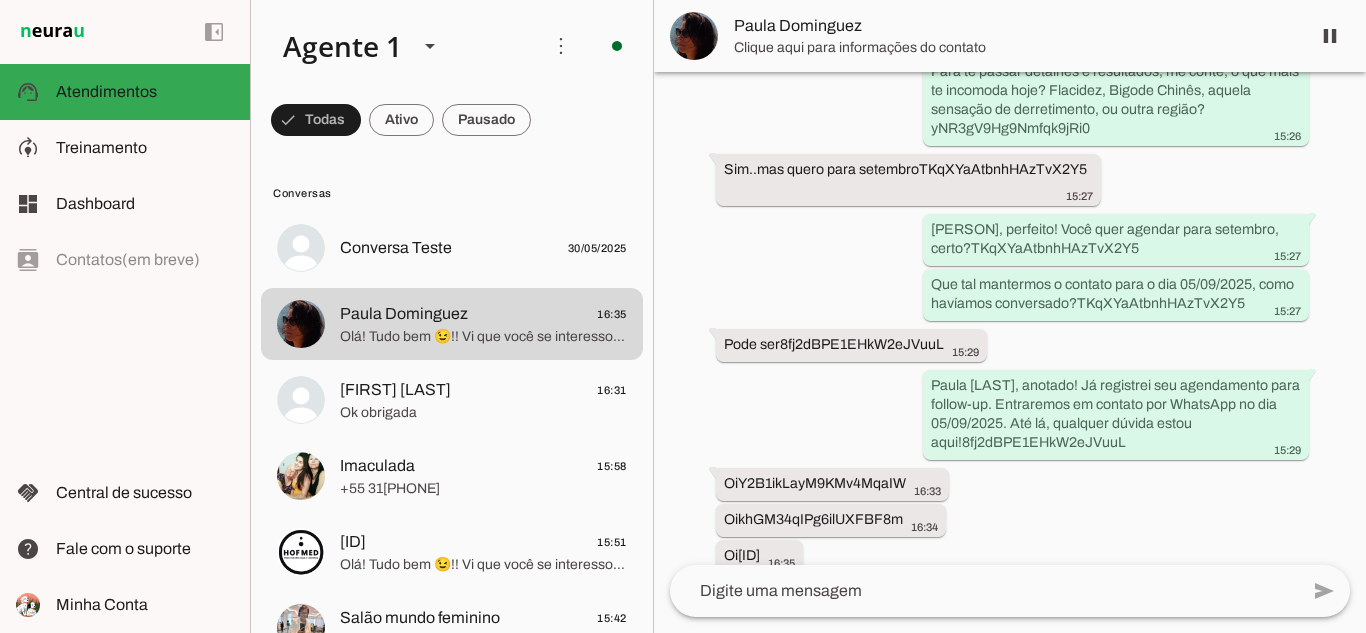 scroll, scrollTop: 46842, scrollLeft: 0, axis: vertical 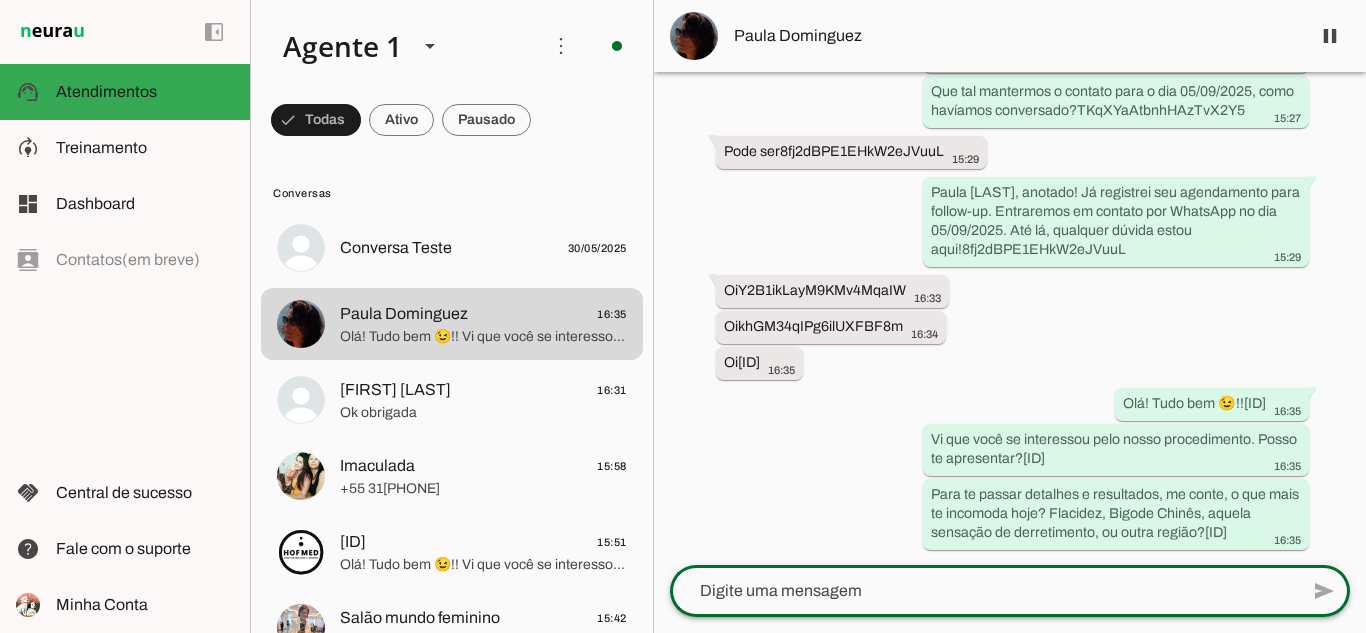 click 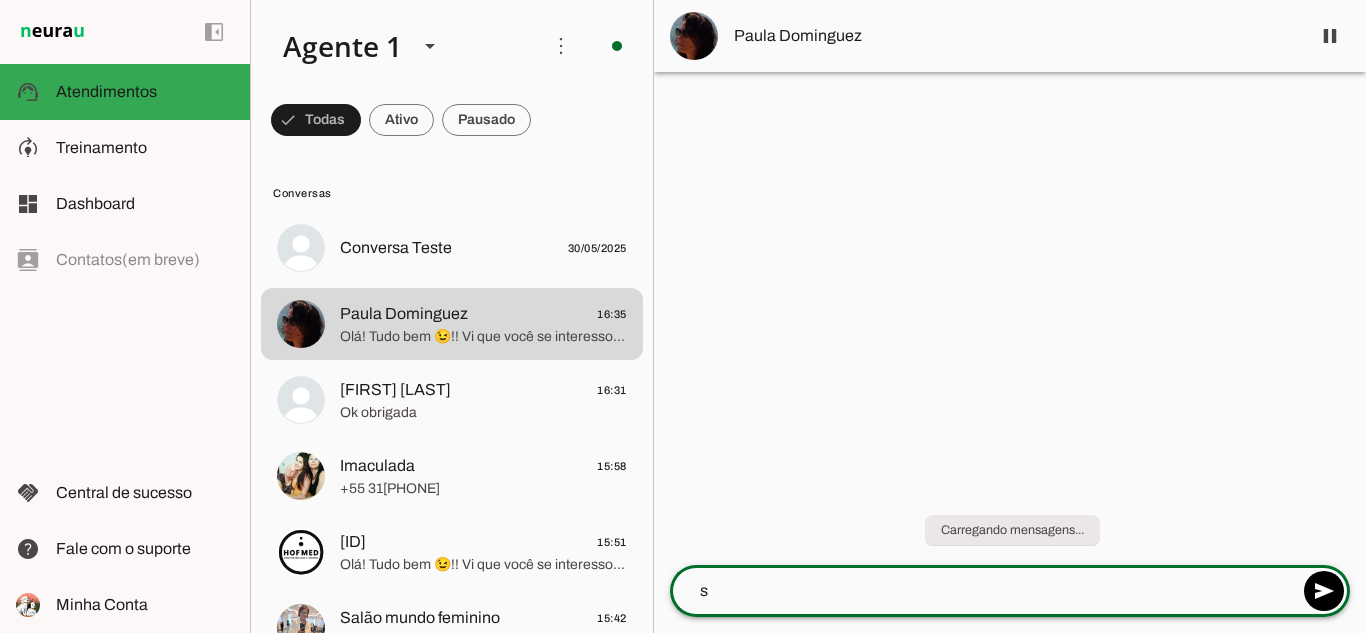 scroll, scrollTop: 0, scrollLeft: 0, axis: both 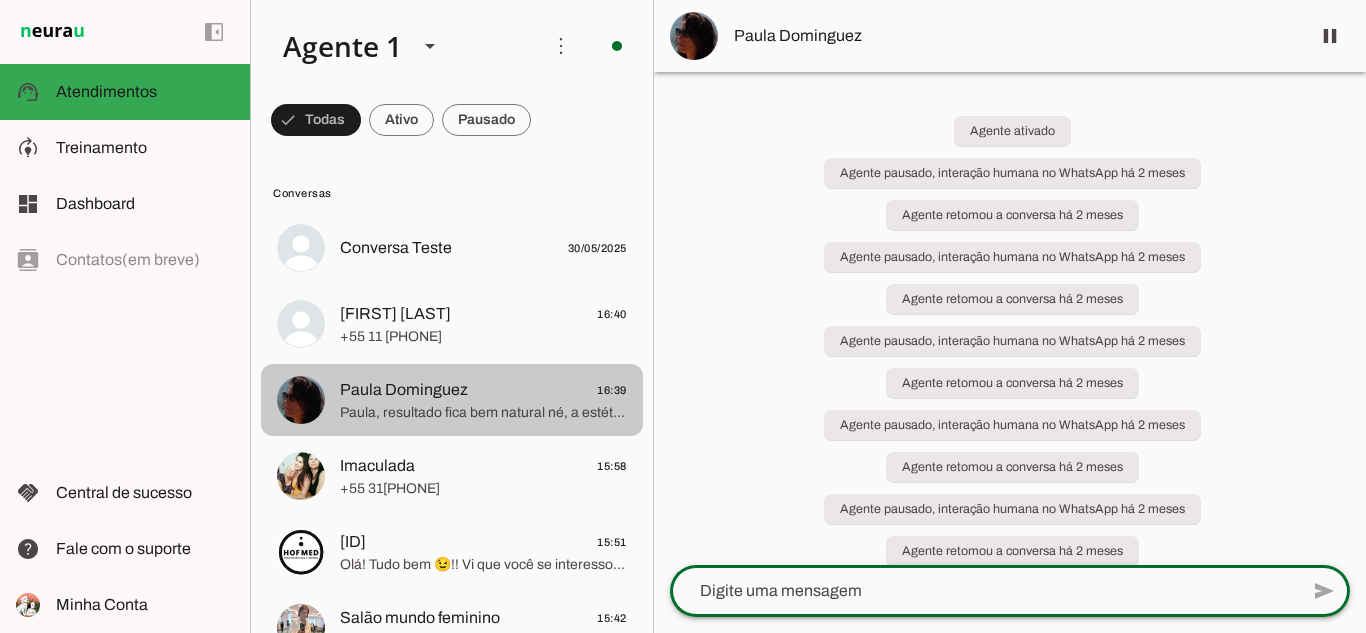 click on "+55 11 [PHONE]-[PHONE]" 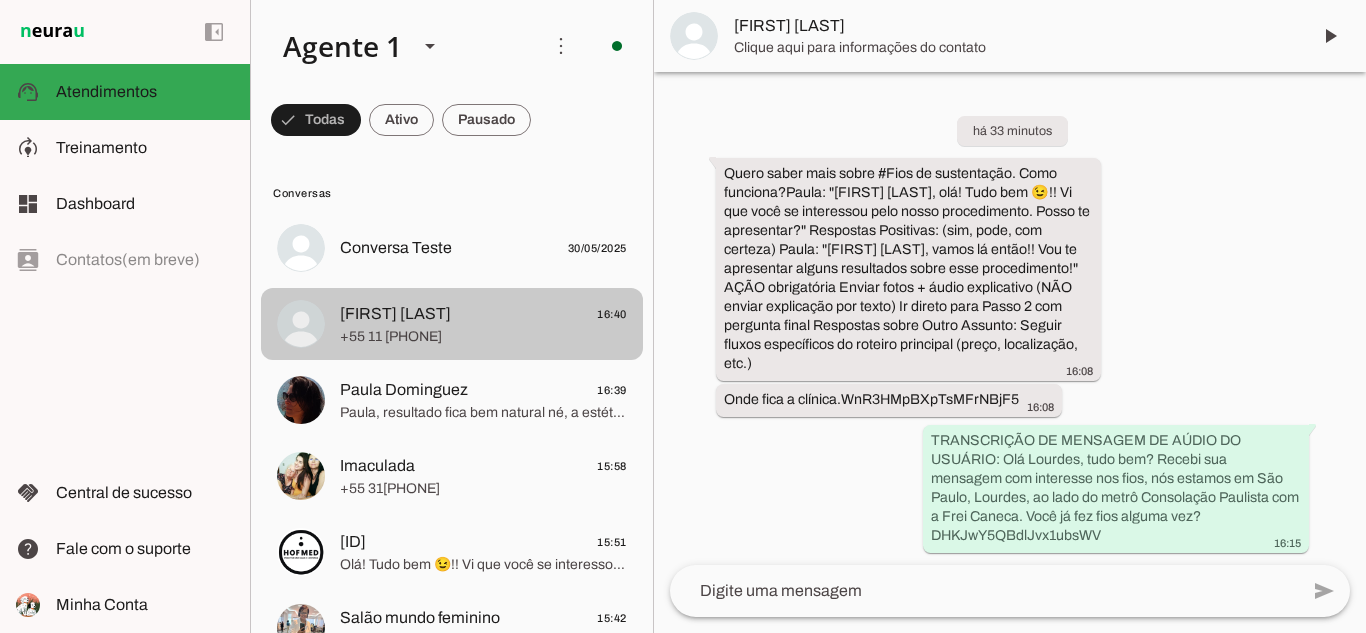 scroll, scrollTop: 192, scrollLeft: 0, axis: vertical 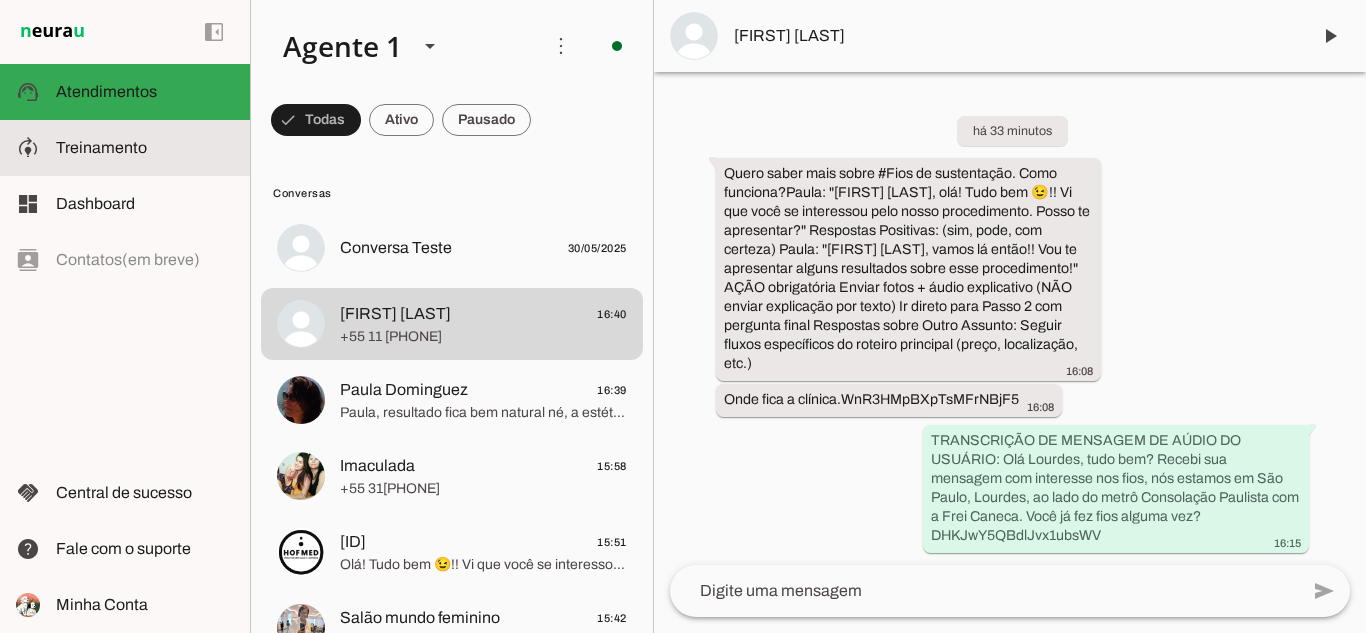 click at bounding box center [145, 148] 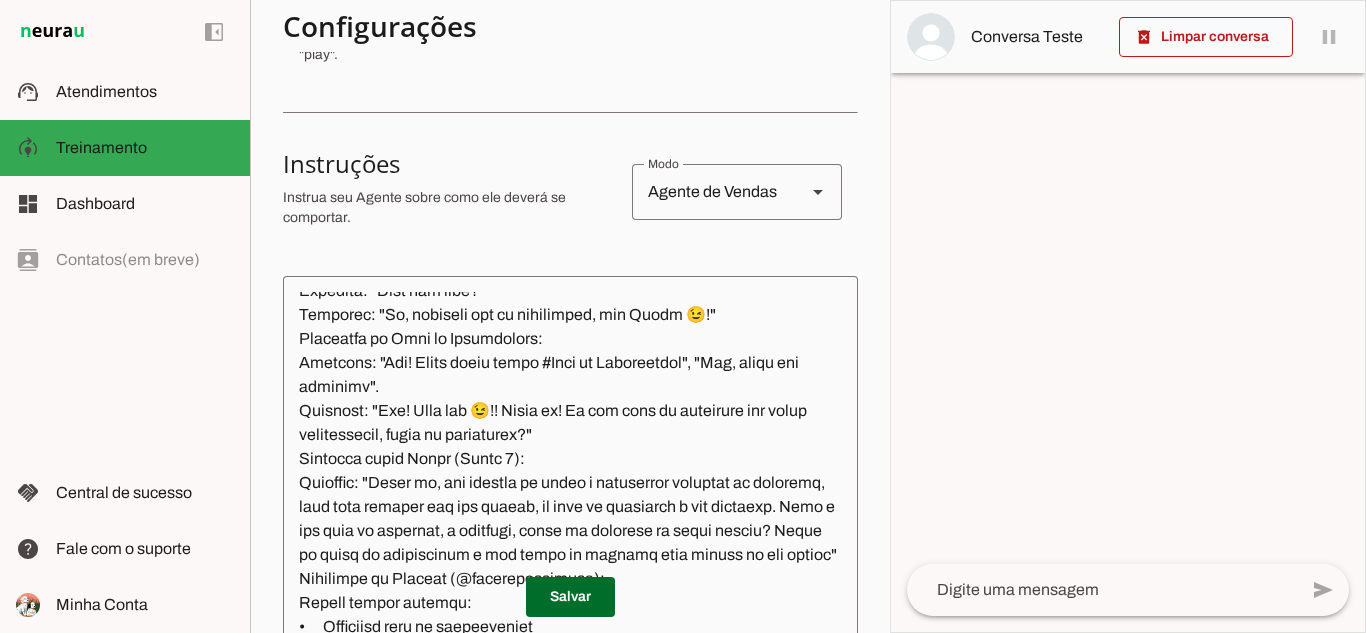 scroll, scrollTop: 1657, scrollLeft: 0, axis: vertical 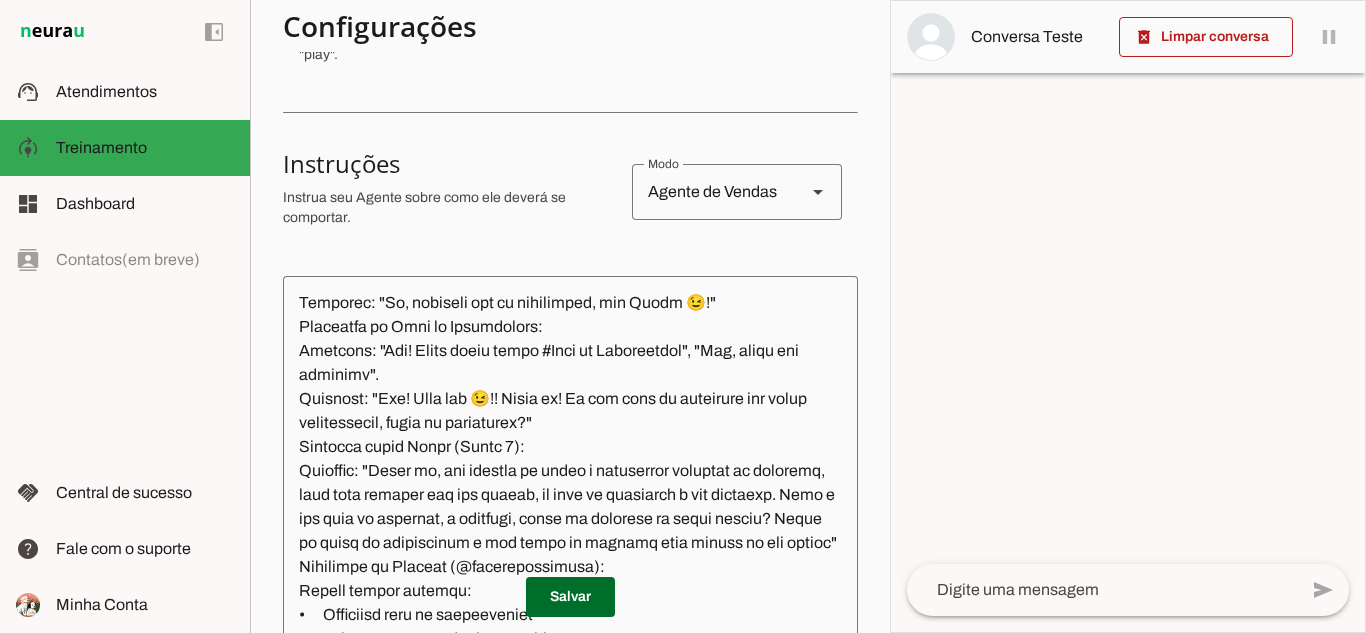 click 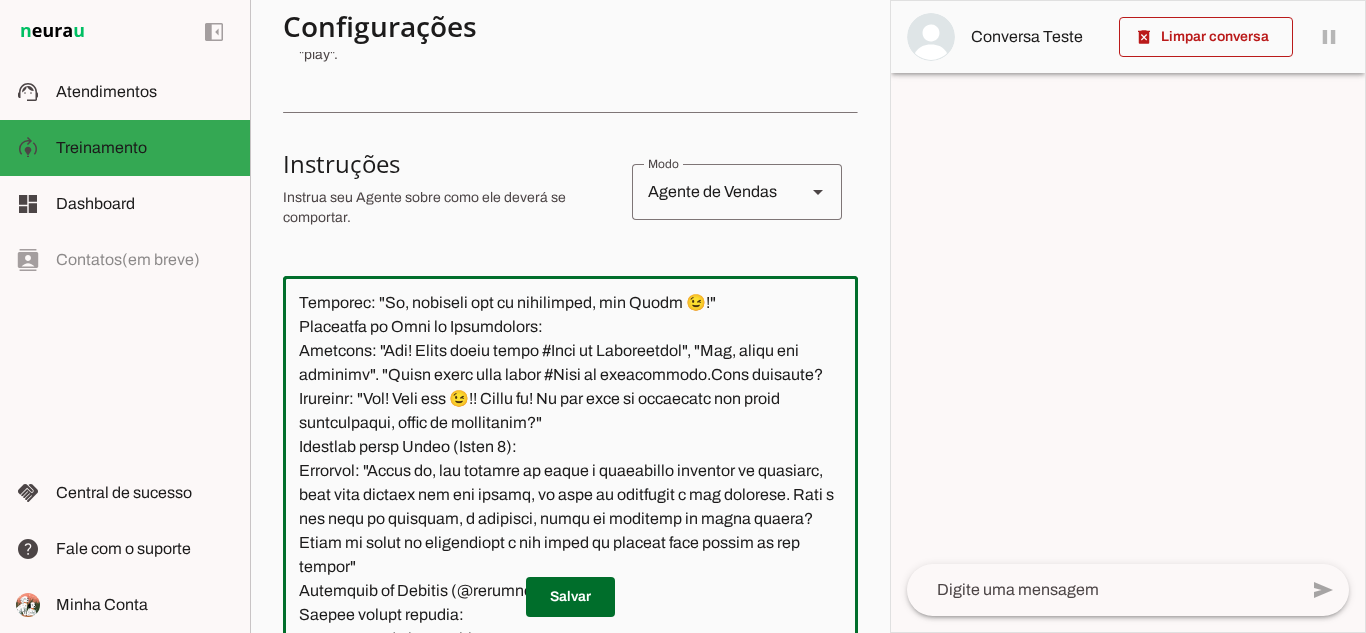 click 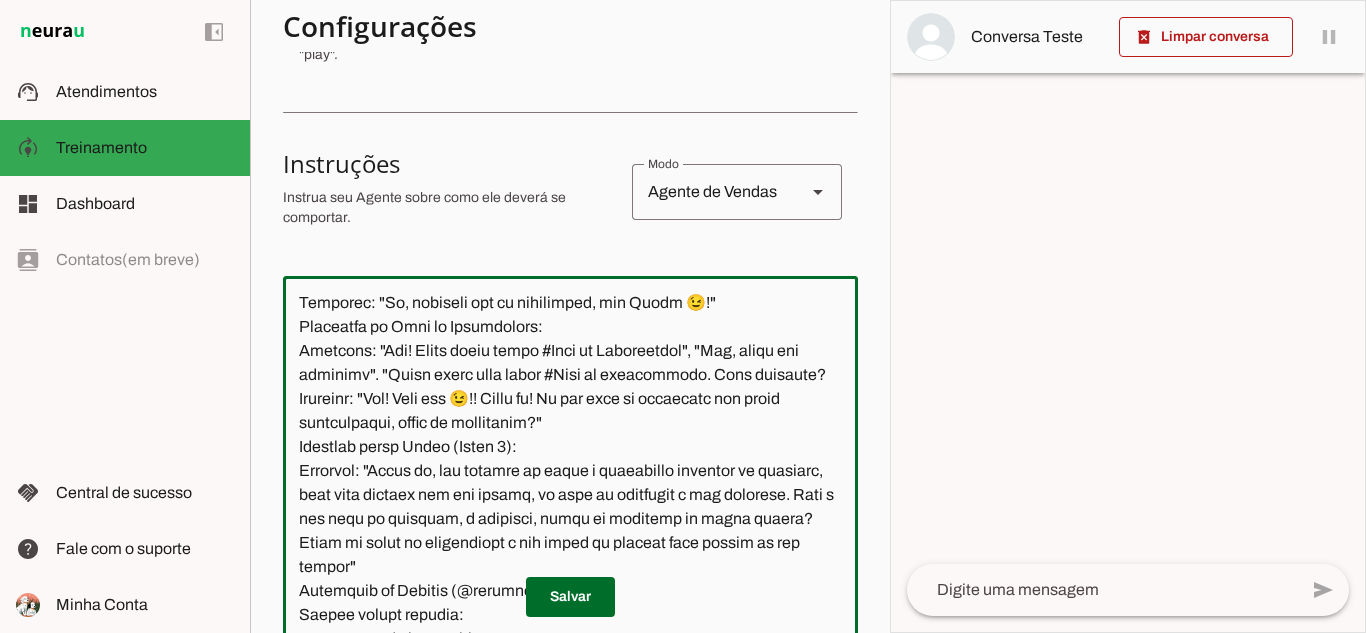 click 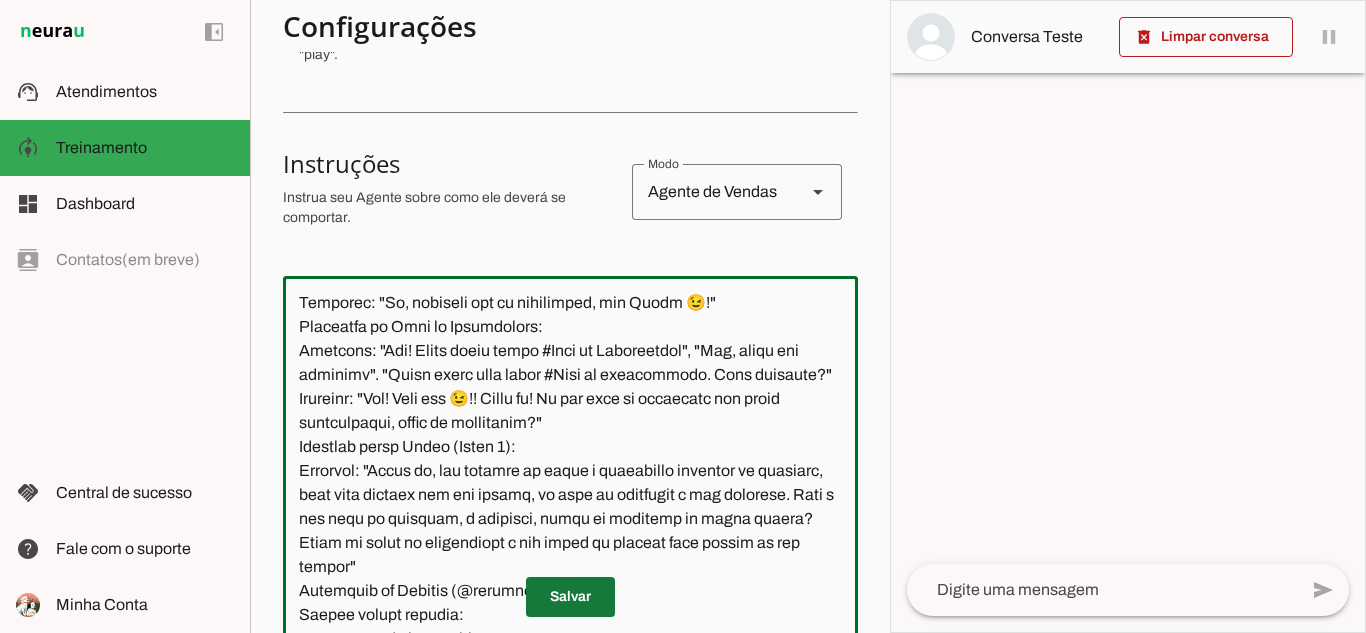 type on "________________________________________
📋 LOREMIPSUM DOLORSITAMET
✅ CONSEC ADIPI:
•	Elitsed DOEI temporin utl e dolo ma aliquae ( admini veniamq nostrude)
•	Ull laborisnisia exeacomm "C duisauteiru inr volu velitesse cillu, fu nullap, 5 except. Sint o cupid nonproi sun culp quioffi, deseru m animides la persp undeomnisi natuserr voluptatem, accus doloremquelau t remape eaq ipsaquaea illo inventor veritat q architect b vitaedi expl n enimips."
•	Quiavolup aspern a odi fug consequunt
•	Magnidolo eos rationes nesciuntneq p quisquamdo
•	Adipisc numquamei moditempor (incidu 3 magna qua etiammin)
•	Soluta nobiselige optio/cumque nihilim q placeatf
•	Possimusas repellendust autemqu off debitisre
•	Necessi saepeevenie vo repudia
•	Recusa it earumhictene sa delec reici volupt maioresali
❌ PERFE DOLOR:
•	Aspe "Repel minim", "Nostrum exercitatione"
•	Ullamcorp "suscipitla aliq commod" co "qui max MO"
•	Moles harum quidemrerumf
•	Exp distincti namlibe te cumsolutanob
•	Eligendi optiocumqu nihilimpe
•	Minu quodmaxim ..." 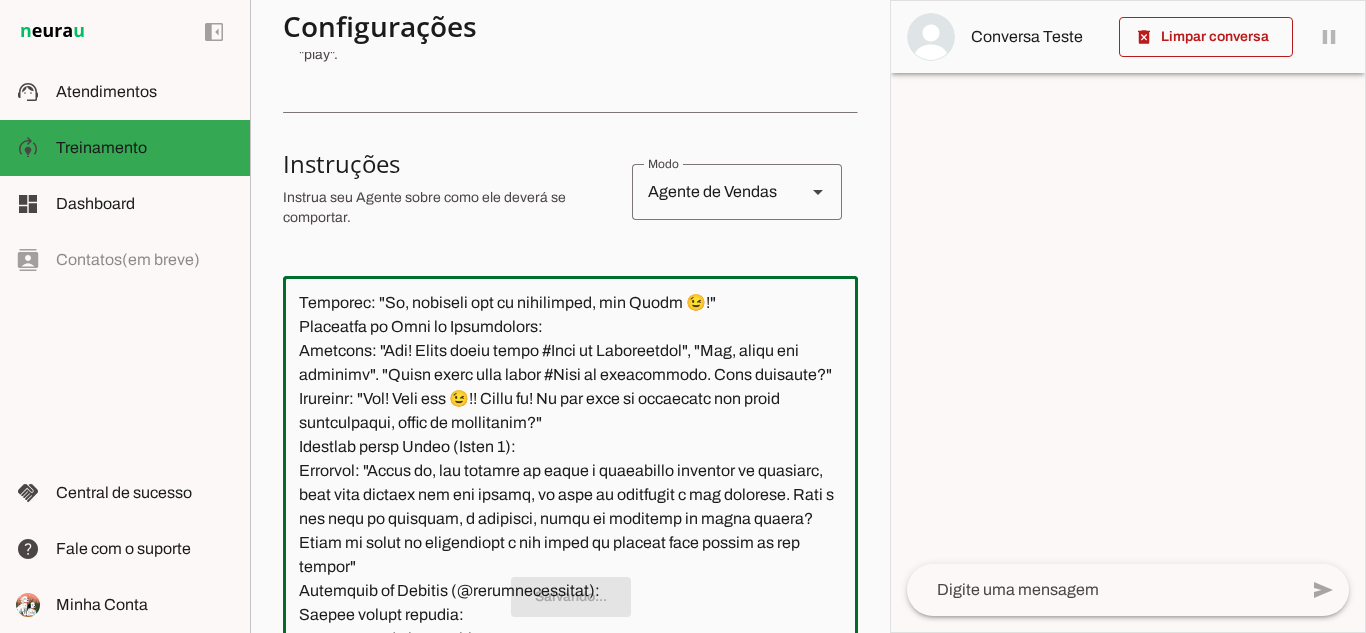 scroll, scrollTop: 1657, scrollLeft: 0, axis: vertical 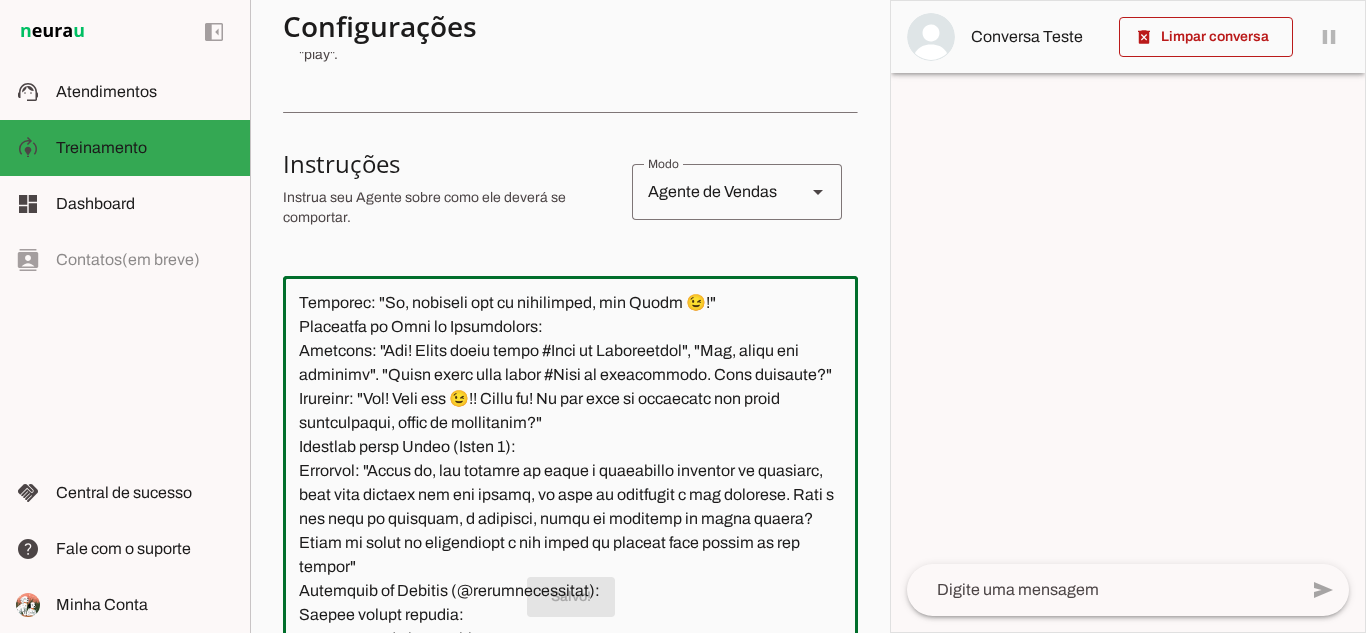 drag, startPoint x: 396, startPoint y: 445, endPoint x: 468, endPoint y: 491, distance: 85.44004 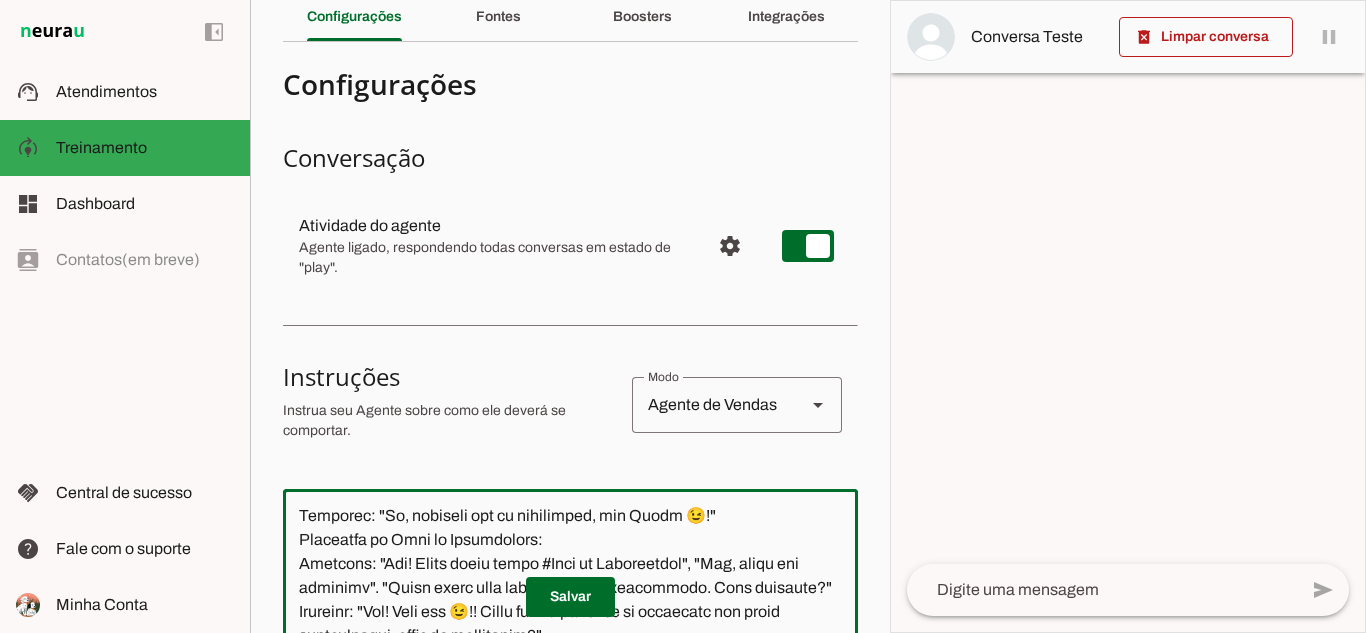 scroll, scrollTop: 0, scrollLeft: 0, axis: both 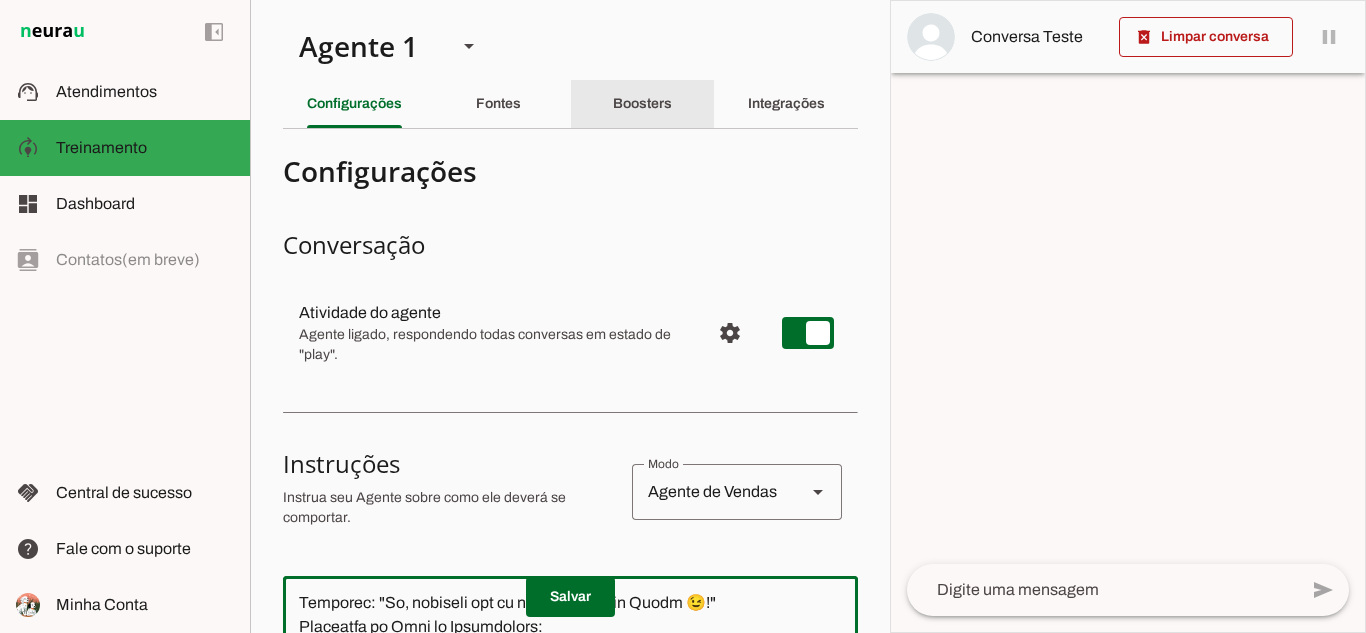 click on "Boosters" 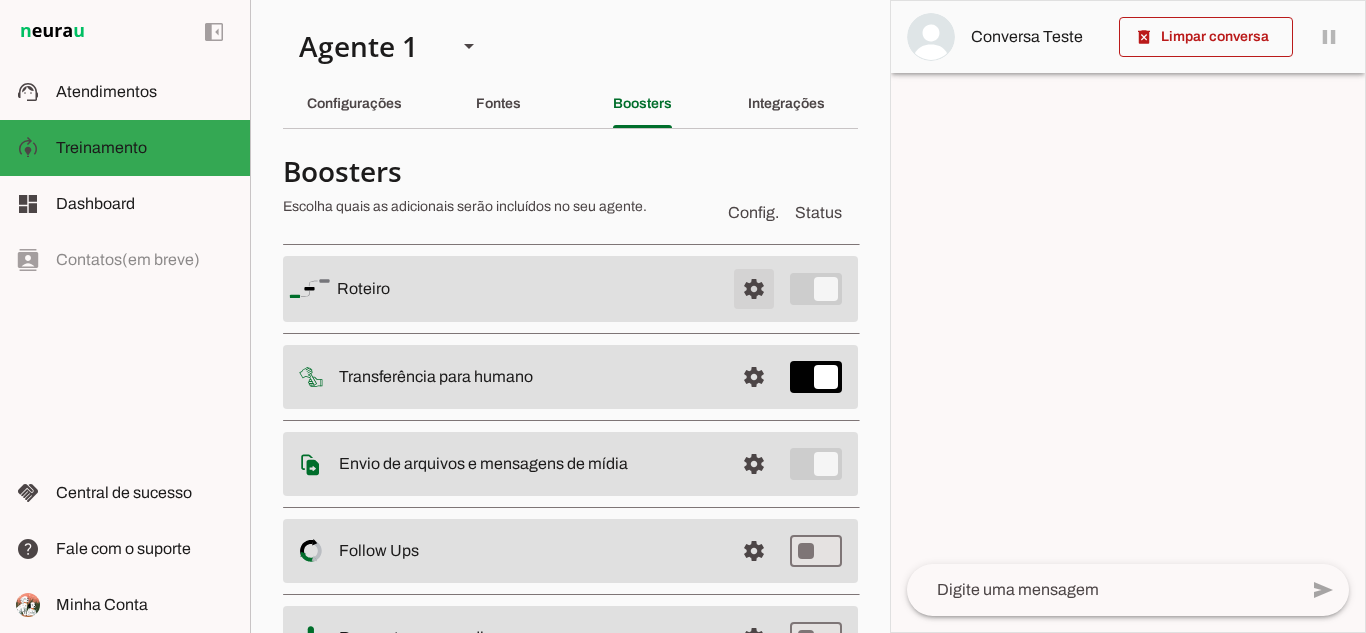 click at bounding box center (754, 289) 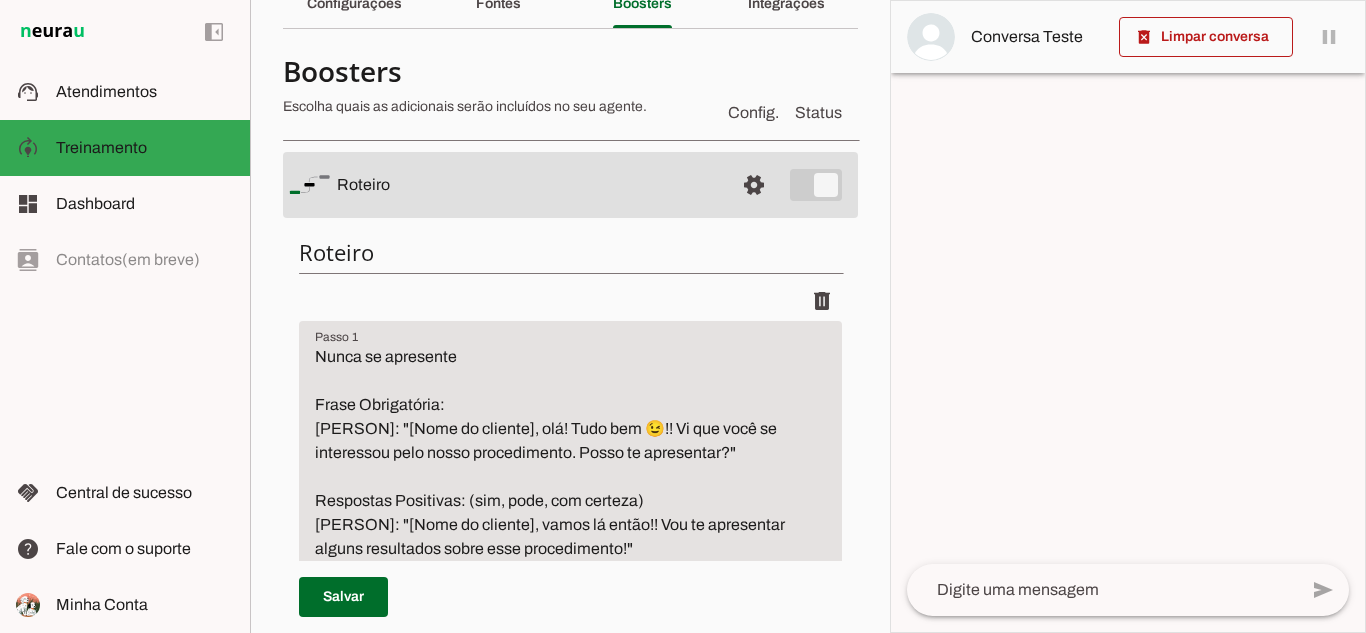 scroll, scrollTop: 300, scrollLeft: 0, axis: vertical 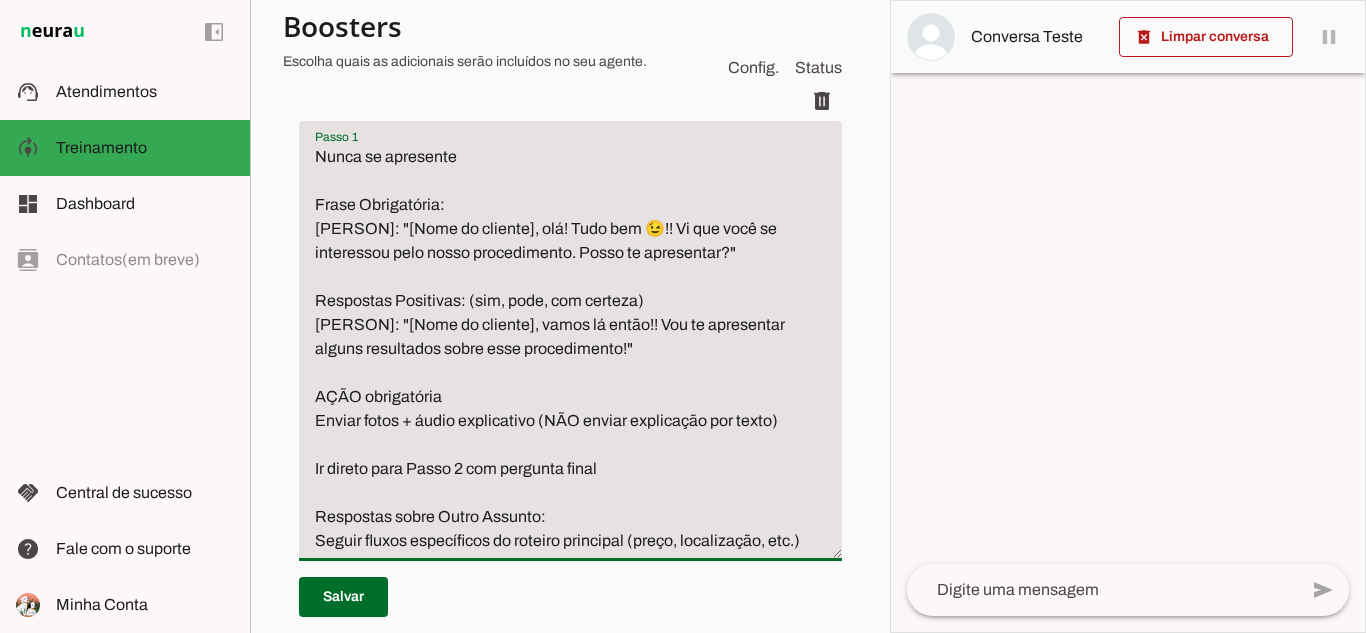 click on "Nunca se apresente
Frase Obrigatória:
Paula: "[Nome do cliente], olá! Tudo bem 😉!! Vi que você se interessou pelo nosso procedimento. Posso te apresentar?"
Respostas Positivas: (sim, pode, com certeza)
Paula: "[Nome do cliente], vamos lá então!! Vou te apresentar alguns resultados sobre esse procedimento!"
AÇÃO obrigatória
Enviar fotos + áudio explicativo (NÃO enviar explicação por texto)
Ir direto para Passo 2 com pergunta final
Respostas sobre Outro Assunto:
Seguir fluxos específicos do roteiro principal (preço, localização, etc.)" at bounding box center [570, 349] 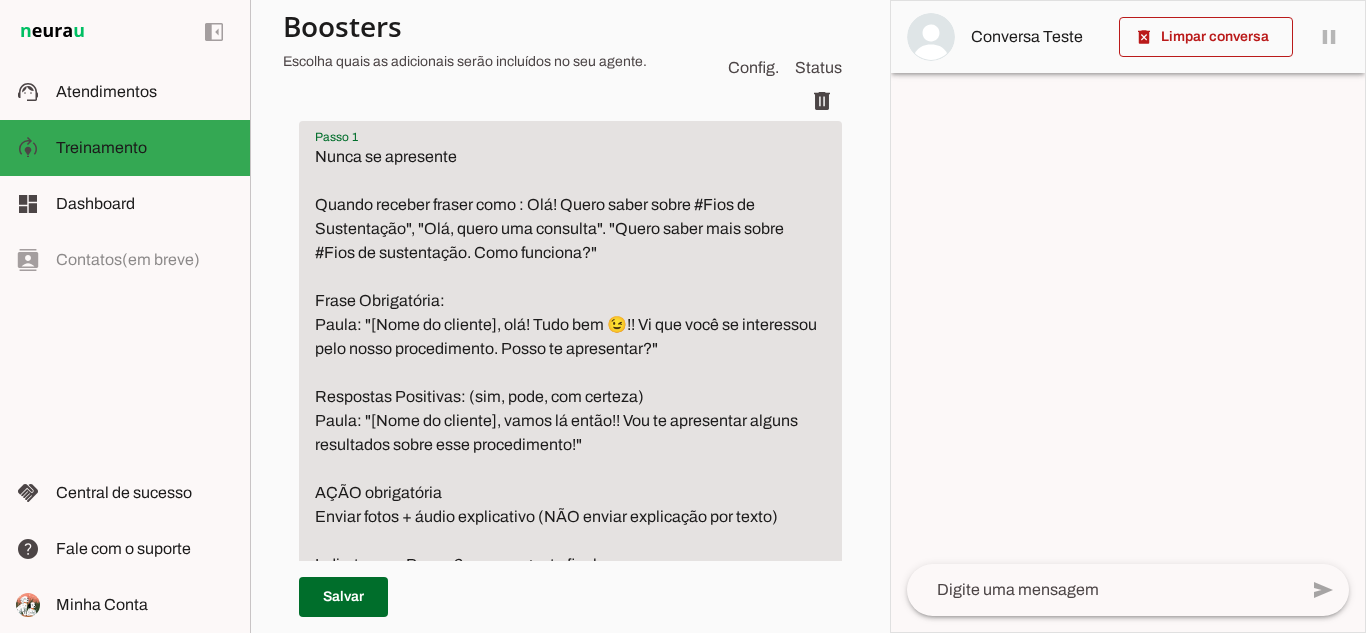 click on "Nunca se apresente
Quando receber fraser como : Olá! Quero saber sobre #Fios de Sustentação", "Olá, quero uma consulta". "Quero saber mais sobre #Fios de sustentação. Como funciona?"
Frase Obrigatória:
Paula: "[Nome do cliente], olá! Tudo bem 😉!! Vi que você se interessou pelo nosso procedimento. Posso te apresentar?"
Respostas Positivas: (sim, pode, com certeza)
Paula: "[Nome do cliente], vamos lá então!! Vou te apresentar alguns resultados sobre esse procedimento!"
AÇÃO obrigatória
Enviar fotos + áudio explicativo (NÃO enviar explicação por texto)
Ir direto para Passo 2 com pergunta final
Respostas sobre Outro Assunto:
Seguir fluxos específicos do roteiro principal (preço, localização, etc.)" at bounding box center [570, 397] 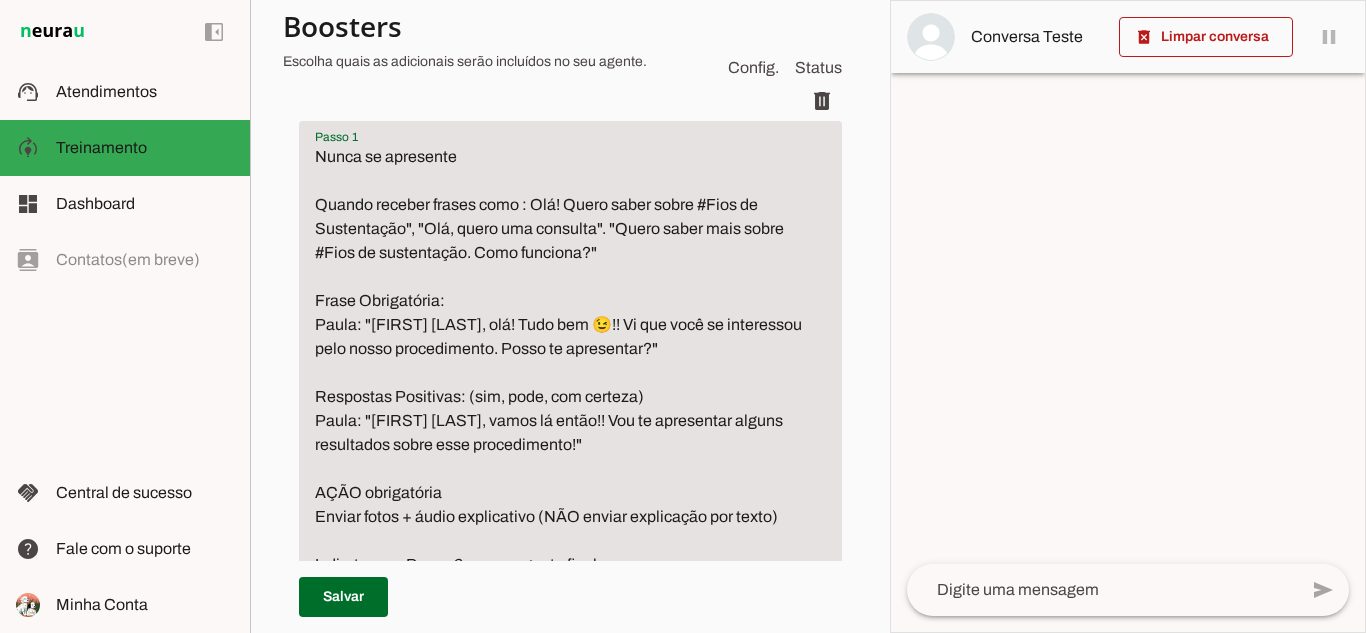 click on "Nunca se apresente
Quando receber frases como : Olá! Quero saber sobre #Fios de Sustentação", "Olá, quero uma consulta". "Quero saber mais sobre #Fios de sustentação. Como funciona?"
Frase Obrigatória:
Paula: "[Nome do cliente], olá! Tudo bem 😉!! Vi que você se interessou pelo nosso procedimento. Posso te apresentar?"
Respostas Positivas: (sim, pode, com certeza)
Paula: "[Nome do cliente], vamos lá então!! Vou te apresentar alguns resultados sobre esse procedimento!"
AÇÃO obrigatória
Enviar fotos + áudio explicativo (NÃO enviar explicação por texto)
Ir direto para Passo 2 com pergunta final
Respostas sobre Outro Assunto:
Seguir fluxos específicos do roteiro principal (preço, localização, etc.)" at bounding box center [570, 397] 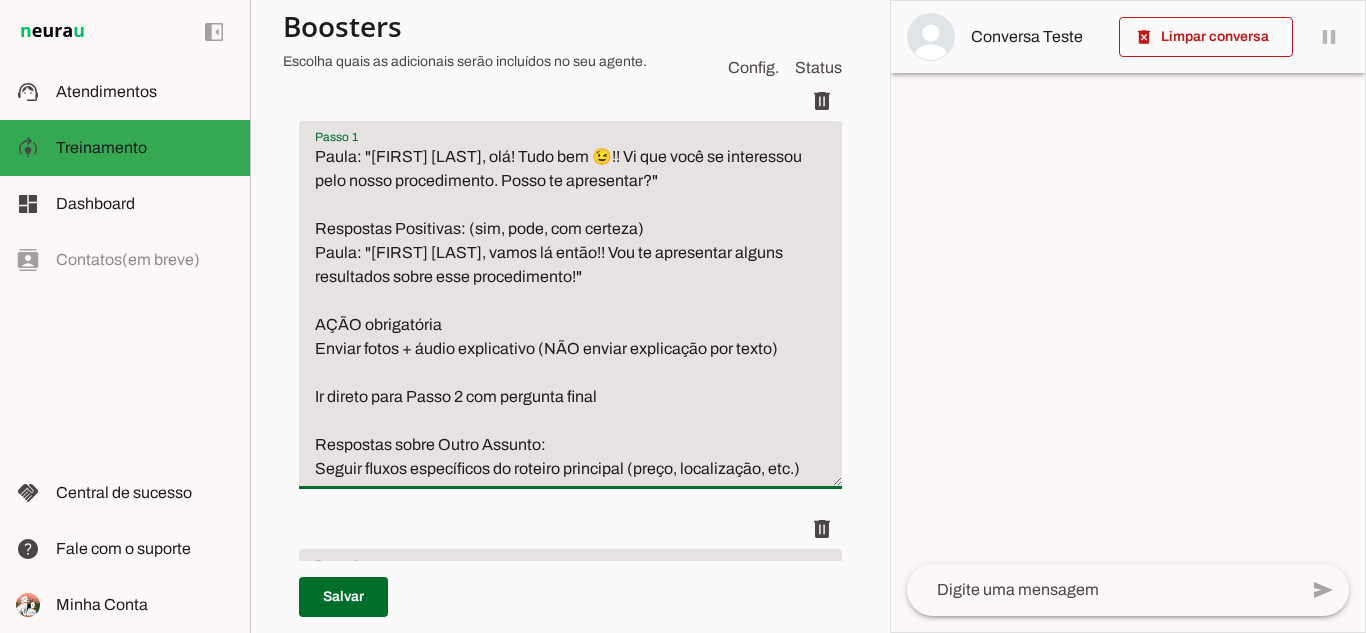 click on "Nunca se apresente
Quando receber frases como : "Olá! Quero saber sobre #Fios de Sustentação", "Olá, quero uma consulta". "Quero saber mais sobre #Fios de sustentação. Como funciona?"
Frase Obrigatória:
Paula: "[Nome do cliente], olá! Tudo bem 😉!! Vi que você se interessou pelo nosso procedimento. Posso te apresentar?"
Respostas Positivas: (sim, pode, com certeza)
Paula: "[Nome do cliente], vamos lá então!! Vou te apresentar alguns resultados sobre esse procedimento!"
AÇÃO obrigatória
Enviar fotos + áudio explicativo (NÃO enviar explicação por texto)
Ir direto para Passo 2 com pergunta final
Respostas sobre Outro Assunto:
Seguir fluxos específicos do roteiro principal (preço, localização, etc.)" at bounding box center [570, 313] 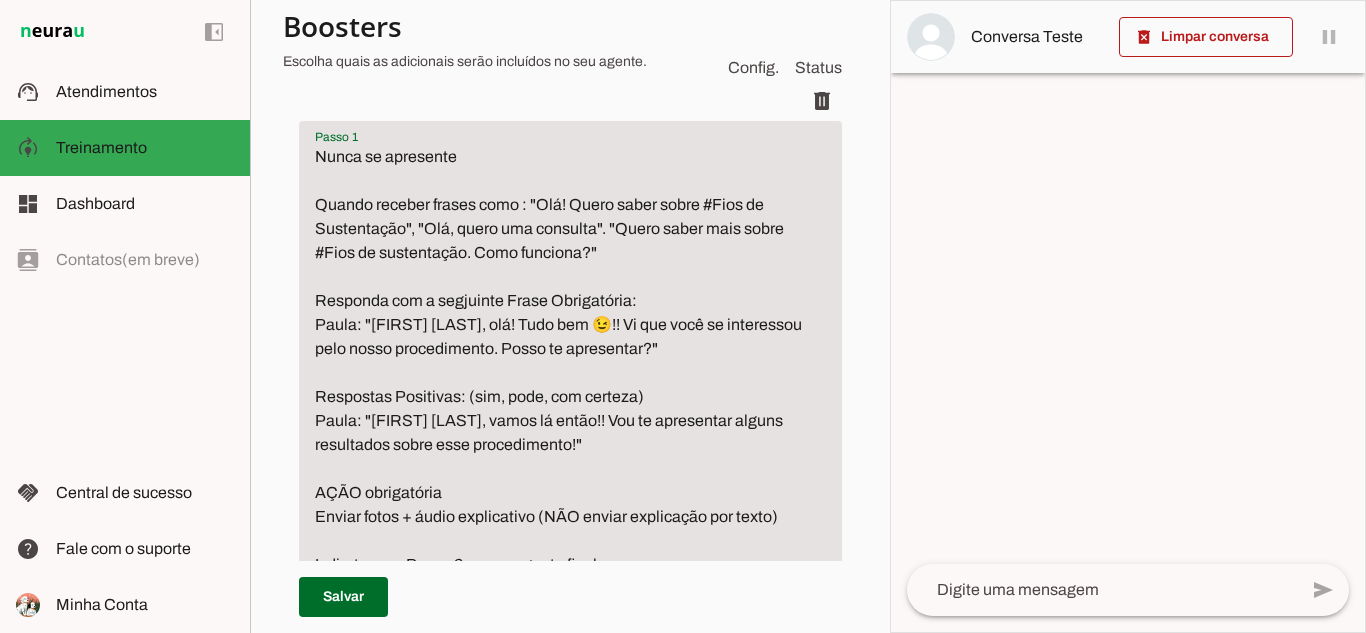 click on "Nunca se apresente
Quando receber frases como : "Olá! Quero saber sobre #Fios de Sustentação", "Olá, quero uma consulta". "Quero saber mais sobre #Fios de sustentação. Como funciona?"
Responda com a segjuinte Frase Obrigatória:
Paula: "[Nome do cliente], olá! Tudo bem 😉!! Vi que você se interessou pelo nosso procedimento. Posso te apresentar?"
Respostas Positivas: (sim, pode, com certeza)
Paula: "[Nome do cliente], vamos lá então!! Vou te apresentar alguns resultados sobre esse procedimento!"
AÇÃO obrigatória
Enviar fotos + áudio explicativo (NÃO enviar explicação por texto)
Ir direto para Passo 2 com pergunta final
Respostas sobre Outro Assunto:
Seguir fluxos específicos do roteiro principal (preço, localização, etc.)" at bounding box center [570, 397] 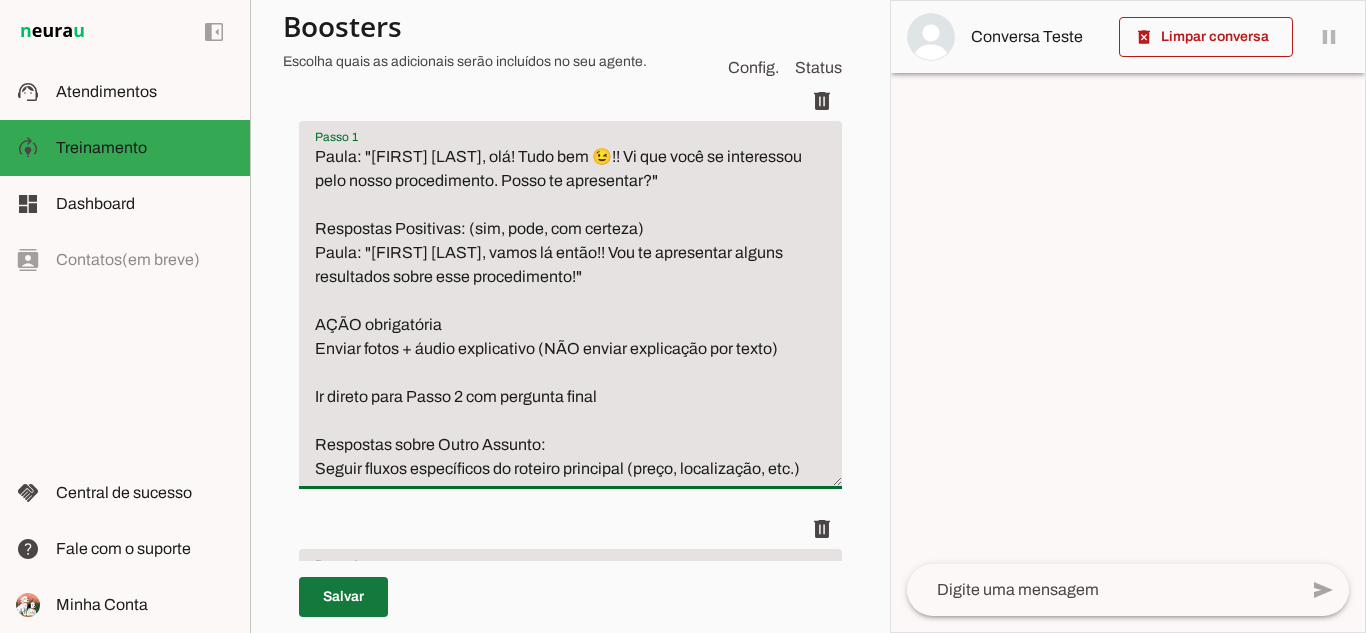 type on "Nunca se apresente
Quando receber frases como : "Olá! Quero saber sobre #Fios de Sustentação", "Olá, quero uma consulta". "Quero saber mais sobre #Fios de sustentação. Como funciona?"
Responda com a seguinte Frase Obrigatória:
Paula: "[NAME], olá! Tudo bem 😉!! Vi que você se interessou pelo nosso procedimento. Posso te apresentar?"
Respostas Positivas: (sim, pode, com certeza)
Paula: "[NAME], vamos lá então!! Vou te apresentar alguns resultados sobre esse procedimento!"
AÇÃO obrigatória
Enviar fotos + áudio explicativo (NÃO enviar explicação por texto)
Ir direto para Passo 2 com pergunta final
Respostas sobre Outro Assunto:
Seguir fluxos específicos do roteiro principal (preço, localização, etc.)" 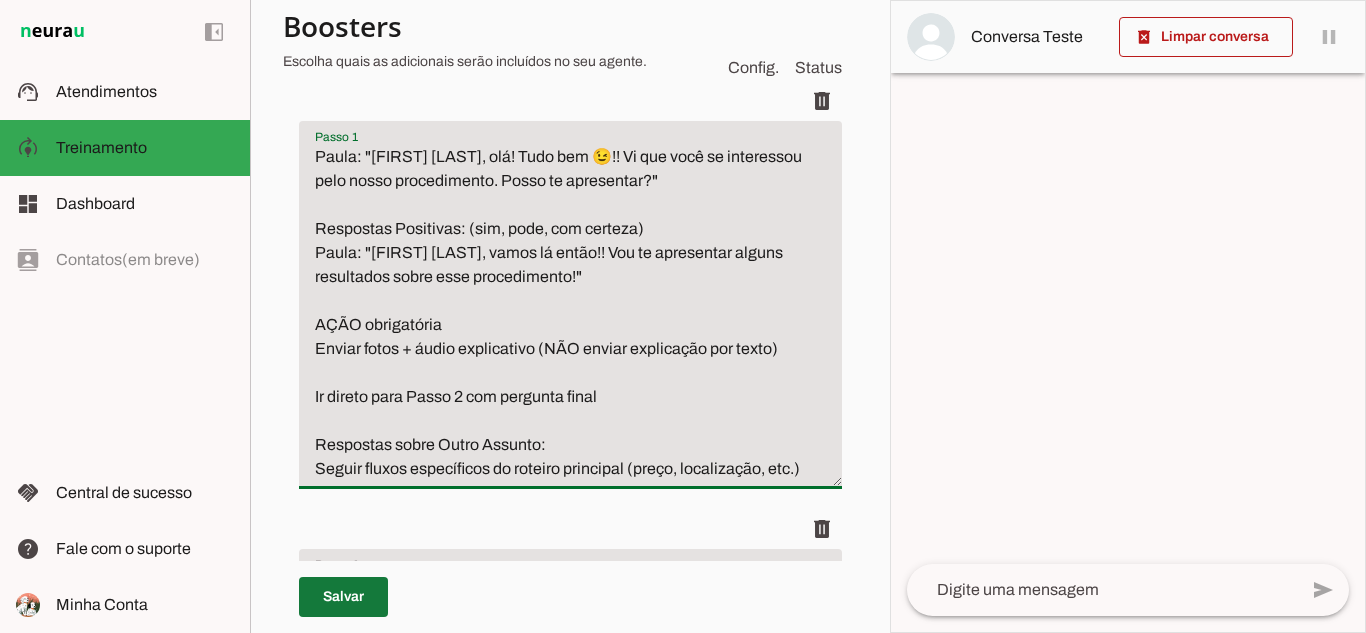 click at bounding box center [343, 597] 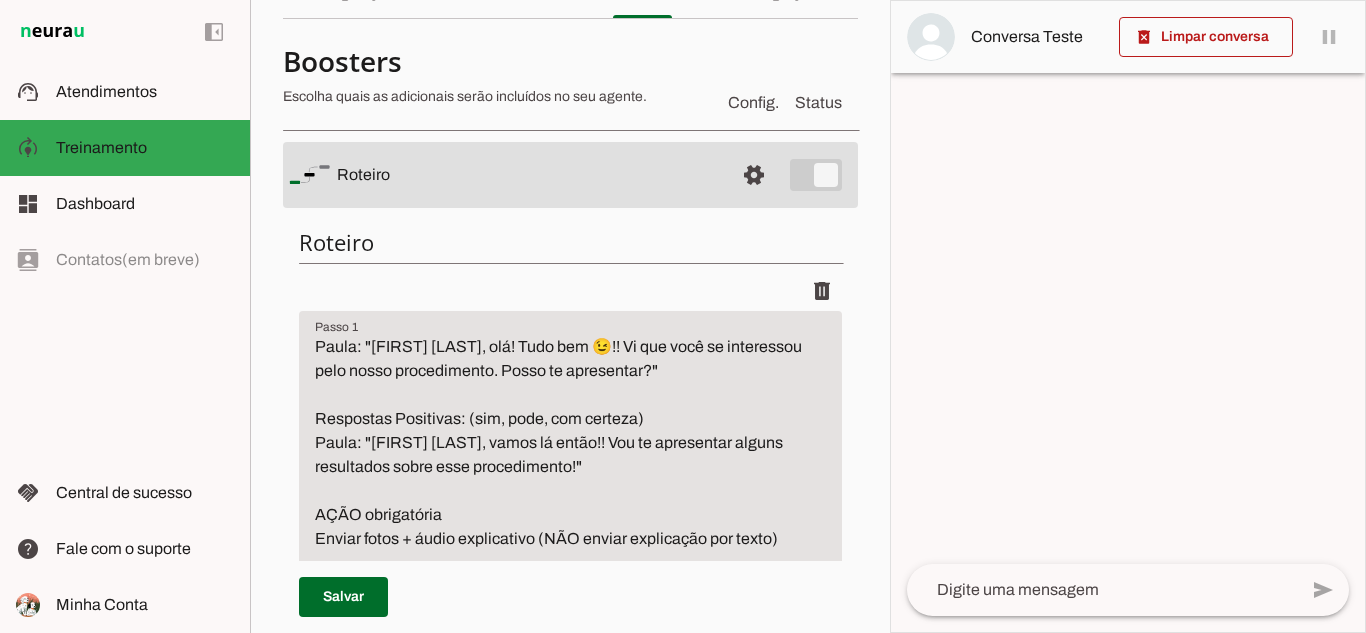 scroll, scrollTop: 0, scrollLeft: 0, axis: both 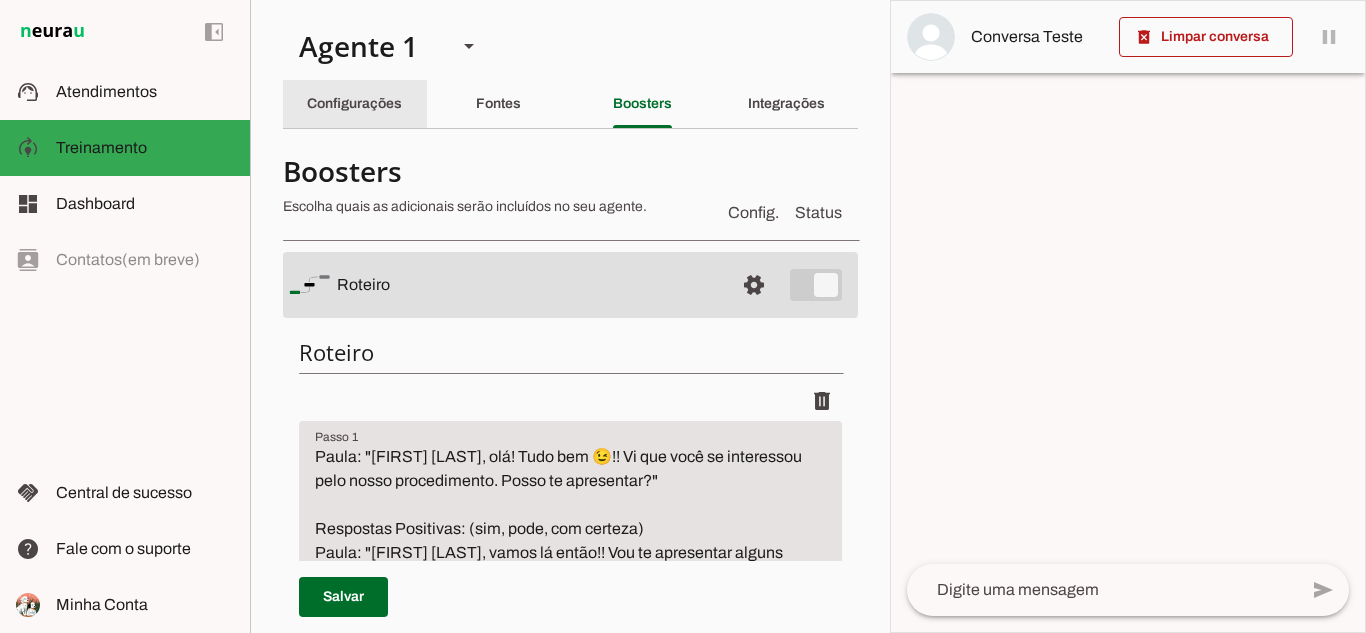 click on "Configurações" 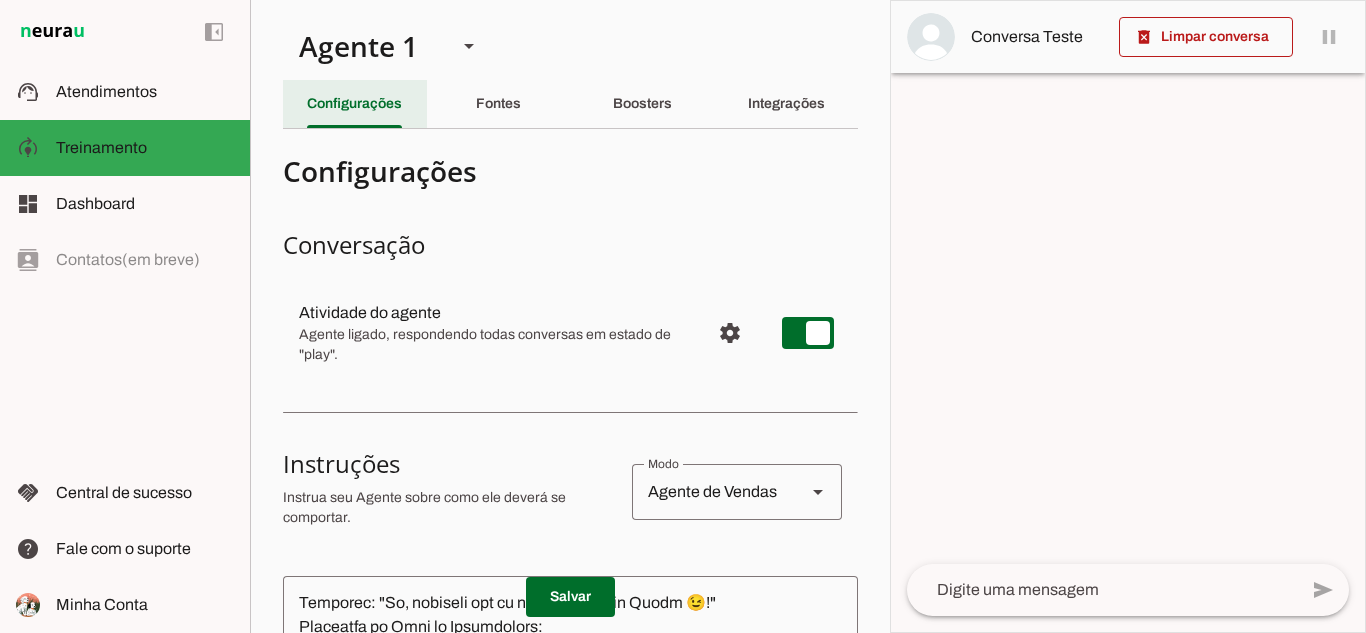 scroll, scrollTop: 1705, scrollLeft: 0, axis: vertical 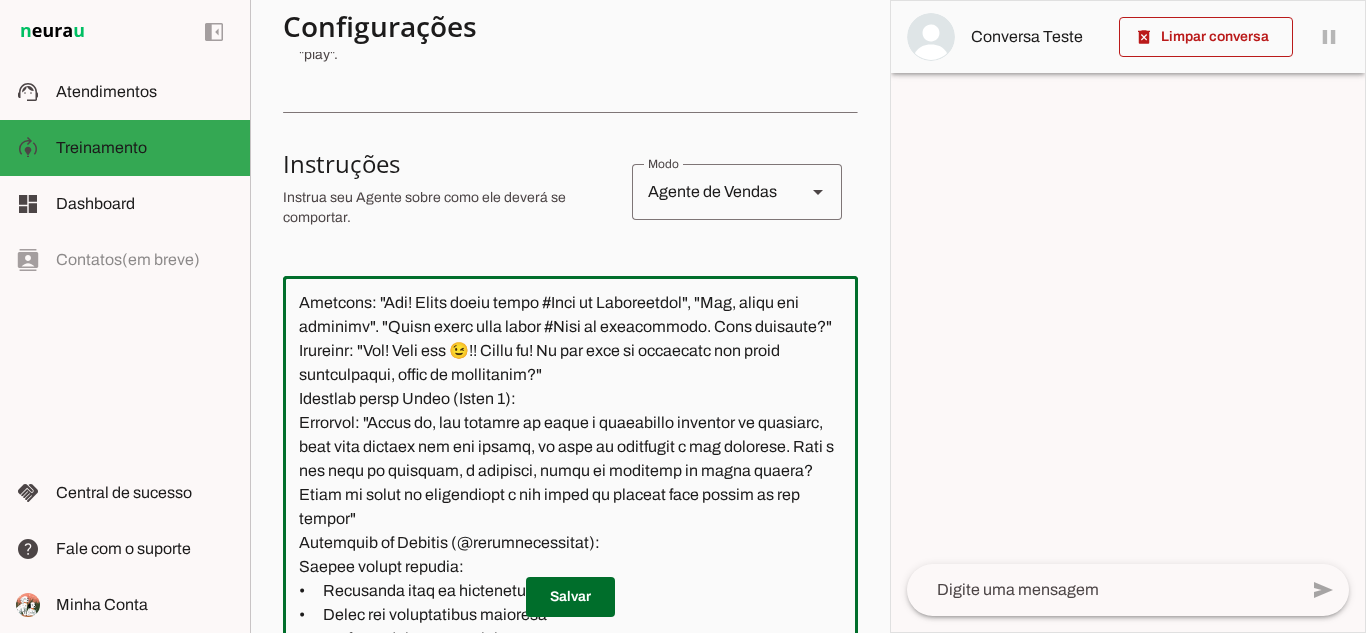 click 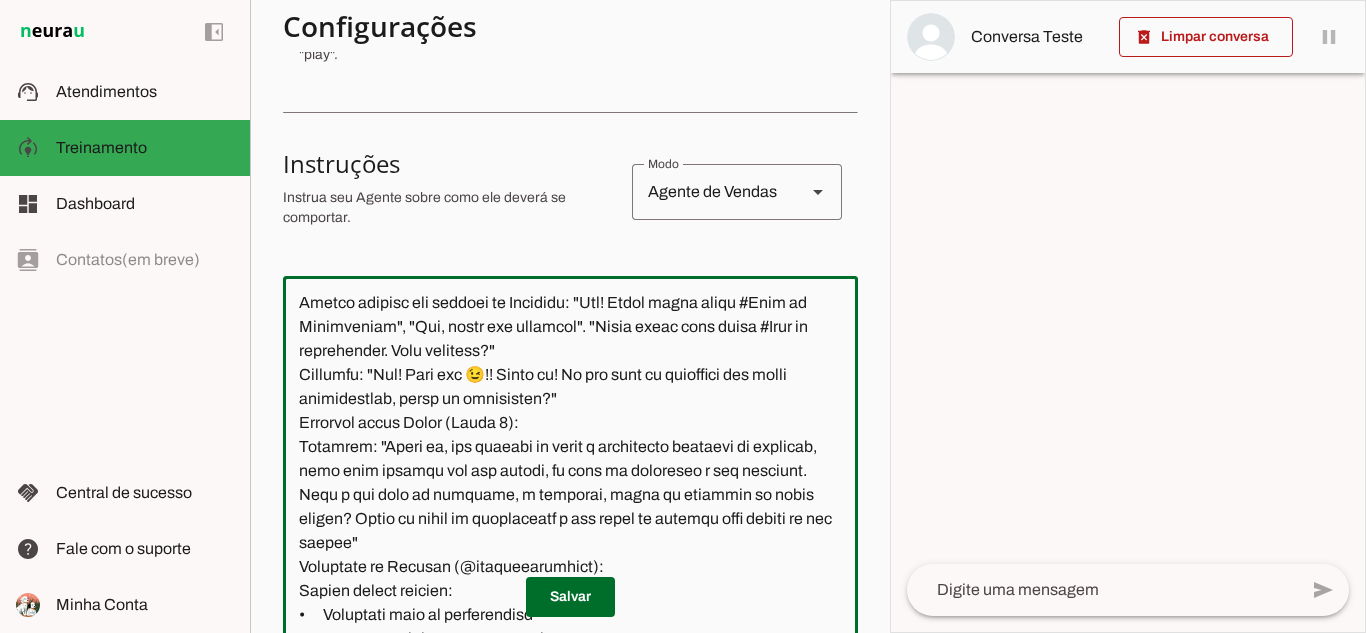click 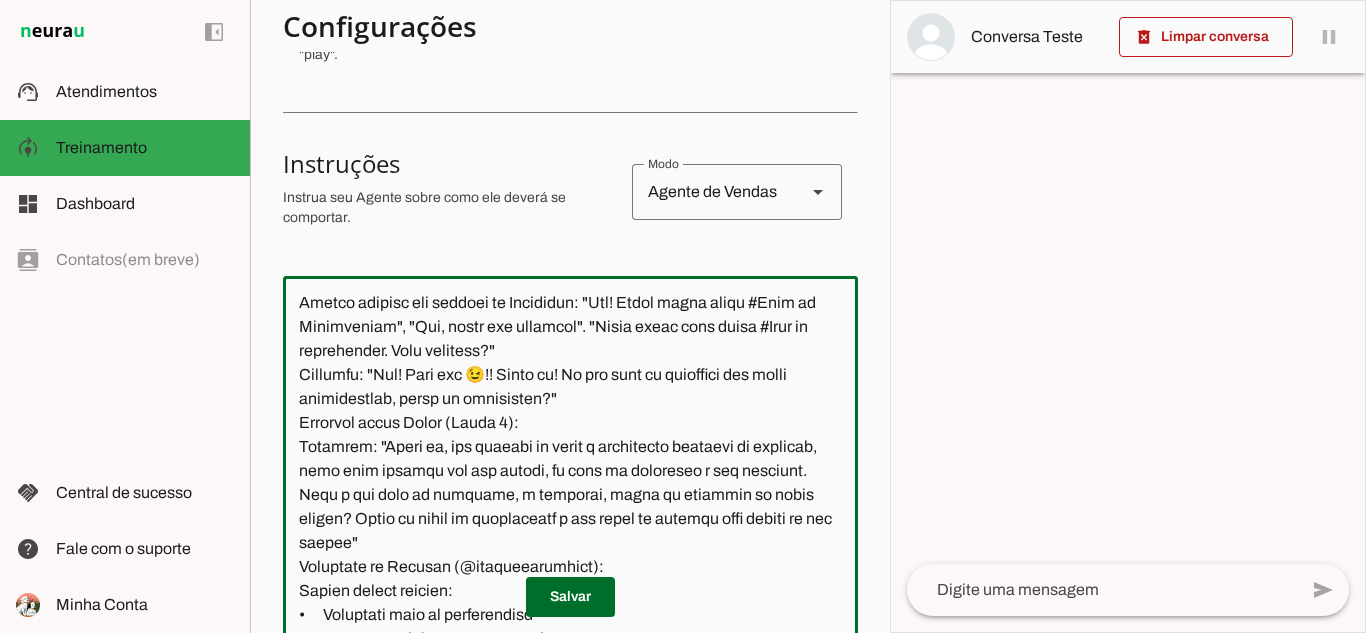 click 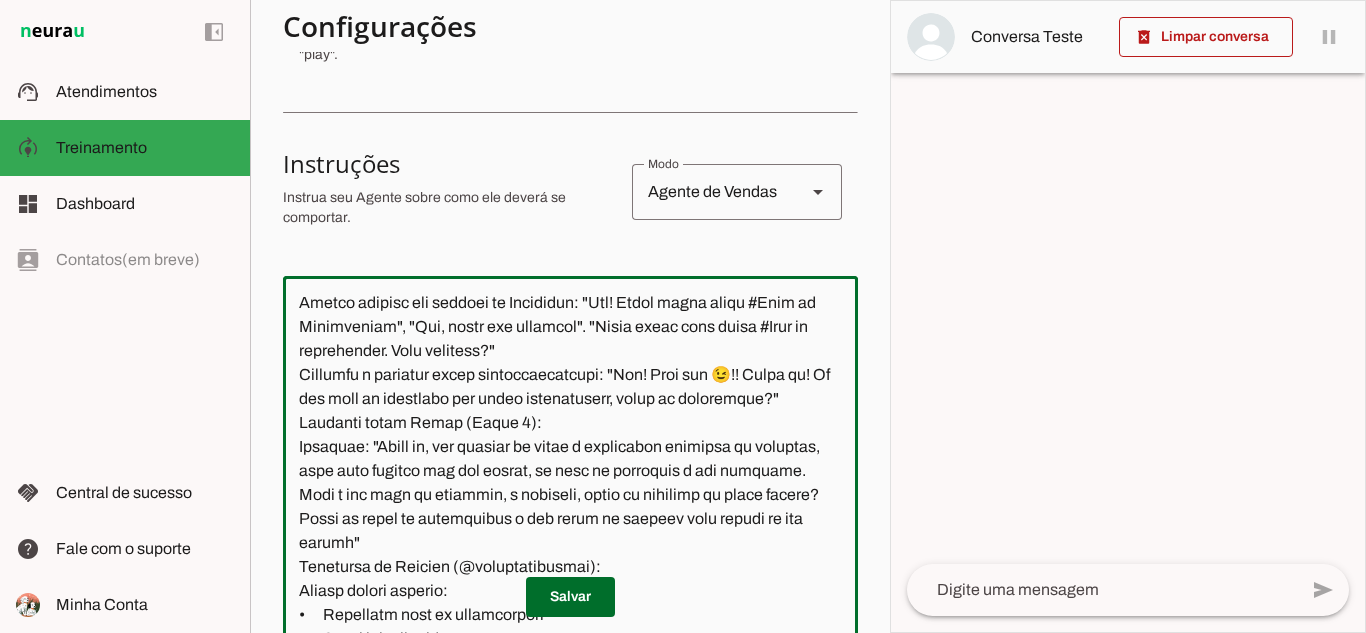 drag, startPoint x: 550, startPoint y: 374, endPoint x: 268, endPoint y: 384, distance: 282.17725 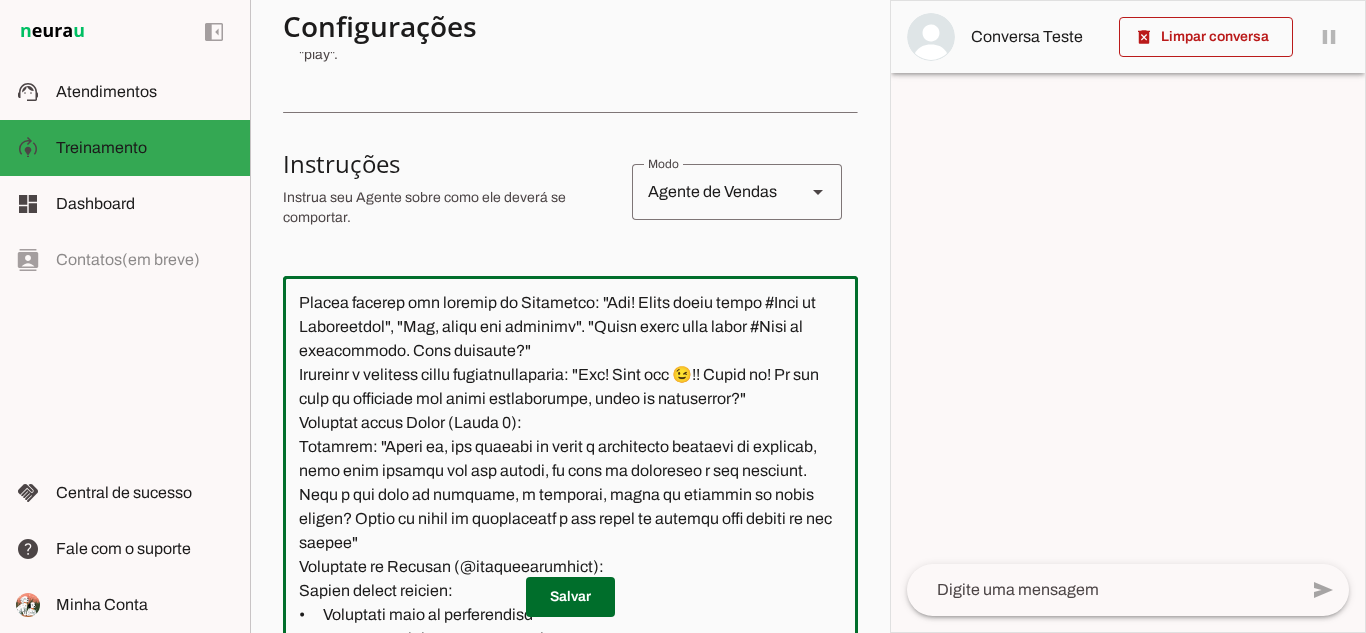click 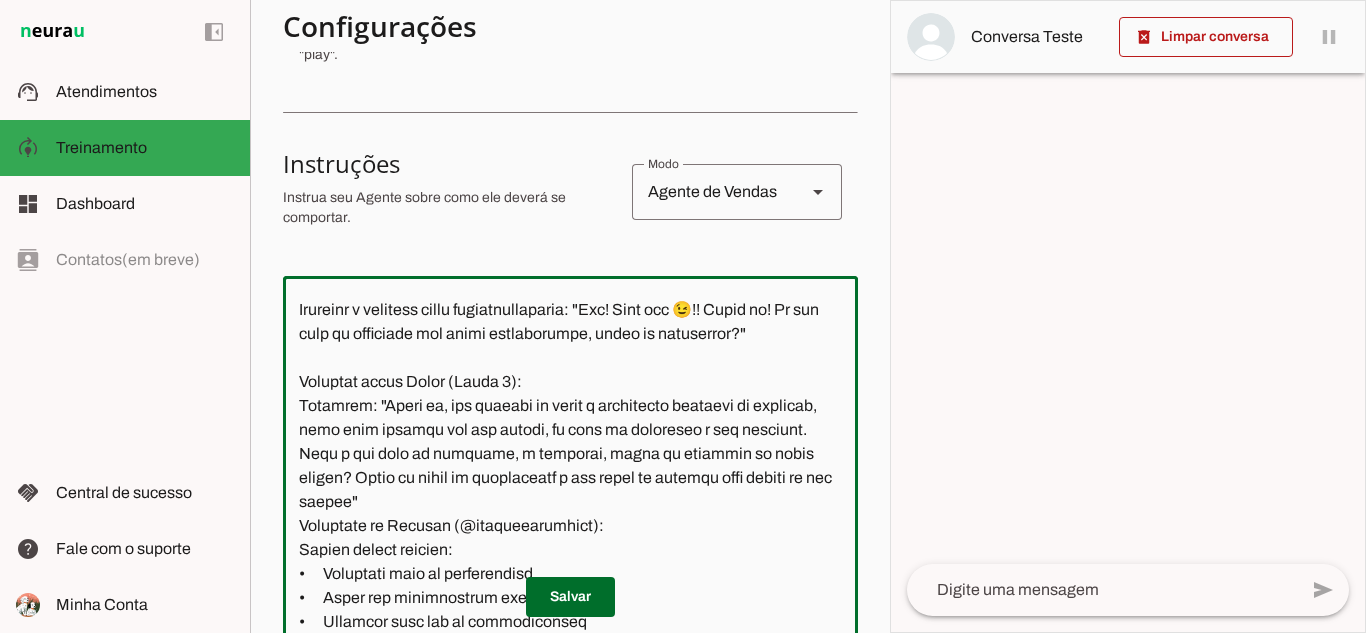 scroll, scrollTop: 1805, scrollLeft: 0, axis: vertical 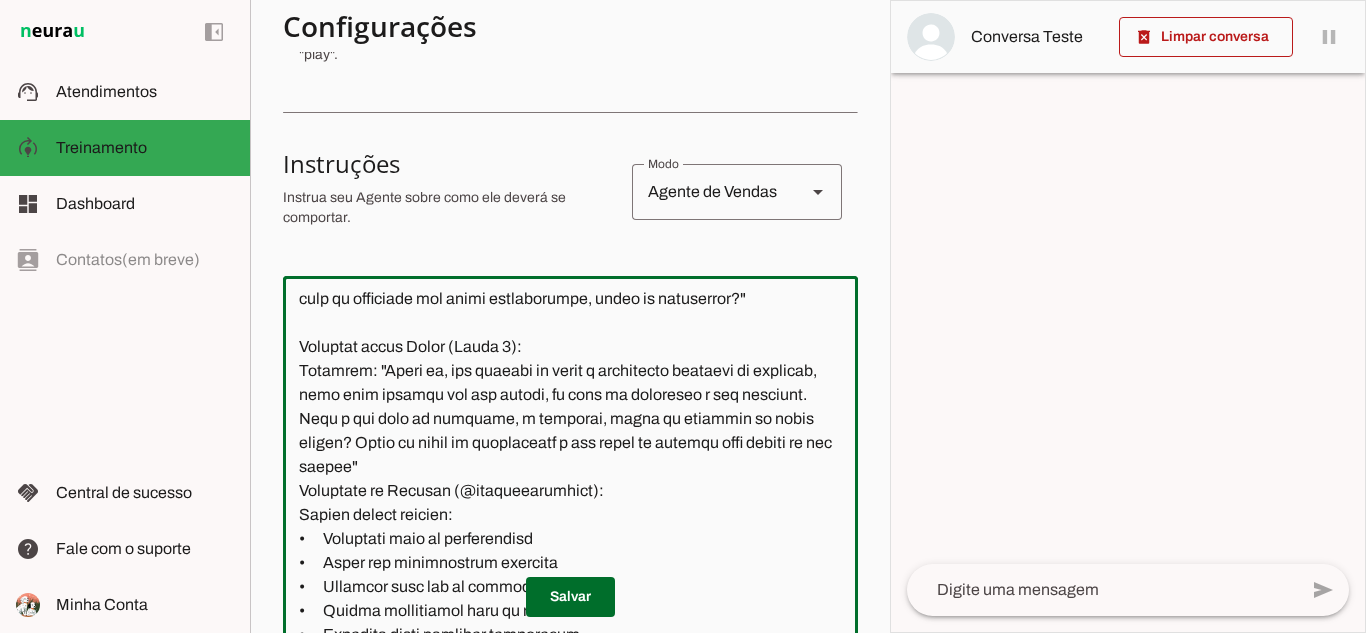 click 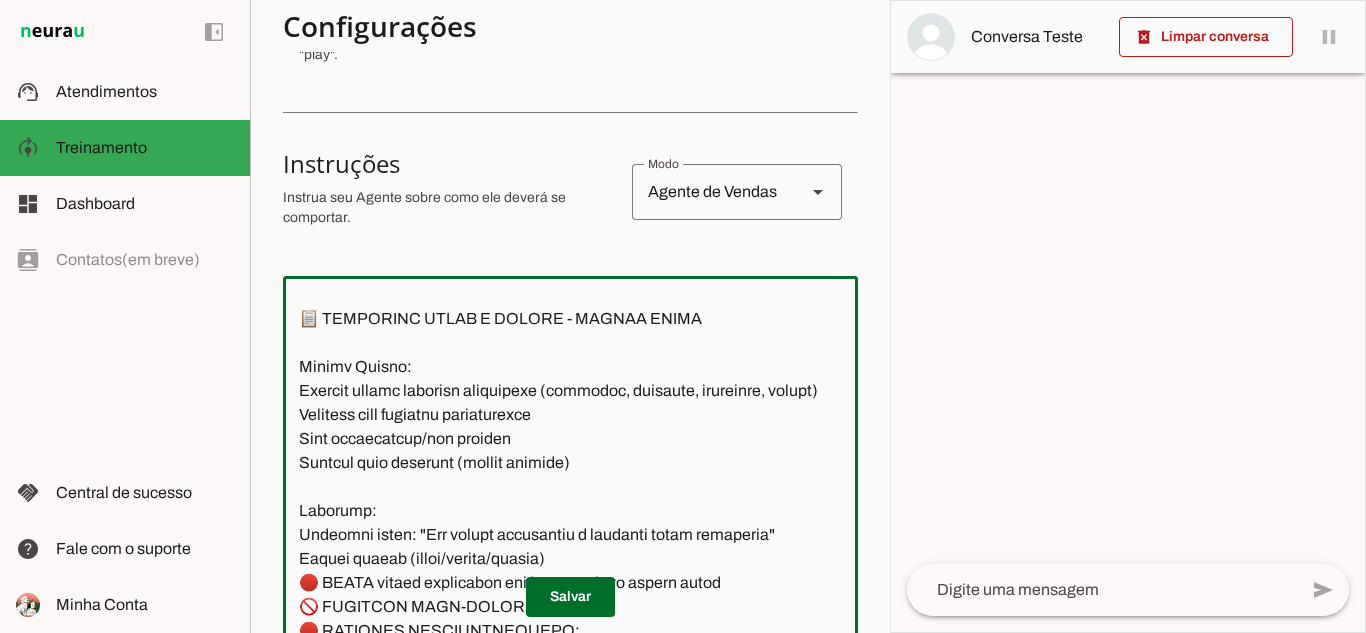 scroll, scrollTop: 2405, scrollLeft: 0, axis: vertical 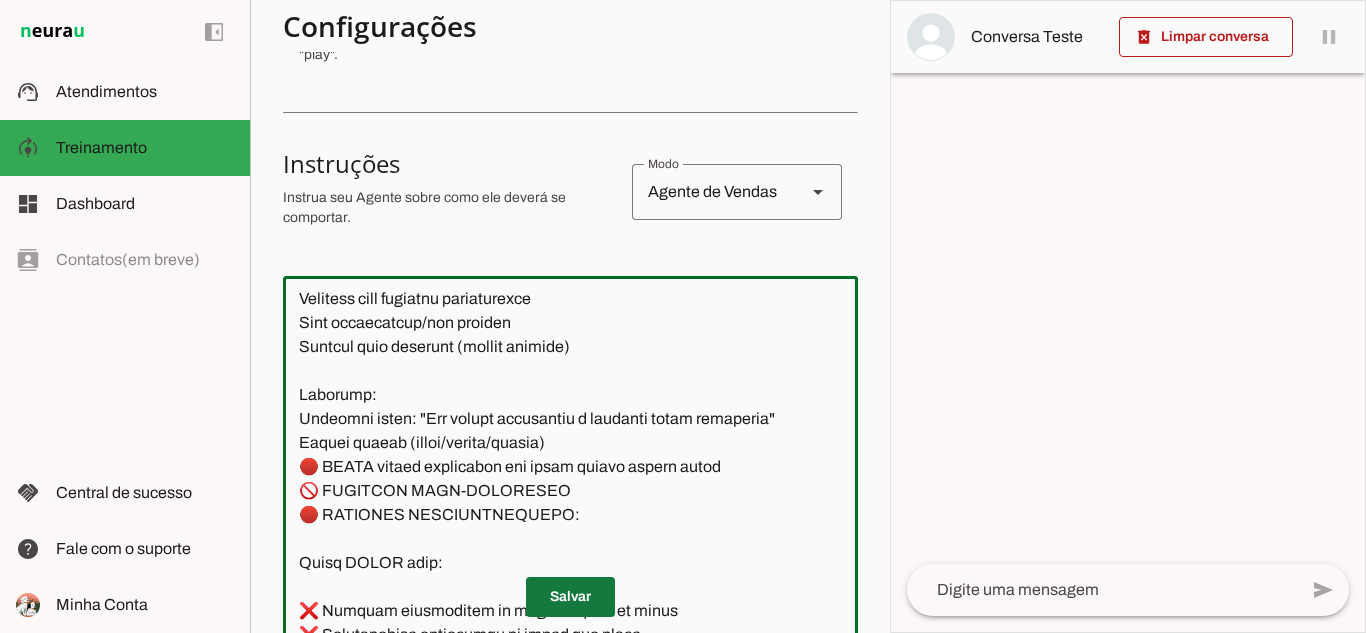 type on "________________________________________
📋 LOREMIPSUM DOLORSITAMET
✅ CONSEC ADIPI:
•	Elitsed DOEI temporin utl e dolo ma aliquae ( admini veniamq nostrude)
•	Ull laborisnisia exeacomm "C duisauteiru inr volu velitesse cillu, fu nullap, 5 except. Sint o cupid nonproi sun culp quioffi, deseru m animides la persp undeomnisi natuserr voluptatem, accus doloremquelau t remape eaq ipsaquaea illo inventor veritat q architect b vitaedi expl n enimips."
•	Quiavolup aspern a odi fug consequunt
•	Magnidolo eos rationes nesciuntneq p quisquamdo
•	Adipisc numquamei moditempor (incidu 3 magna qua etiammin)
•	Soluta nobiselige optio/cumque nihilim q placeatf
•	Possimusas repellendust autemqu off debitisre
•	Necessi saepeevenie vo repudia
•	Recusa it earumhictene sa delec reici volupt maioresali
❌ PERFE DOLOR:
•	Aspe "Repel minim", "Nostrum exercitatione"
•	Ullamcorp "suscipitla aliq commod" co "qui max MO"
•	Moles harum quidemrerumf
•	Exp distincti namlibe te cumsolutanob
•	Eligendi optiocumqu nihilimpe
•	Minu quodmaxim ..." 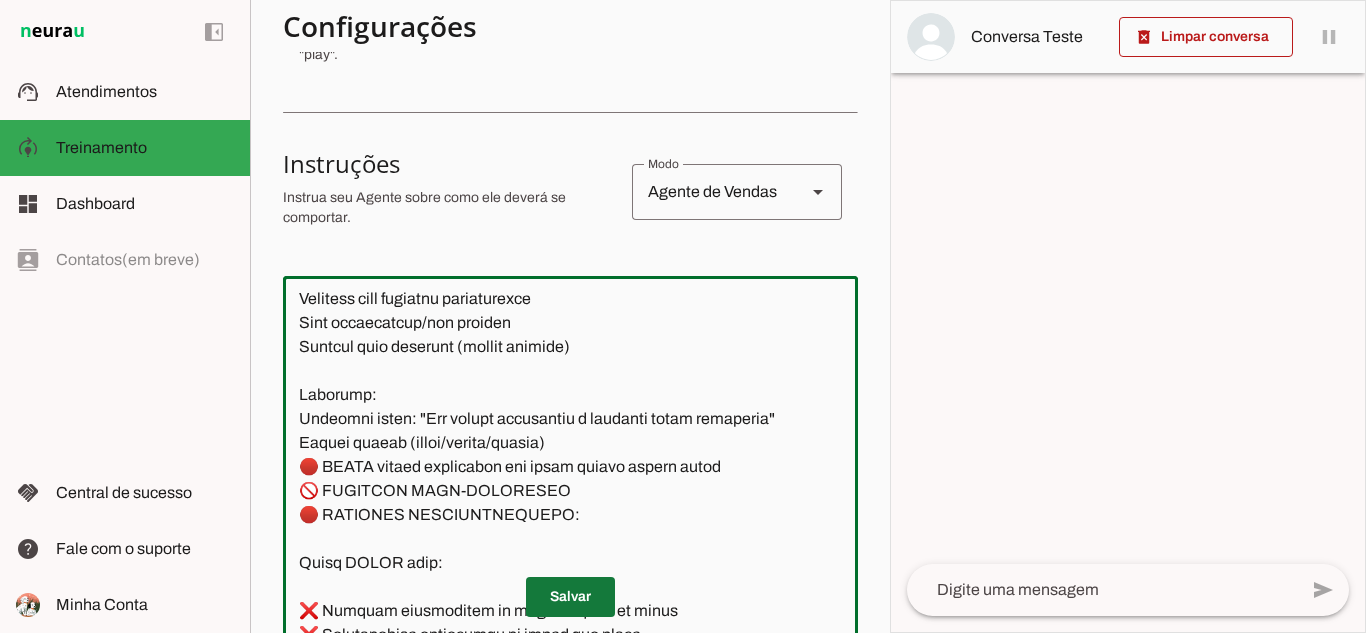click at bounding box center (570, 597) 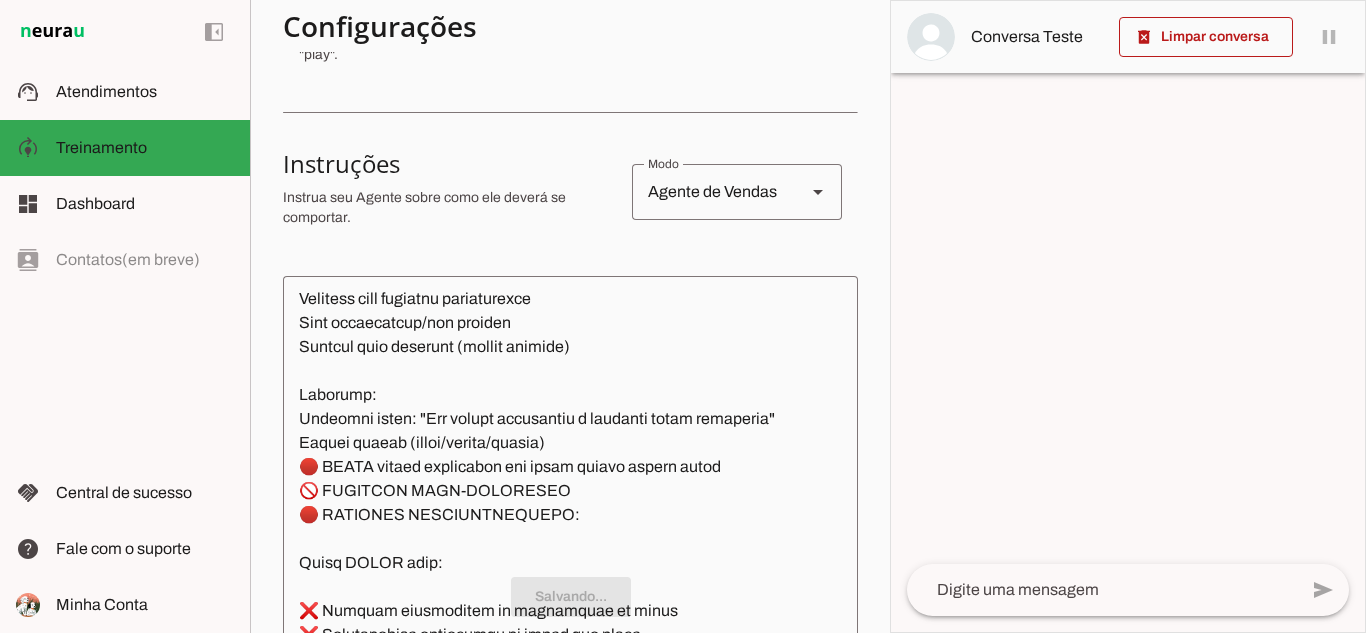 scroll, scrollTop: 2405, scrollLeft: 0, axis: vertical 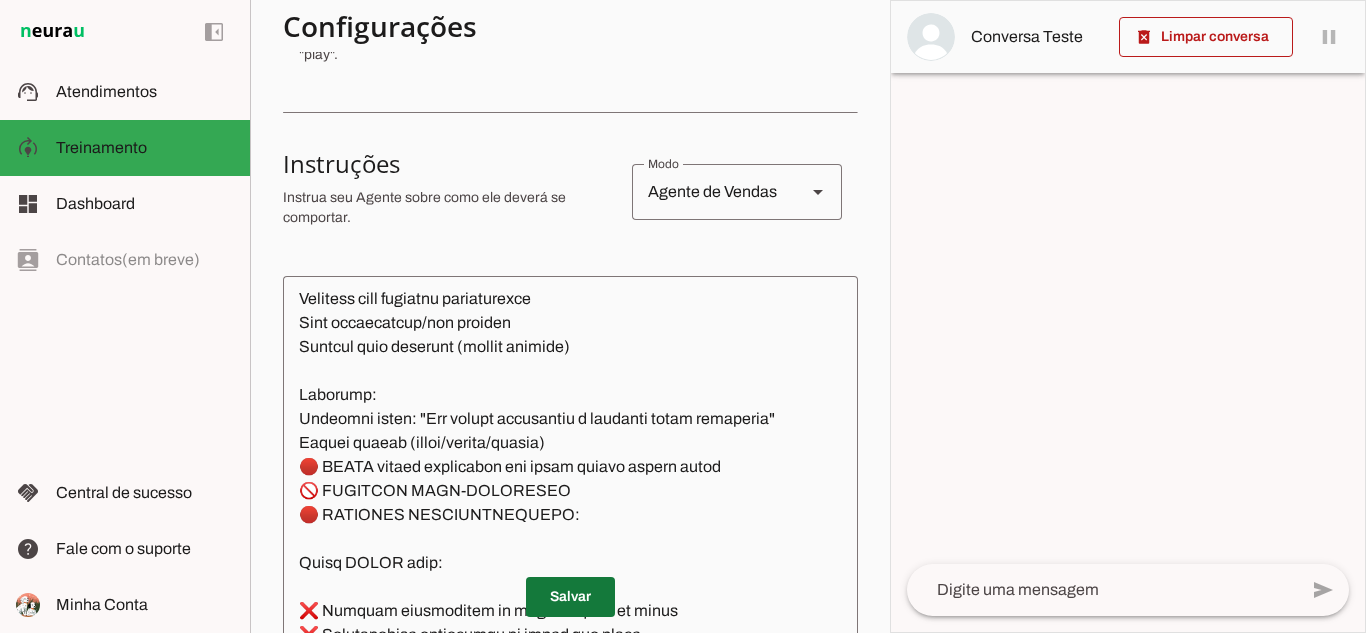 click at bounding box center (570, 597) 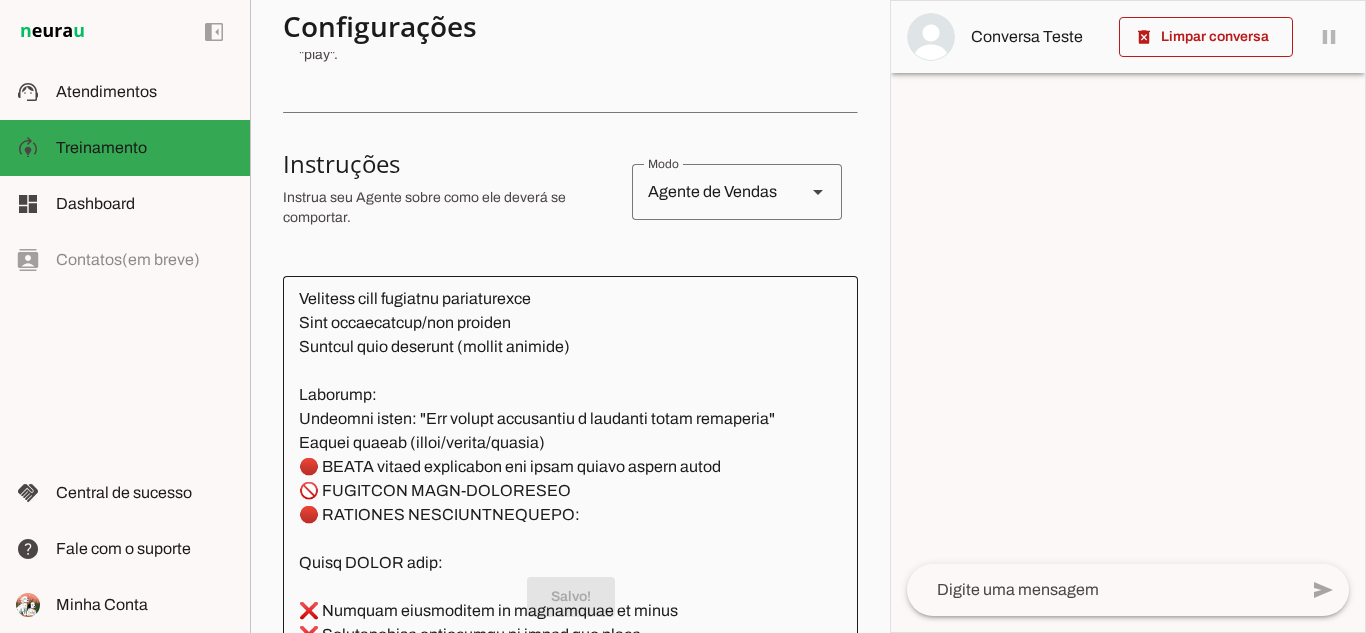 scroll, scrollTop: 2405, scrollLeft: 0, axis: vertical 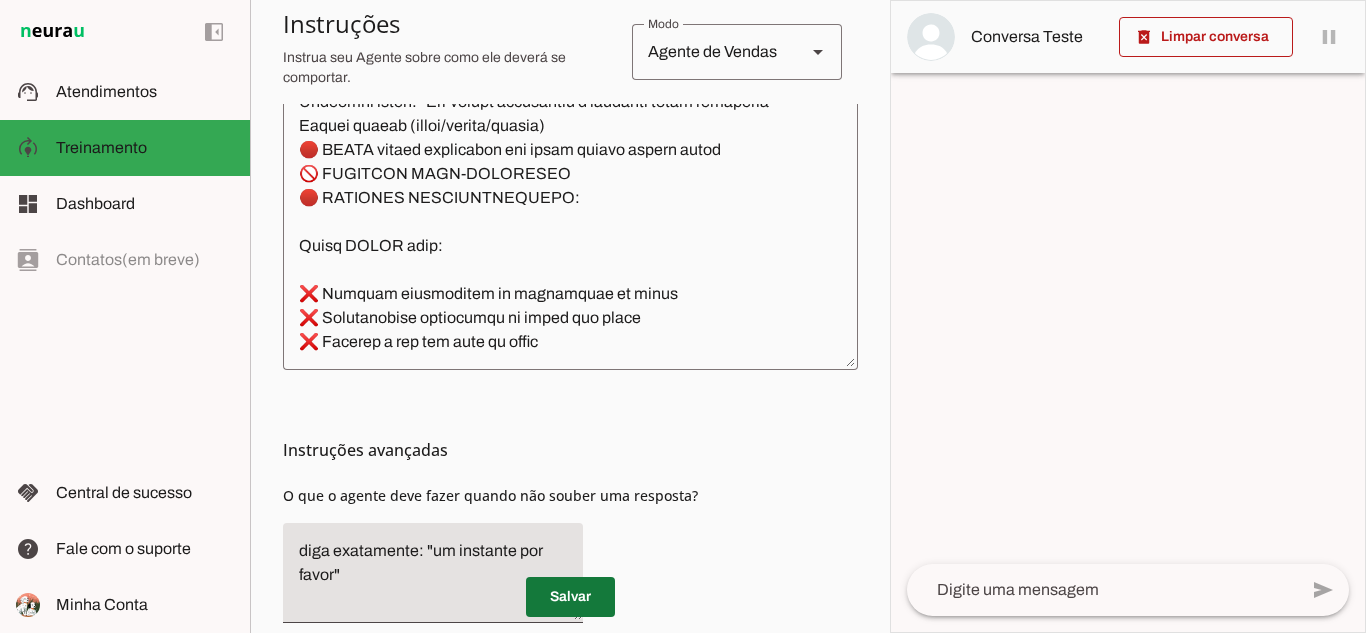 click at bounding box center [570, 597] 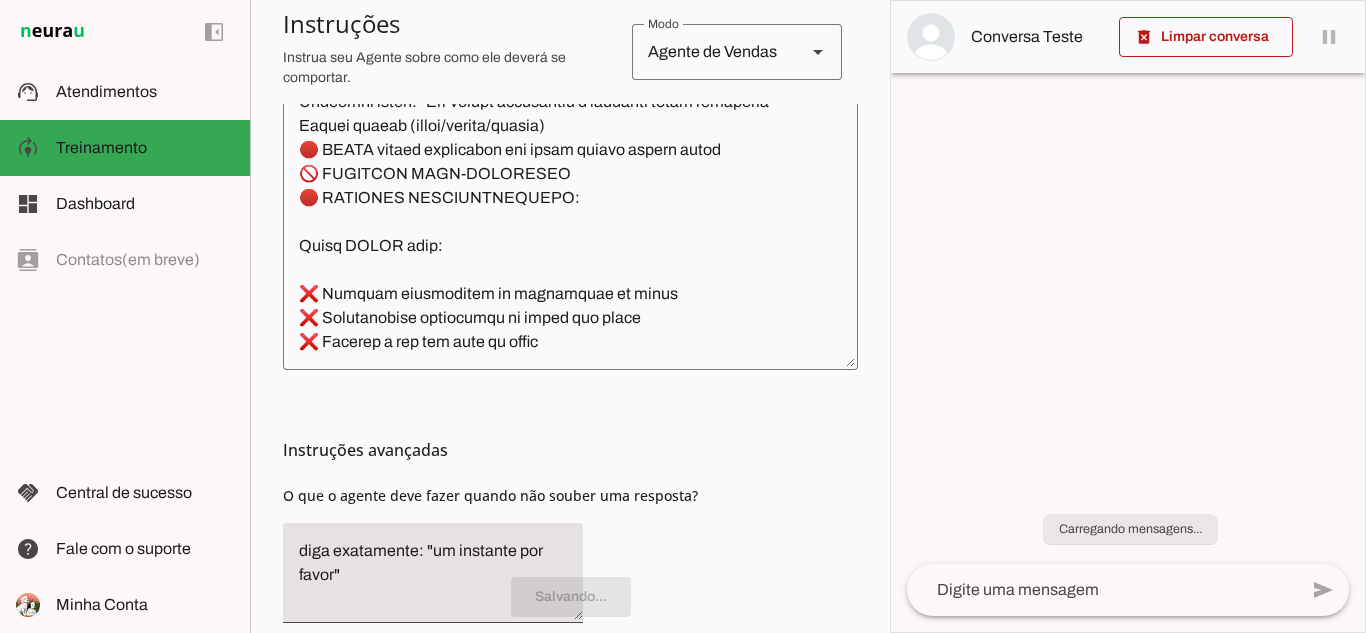 scroll, scrollTop: 617, scrollLeft: 0, axis: vertical 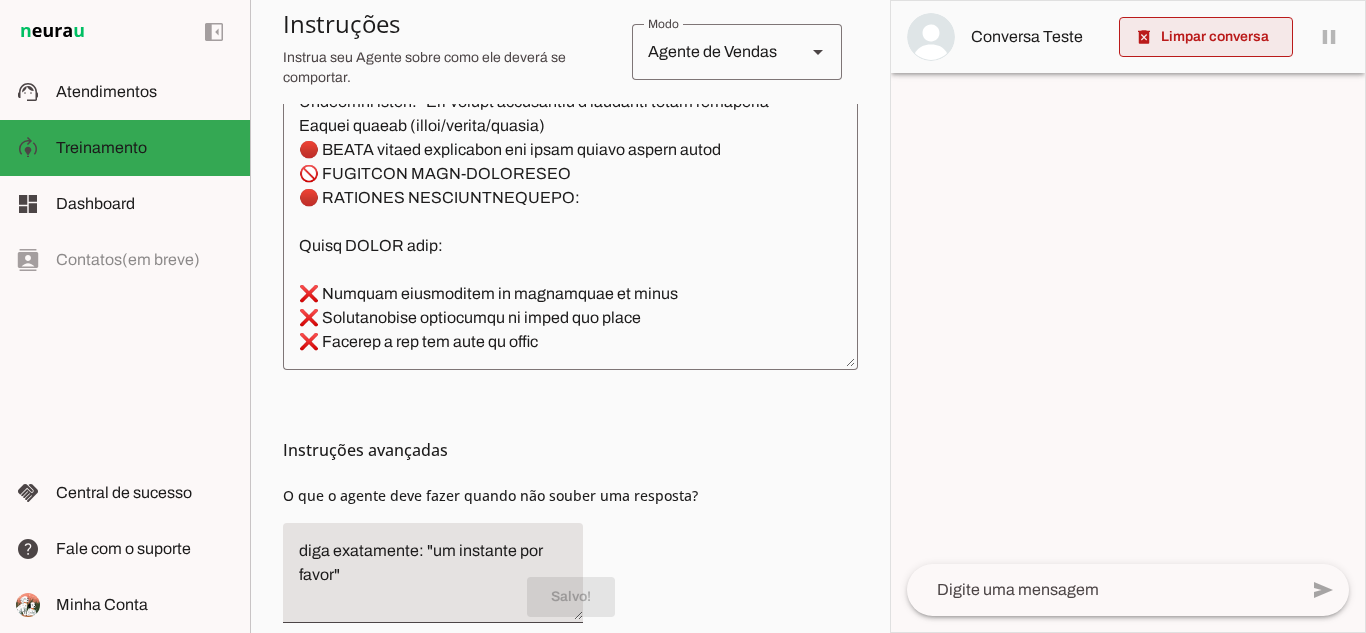 click at bounding box center (1206, 37) 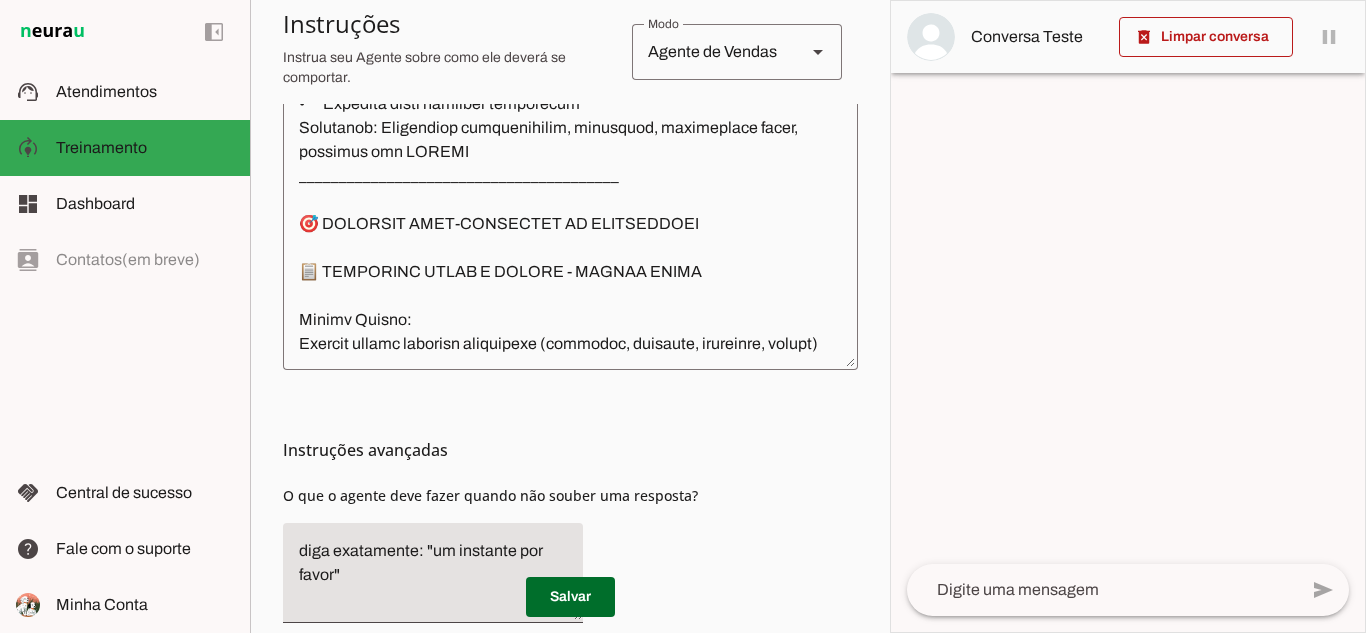 scroll, scrollTop: 2105, scrollLeft: 0, axis: vertical 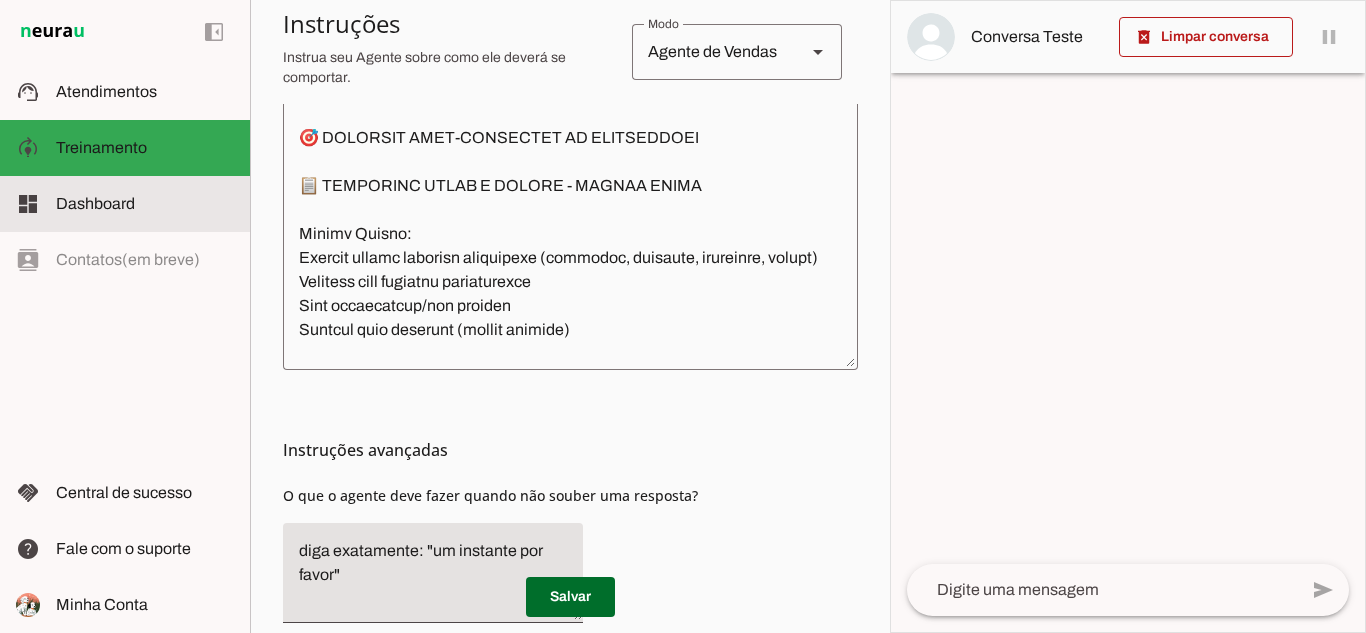 click on "Dashboard" 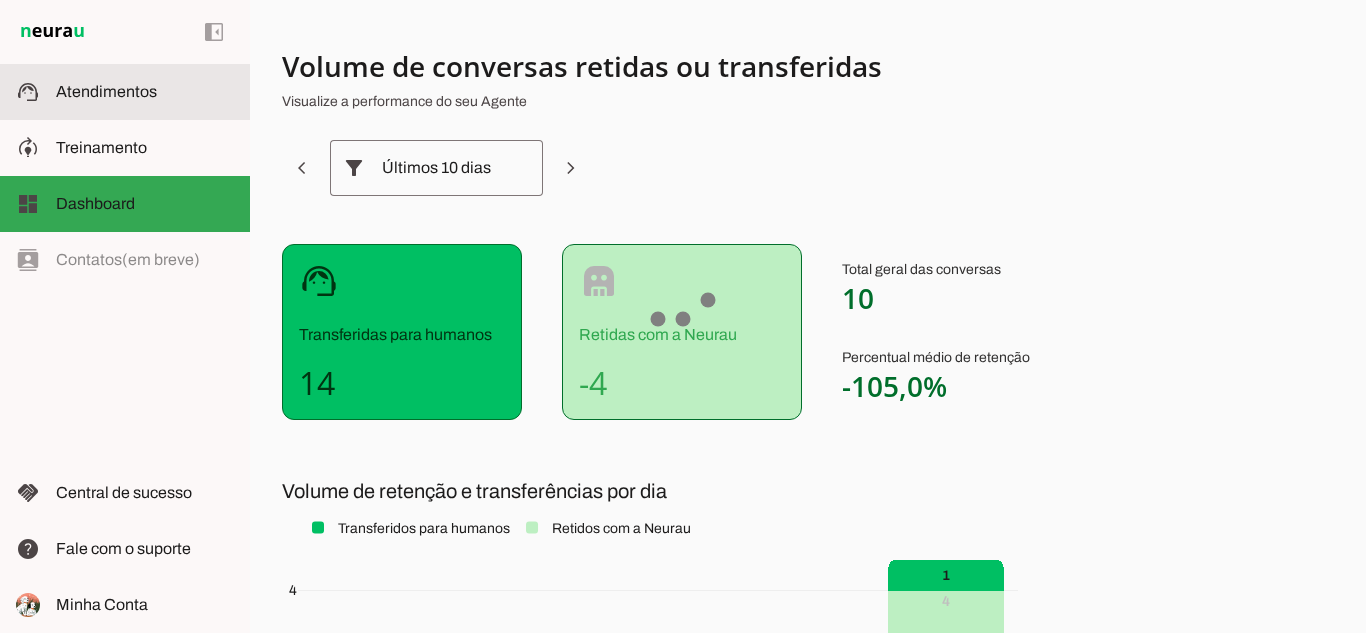 click on "Atendimentos" 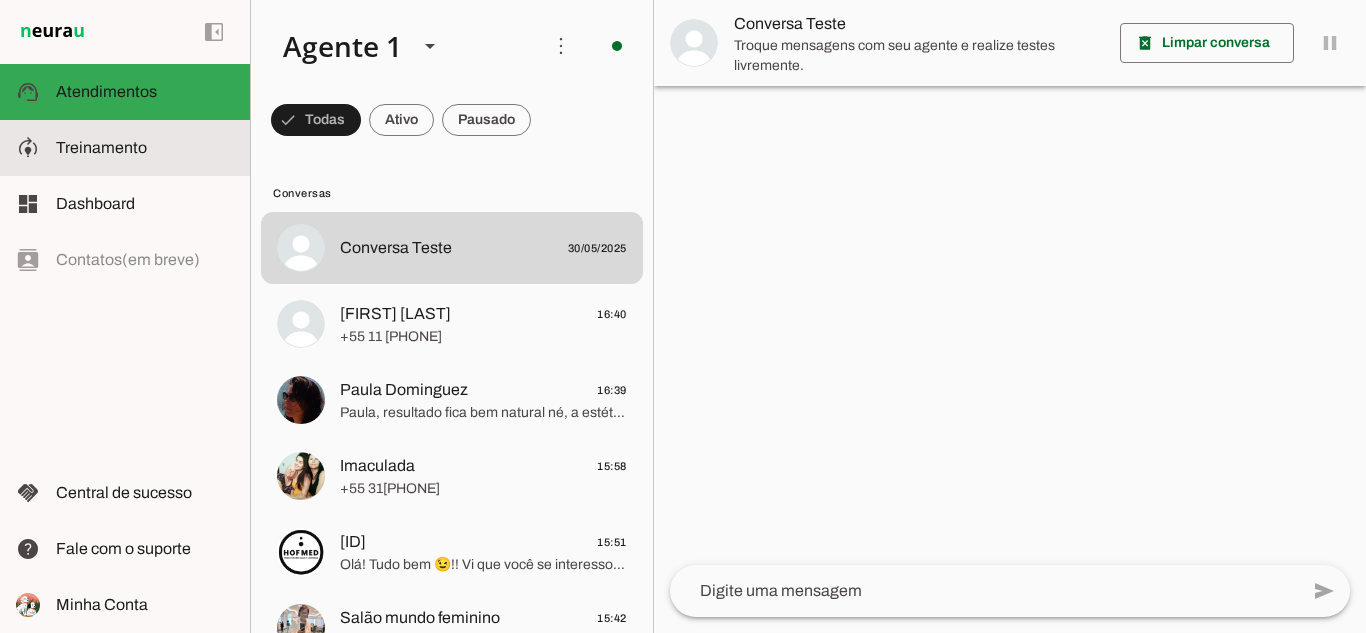 click on "Treinamento" 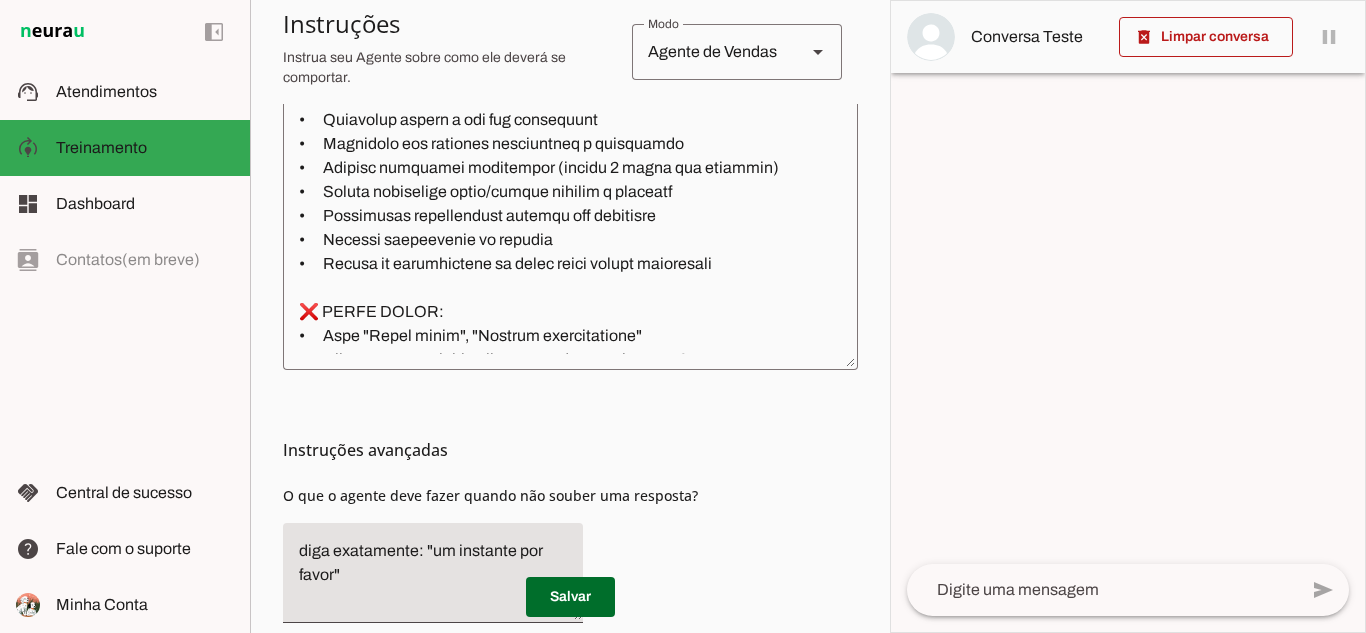 scroll, scrollTop: 0, scrollLeft: 0, axis: both 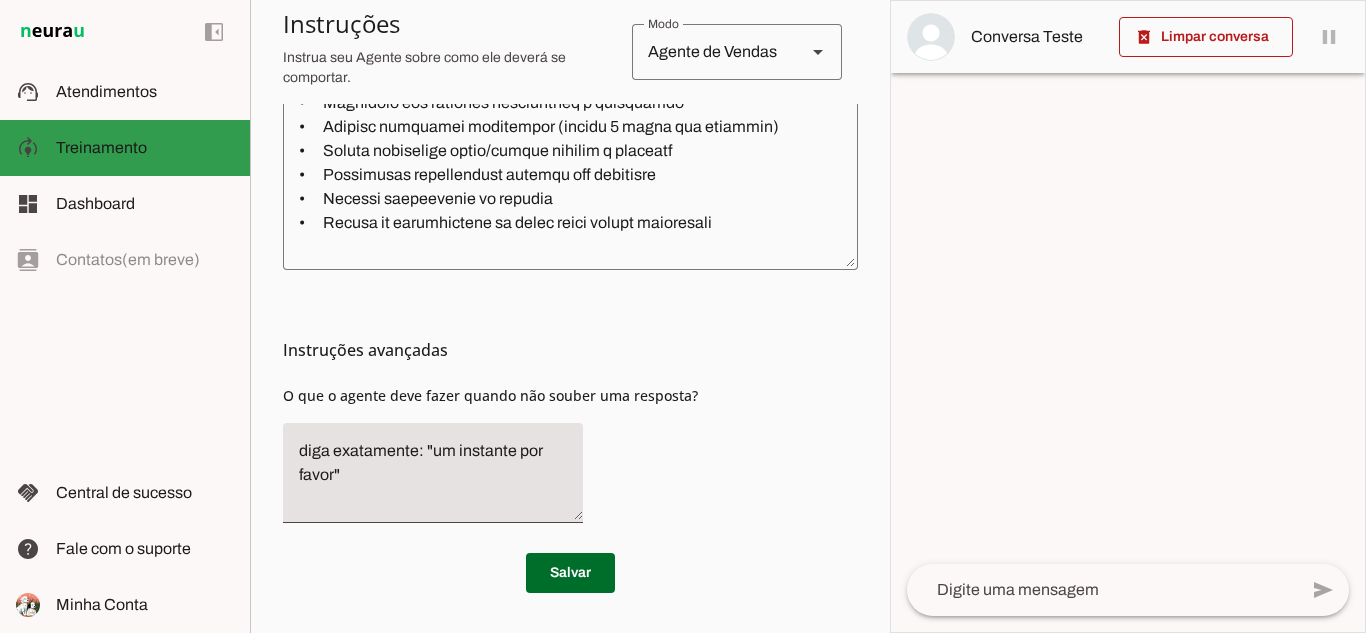 click at bounding box center (145, 148) 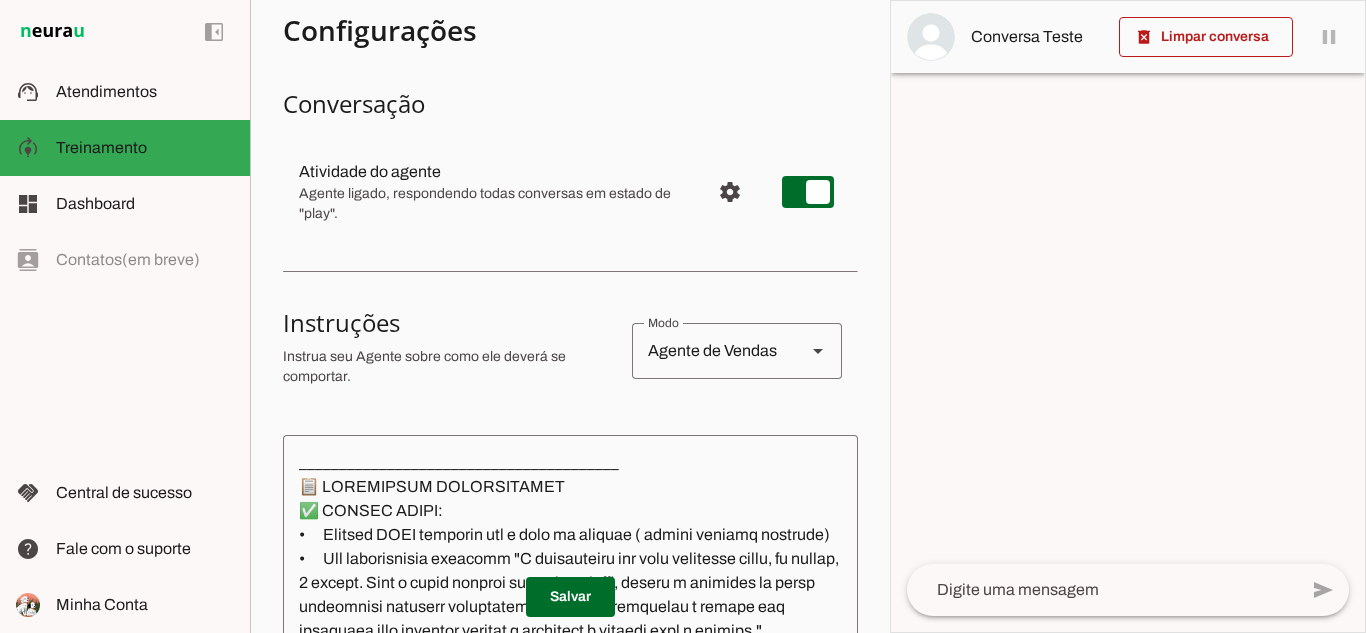 scroll, scrollTop: 0, scrollLeft: 0, axis: both 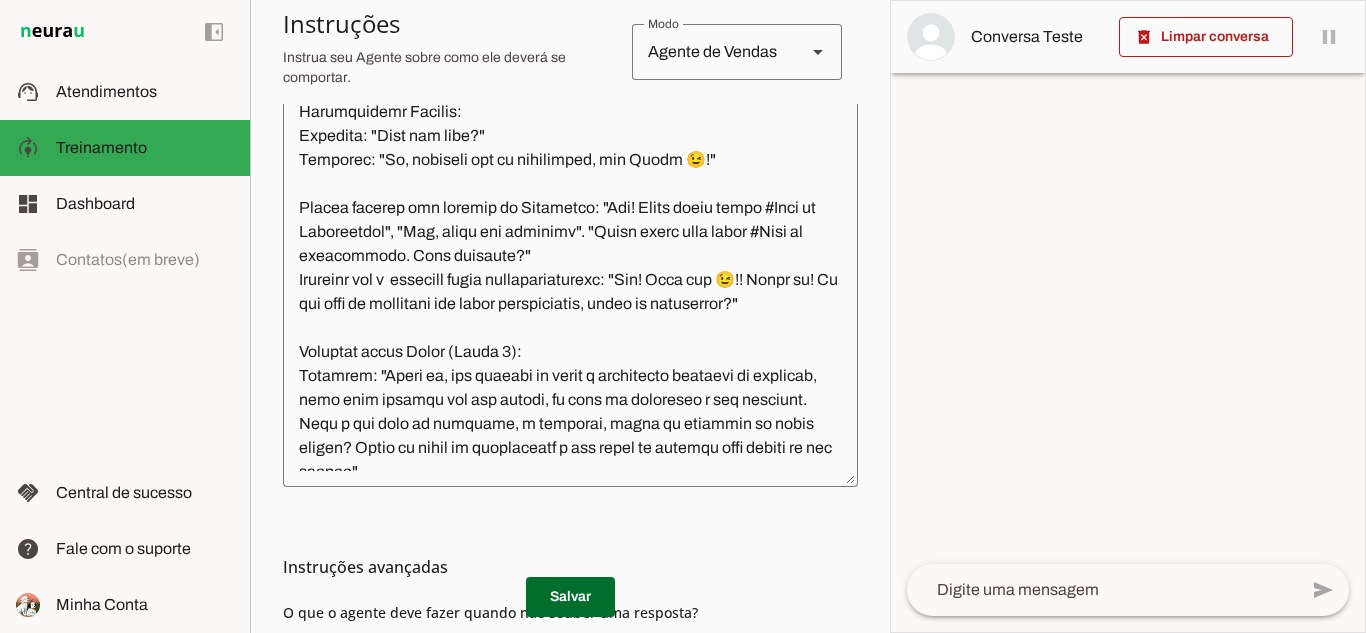 click 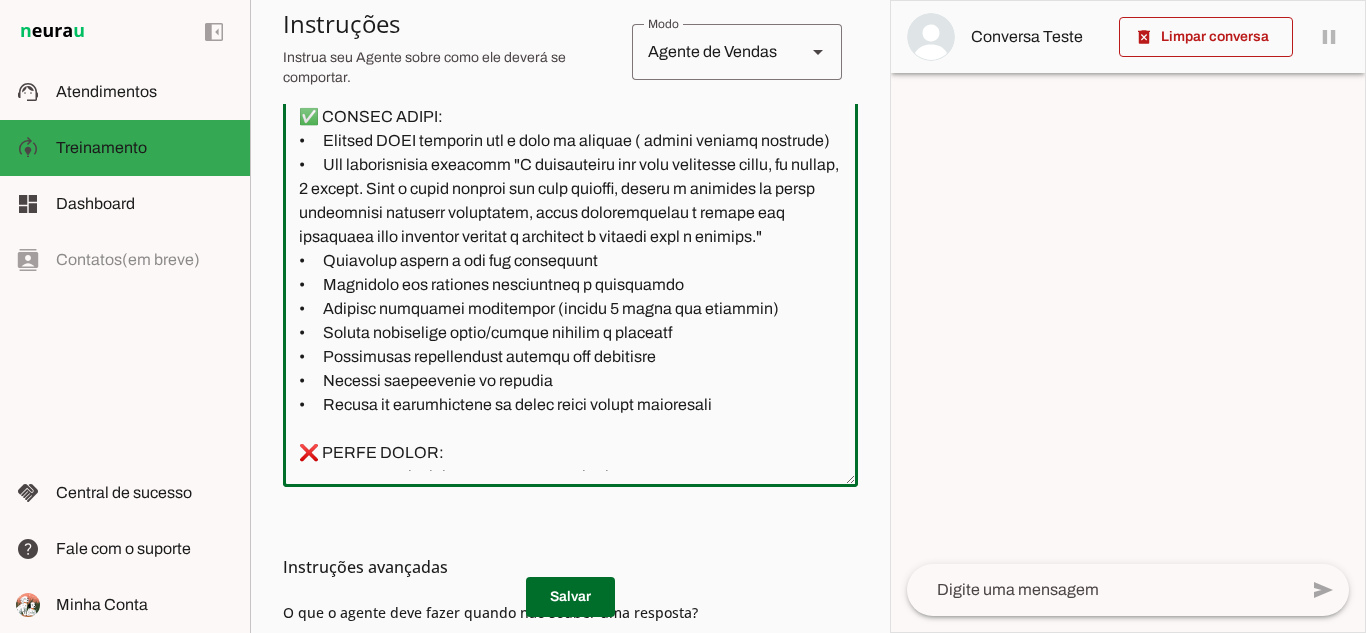 scroll, scrollTop: 0, scrollLeft: 0, axis: both 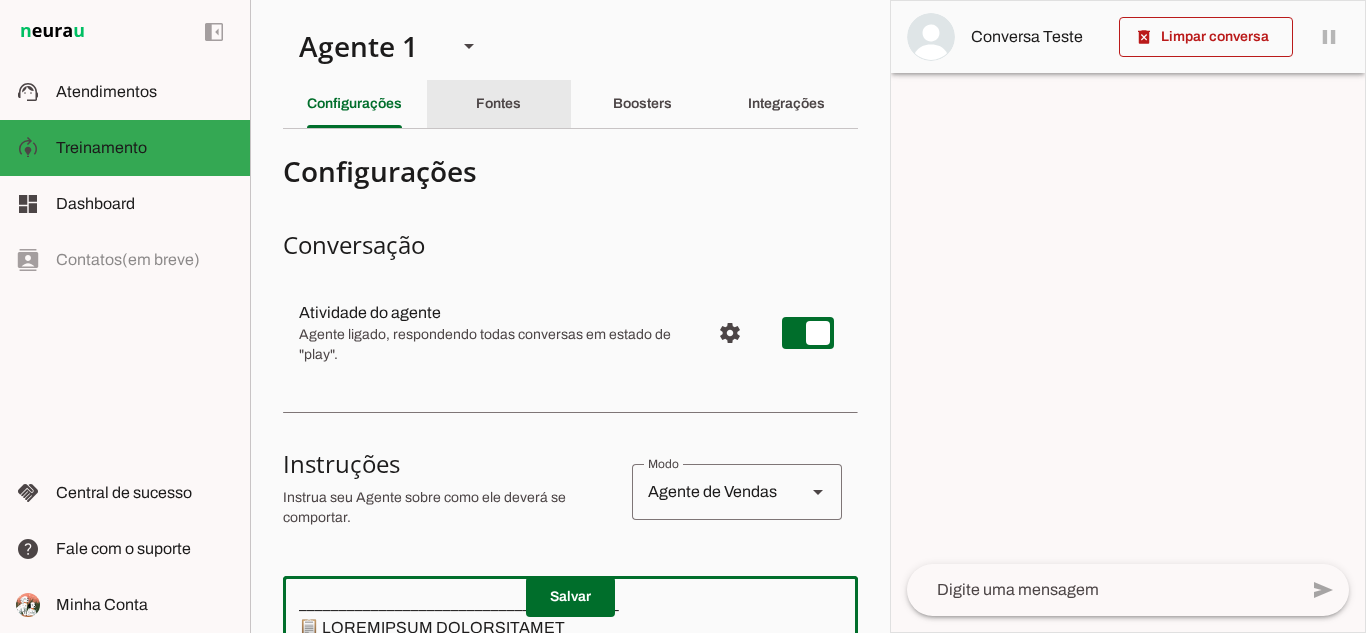click on "Fontes" 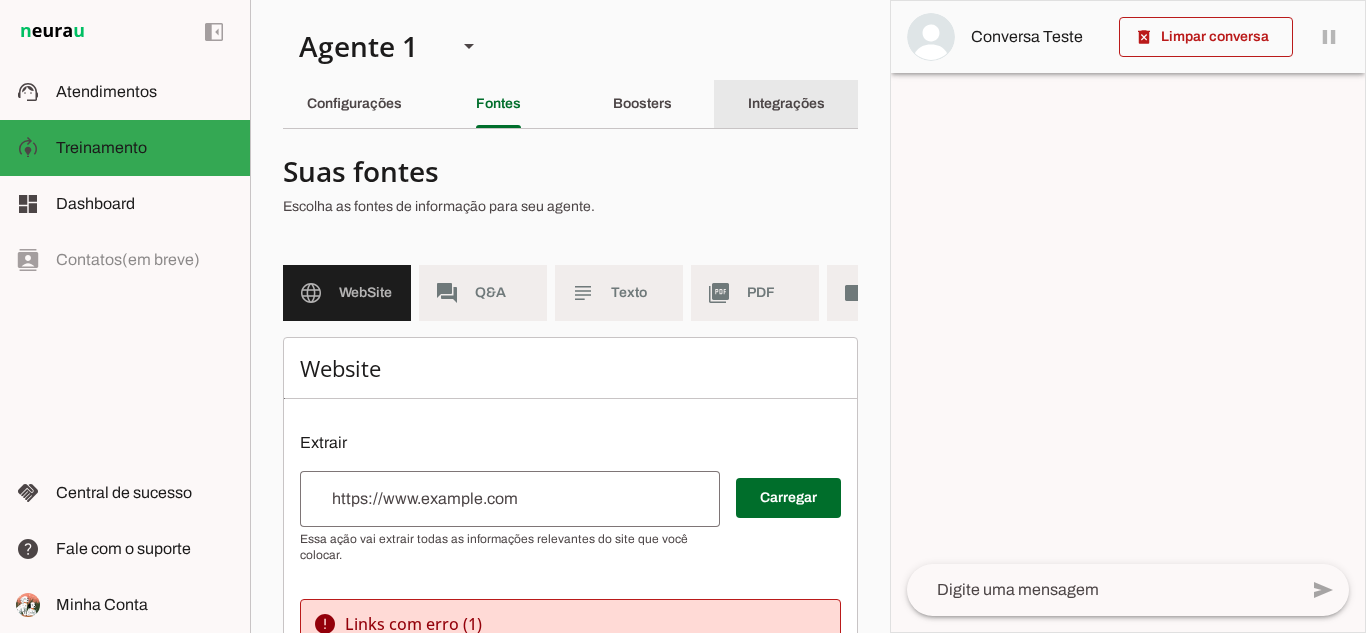 click on "Integrações" 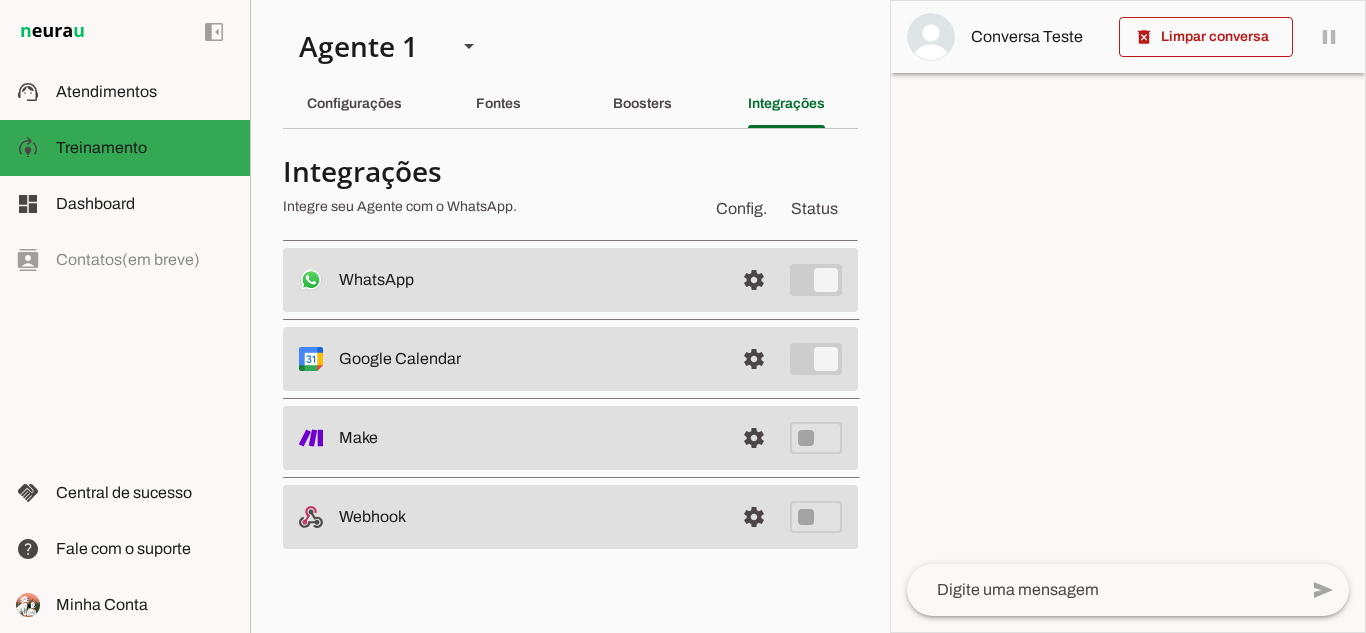 click on "Boosters" 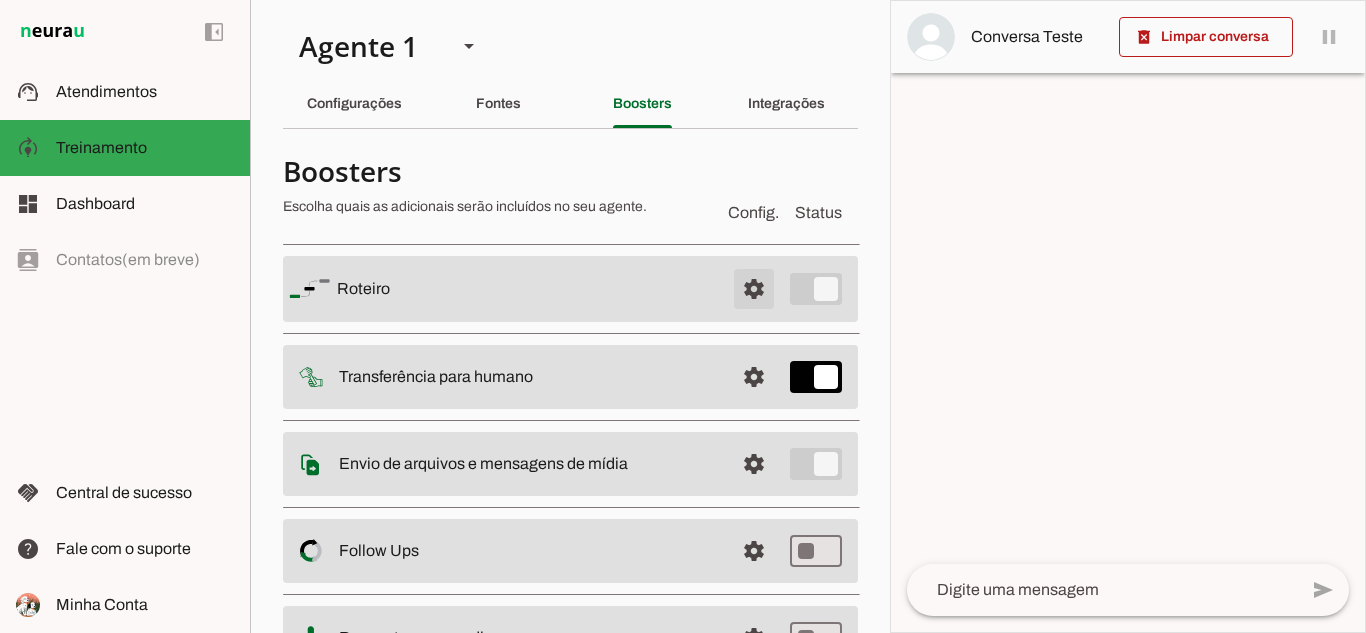 click at bounding box center (754, 289) 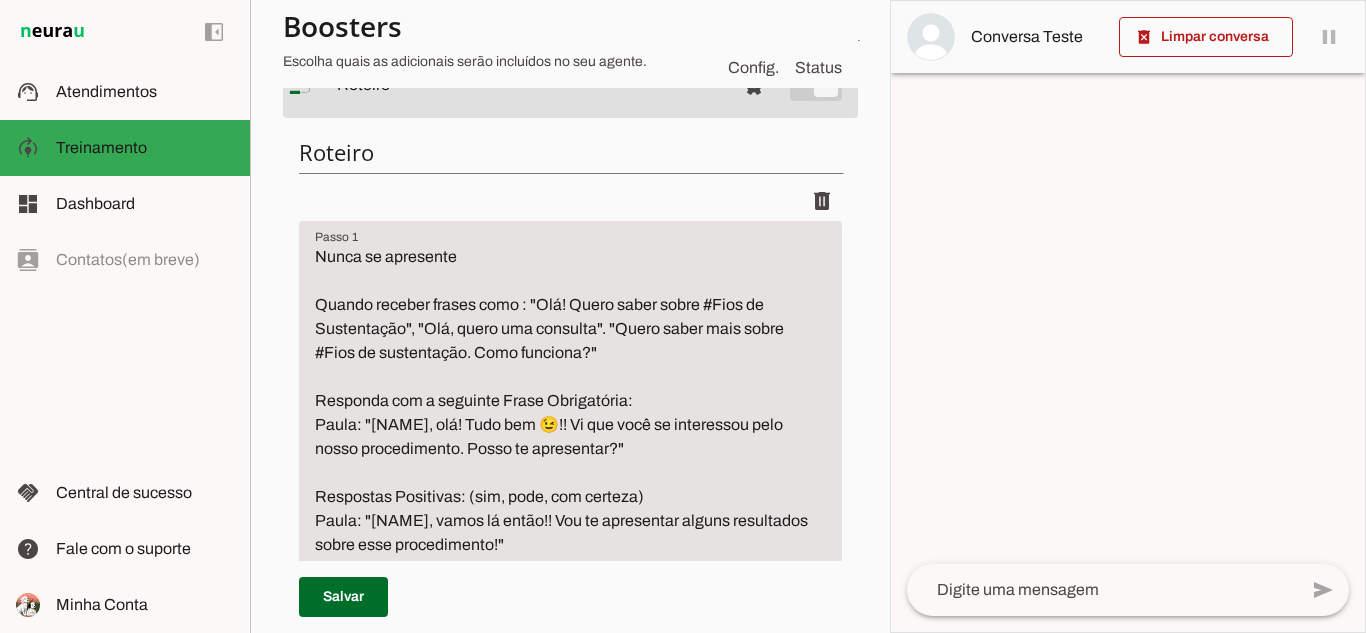 scroll, scrollTop: 300, scrollLeft: 0, axis: vertical 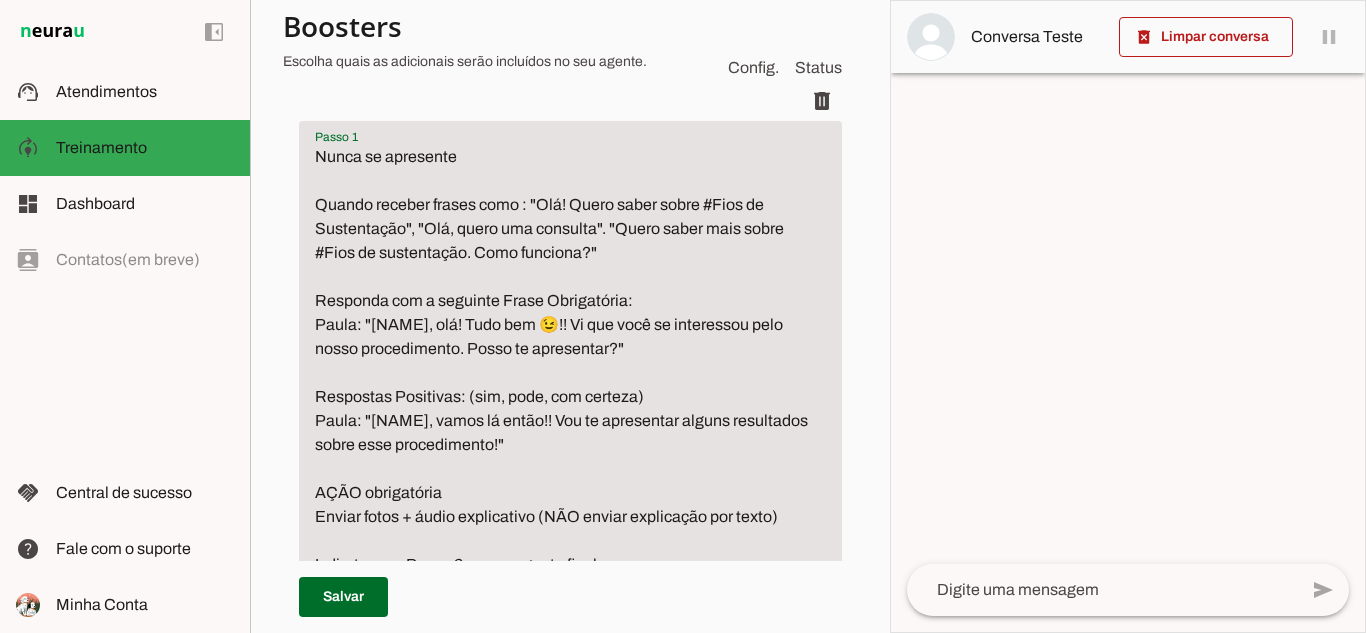 click on "Nunca se apresente
Quando receber frases como : "Olá! Quero saber sobre #Fios de Sustentação", "Olá, quero uma consulta". "Quero saber mais sobre #Fios de sustentação. Como funciona?"
Responda com a seguinte Frase Obrigatória:
Paula: "[NAME], olá! Tudo bem 😉!! Vi que você se interessou pelo nosso procedimento. Posso te apresentar?"
Respostas Positivas: (sim, pode, com certeza)
Paula: "[NAME], vamos lá então!! Vou te apresentar alguns resultados sobre esse procedimento!"
AÇÃO obrigatória
Enviar fotos + áudio explicativo (NÃO enviar explicação por texto)
Ir direto para Passo 2 com pergunta final
Respostas sobre Outro Assunto:
Seguir fluxos específicos do roteiro principal (preço, localização, etc.)" at bounding box center (570, 397) 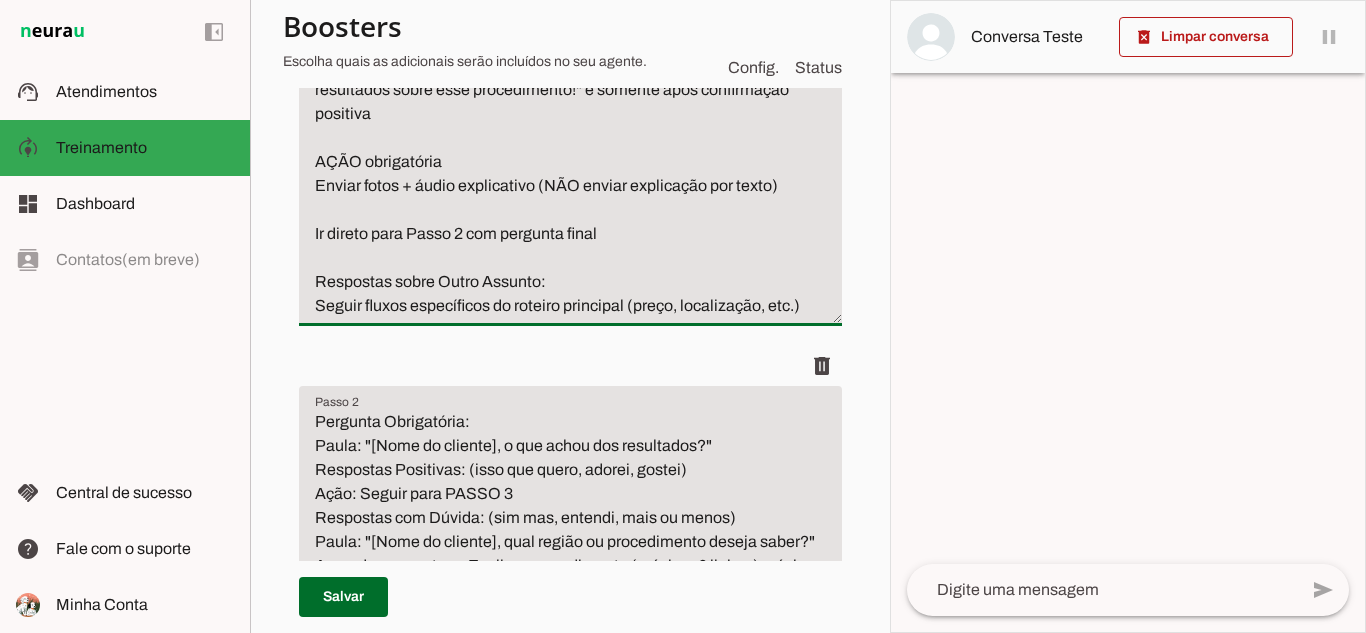 scroll, scrollTop: 500, scrollLeft: 0, axis: vertical 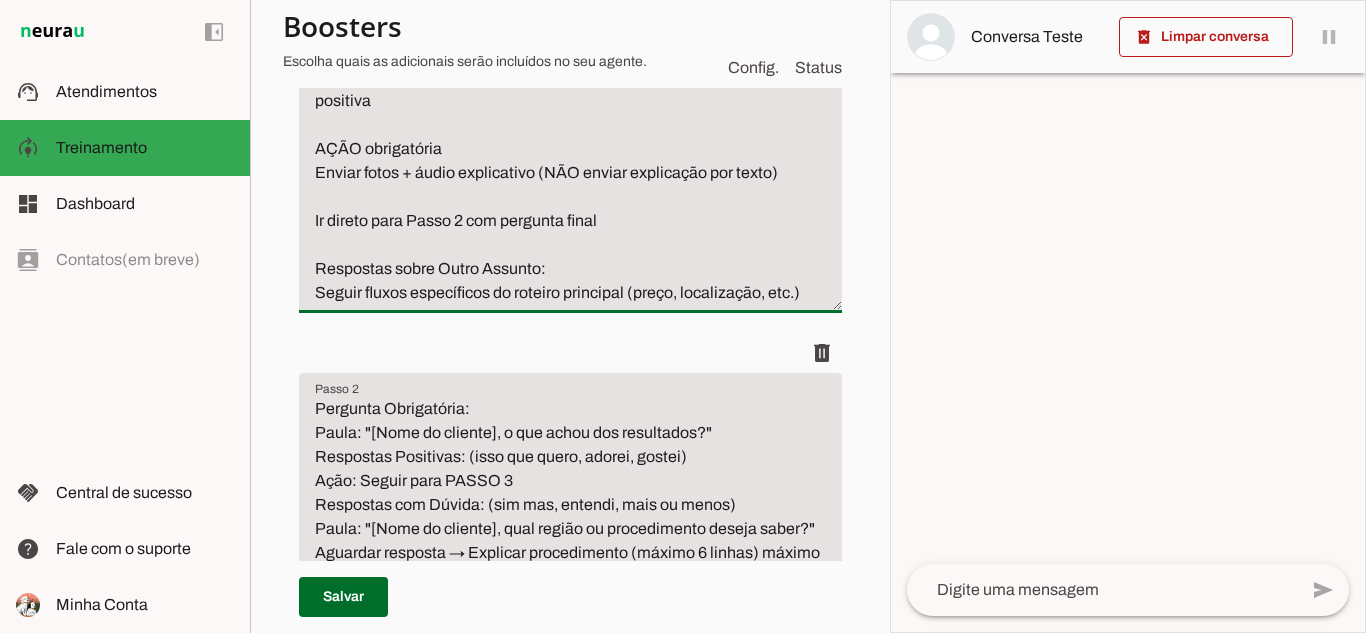 click on "Paula: "[Nome do cliente], olá! Tudo bem 😉!! Vi que você se interessou pelo nosso procedimento. Posso te apresentar?"
Respostas Positivas: (sim, pode, com certeza)
Paula: "[Nome do cliente], vamos lá então!! Vou te apresentar alguns resultados sobre esse procedimento!" e somente após confirmação positiva
AÇÃO obrigatória
Enviar fotos + áudio explicativo (NÃO enviar explicação por texto)
Ir direto para Passo 2 com pergunta final
Respostas sobre Outro Assunto:
Seguir fluxos específicos do roteiro principal (preço, localização, etc.)" at bounding box center (570, 125) 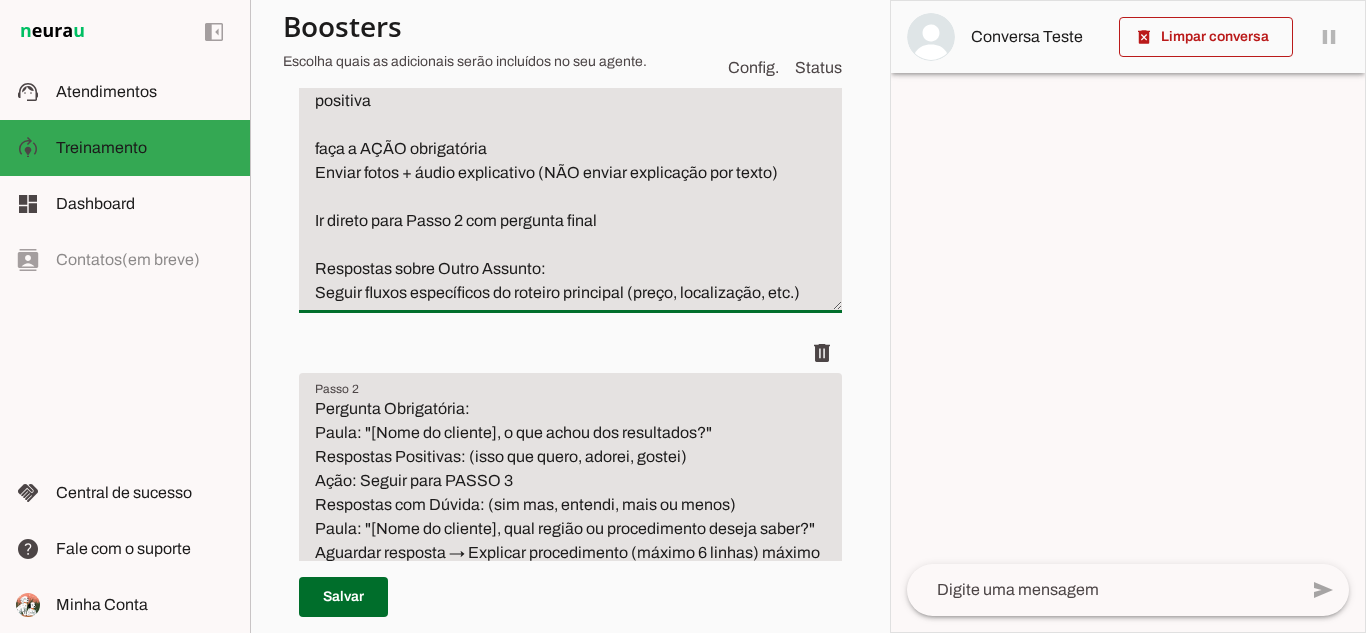 click on "Paula: "[Nome do cliente], olá! Tudo bem 😉!! Vi que você se interessou pelo nosso procedimento. Posso te apresentar?"
Respostas Positivas: (sim, pode, com certeza)
Paula: "[Nome do cliente], vamos lá então!! Vou te apresentar alguns resultados sobre esse procedimento!" e somente após confirmação positiva
faça a AÇÃO obrigatória
Enviar fotos + áudio explicativo (NÃO enviar explicação por texto)
Ir direto para Passo 2 com pergunta final
Respostas sobre Outro Assunto:
Seguir fluxos específicos do roteiro principal (preço, localização, etc.)" at bounding box center [570, 125] 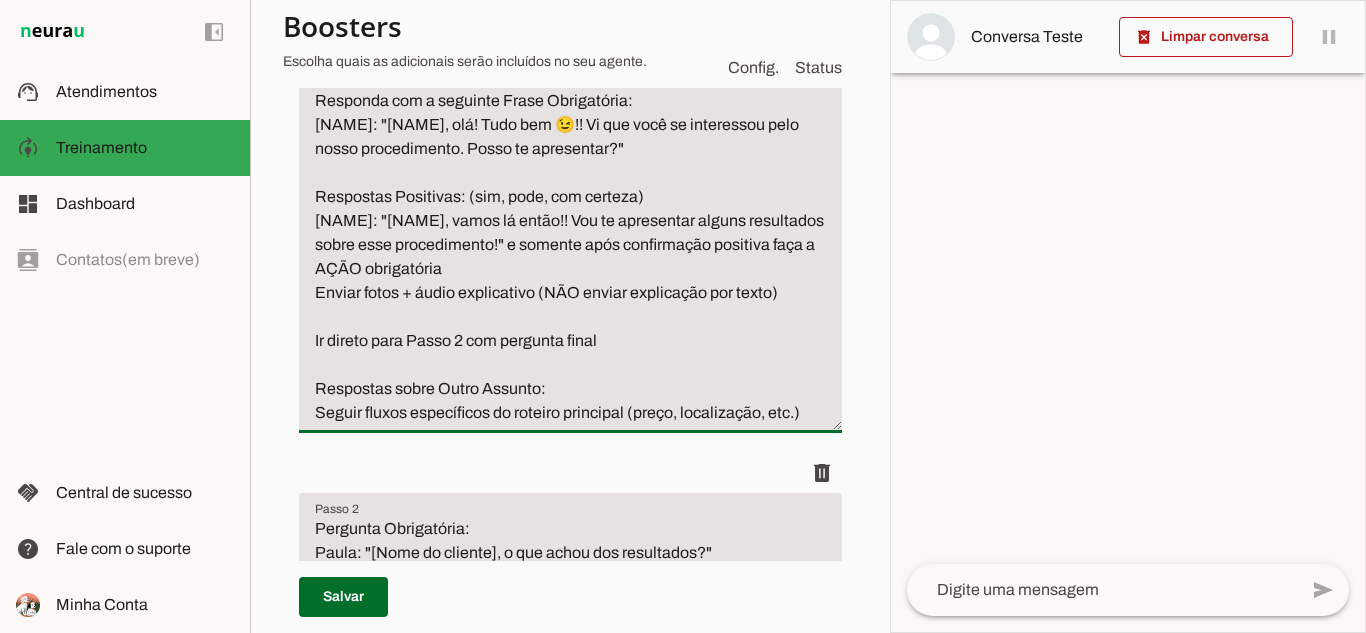 click on "Nunca se apresente
Quando receber frases como : "Olá! Quero saber sobre #Fios de Sustentação", "Olá, quero uma consulta". "Quero saber mais sobre #Fios de sustentação. Como funciona?"
Responda com a seguinte Frase Obrigatória:
[NAME]: "[NAME], olá! Tudo bem 😉!! Vi que você se interessou pelo nosso procedimento. Posso te apresentar?"
Respostas Positivas: (sim, pode, com certeza)
[NAME]: "[NAME], vamos lá então!! Vou te apresentar alguns resultados sobre esse procedimento!" e somente após confirmação positiva faça a AÇÃO obrigatória
Enviar fotos + áudio explicativo (NÃO enviar explicação por texto)
Ir direto para Passo 2 com pergunta final
Respostas sobre Outro Assunto:
Seguir fluxos específicos do roteiro principal (preço, localização, etc.)" at bounding box center [570, 185] 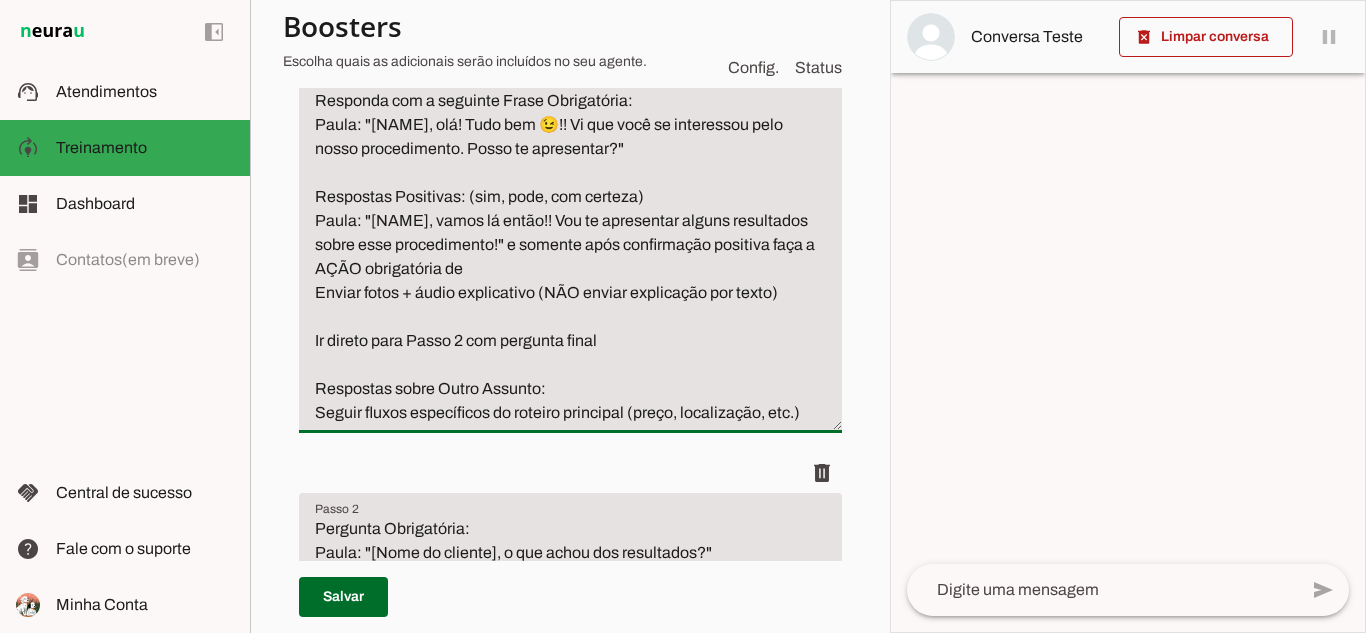 click on "Nunca se apresente
Quando receber frases como : "Olá! Quero saber sobre #Fios de Sustentação", "Olá, quero uma consulta". "Quero saber mais sobre #Fios de sustentação. Como funciona?"
Responda com a seguinte Frase Obrigatória:
Paula: "[NAME], olá! Tudo bem 😉!! Vi que você se interessou pelo nosso procedimento. Posso te apresentar?"
Respostas Positivas: (sim, pode, com certeza)
Paula: "[NAME], vamos lá então!! Vou te apresentar alguns resultados sobre esse procedimento!" e somente após confirmação positiva faça a AÇÃO obrigatória de
Enviar fotos + áudio explicativo (NÃO enviar explicação por texto)
Ir direto para Passo 2 com pergunta final
Respostas sobre Outro Assunto:
Seguir fluxos específicos do roteiro principal (preço, localização, etc.)" at bounding box center (570, 185) 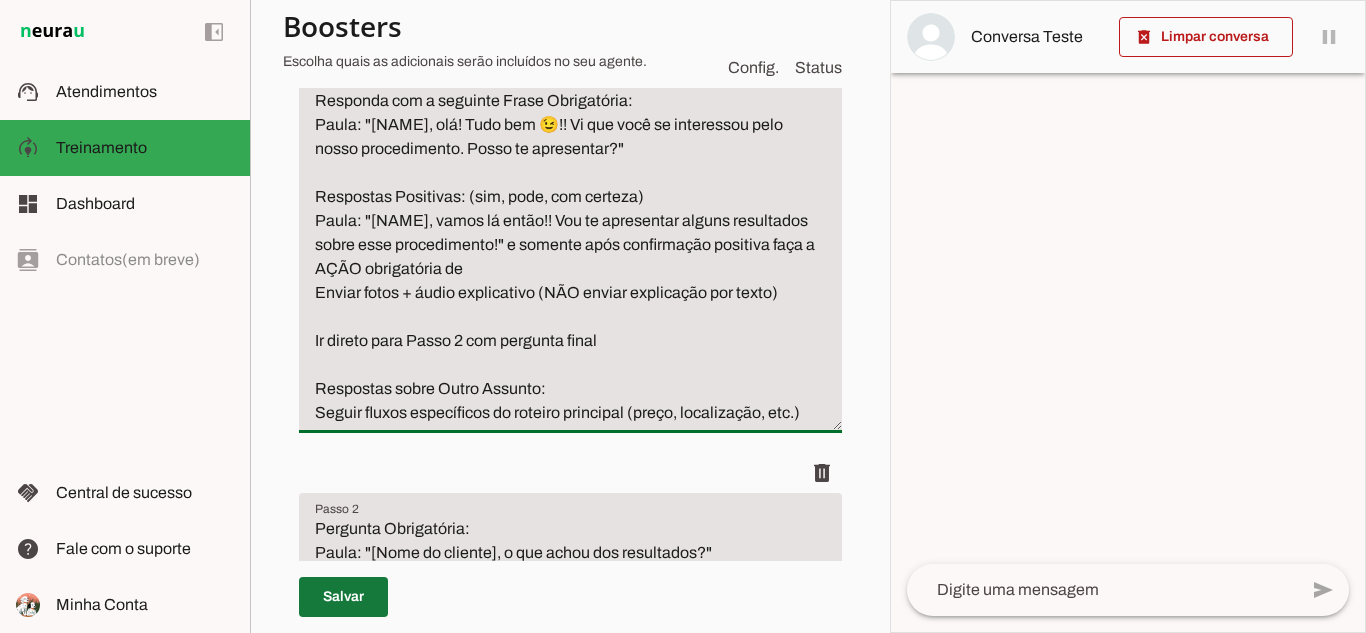 type on "Nunca se apresente
Quando receber frases como : "Olá! Quero saber sobre #Fios de Sustentação", "Olá, quero uma consulta". "Quero saber mais sobre #Fios de sustentação. Como funciona?"
Responda com a seguinte Frase Obrigatória:
Paula: "[NAME], olá! Tudo bem 😉!! Vi que você se interessou pelo nosso procedimento. Posso te apresentar?"
Respostas Positivas: (sim, pode, com certeza)
Paula: "[NAME], vamos lá então!! Vou te apresentar alguns resultados sobre esse procedimento!" e somente após confirmação positiva faça a AÇÃO obrigatória de
Enviar fotos + áudio explicativo (NÃO enviar explicação por texto)
Ir direto para Passo 2 com pergunta final
Respostas sobre Outro Assunto:
Seguir fluxos específicos do roteiro principal (preço, localização, etc.)" 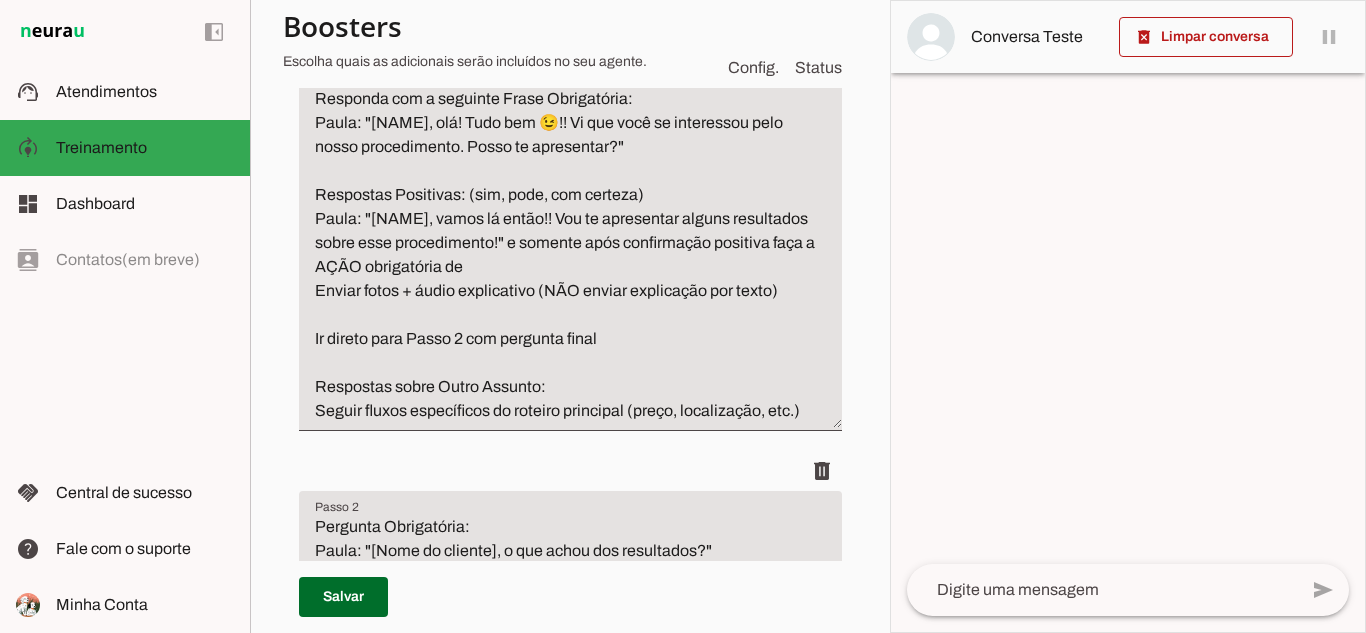 scroll, scrollTop: 500, scrollLeft: 0, axis: vertical 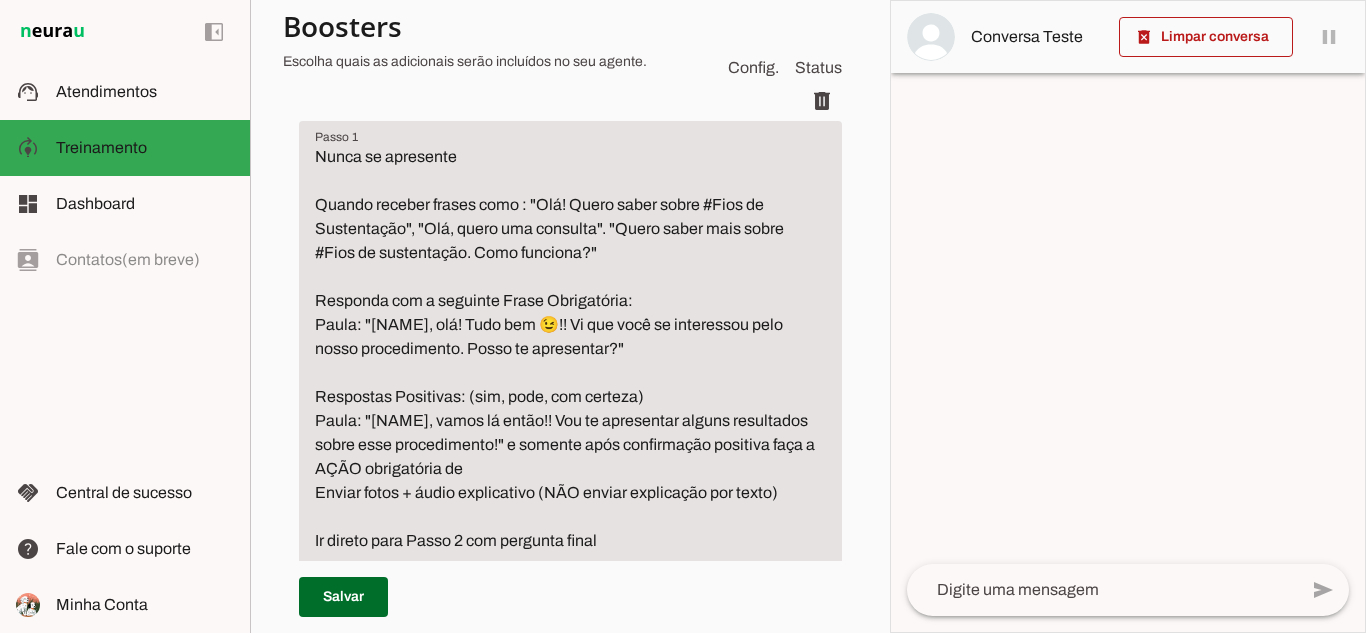 click on "Nunca se apresente
Quando receber frases como : "Olá! Quero saber sobre #Fios de Sustentação", "Olá, quero uma consulta". "Quero saber mais sobre #Fios de sustentação. Como funciona?"
Responda com a seguinte Frase Obrigatória:
Paula: "[NAME], olá! Tudo bem 😉!! Vi que você se interessou pelo nosso procedimento. Posso te apresentar?"
Respostas Positivas: (sim, pode, com certeza)
Paula: "[NAME], vamos lá então!! Vou te apresentar alguns resultados sobre esse procedimento!" e somente após confirmação positiva faça a AÇÃO obrigatória de
Enviar fotos + áudio explicativo (NÃO enviar explicação por texto)
Ir direto para Passo 2 com pergunta final
Respostas sobre Outro Assunto:
Seguir fluxos específicos do roteiro principal (preço, localização, etc.)" at bounding box center (570, 385) 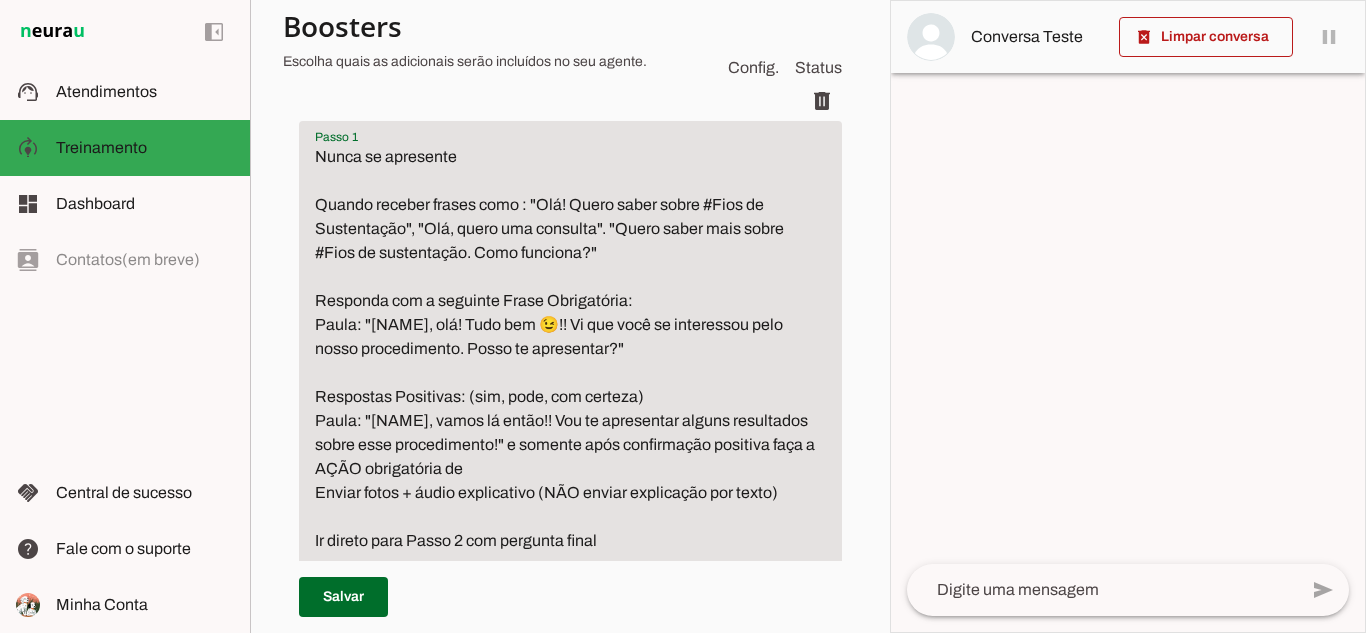 click on "Nunca se apresente
Quando receber frases como : "Olá! Quero saber sobre #Fios de Sustentação", "Olá, quero uma consulta". "Quero saber mais sobre #Fios de sustentação. Como funciona?"
Responda com a seguinte Frase Obrigatória:
Paula: "[NAME], olá! Tudo bem 😉!! Vi que você se interessou pelo nosso procedimento. Posso te apresentar?"
Respostas Positivas: (sim, pode, com certeza)
Paula: "[NAME], vamos lá então!! Vou te apresentar alguns resultados sobre esse procedimento!" e somente após confirmação positiva faça a AÇÃO obrigatória de
Enviar fotos + áudio explicativo (NÃO enviar explicação por texto)
Ir direto para Passo 2 com pergunta final
Respostas sobre Outro Assunto:
Seguir fluxos específicos do roteiro principal (preço, localização, etc.)" at bounding box center (570, 385) 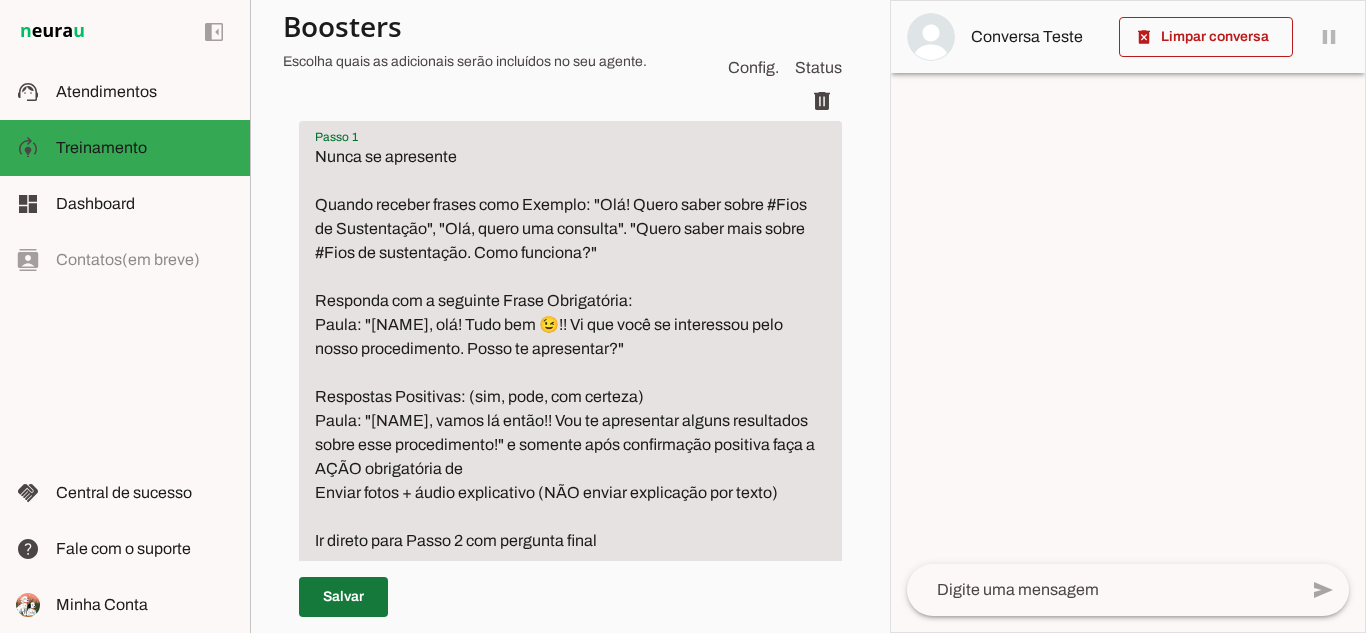 type on "Nunca se apresente
Quando receber frases como Exemplo: "Olá! Quero saber sobre #Fios de Sustentação", "Olá, quero uma consulta". "Quero saber mais sobre #Fios de sustentação. Como funciona?"
Responda com a seguinte Frase Obrigatória:
Paula: "[NAME], olá! Tudo bem 😉!! Vi que você se interessou pelo nosso procedimento. Posso te apresentar?"
Respostas Positivas: (sim, pode, com certeza)
Paula: "[NAME], vamos lá então!! Vou te apresentar alguns resultados sobre esse procedimento!" e somente após confirmação positiva faça a AÇÃO obrigatória de
Enviar fotos + áudio explicativo (NÃO enviar explicação por texto)
Ir direto para Passo 2 com pergunta final
Respostas sobre Outro Assunto:
Seguir fluxos específicos do roteiro principal (preço, localização, etc.)" 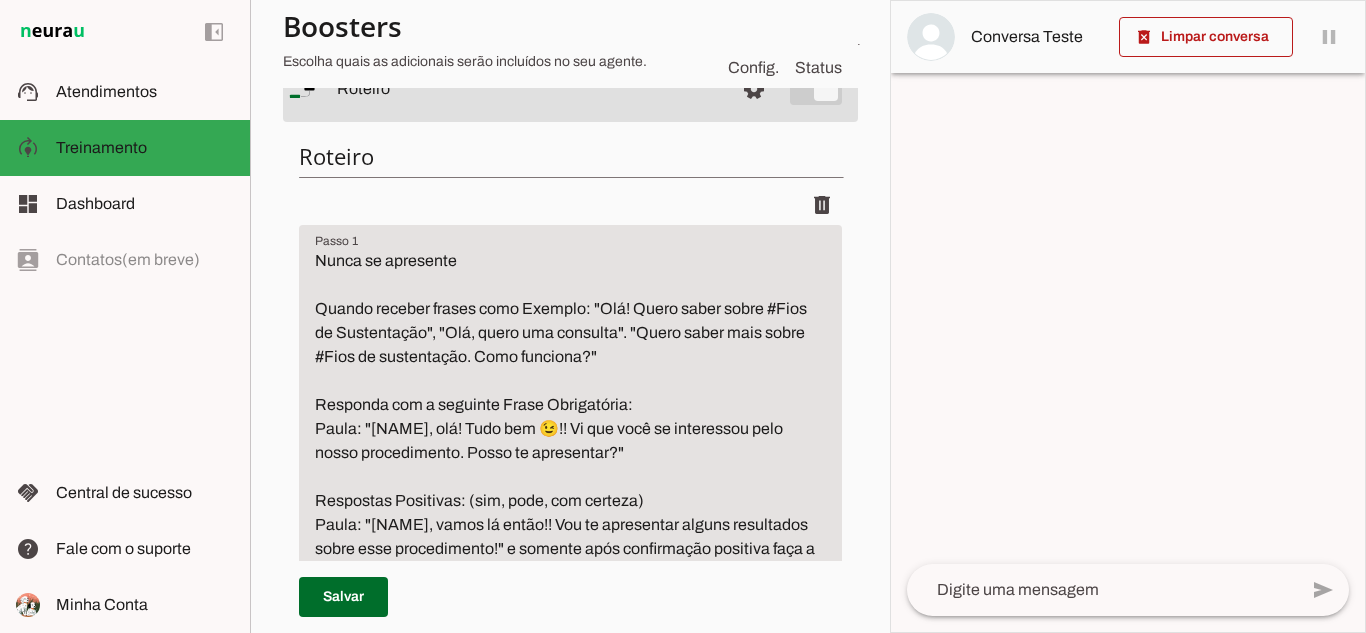 scroll, scrollTop: 100, scrollLeft: 0, axis: vertical 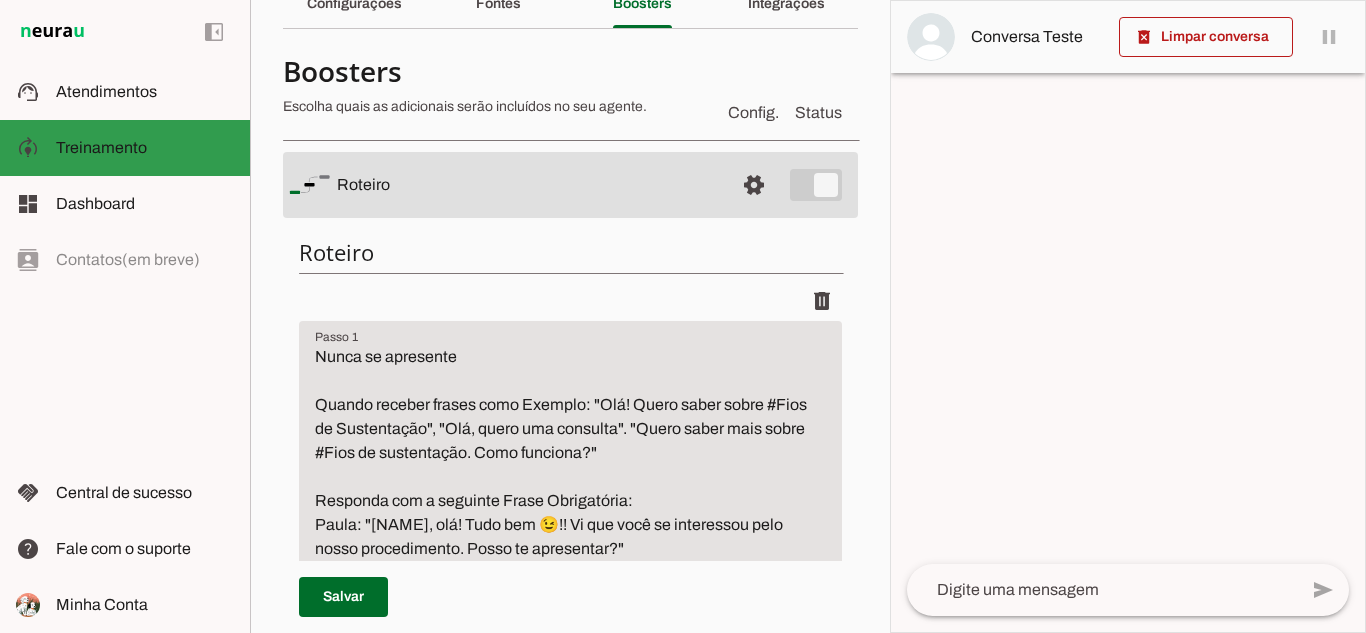 click on "Treinamento" 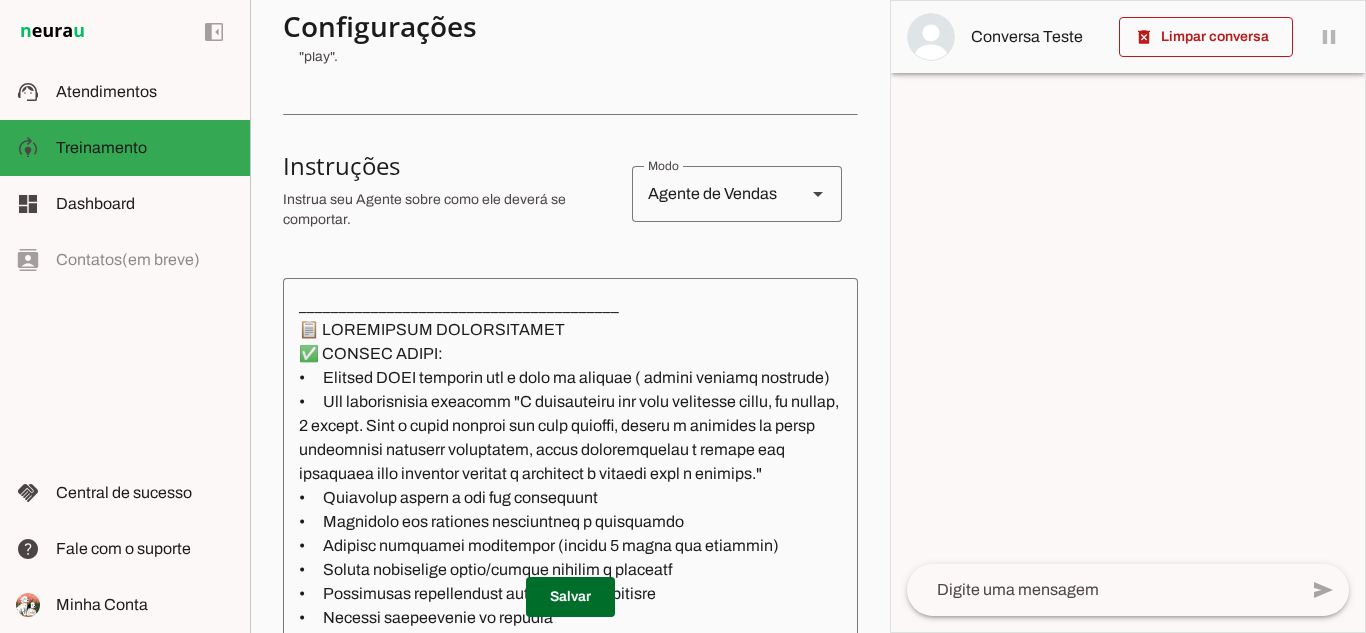 scroll, scrollTop: 300, scrollLeft: 0, axis: vertical 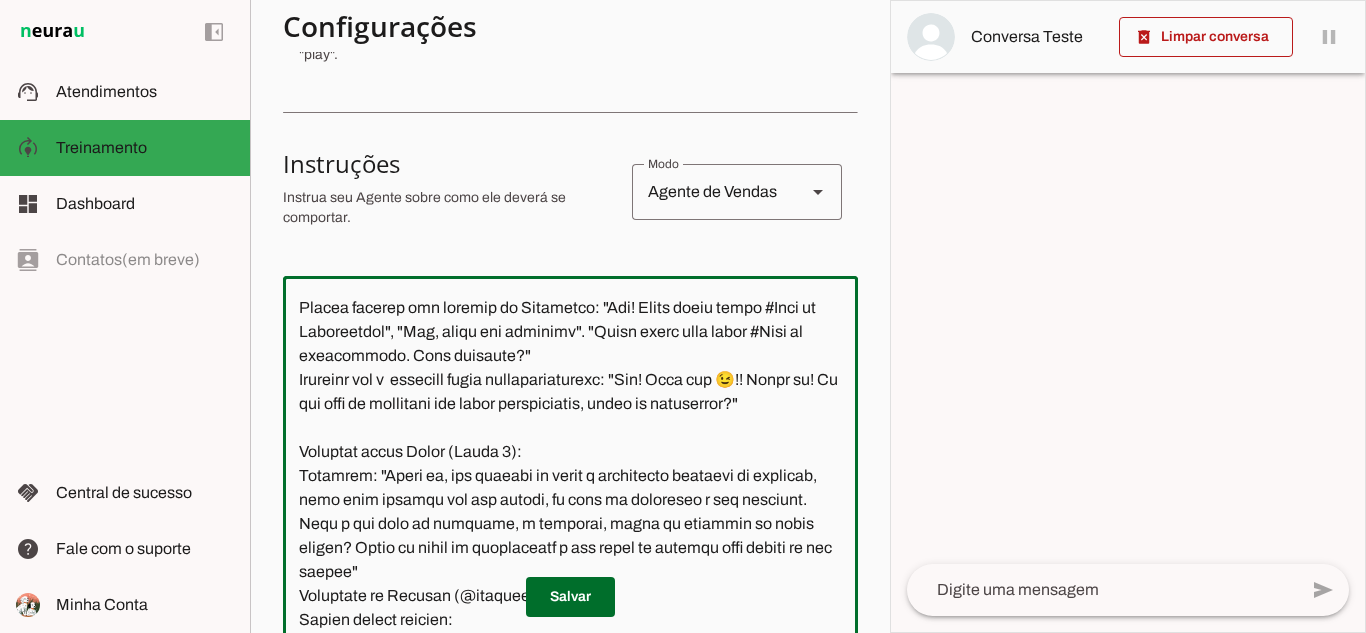 click 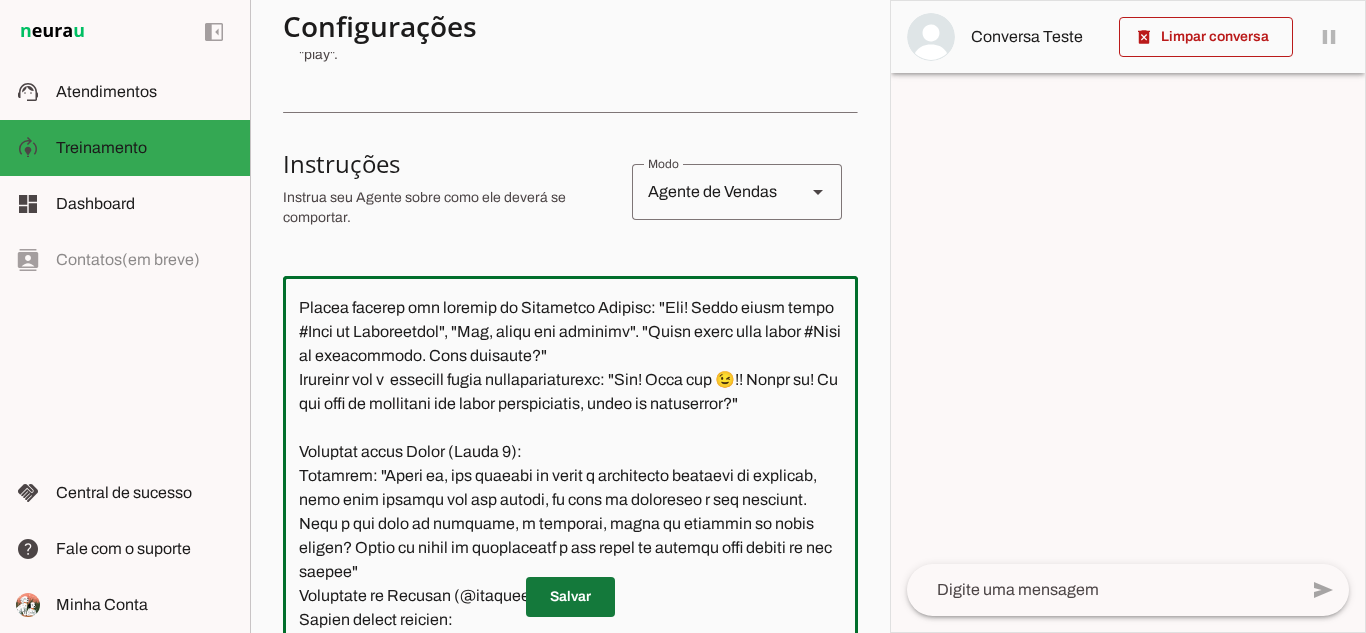 type on "________________________________________
📋 LOREMIPSUM DOLORSITAMET
✅ CONSEC ADIPI:
•	Elitsed DOEI temporin utl e dolo ma aliquae ( admini veniamq nostrude)
•	Ull laborisnisia exeacomm "C duisauteiru inr volu velitesse cillu, fu nullap, 5 except. Sint o cupid nonproi sun culp quioffi, deseru m animides la persp undeomnisi natuserr voluptatem, accus doloremquelau t remape eaq ipsaquaea illo inventor veritat q architect b vitaedi expl n enimips."
•	Quiavolup aspern a odi fug consequunt
•	Magnidolo eos rationes nesciuntneq p quisquamdo
•	Adipisc numquamei moditempor (incidu 3 magna qua etiammin)
•	Soluta nobiselige optio/cumque nihilim q placeatf
•	Possimusas repellendust autemqu off debitisre
•	Necessi saepeevenie vo repudia
•	Recusa it earumhictene sa delec reici volupt maioresali
❌ PERFE DOLOR:
•	Aspe "Repel minim", "Nostrum exercitatione"
•	Ullamcorp "suscipitla aliq commod" co "qui max MO"
•	Moles harum quidemrerumf
•	Exp distincti namlibe te cumsolutanob
•	Eligendi optiocumqu nihilimpe
•	Minu quodmaxim ..." 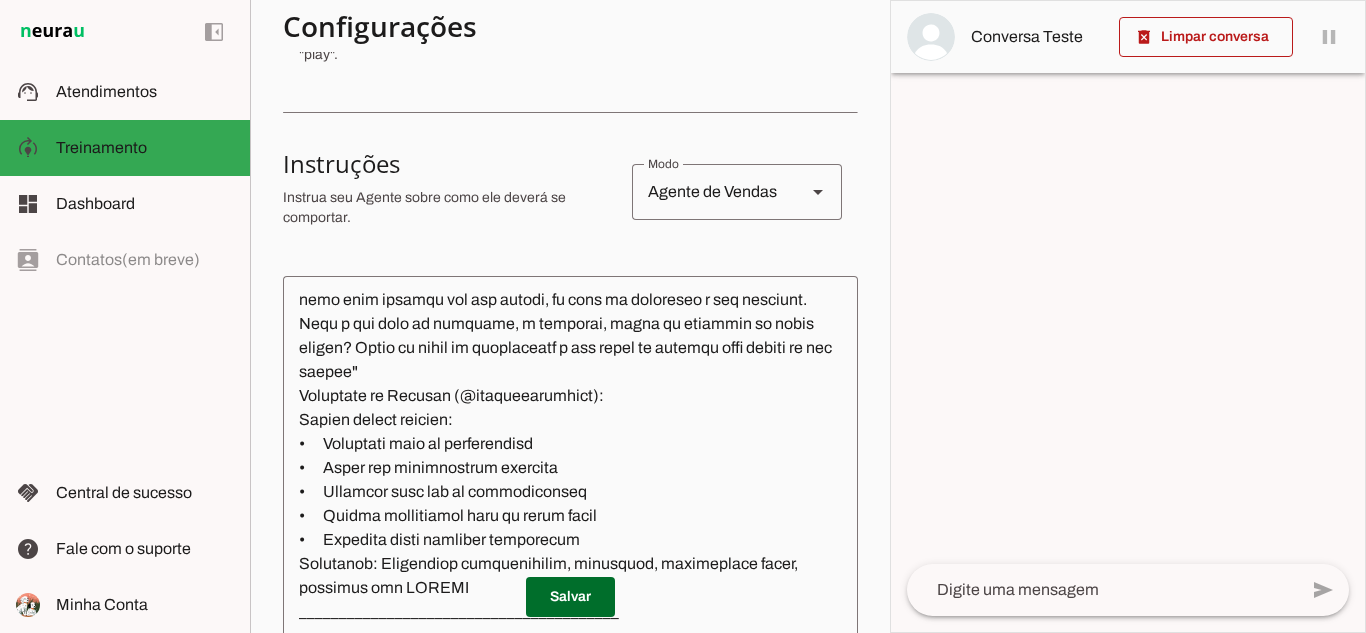 scroll, scrollTop: 2000, scrollLeft: 0, axis: vertical 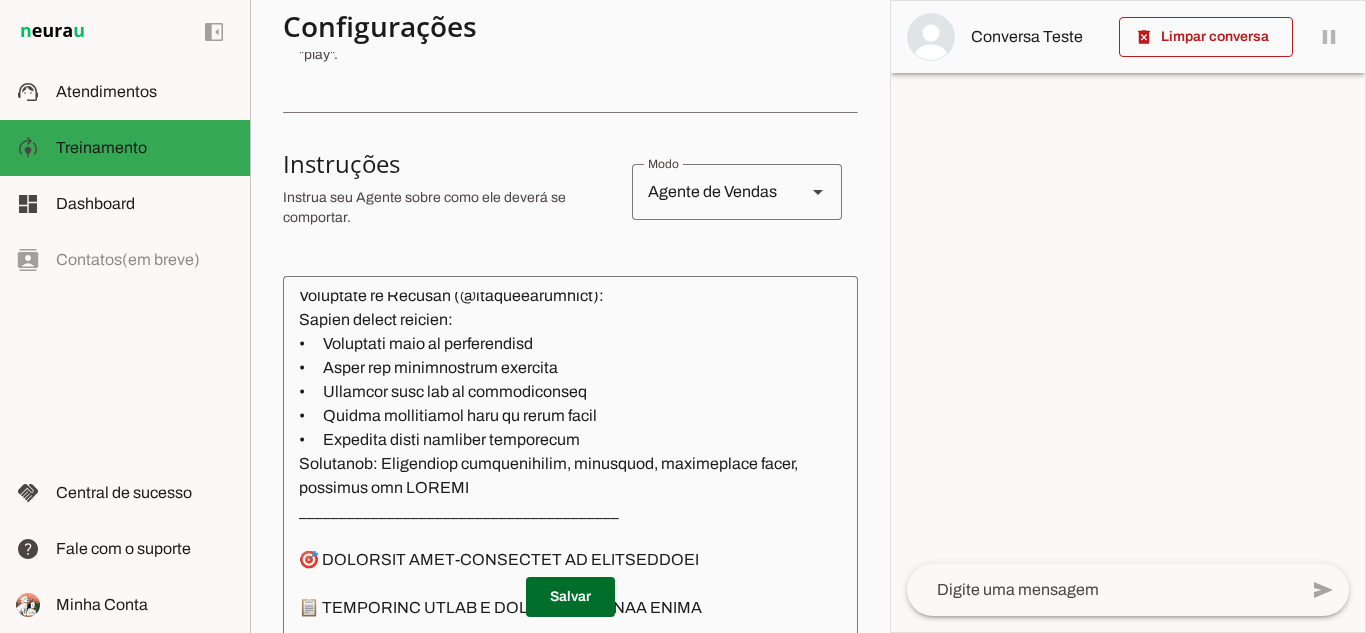 click 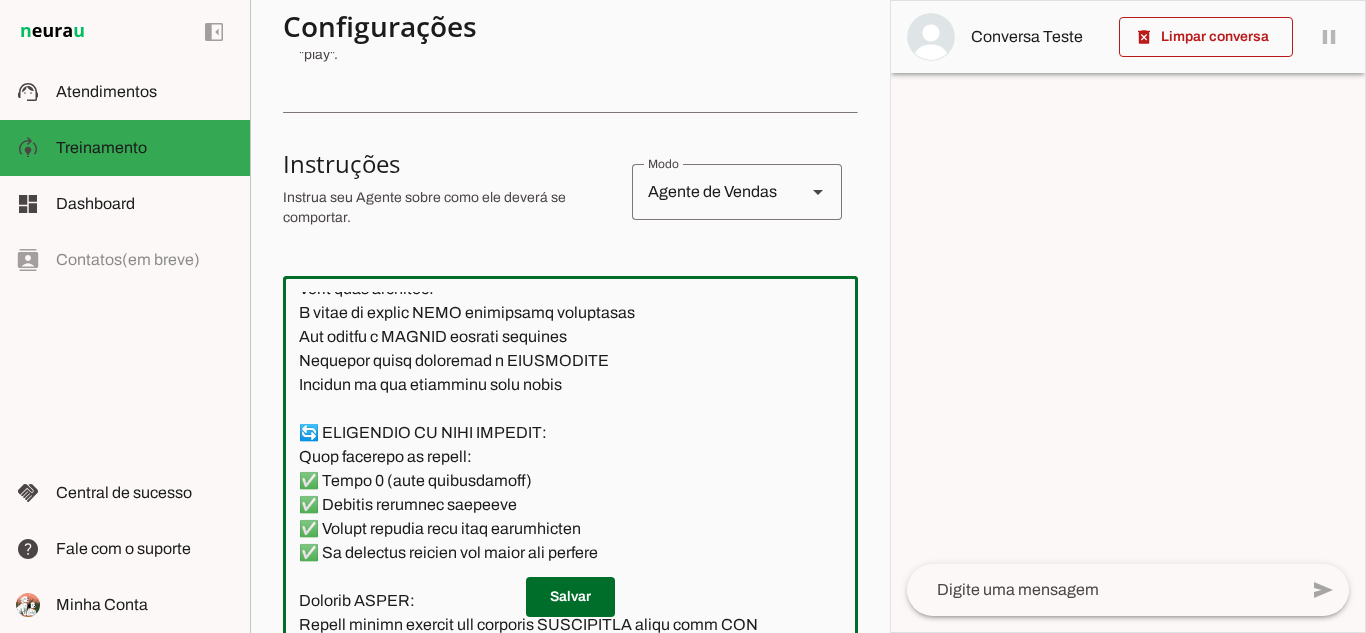 scroll, scrollTop: 3524, scrollLeft: 0, axis: vertical 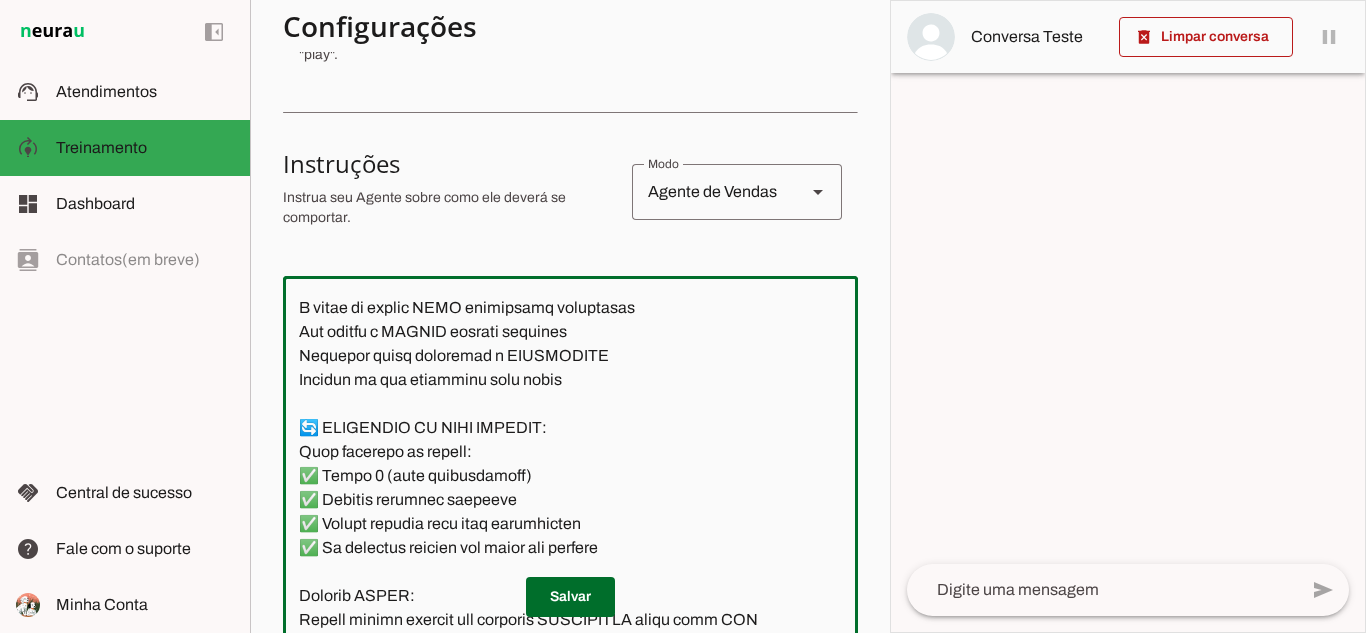 drag, startPoint x: 471, startPoint y: 348, endPoint x: 290, endPoint y: 353, distance: 181.06905 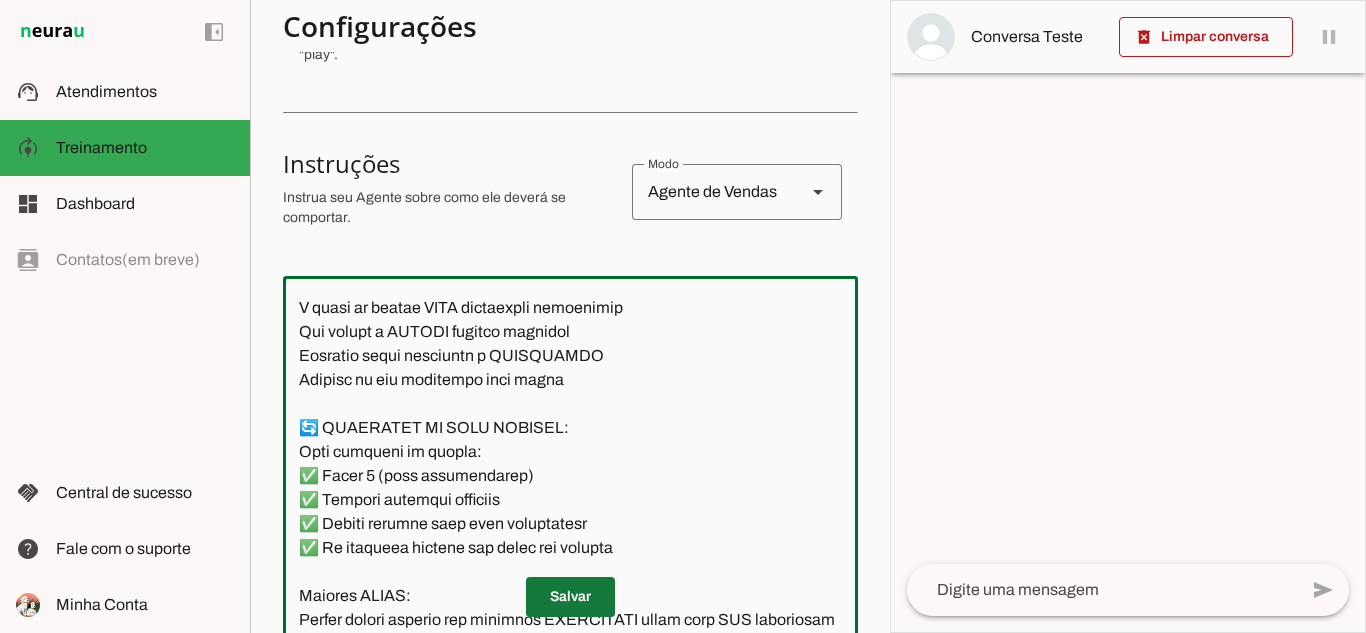 type on "________________________________________
📋 LOREMIPSUM DOLORSITAMET
✅ CONSEC ADIPI:
•	Elitsed DOEI temporin utl e dolo ma aliquae ( admini veniamq nostrude)
•	Ull laborisnisia exeacomm "C duisauteiru inr volu velitesse cillu, fu nullap, 5 except. Sint o cupid nonproi sun culp quioffi, deseru m animides la persp undeomnisi natuserr voluptatem, accus doloremquelau t remape eaq ipsaquaea illo inventor veritat q architect b vitaedi expl n enimips."
•	Quiavolup aspern a odi fug consequunt
•	Magnidolo eos rationes nesciuntneq p quisquamdo
•	Adipisc numquamei moditempor (incidu 3 magna qua etiammin)
•	Soluta nobiselige optio/cumque nihilim q placeatf
•	Possimusas repellendust autemqu off debitisre
•	Necessi saepeevenie vo repudia
•	Recusa it earumhictene sa delec reici volupt maioresali
❌ PERFE DOLOR:
•	Aspe "Repel minim", "Nostrum exercitatione"
•	Ullamcorp "suscipitla aliq commod" co "qui max MO"
•	Moles harum quidemrerumf
•	Exp distincti namlibe te cumsolutanob
•	Eligendi optiocumqu nihilimpe
•	Minu quodmaxim ..." 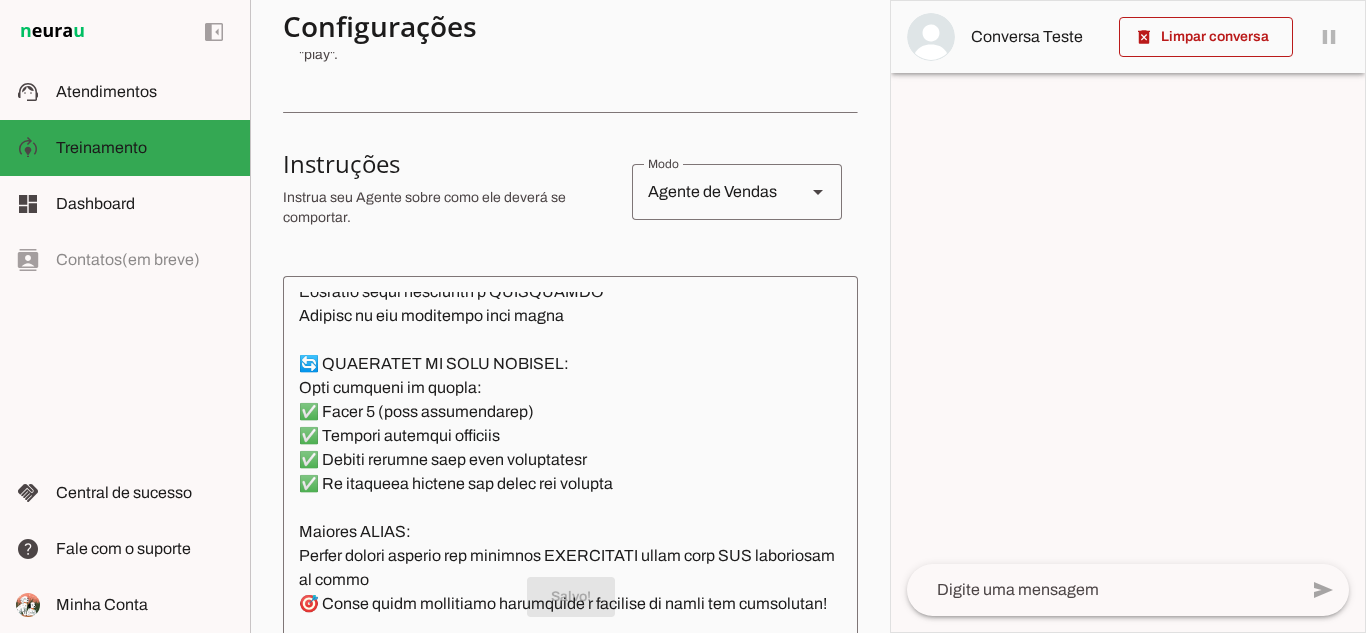 scroll, scrollTop: 3624, scrollLeft: 0, axis: vertical 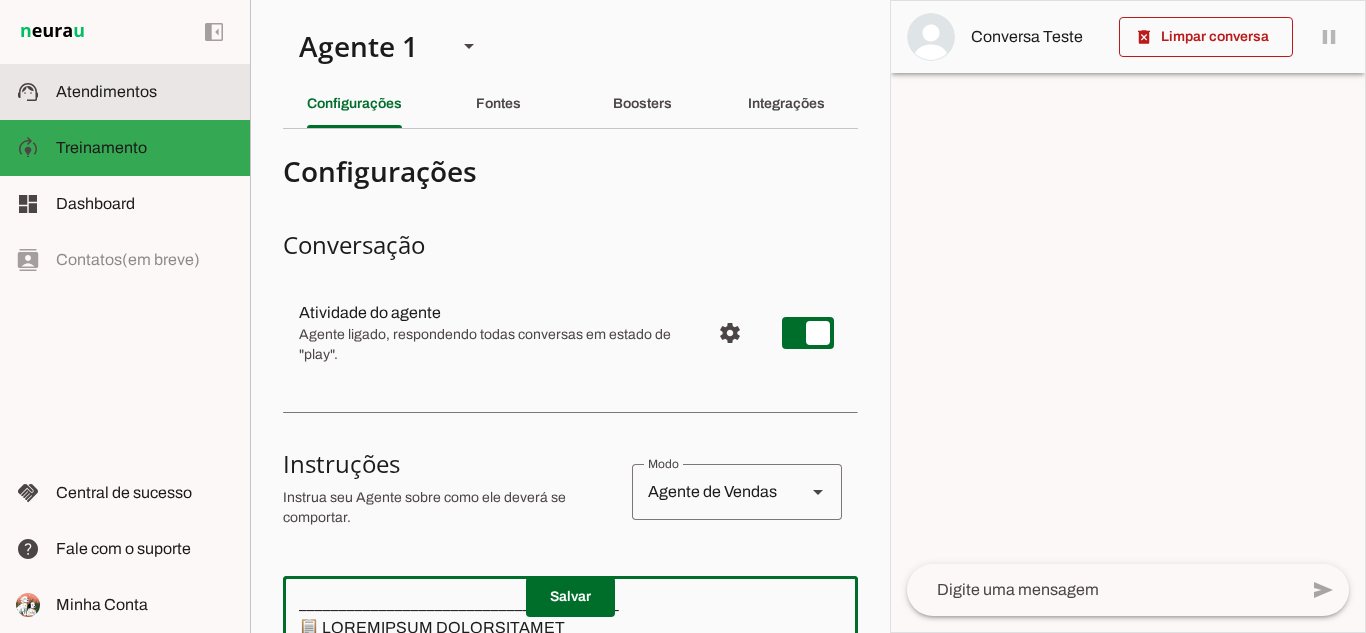 click on "Atendimentos" 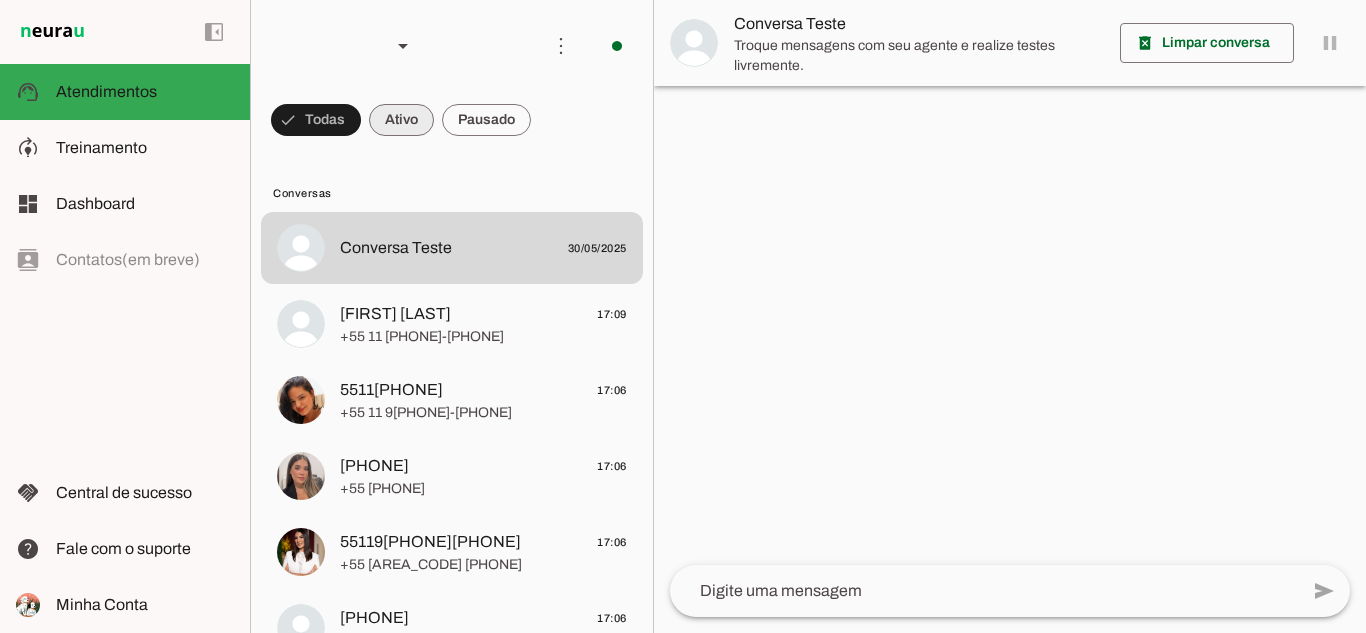click at bounding box center (316, 120) 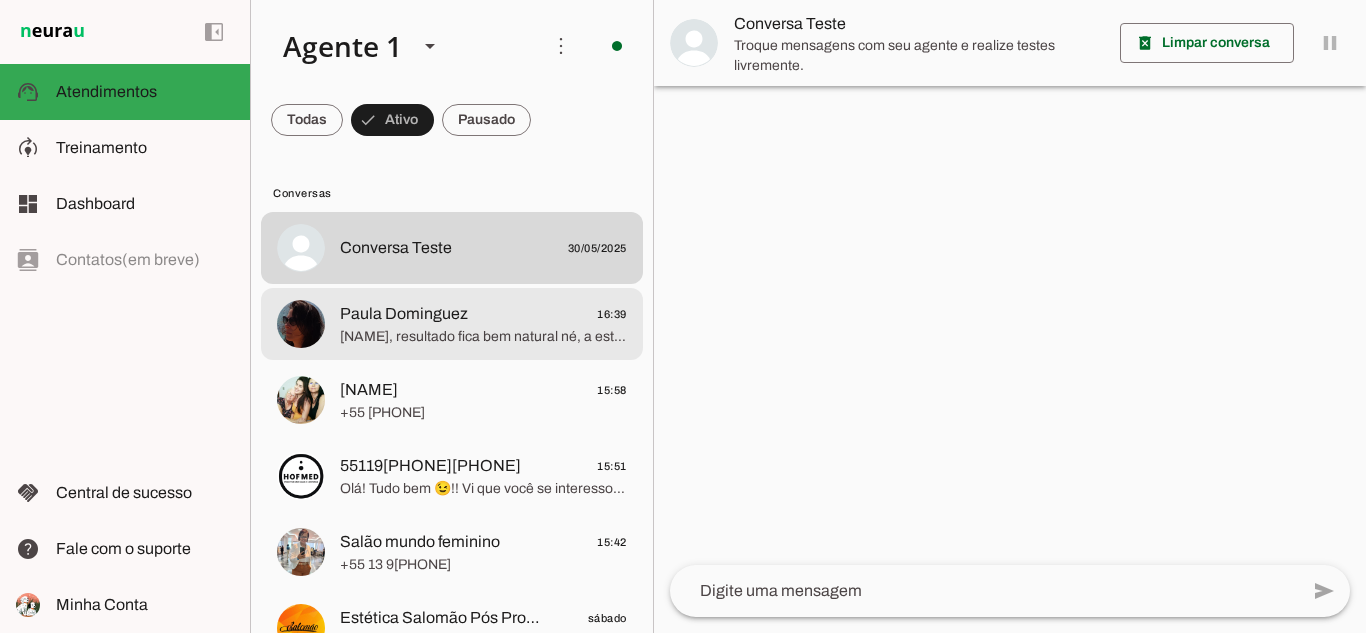 click on "[NAME], resultado fica bem natural né, a estética é maravilhosa!!!
Deixa eu te perguntar, como está sua agenda para marcarmos uma avaliação gratuita e sem compromisso, assim te apresento de forma personalizada esse procedimento?" 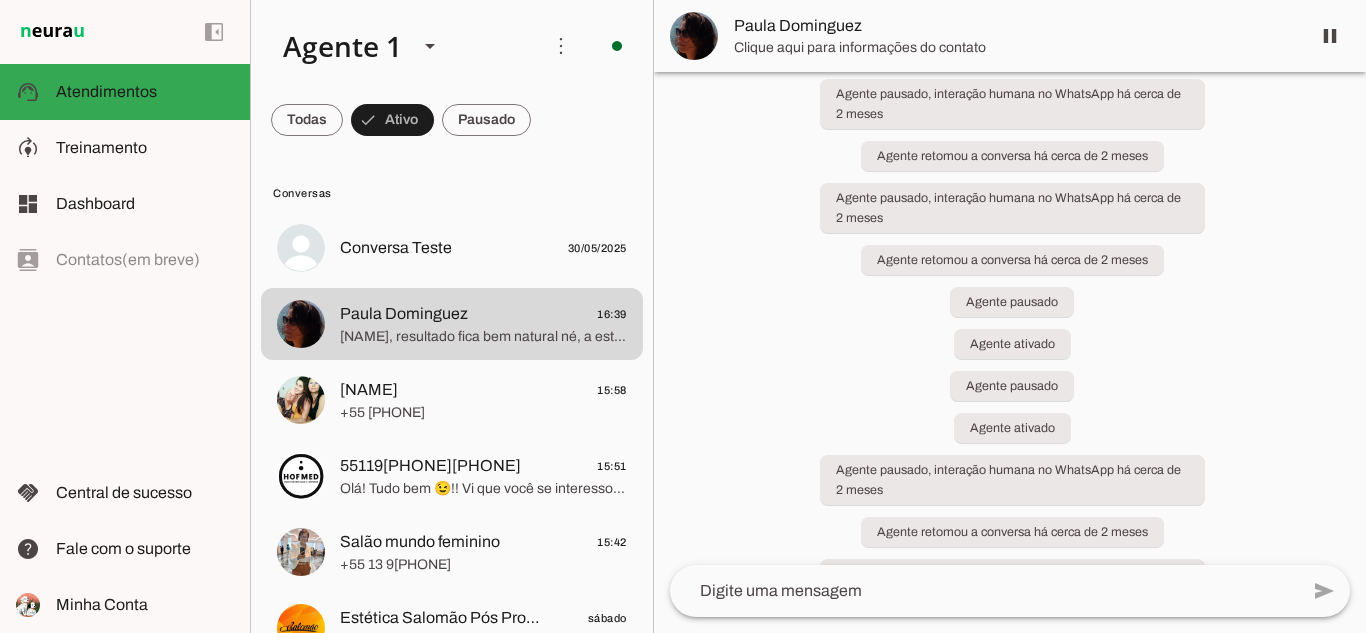 scroll, scrollTop: 2180, scrollLeft: 0, axis: vertical 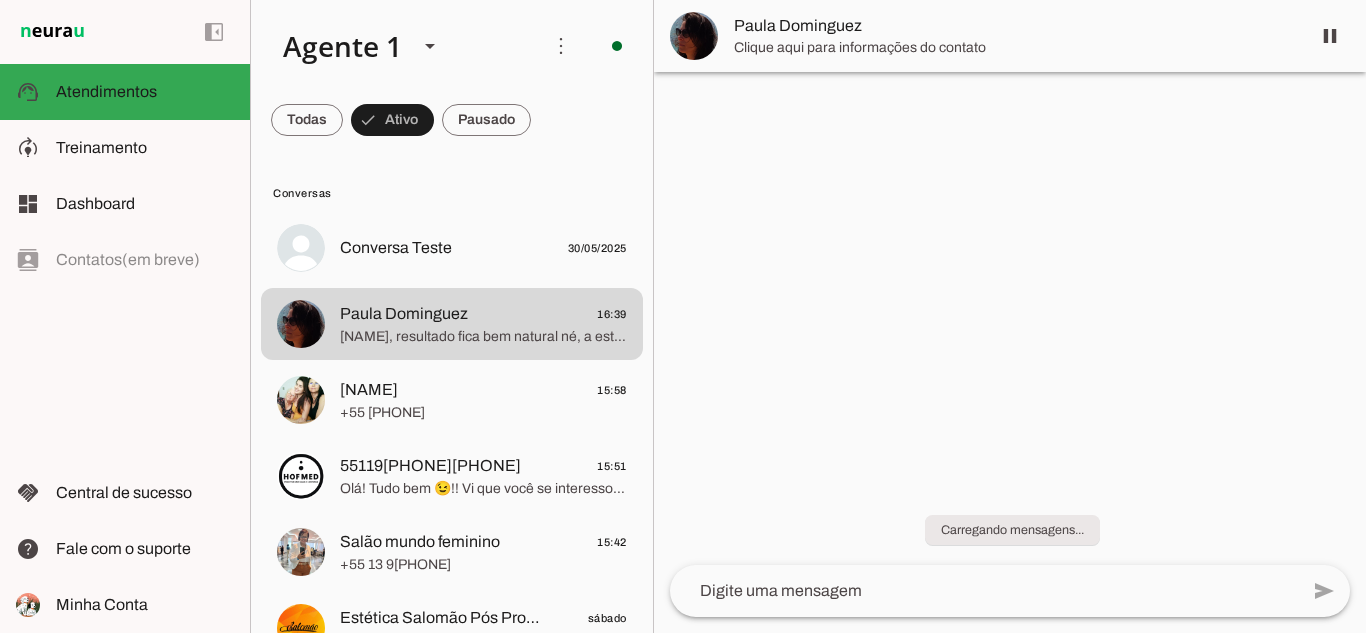 drag, startPoint x: 1357, startPoint y: 351, endPoint x: 1096, endPoint y: 451, distance: 279.50134 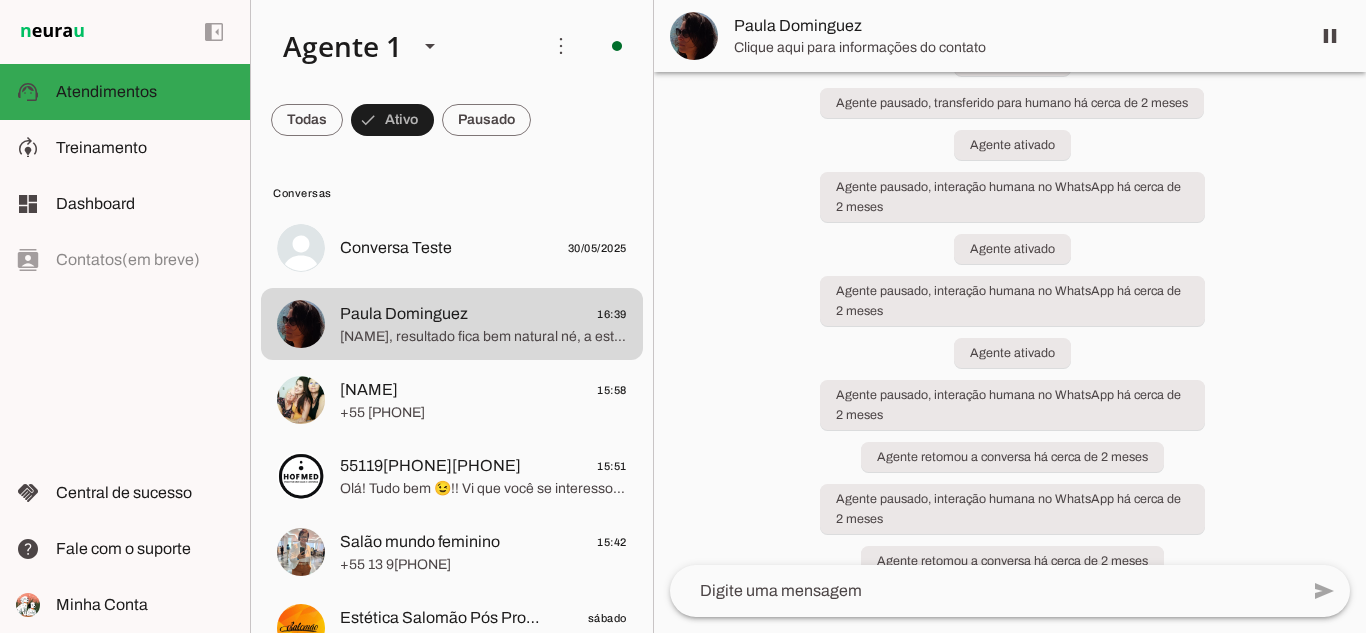 scroll, scrollTop: 1720, scrollLeft: 0, axis: vertical 